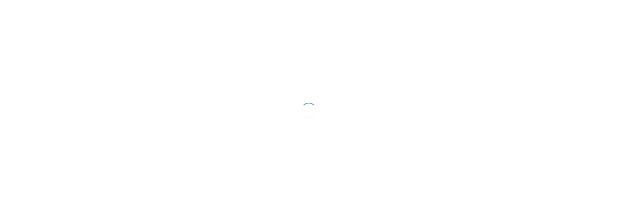 scroll, scrollTop: 0, scrollLeft: 0, axis: both 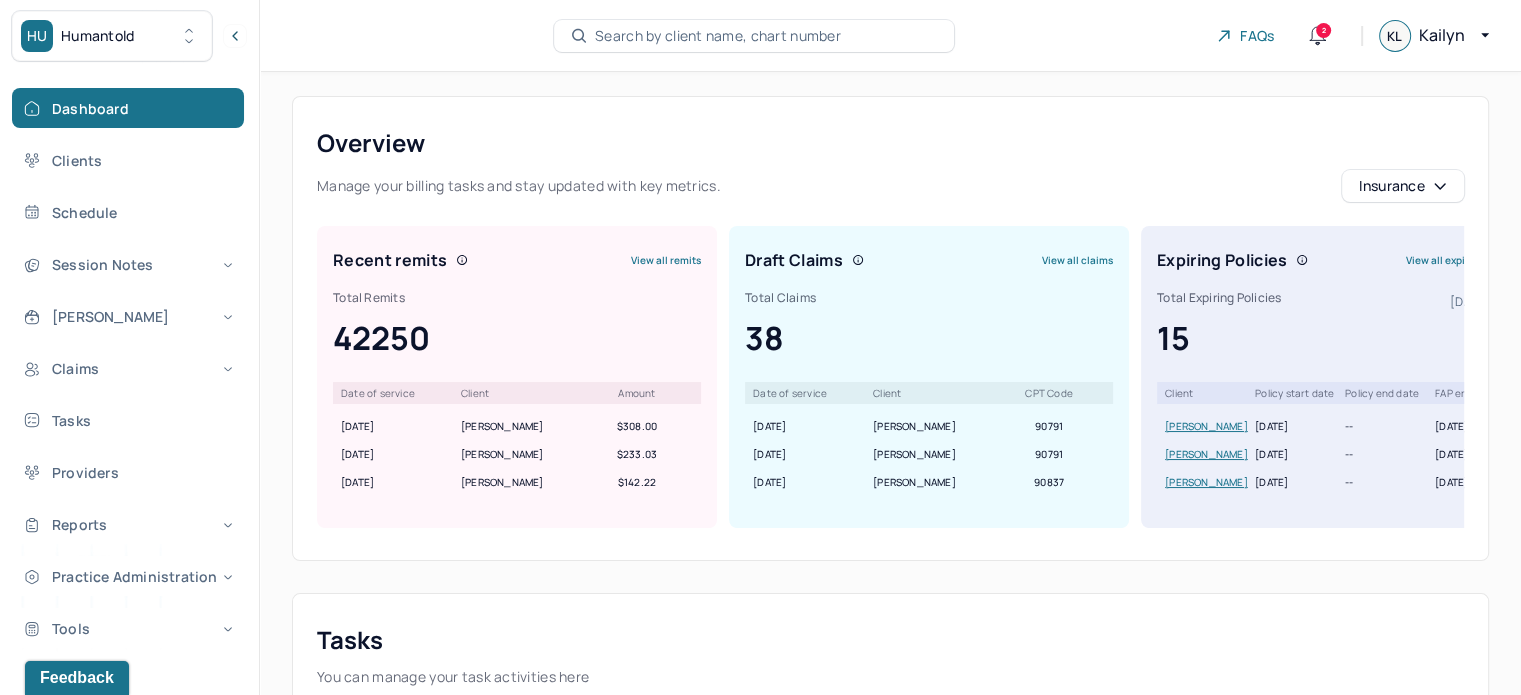 click on "Search by client name, chart number" at bounding box center [718, 36] 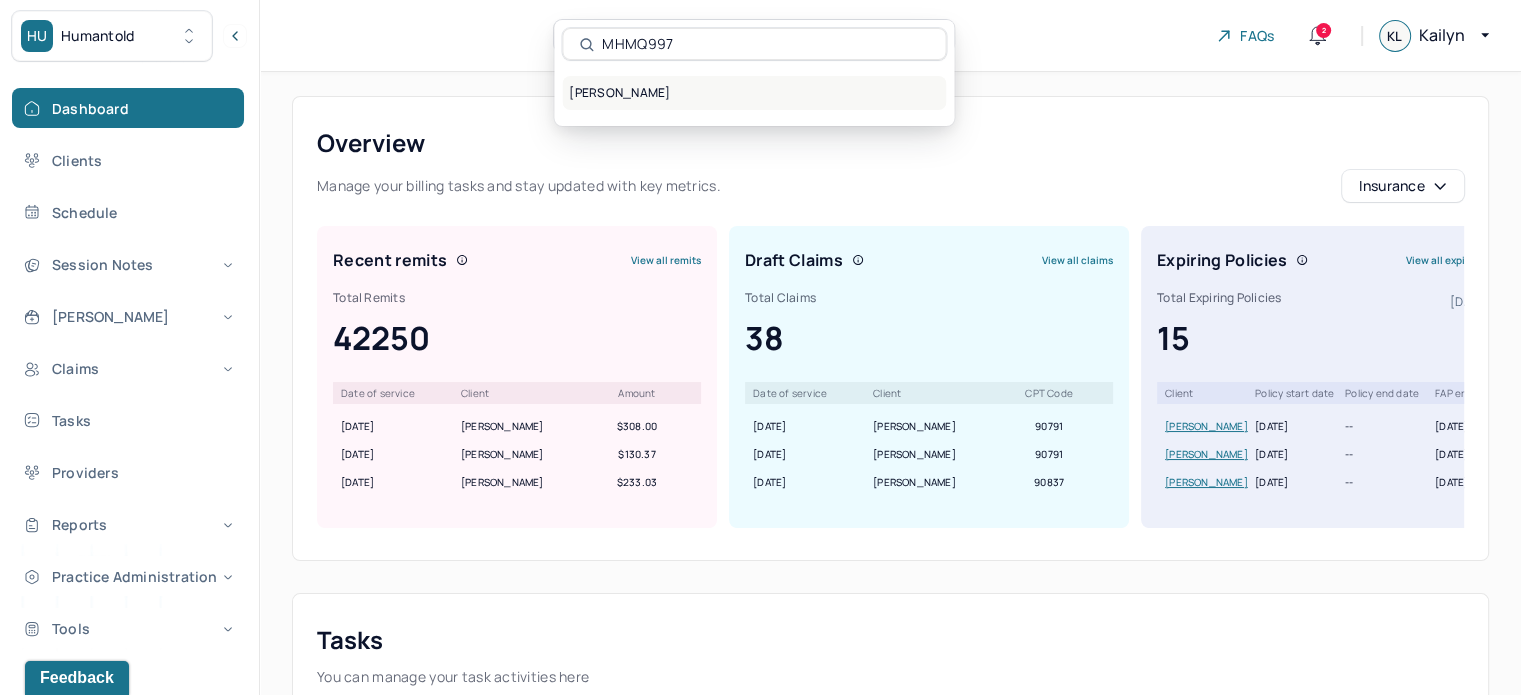 type on "MHMQ997" 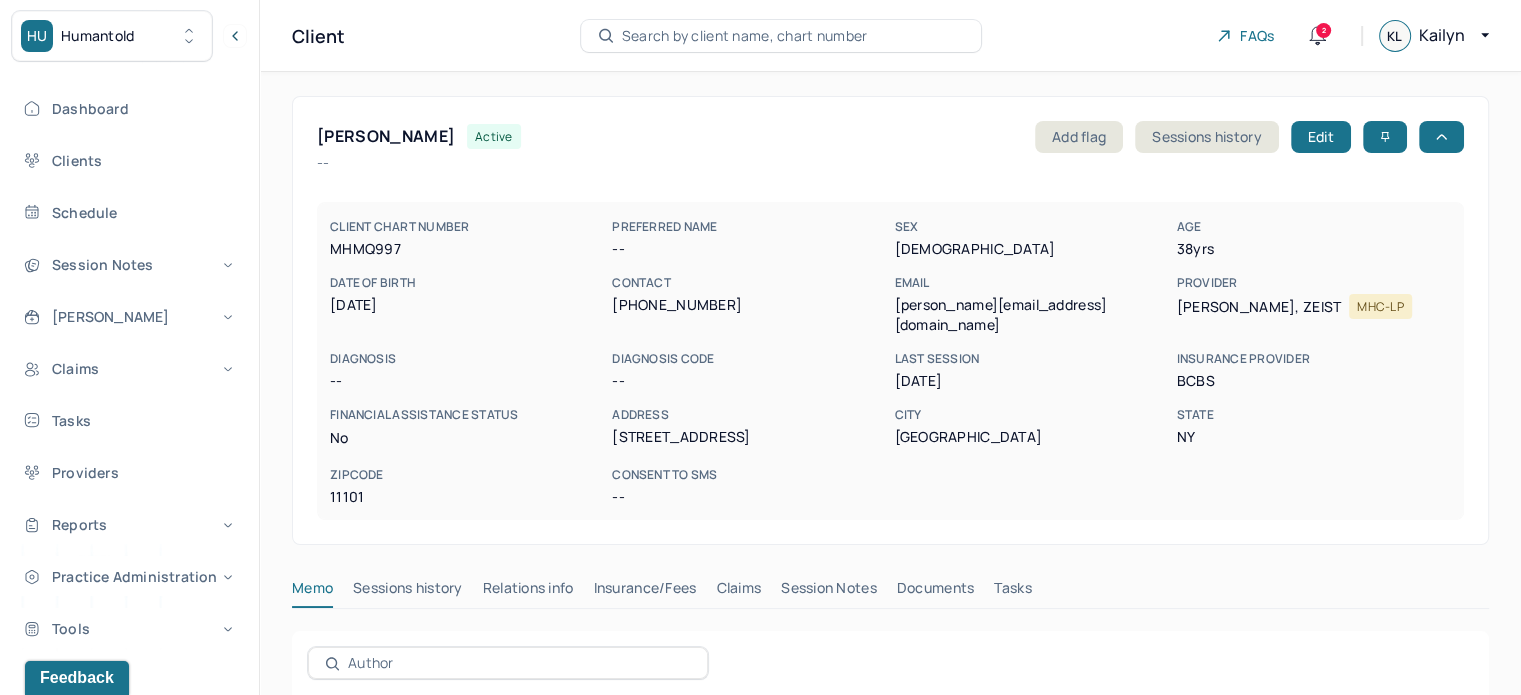 click on "Claims" at bounding box center (738, 592) 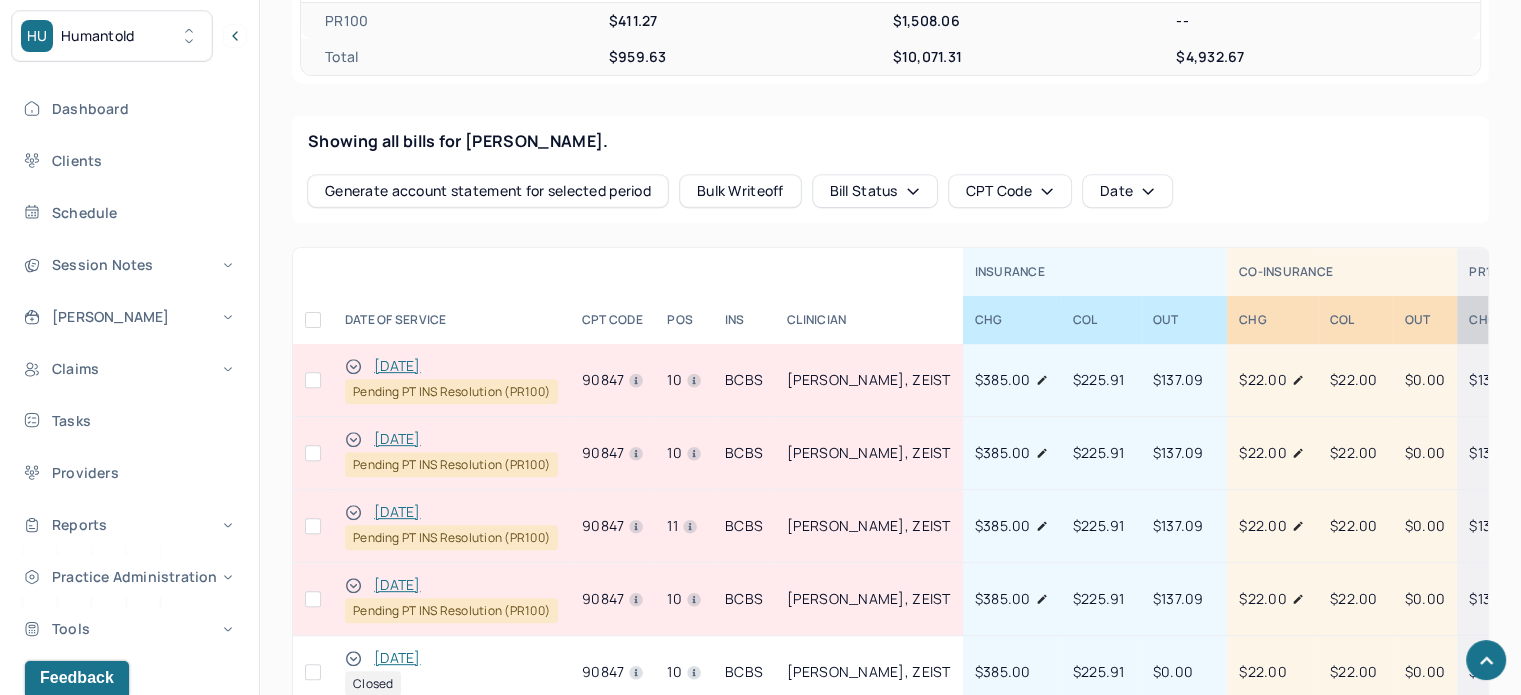 scroll, scrollTop: 800, scrollLeft: 0, axis: vertical 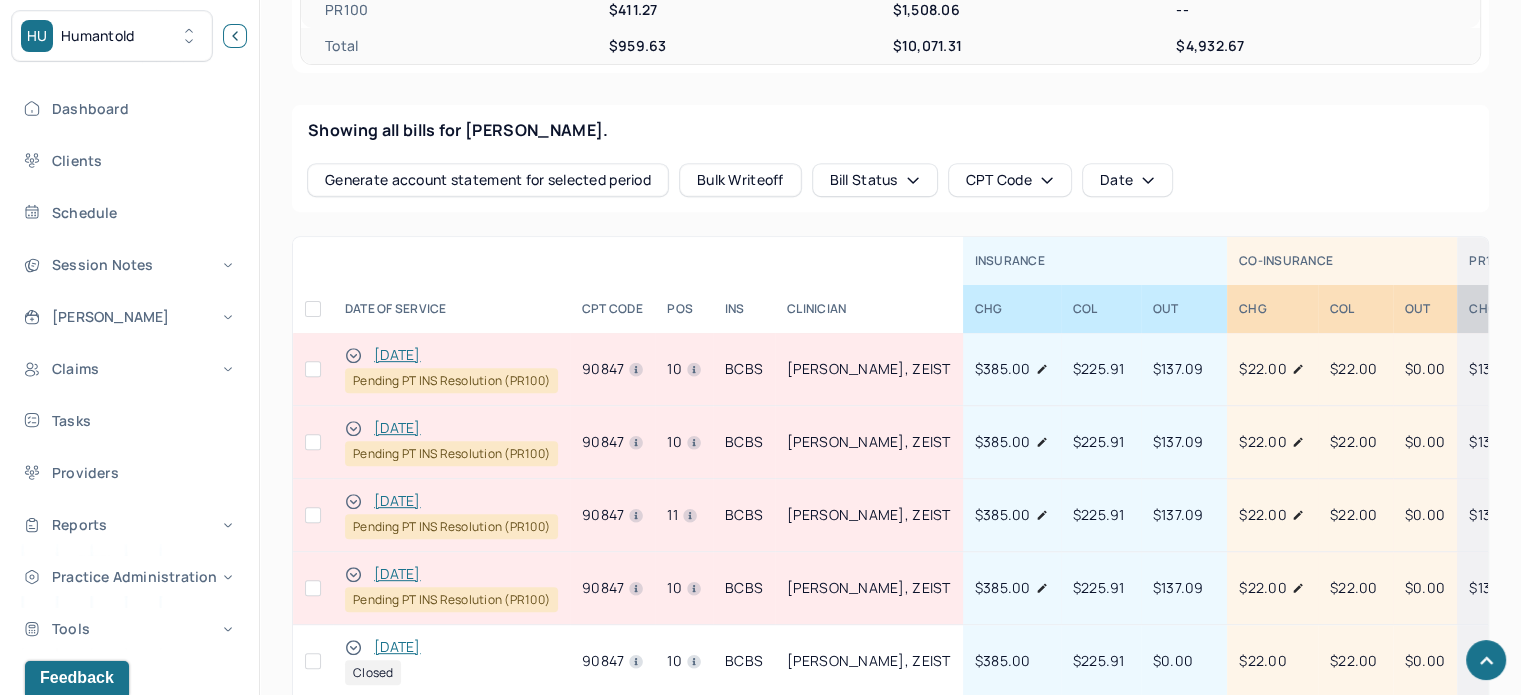 click 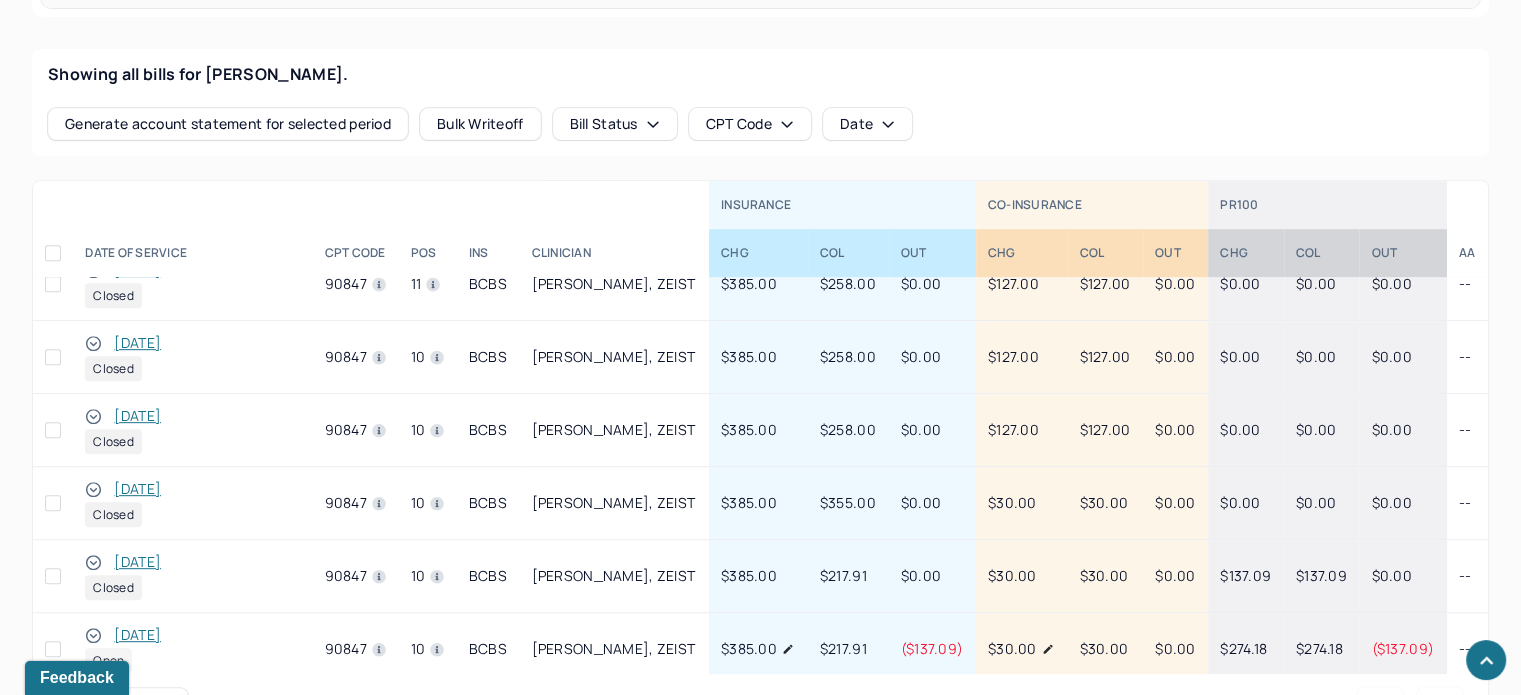 scroll, scrollTop: 1204, scrollLeft: 0, axis: vertical 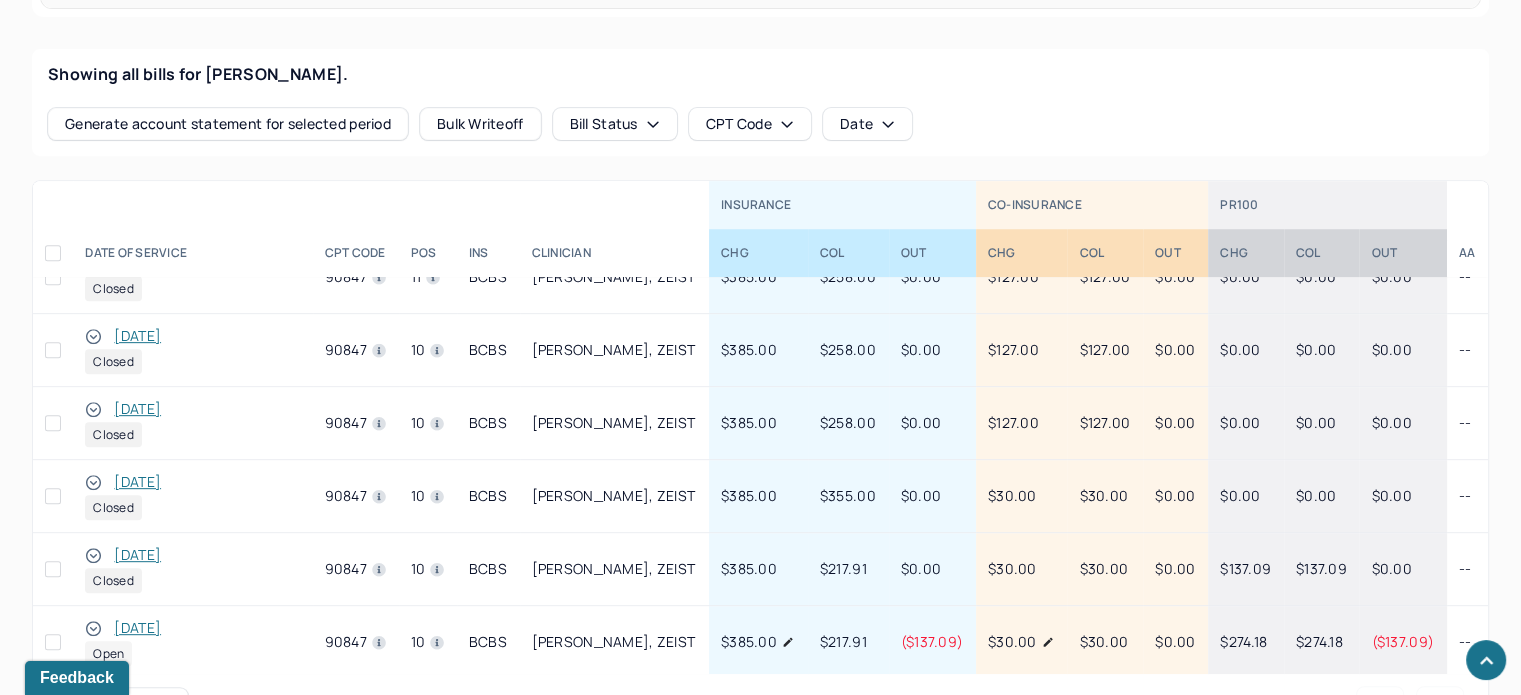click on "12/20/2024" at bounding box center [137, 628] 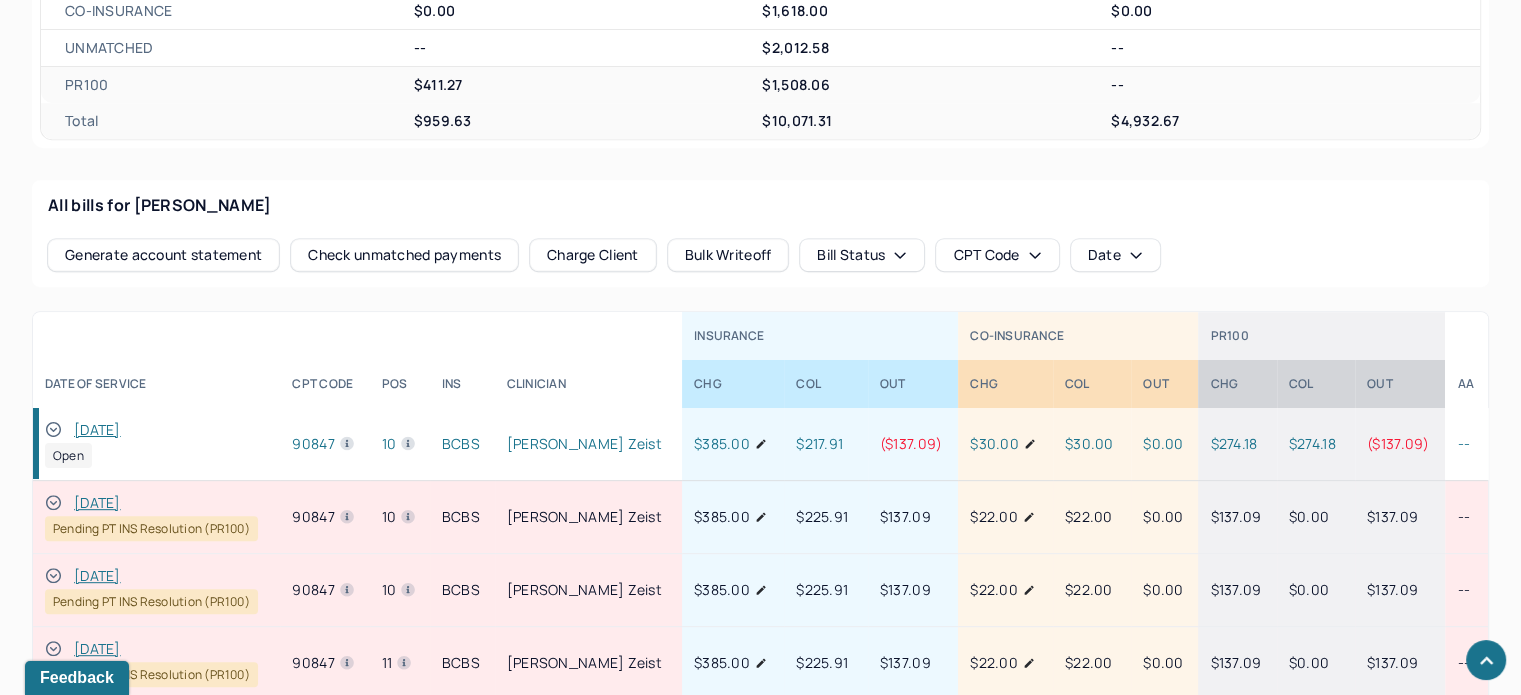 scroll, scrollTop: 901, scrollLeft: 0, axis: vertical 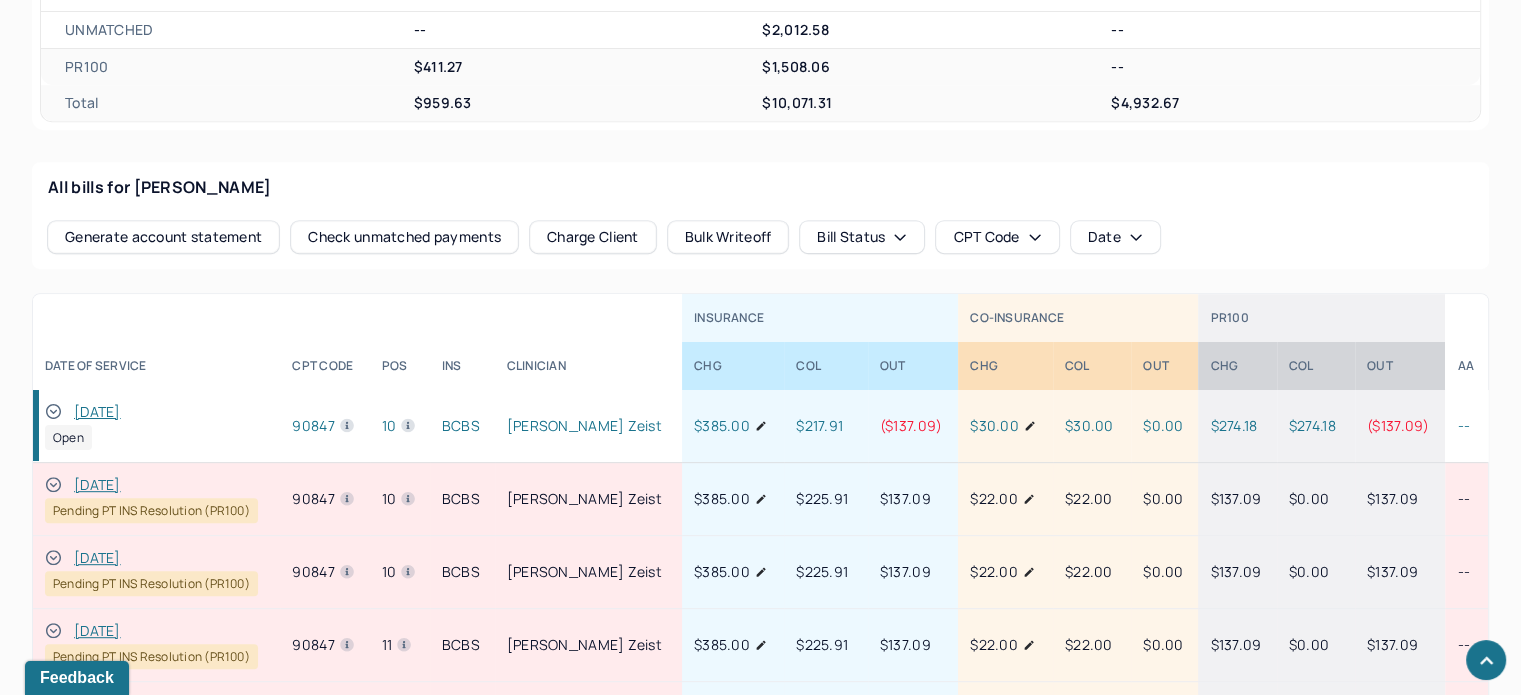 click 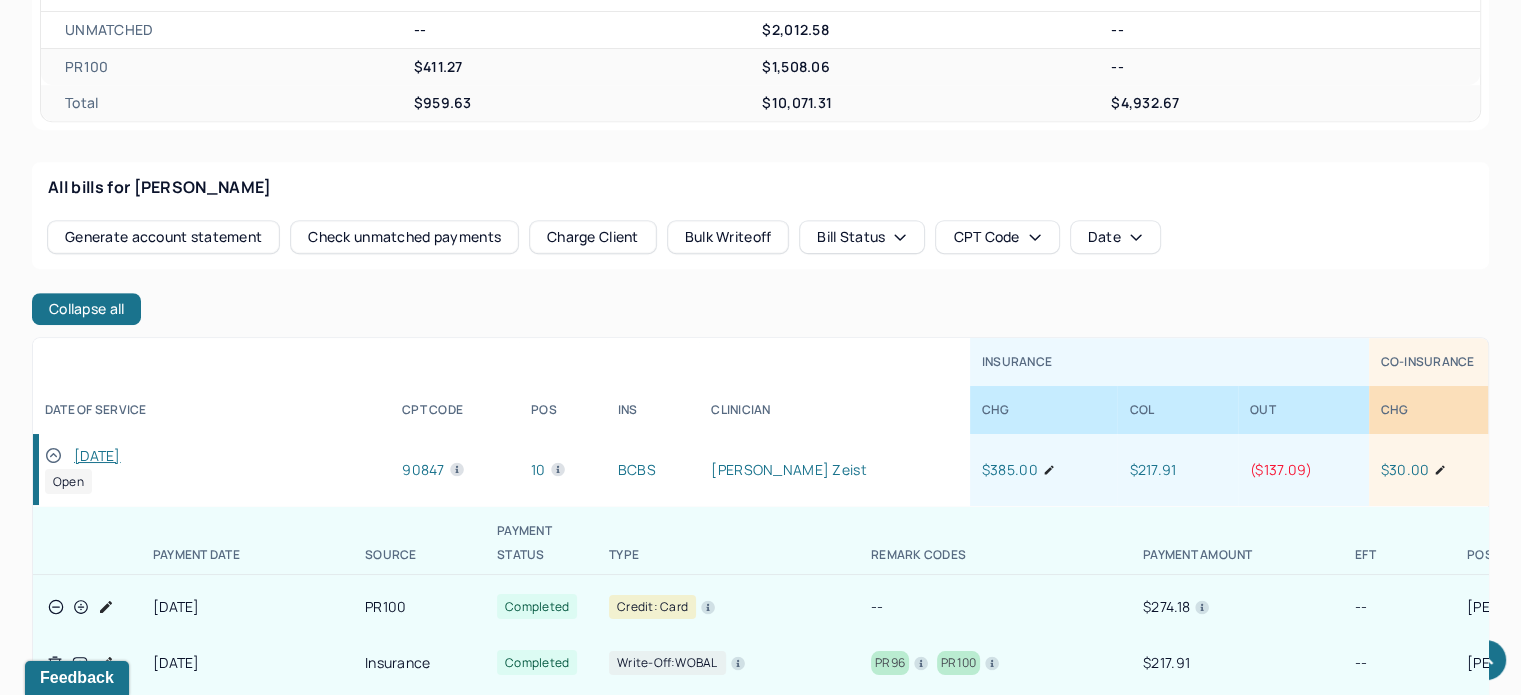 scroll, scrollTop: 200, scrollLeft: 0, axis: vertical 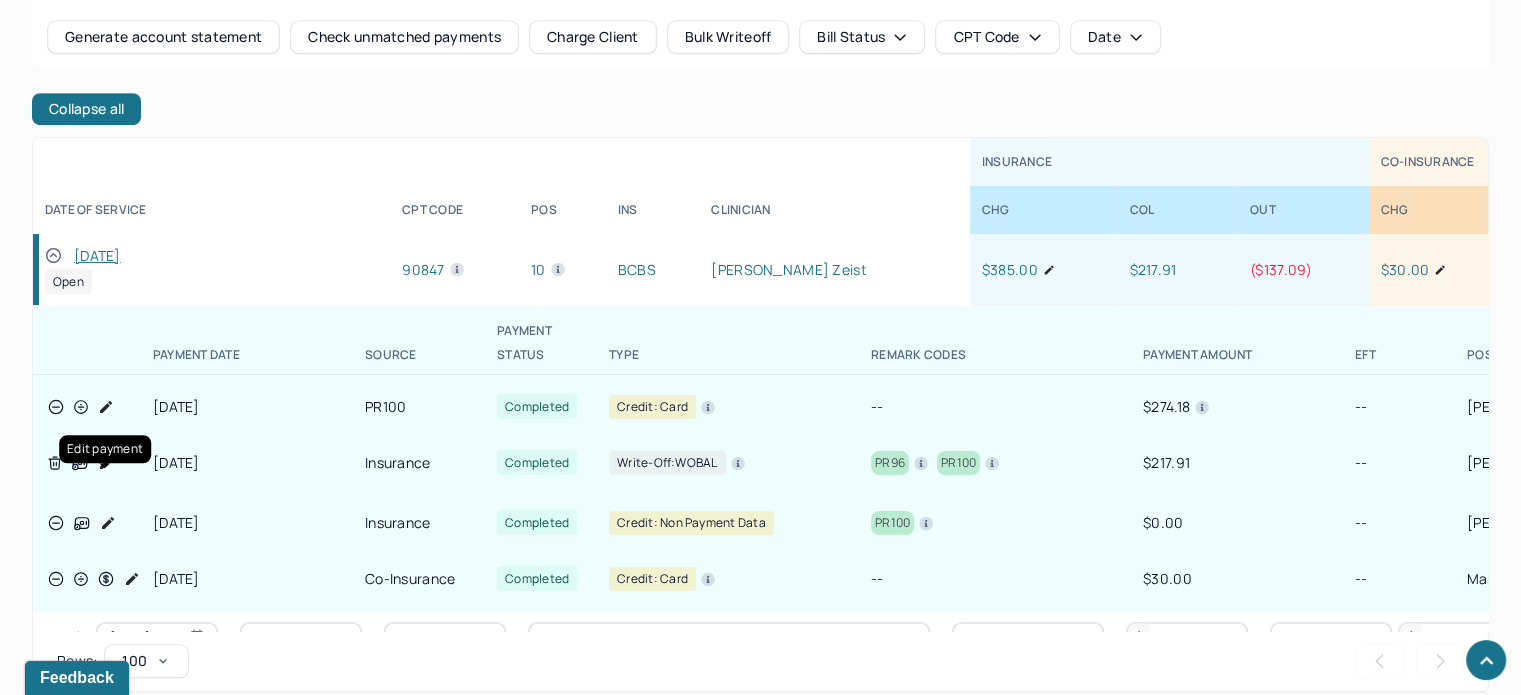 drag, startPoint x: 108, startPoint y: 475, endPoint x: 512, endPoint y: 492, distance: 404.3575 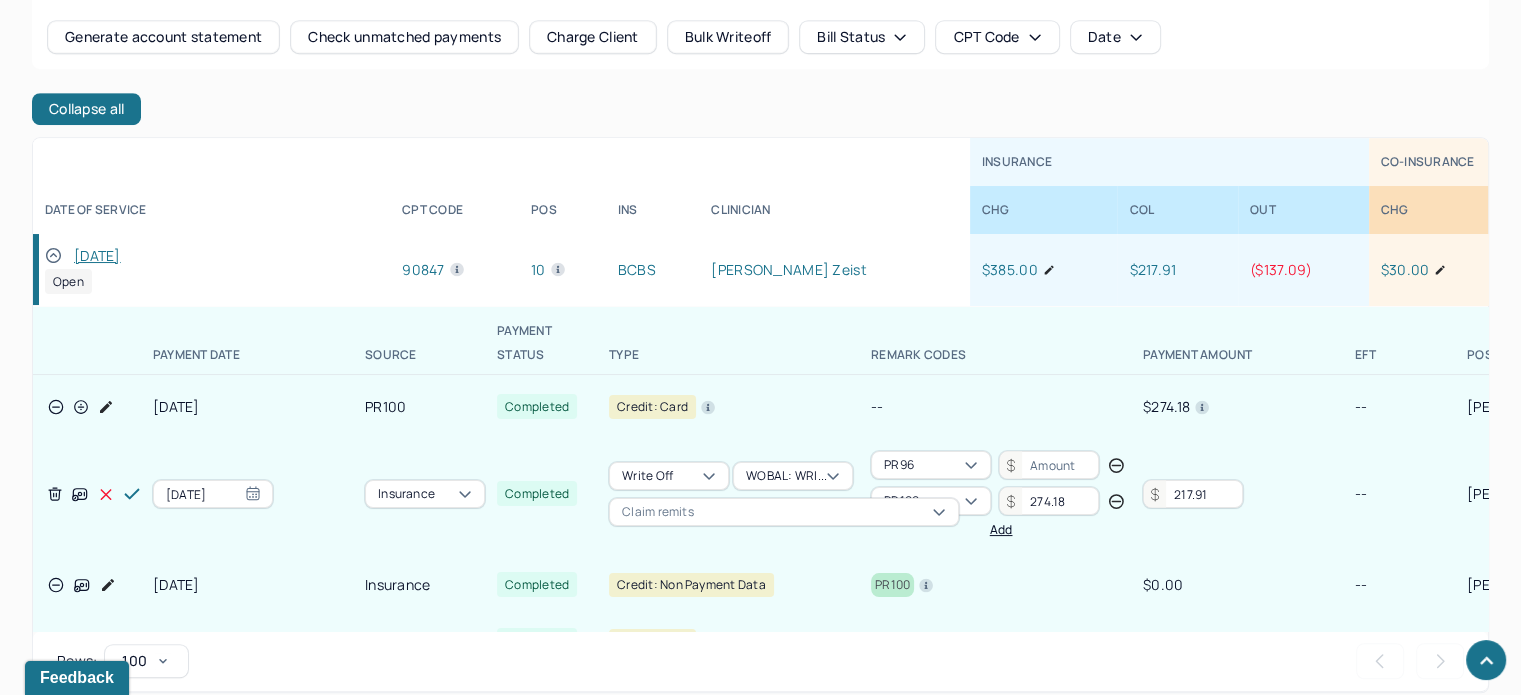 scroll, scrollTop: 261, scrollLeft: 0, axis: vertical 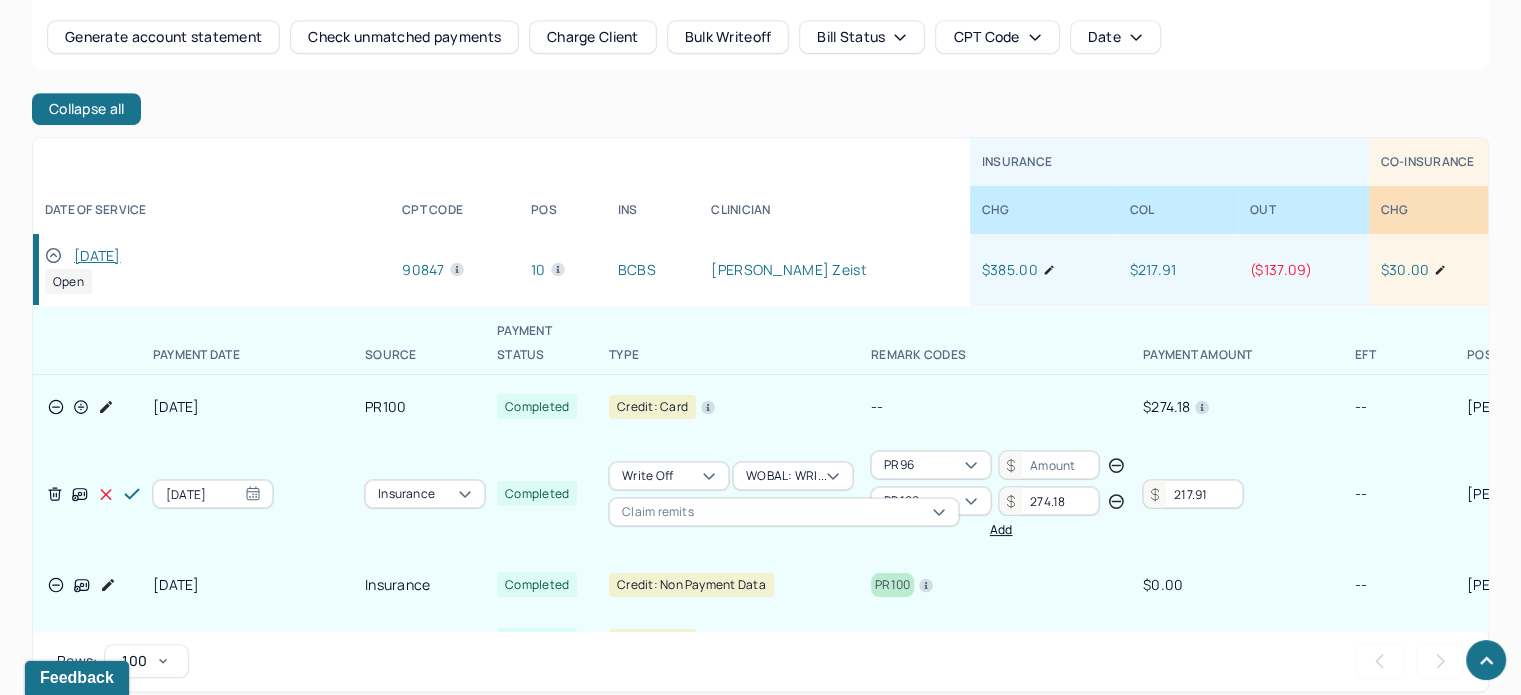 click on "217.91" at bounding box center (1193, 494) 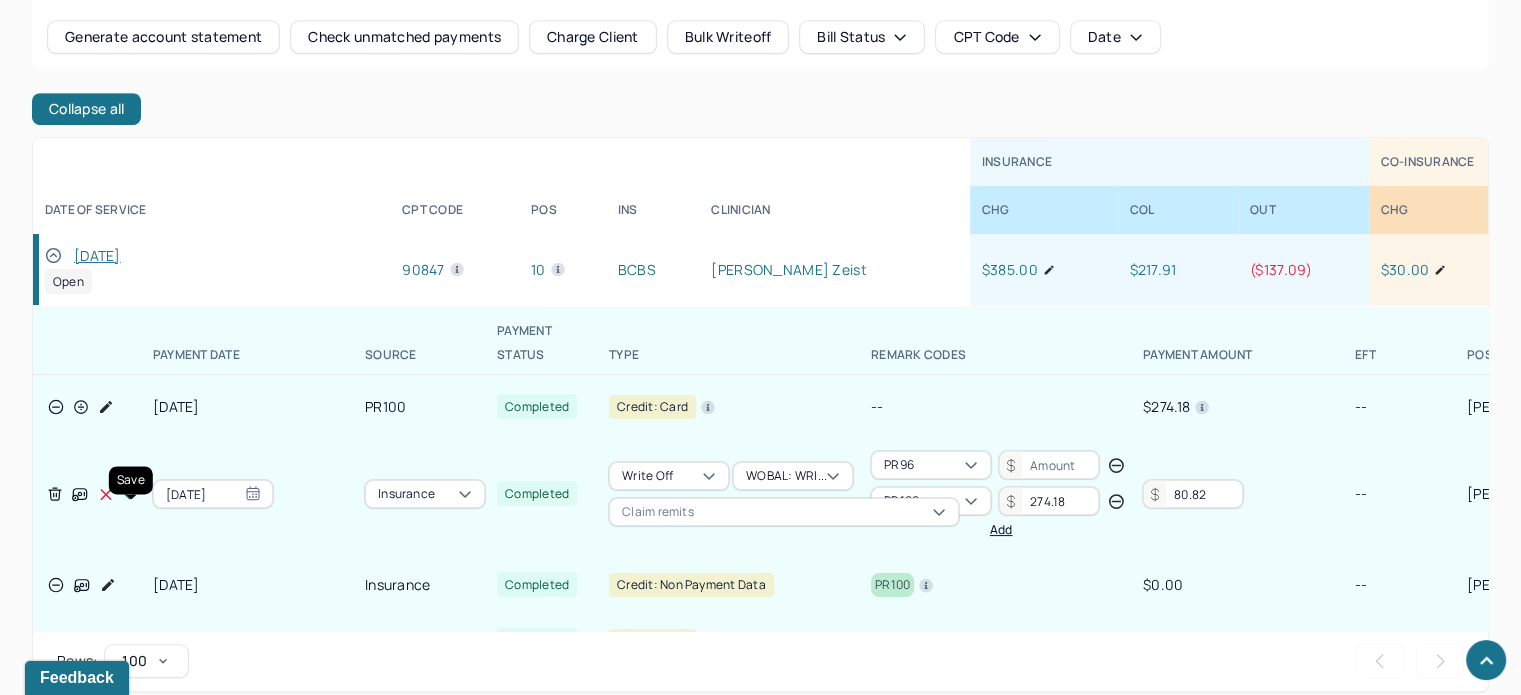 type on "80.82" 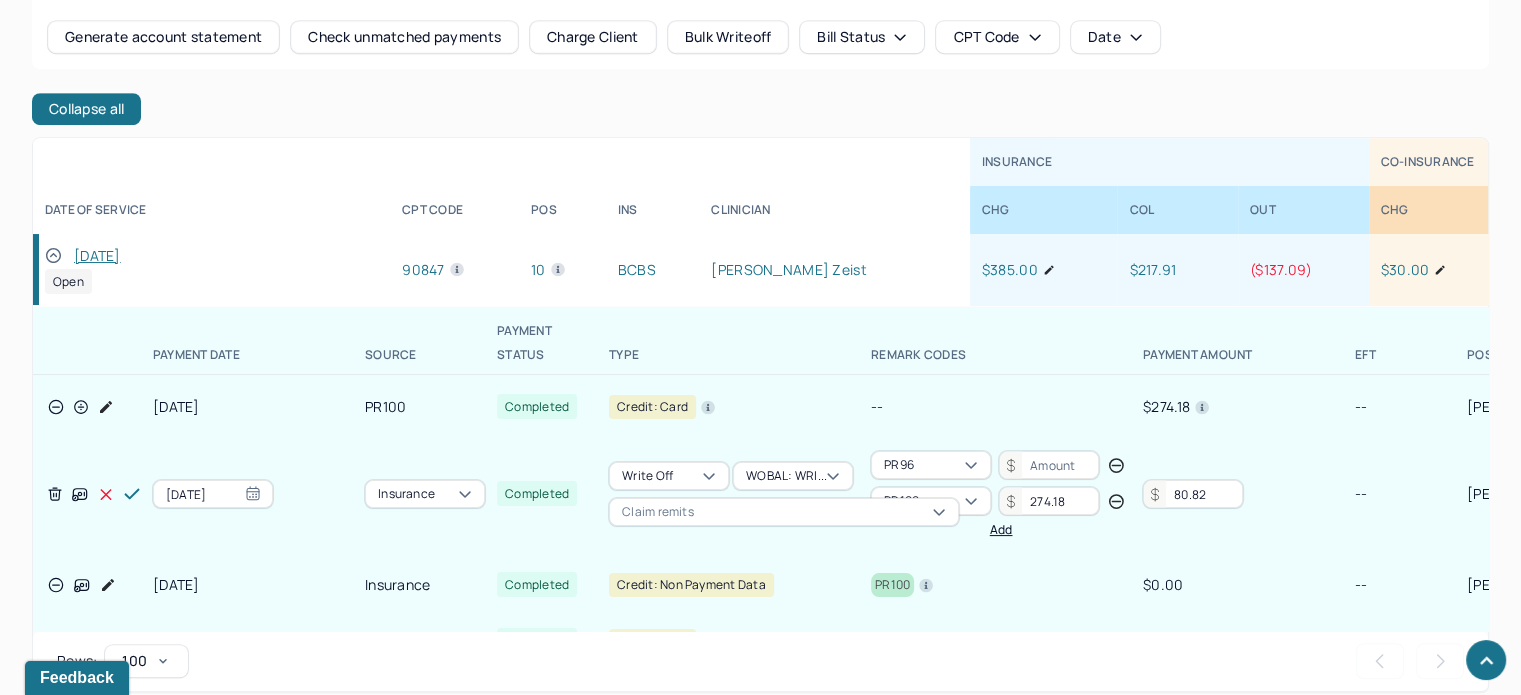 click 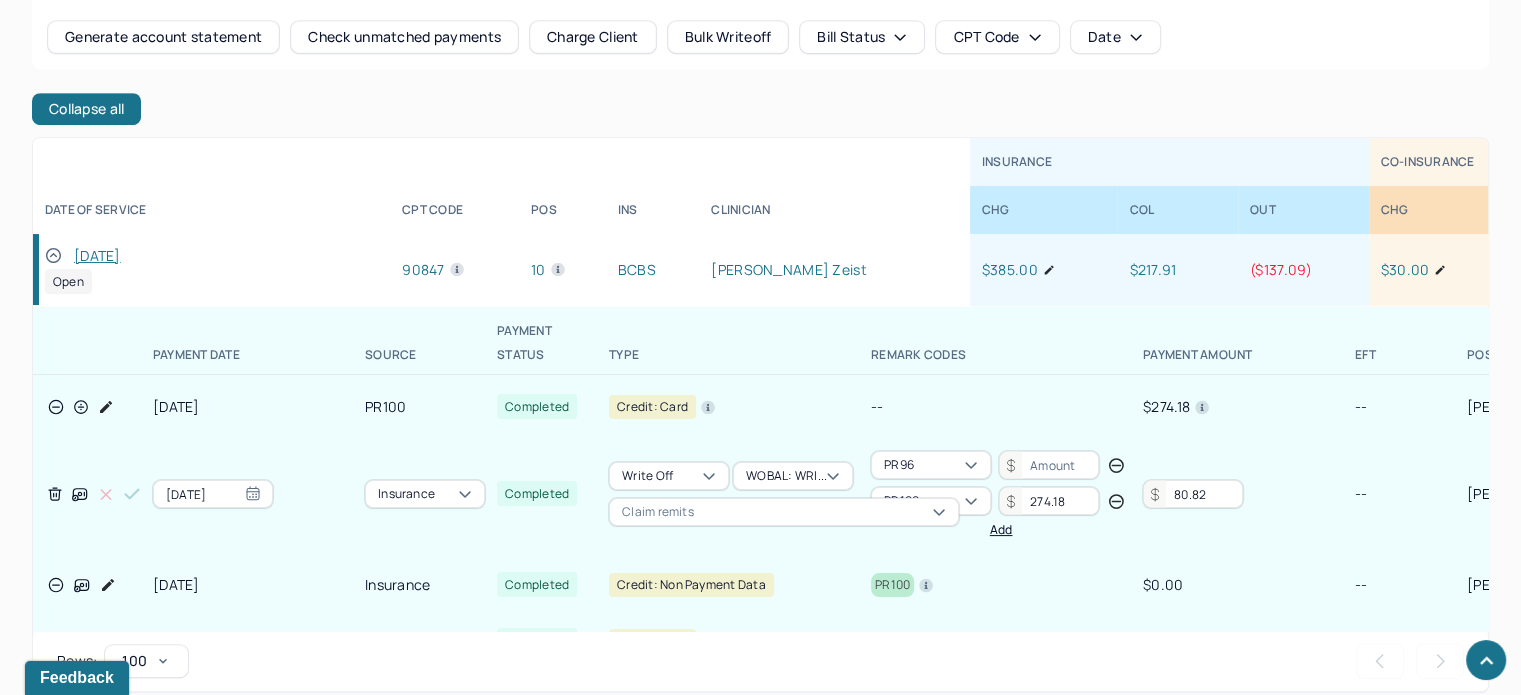 scroll, scrollTop: 200, scrollLeft: 0, axis: vertical 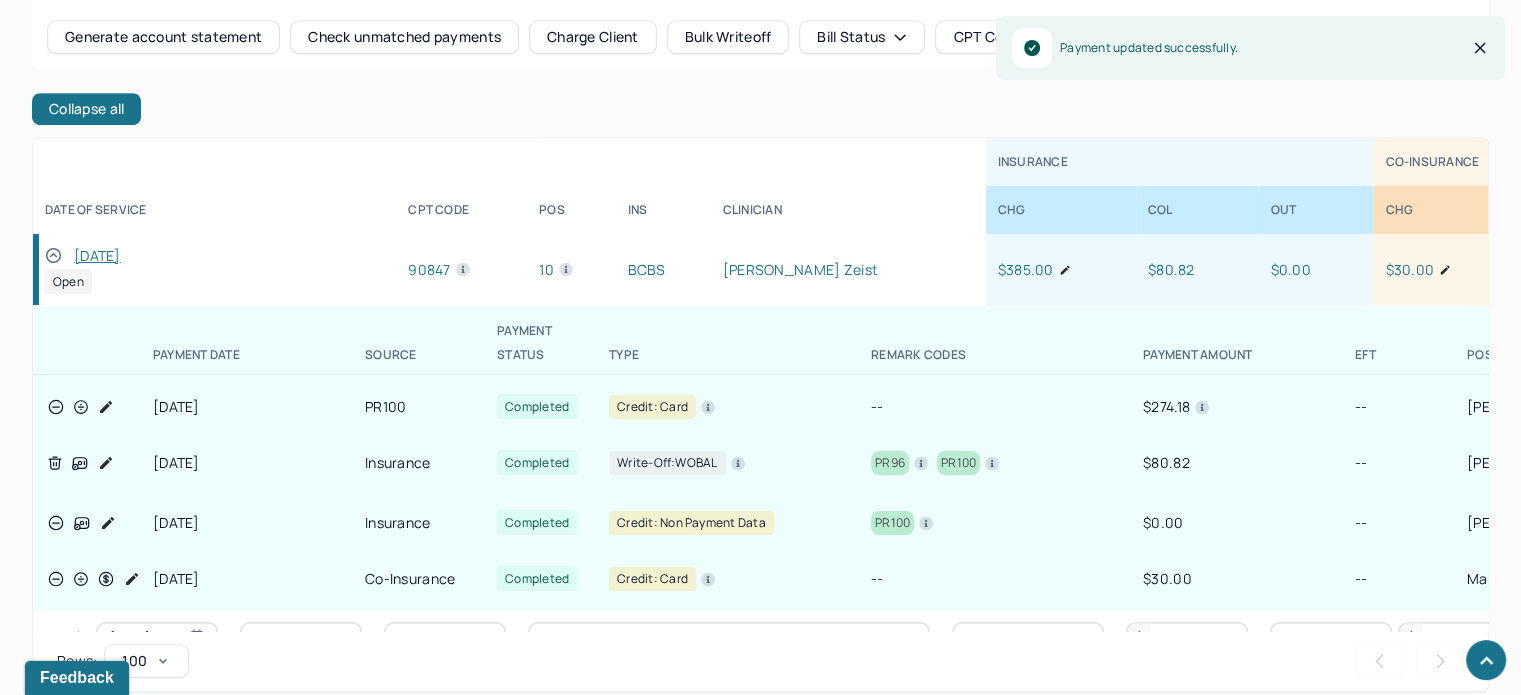 click 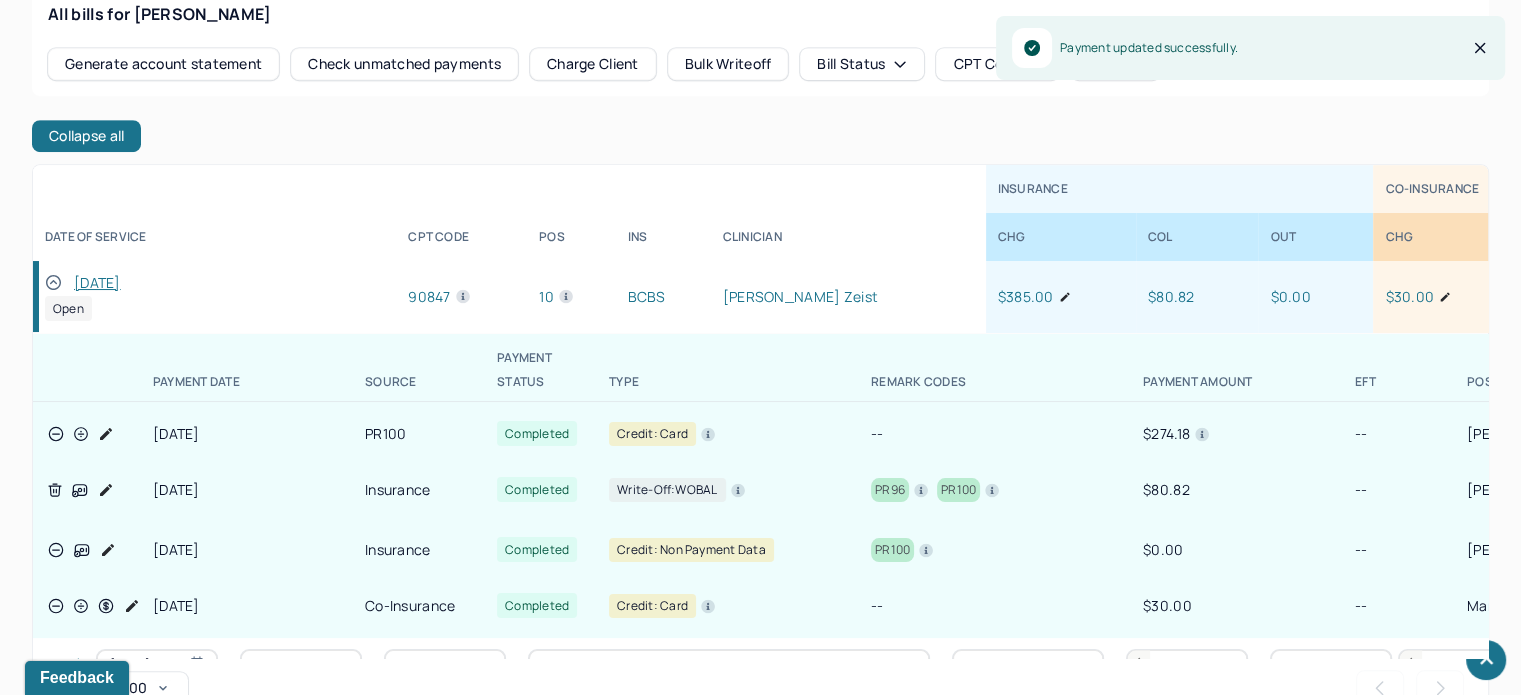 scroll, scrollTop: 0, scrollLeft: 0, axis: both 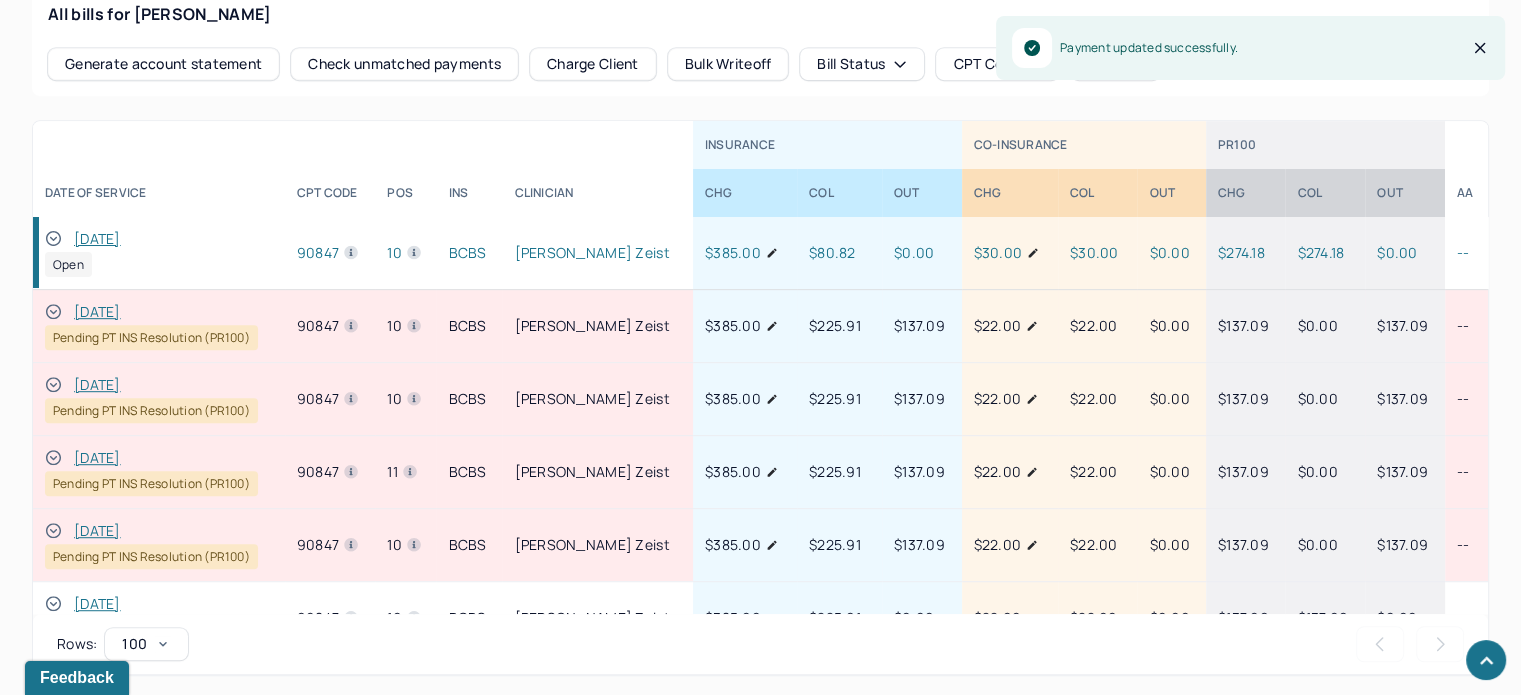click on "12/20/2024" at bounding box center (97, 239) 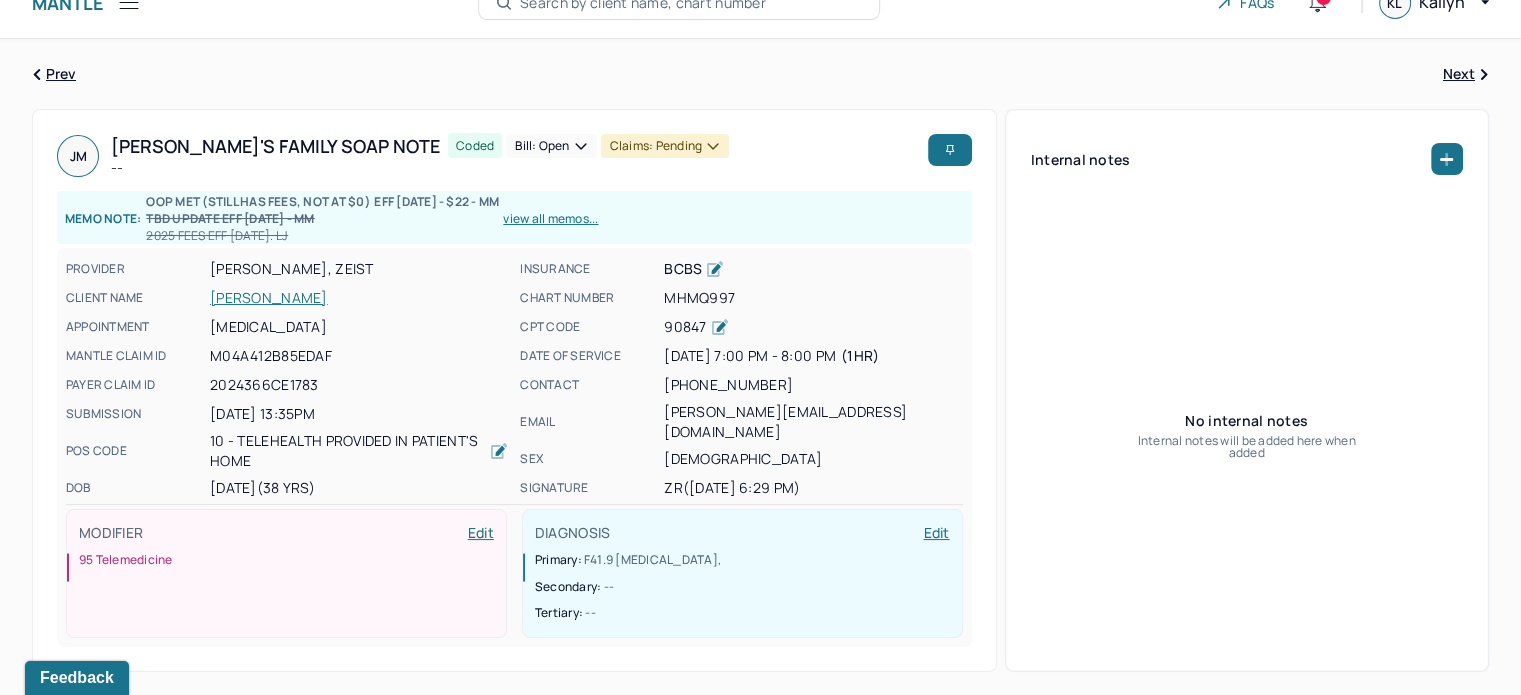 scroll, scrollTop: 0, scrollLeft: 0, axis: both 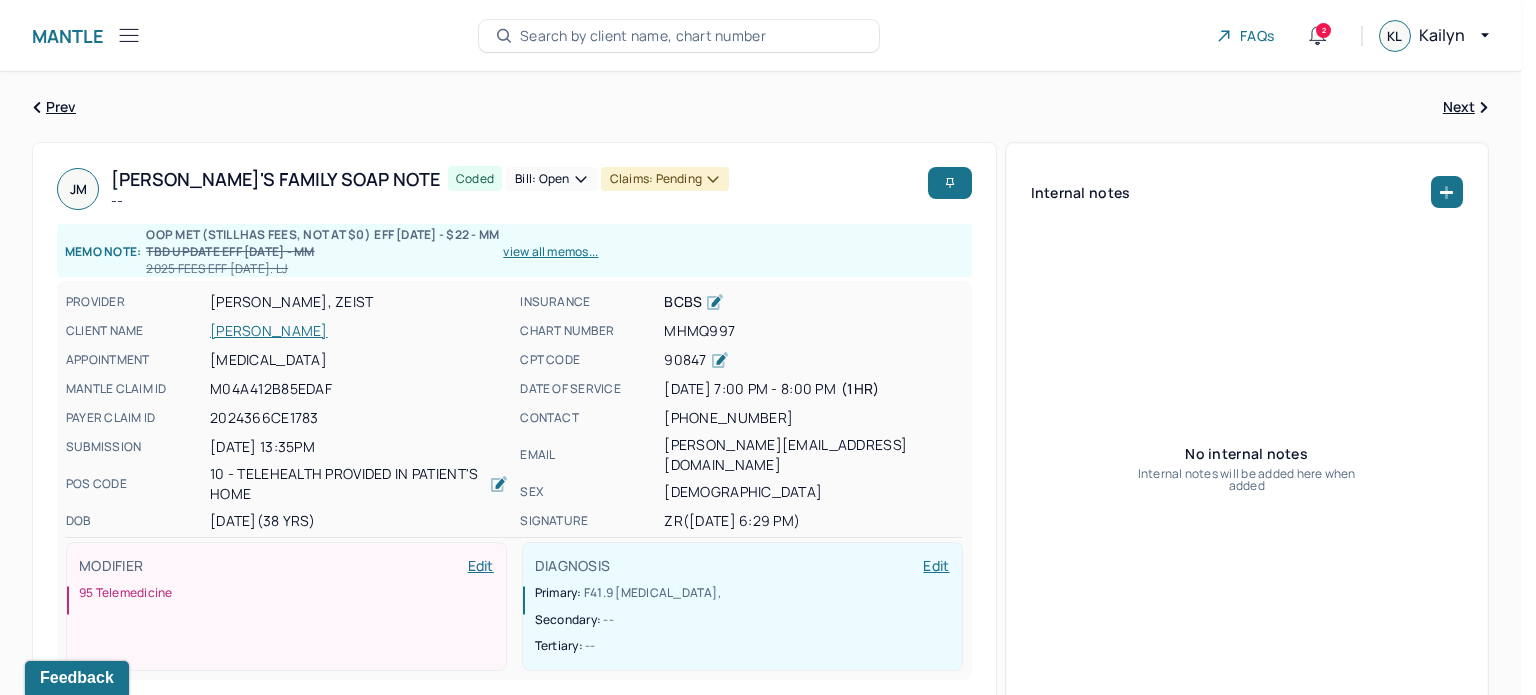 click on "Claims: pending" at bounding box center [665, 179] 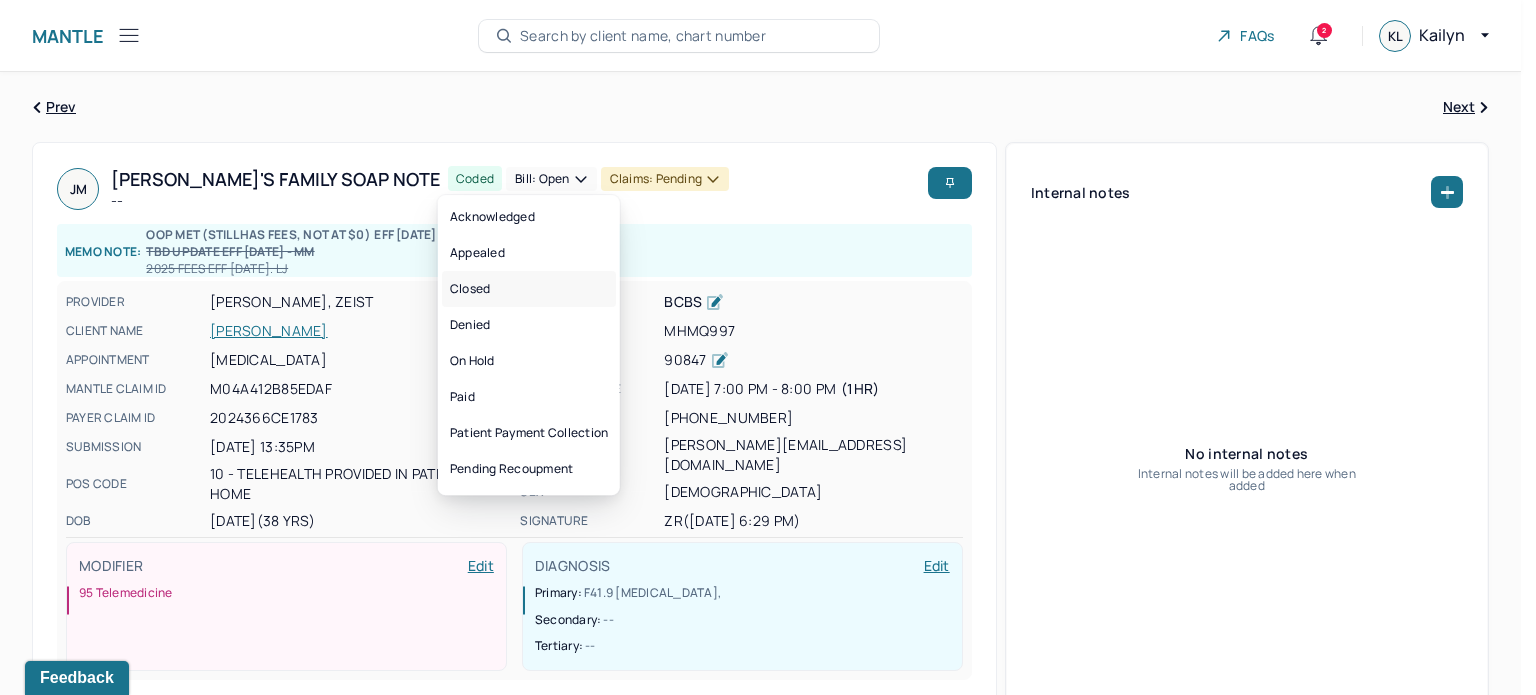 click on "Closed" at bounding box center (529, 289) 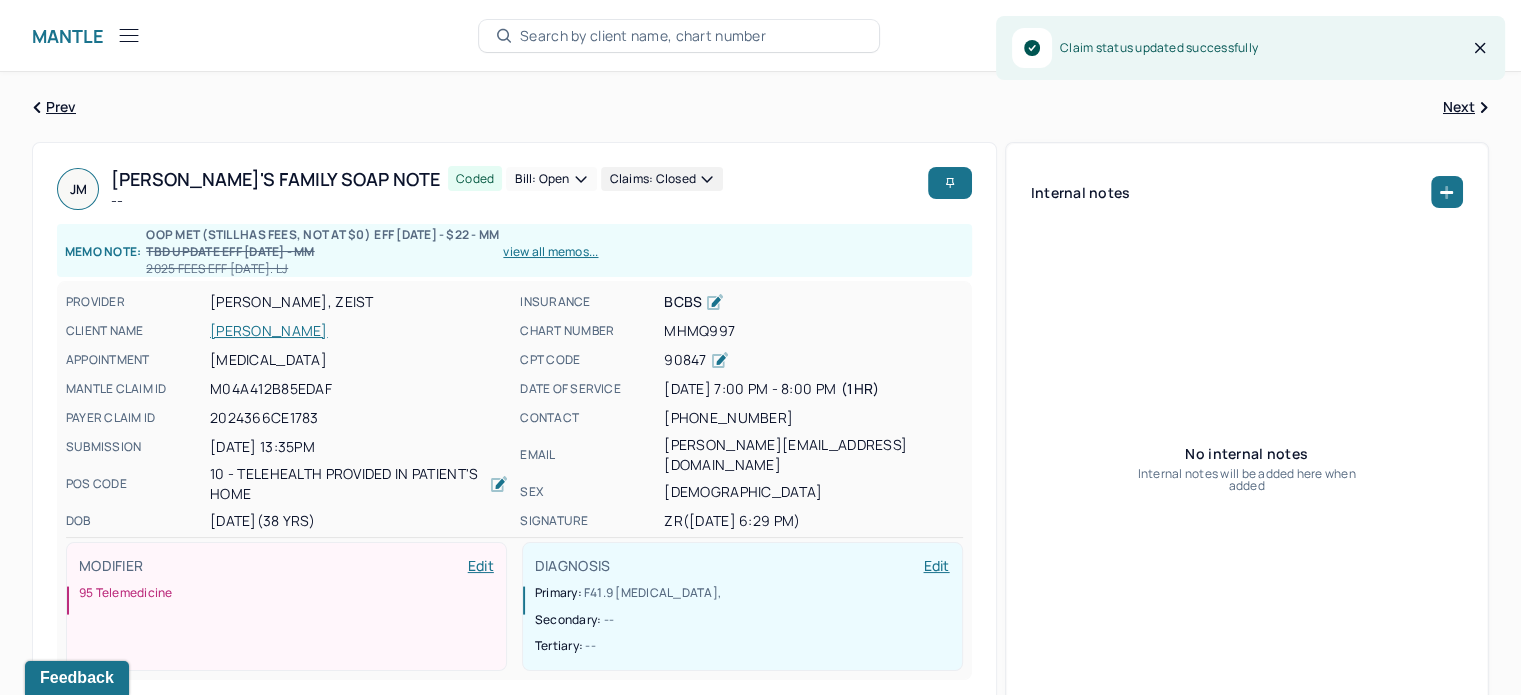 click on "Bill: Open" at bounding box center [551, 179] 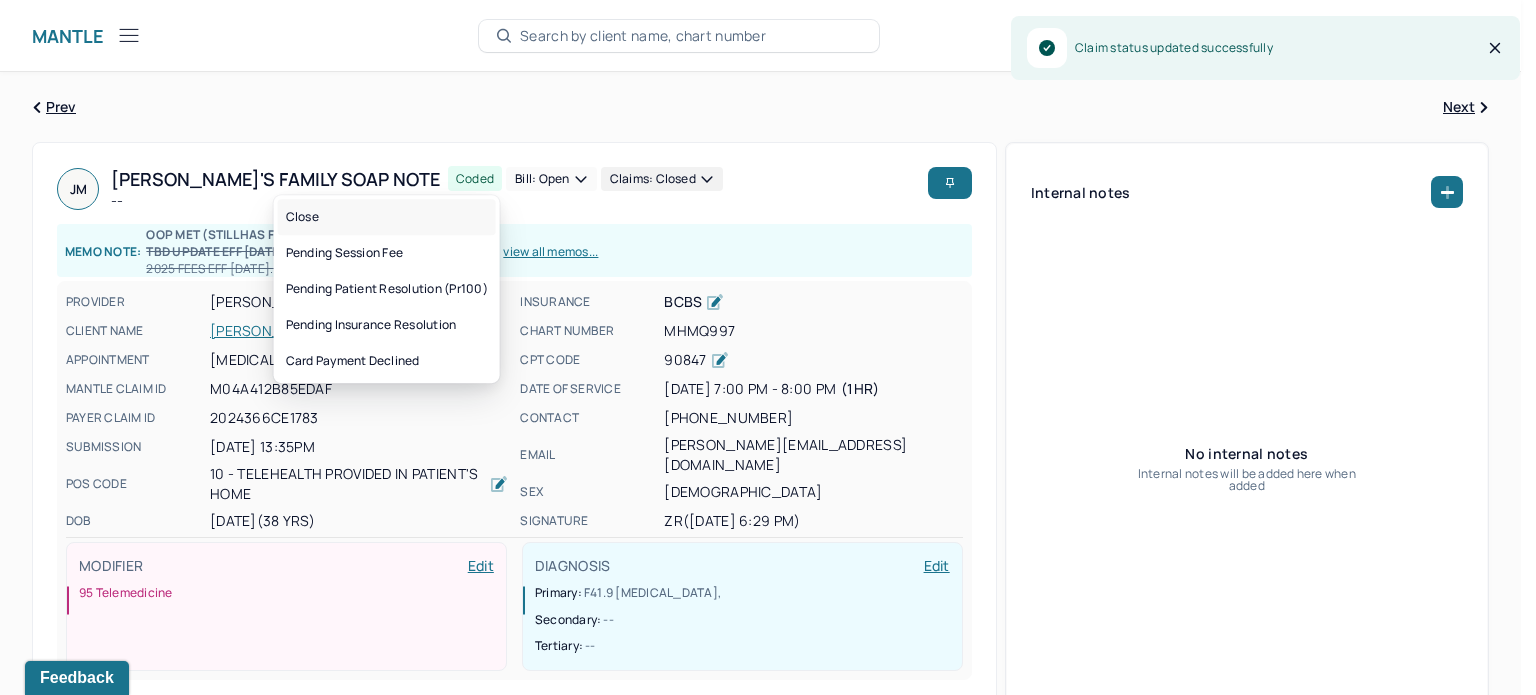click on "Close" at bounding box center [387, 217] 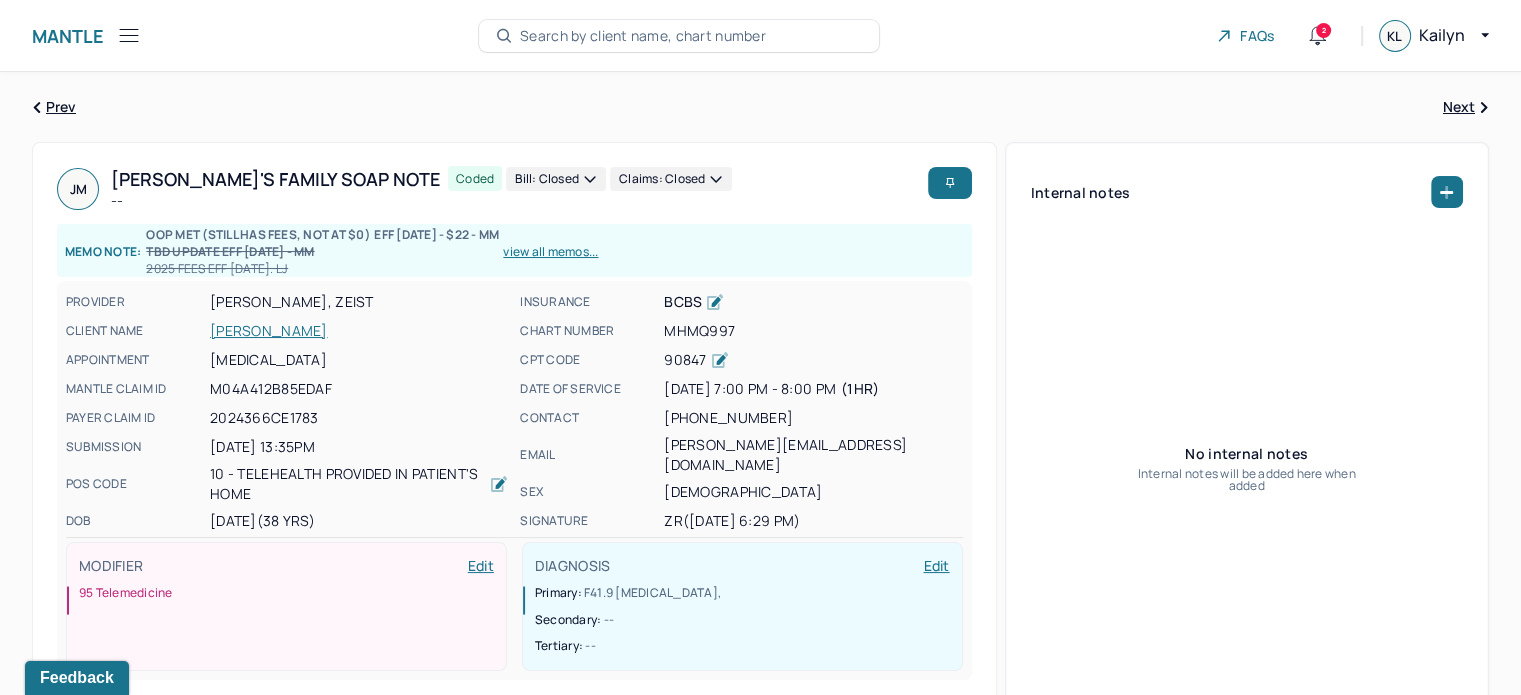 click 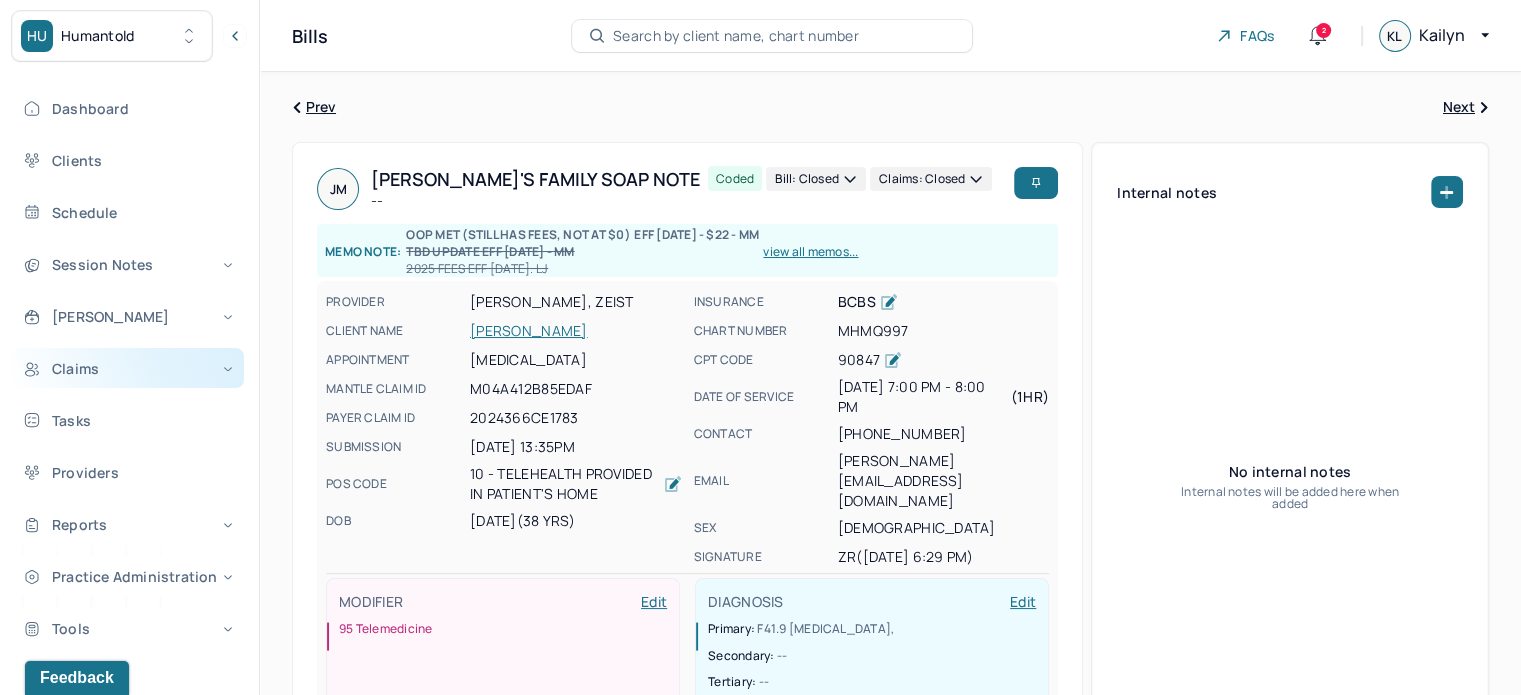 click on "Claims" at bounding box center (128, 368) 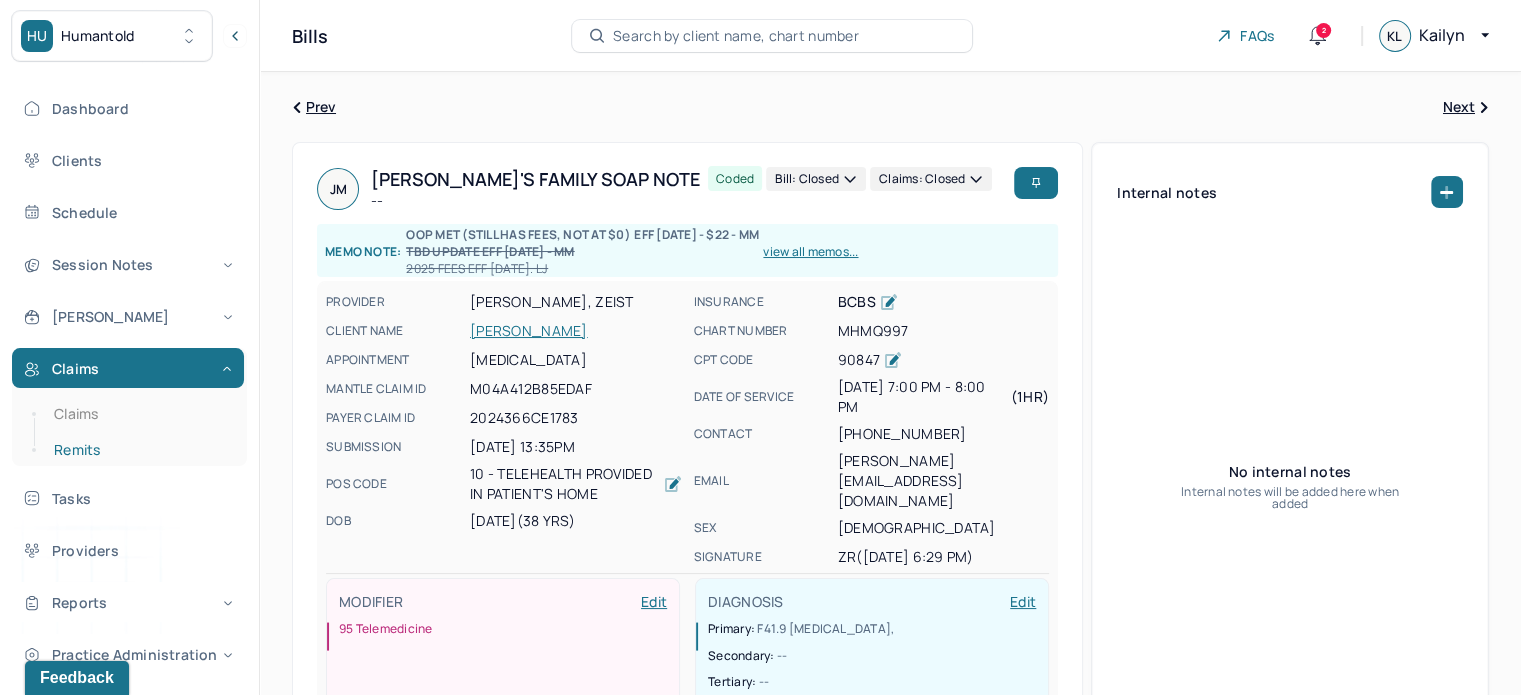 click on "Remits" at bounding box center [139, 450] 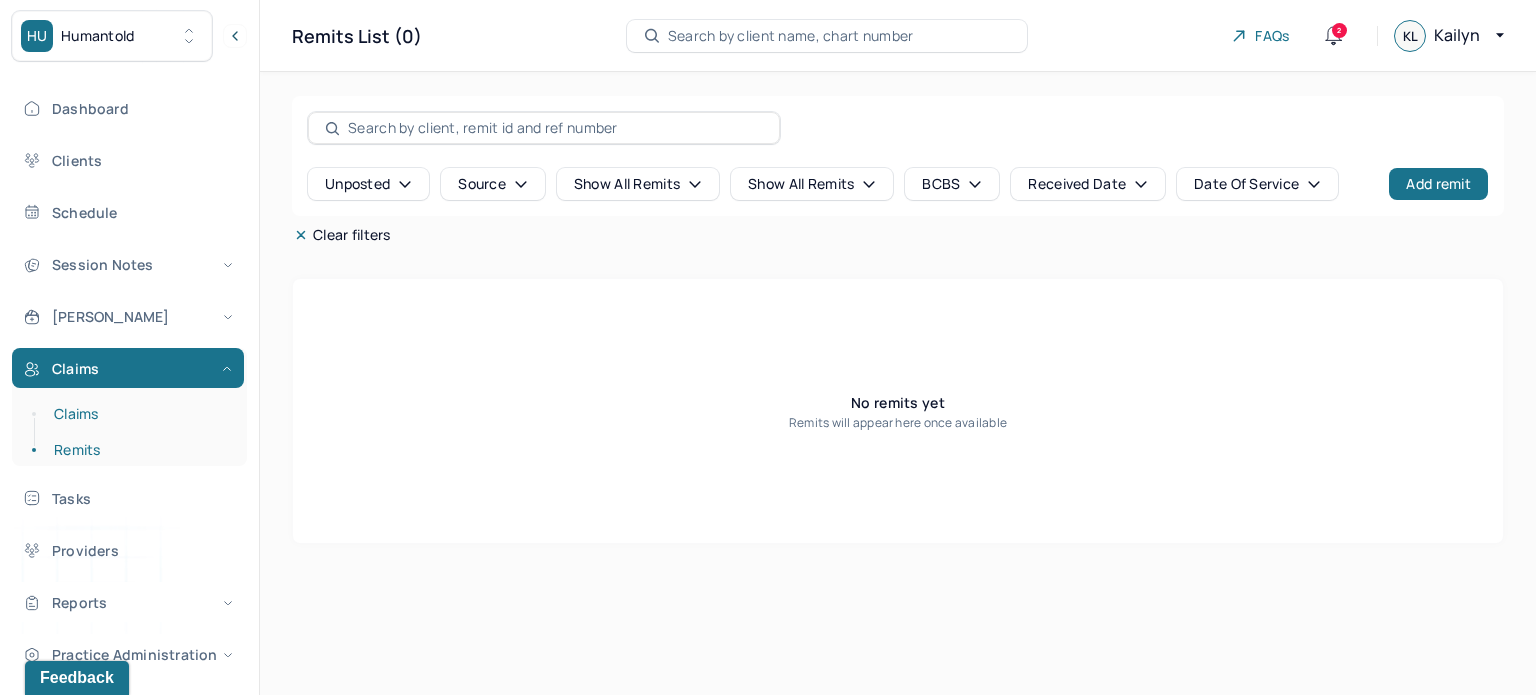 click on "Claims" at bounding box center [139, 414] 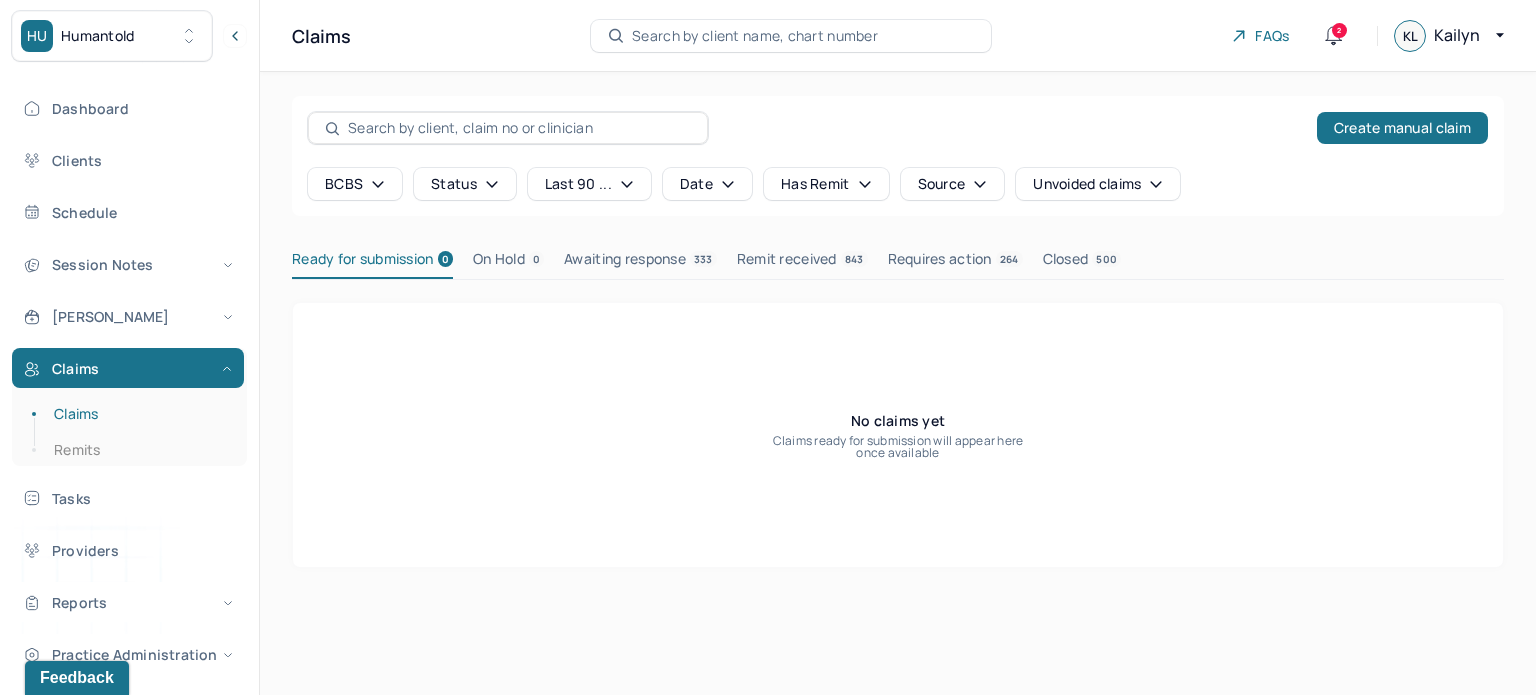 click on "Search by client name, chart number" at bounding box center (755, 36) 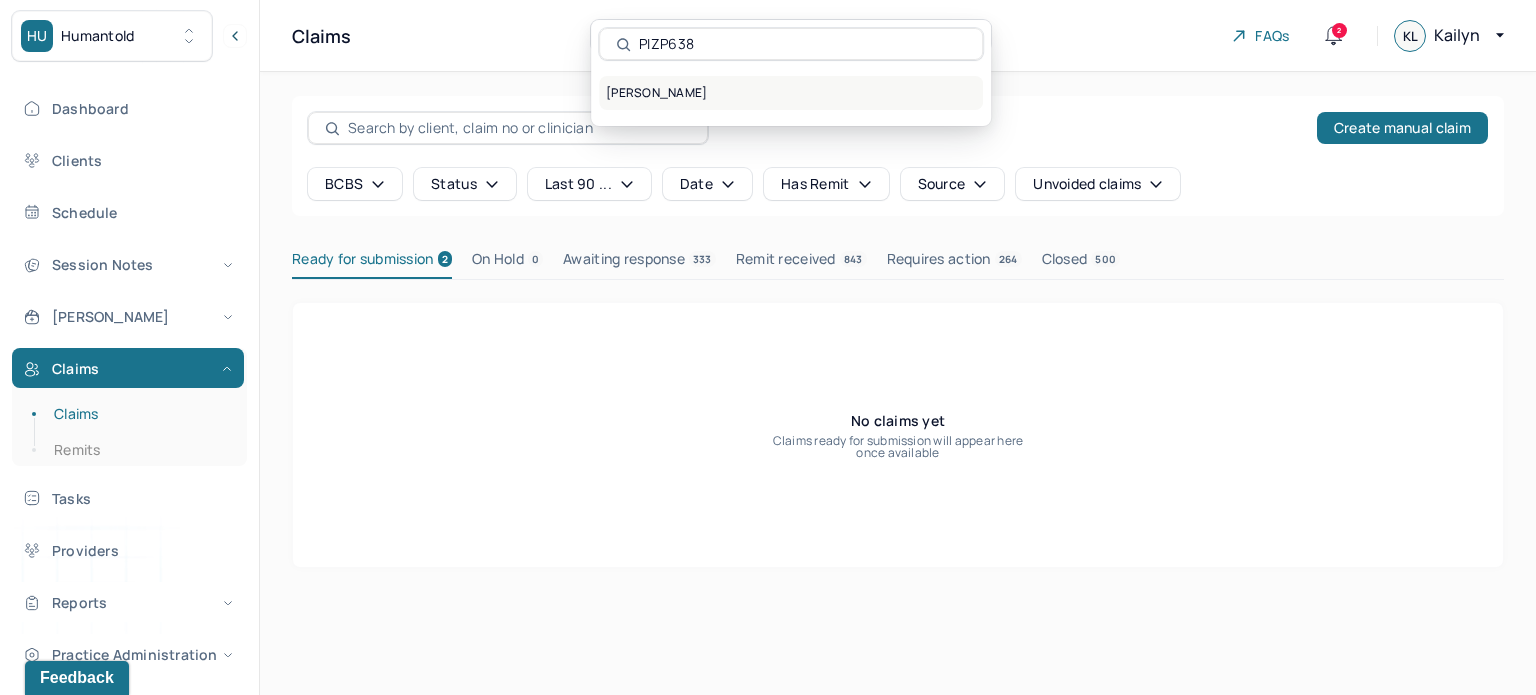 type on "PIZP638" 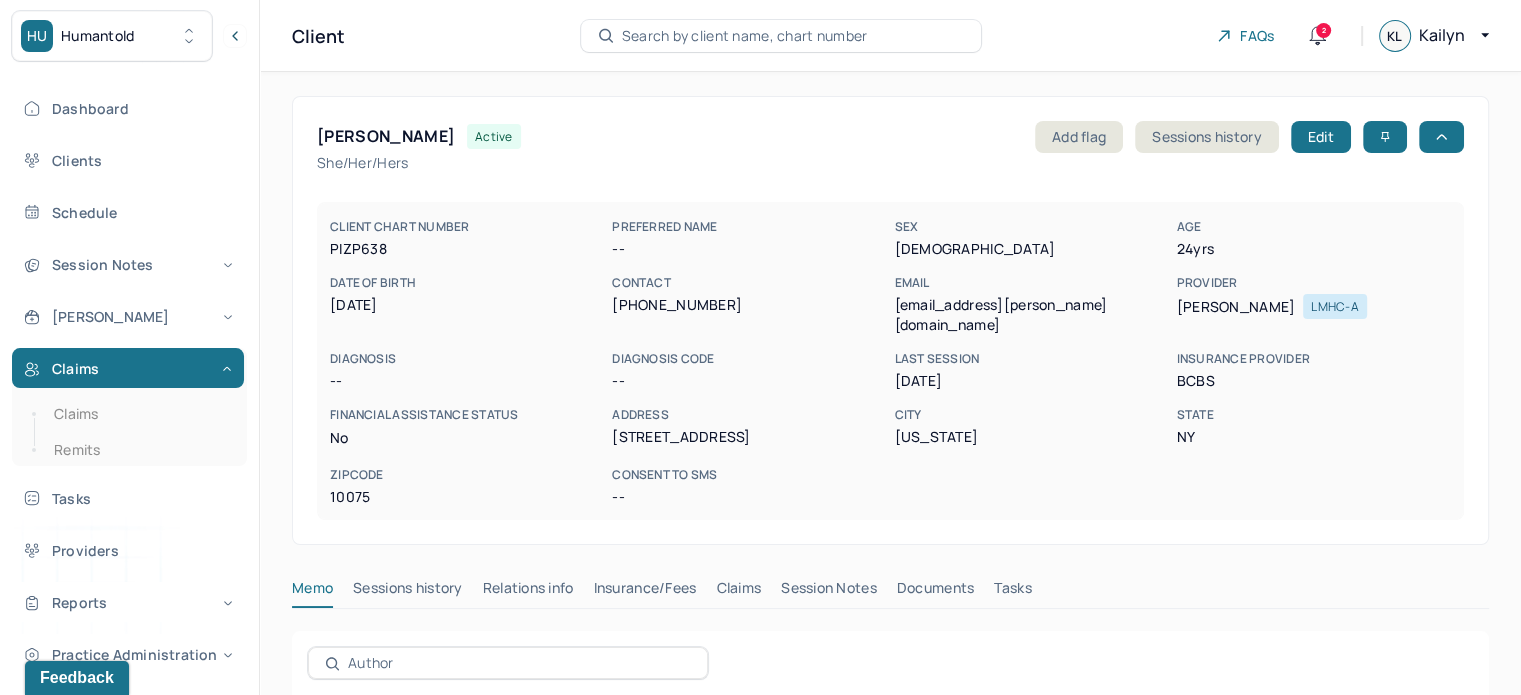click on "Claims" at bounding box center [738, 592] 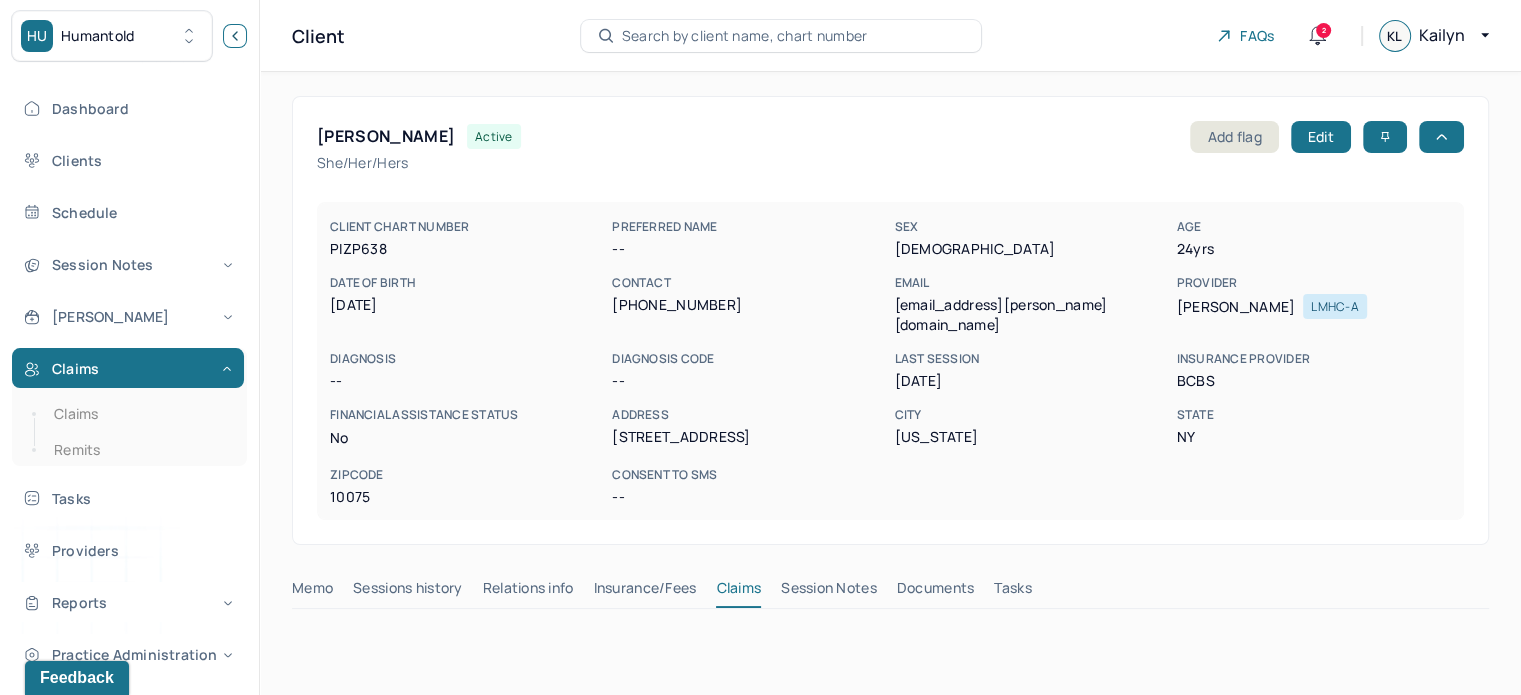 click at bounding box center [235, 36] 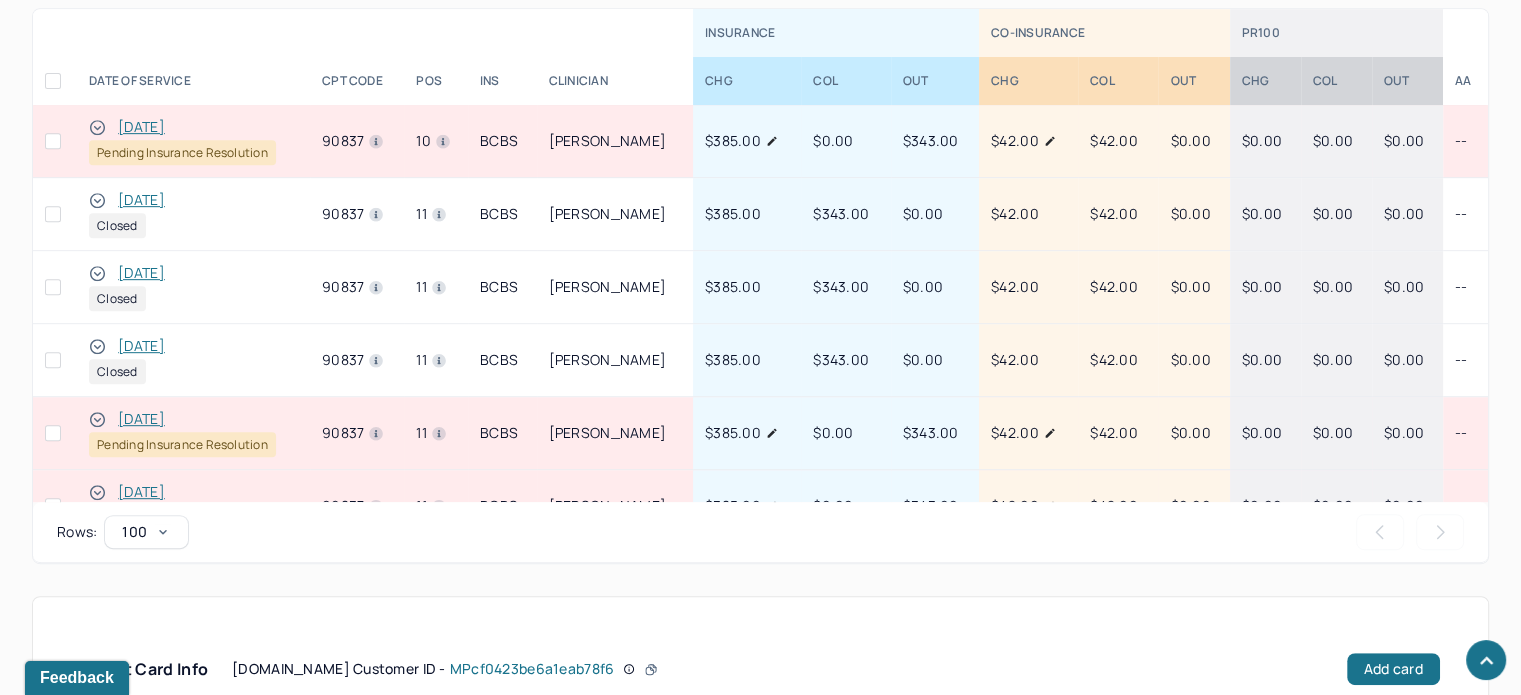 scroll, scrollTop: 1000, scrollLeft: 0, axis: vertical 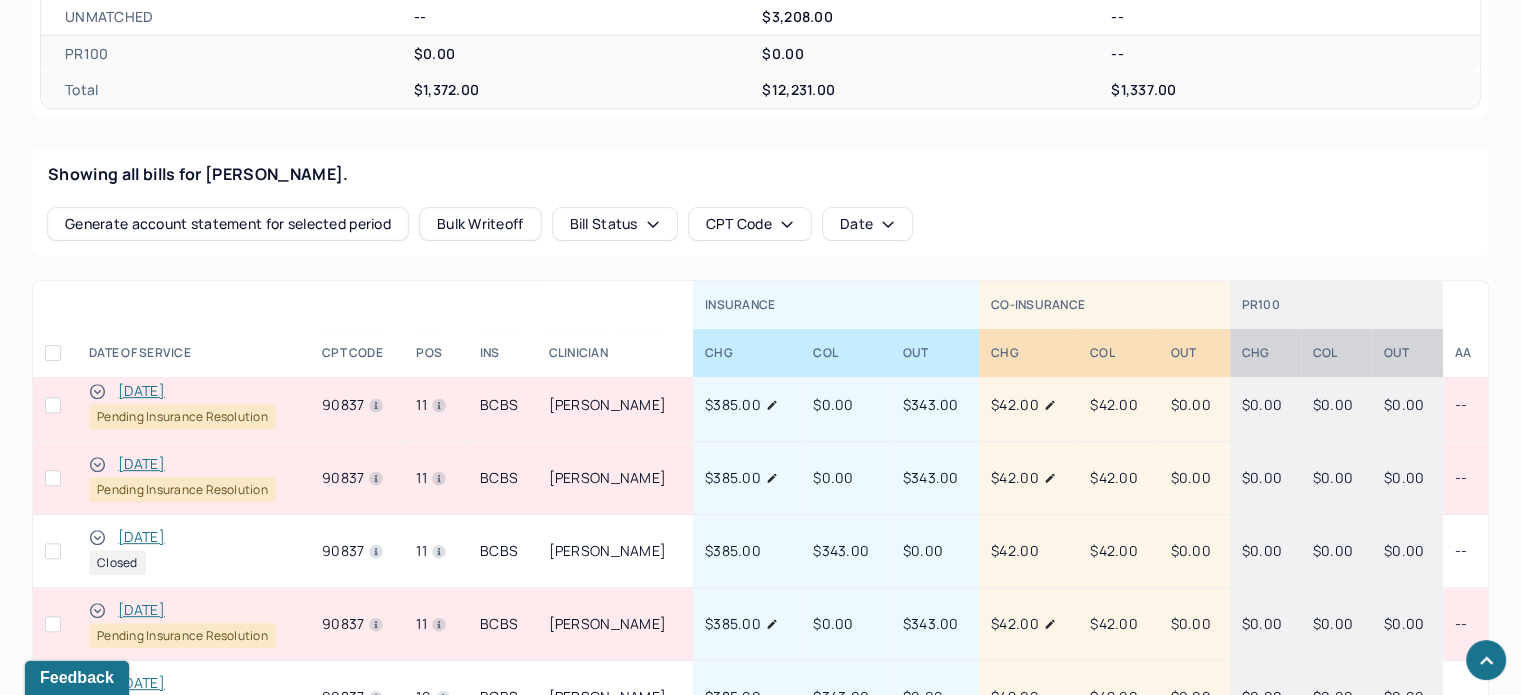 click on "[DATE]" at bounding box center (141, 464) 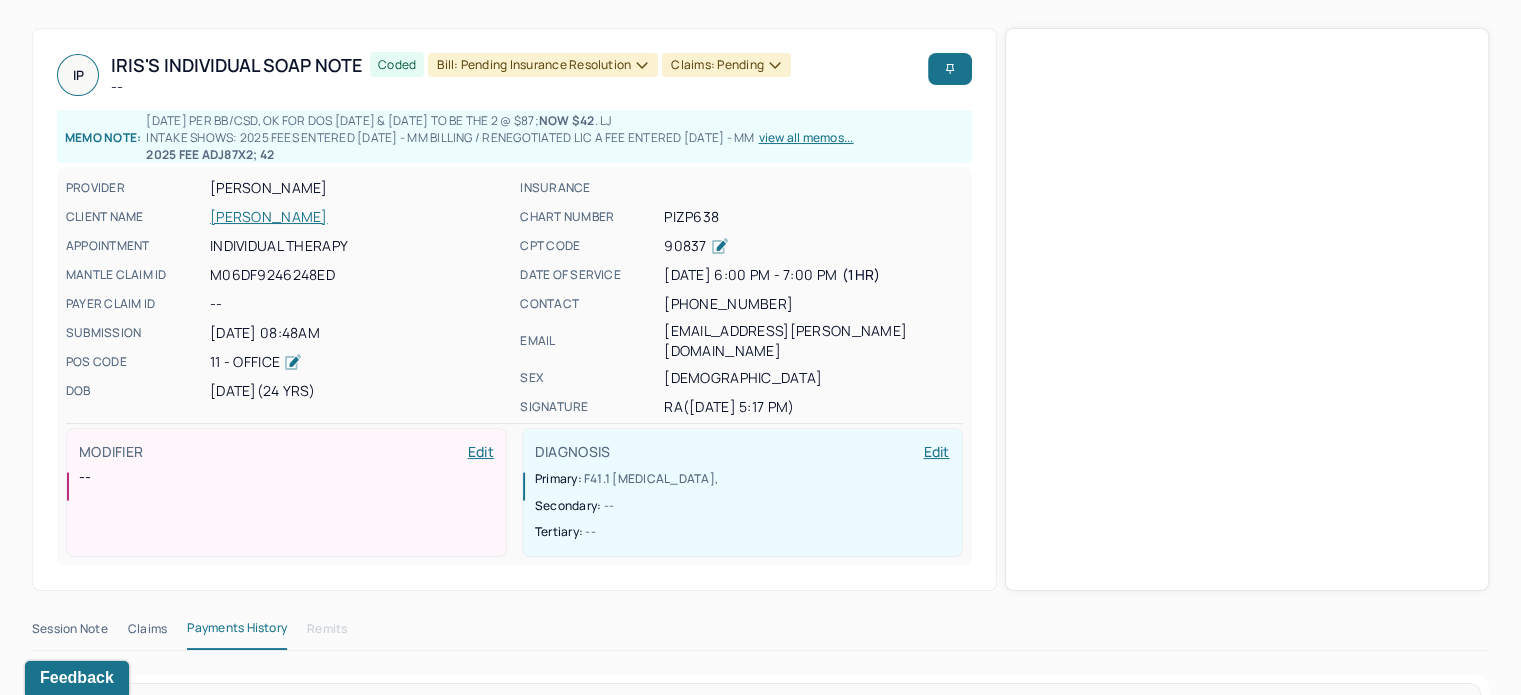 scroll, scrollTop: 200, scrollLeft: 0, axis: vertical 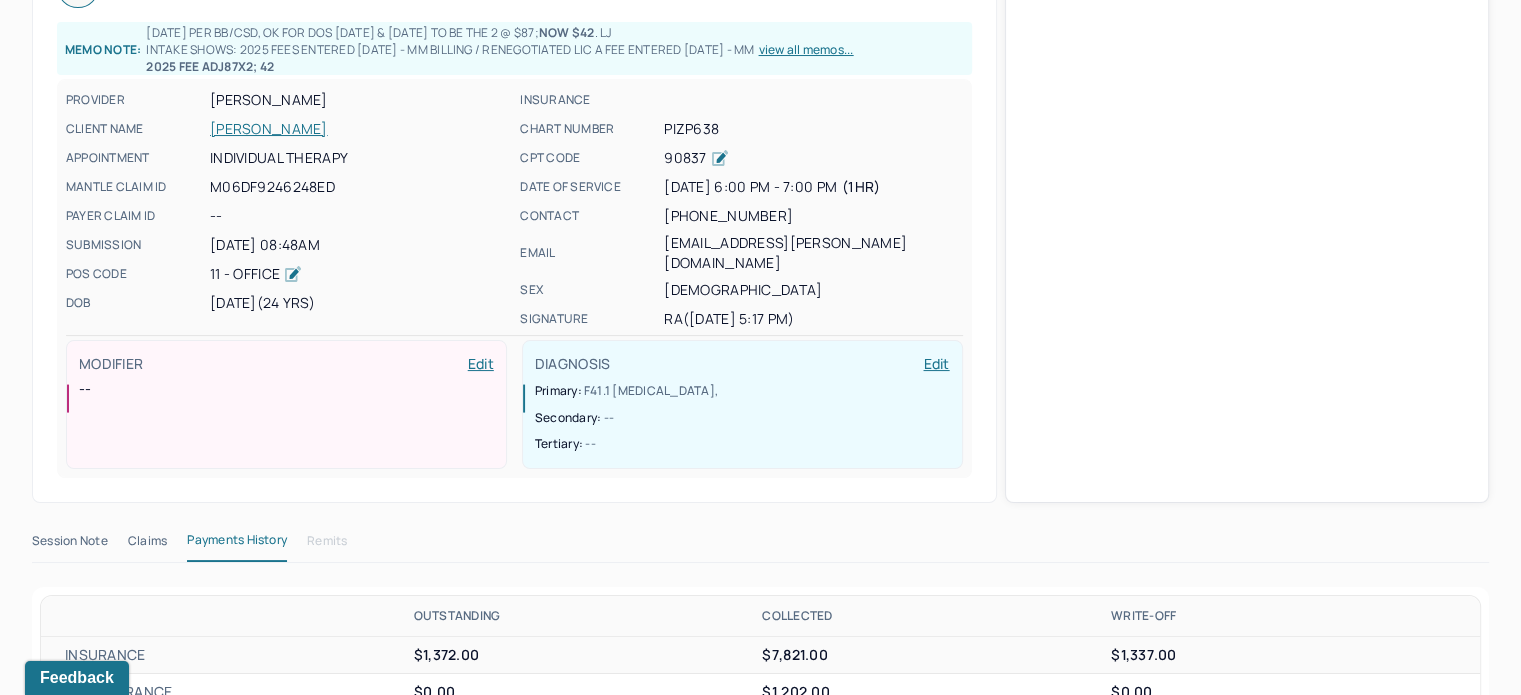 click on "Claims" at bounding box center (147, 545) 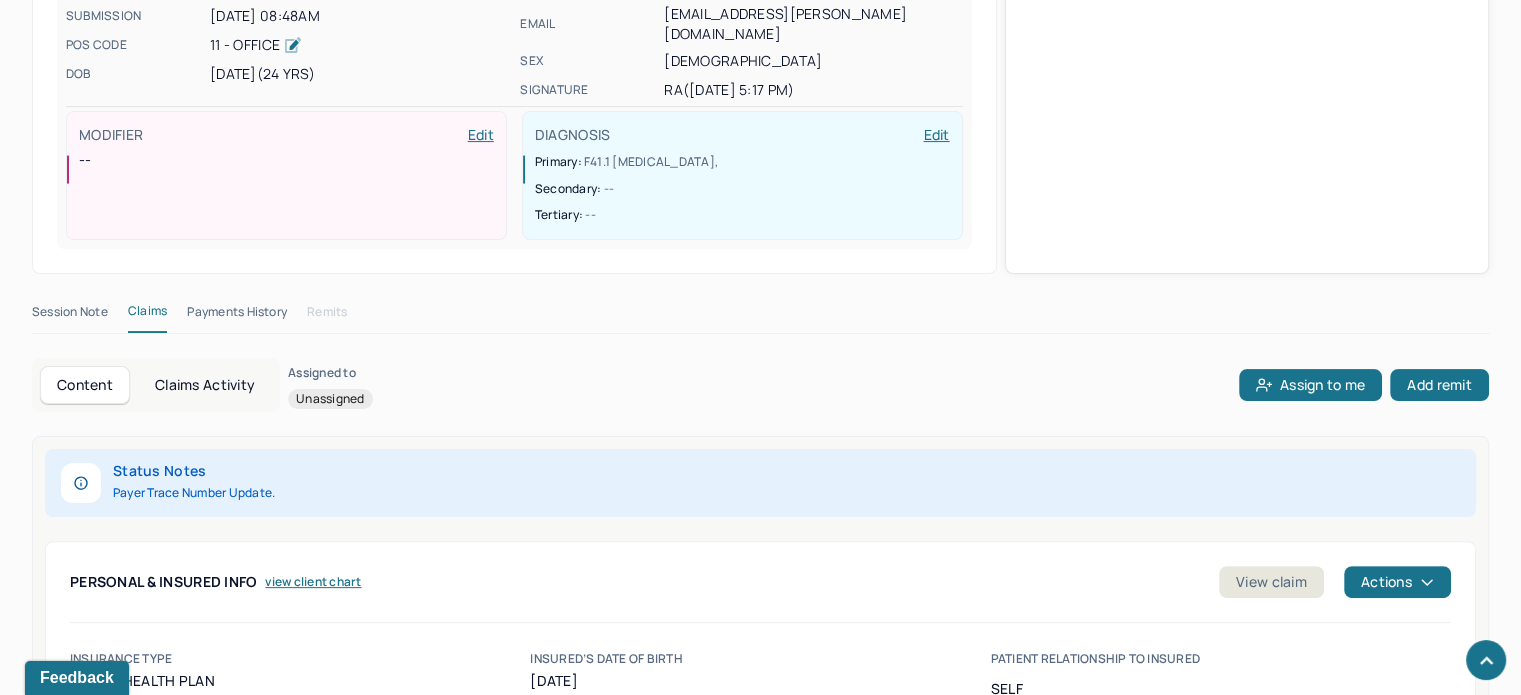 scroll, scrollTop: 700, scrollLeft: 0, axis: vertical 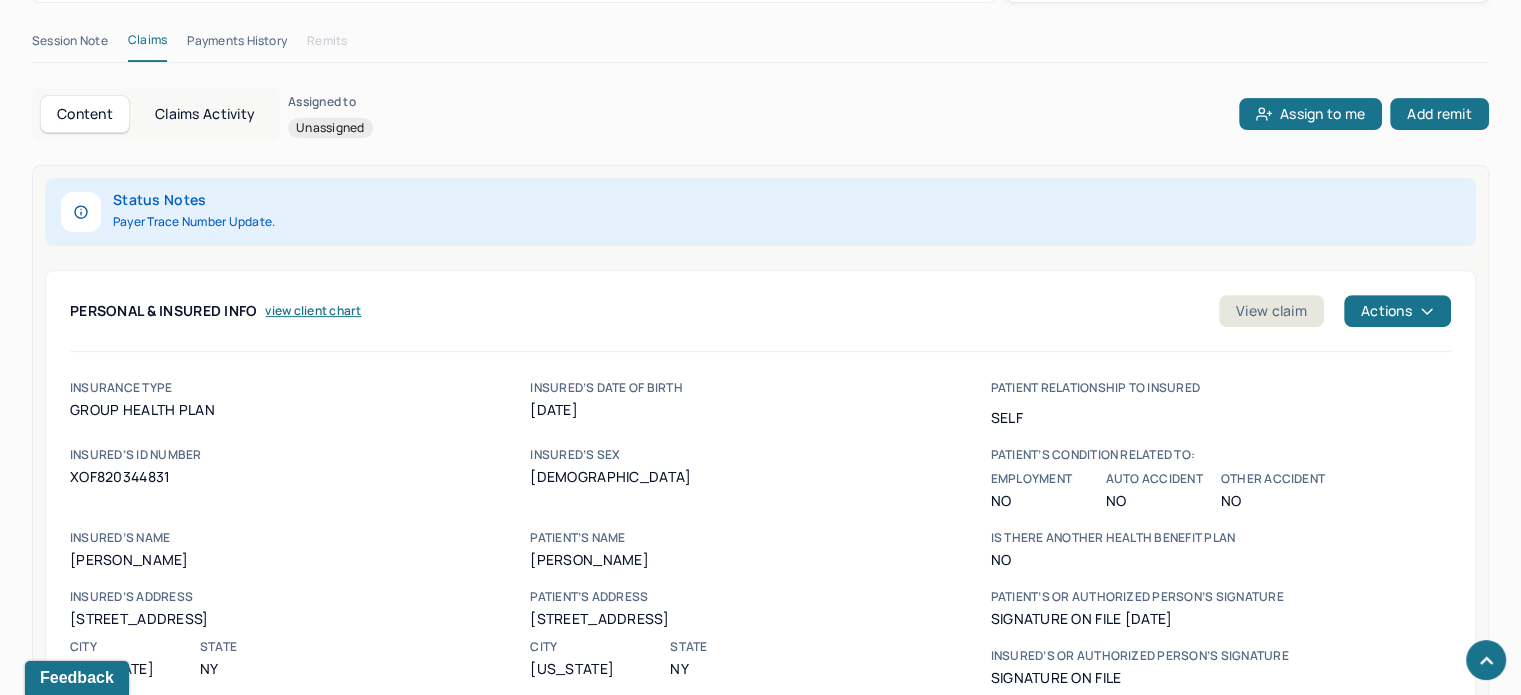click on "XOF820344831" at bounding box center (300, 477) 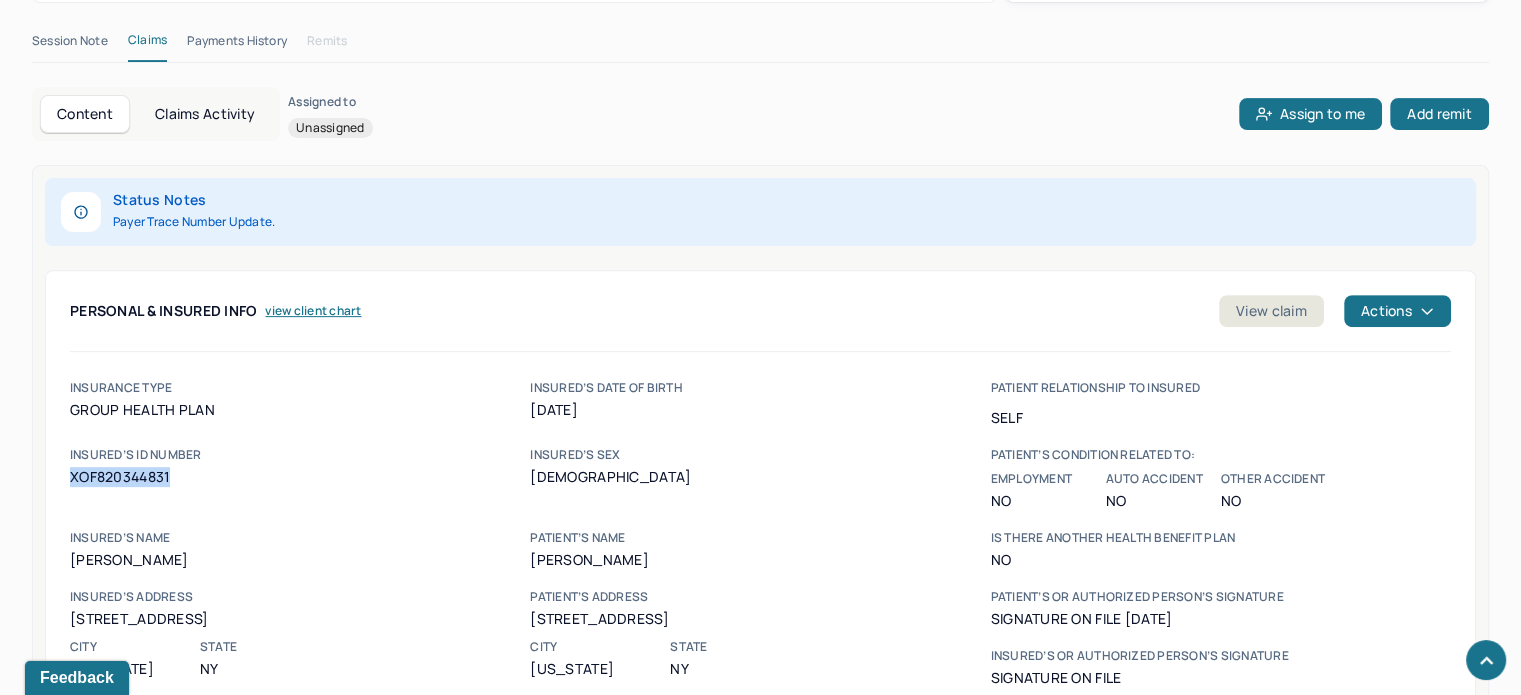 click on "XOF820344831" at bounding box center (300, 477) 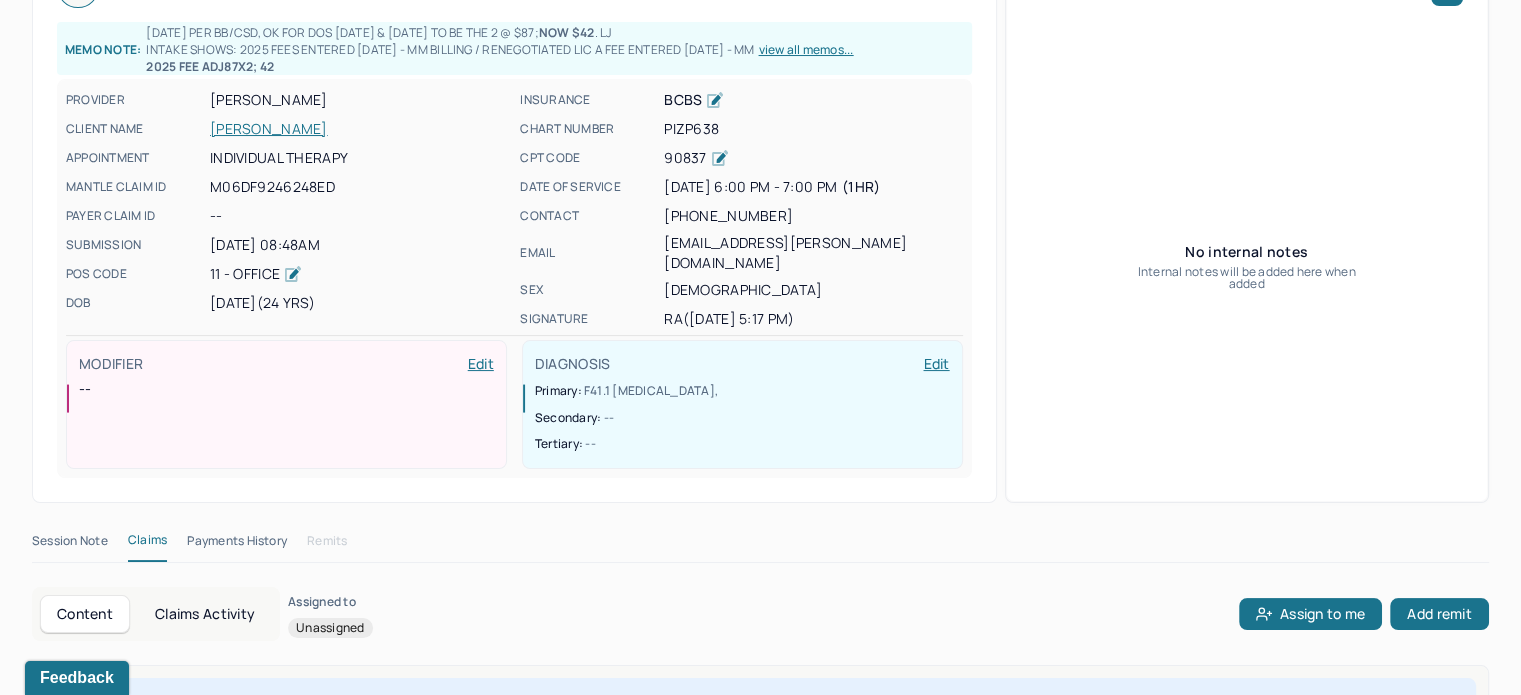 scroll, scrollTop: 201, scrollLeft: 0, axis: vertical 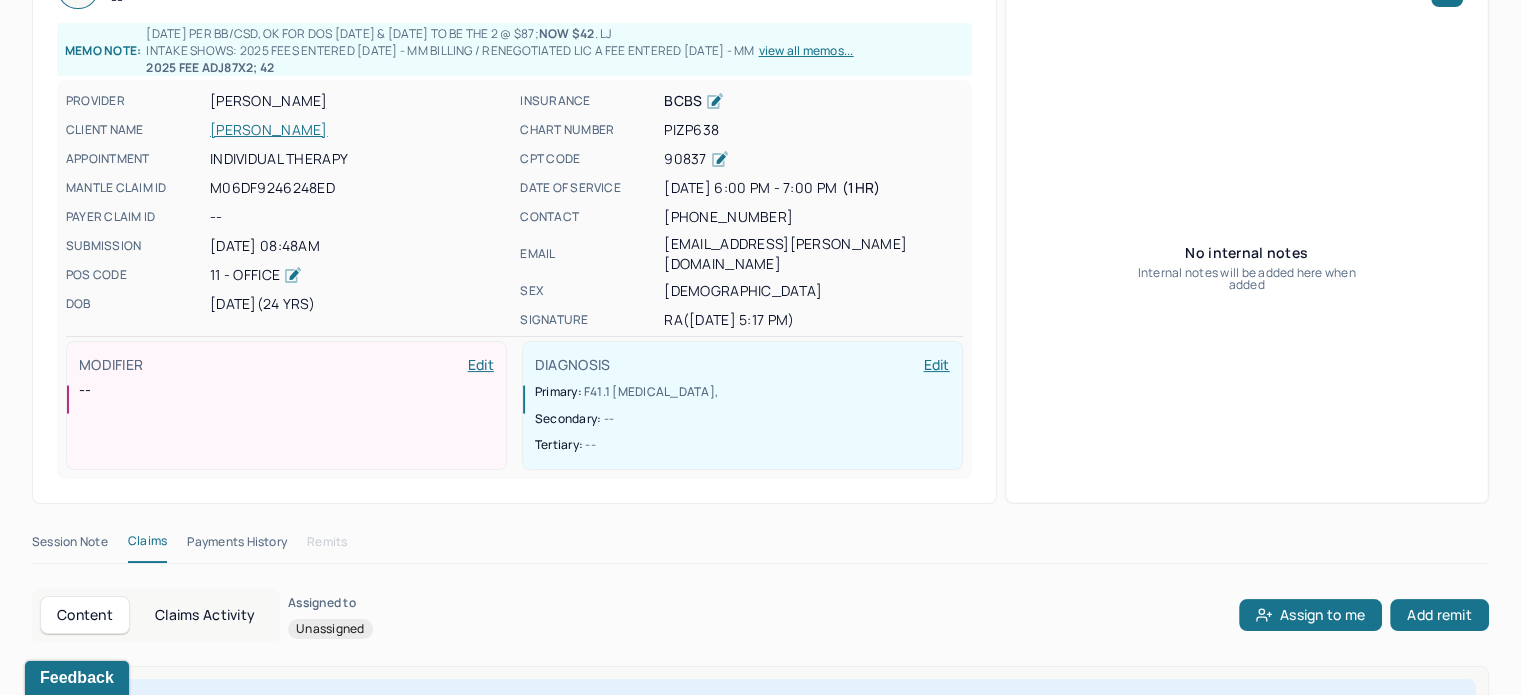 click on "PARKE, IRIS" at bounding box center [359, 130] 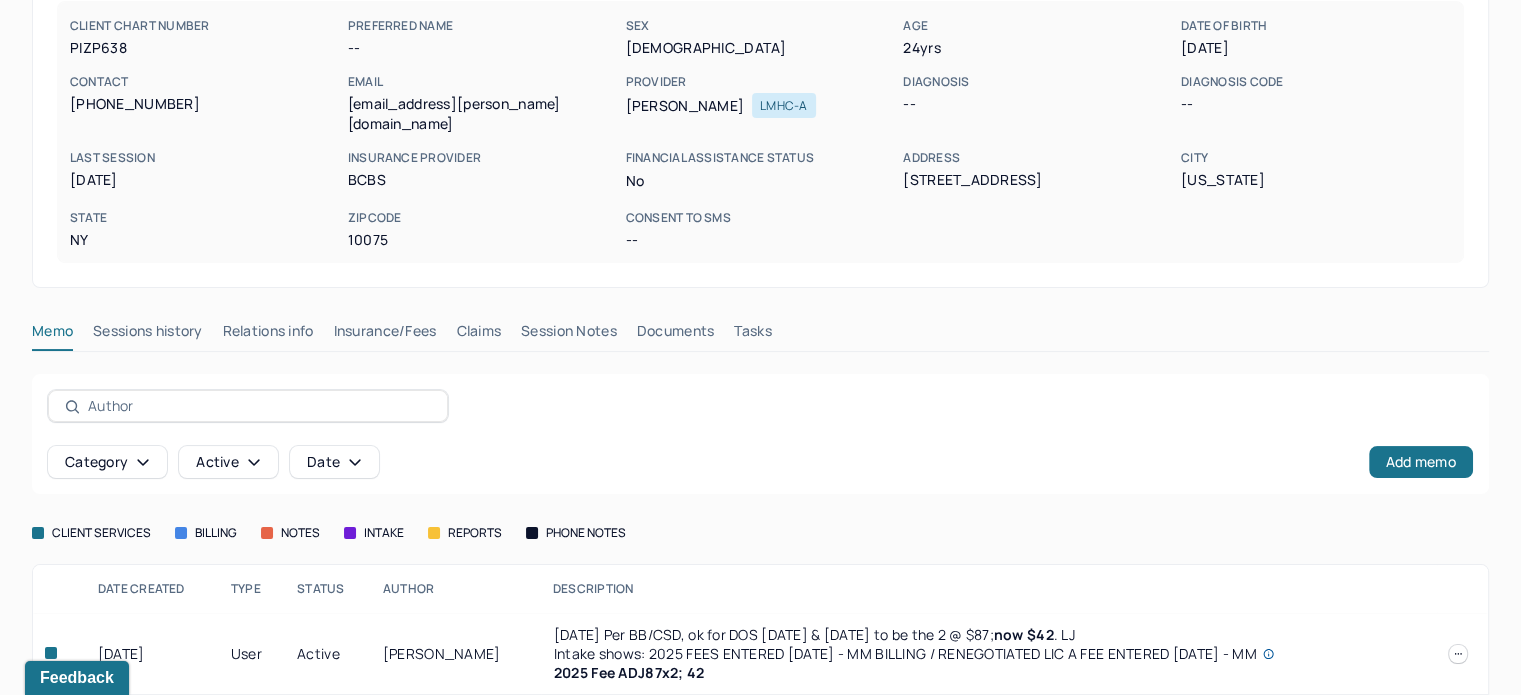 click on "Memo     Sessions history     Relations info     Insurance/Fees     Claims     Session Notes     Documents     Tasks" at bounding box center (760, 336) 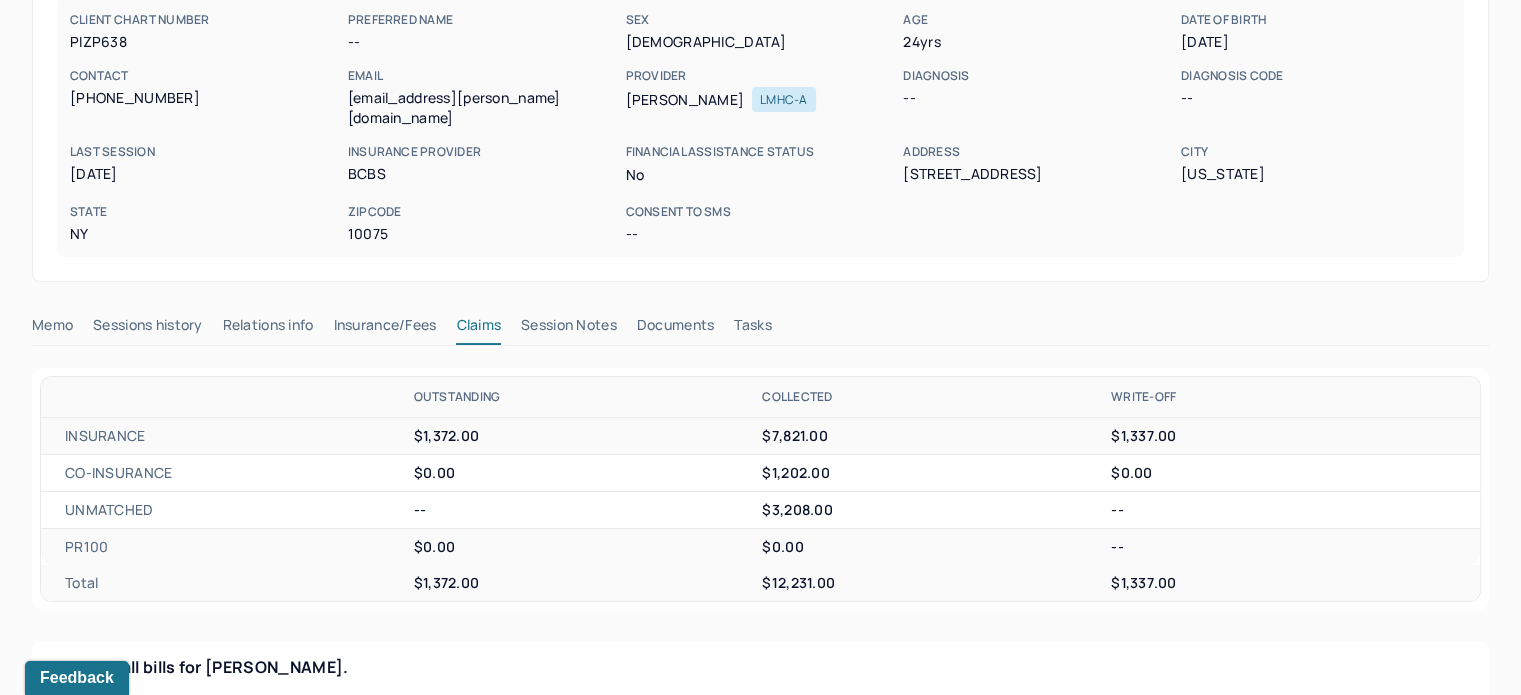 scroll, scrollTop: 701, scrollLeft: 0, axis: vertical 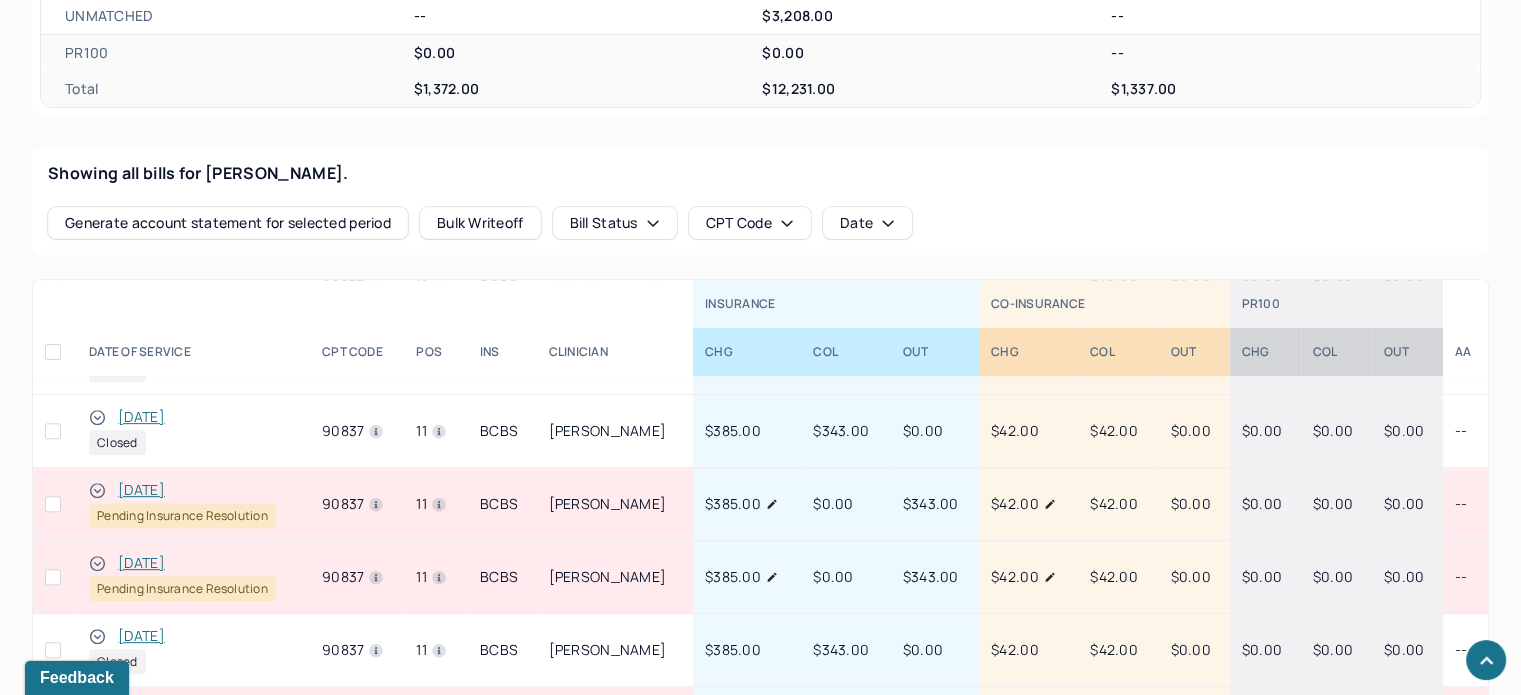 click on "[DATE]" at bounding box center (141, 563) 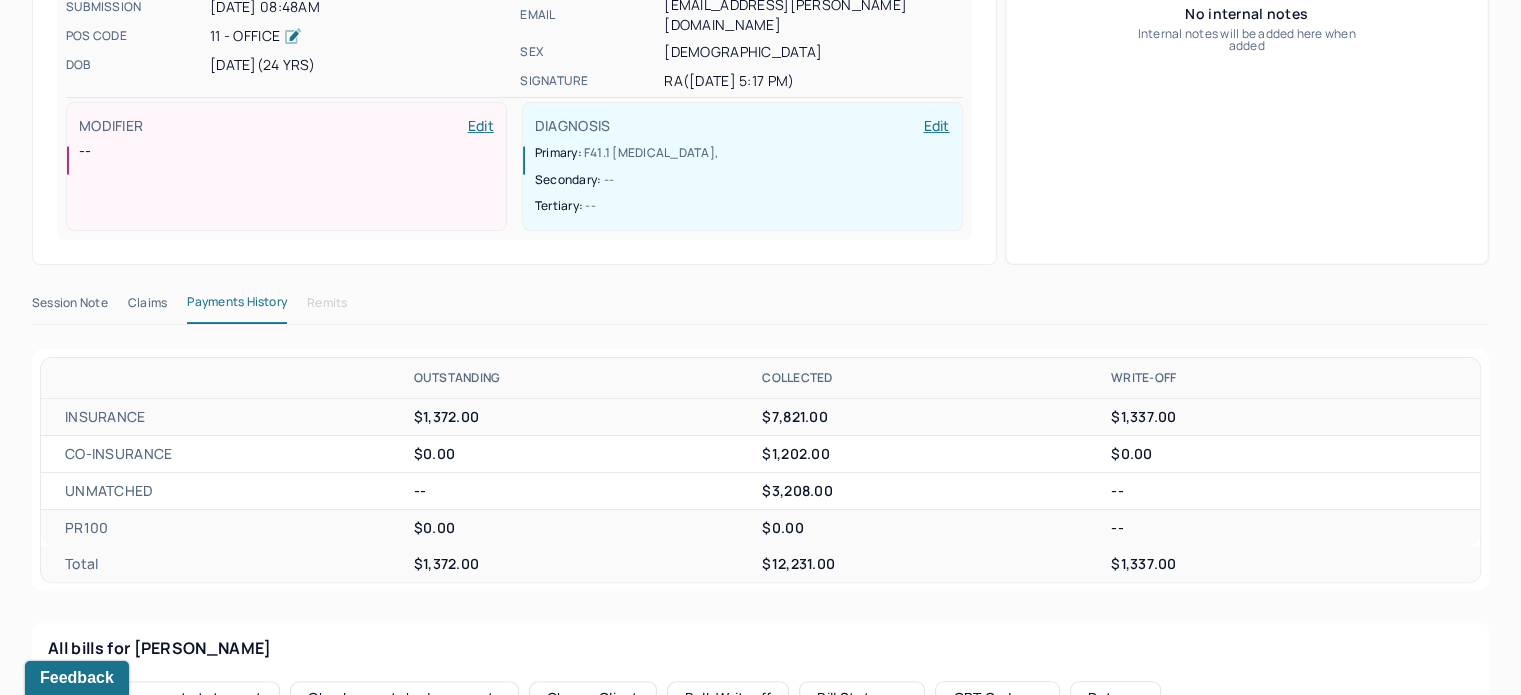 scroll, scrollTop: 401, scrollLeft: 0, axis: vertical 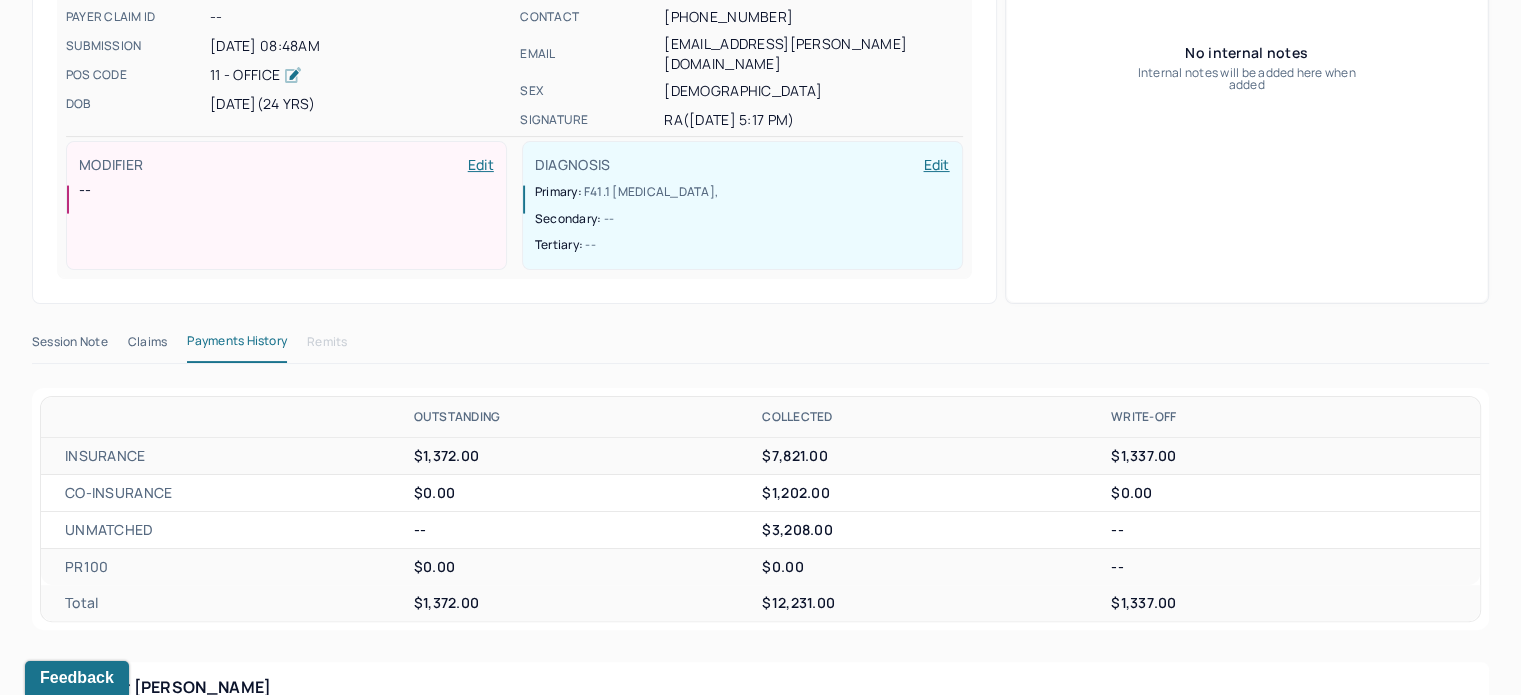 click on "Claims" at bounding box center [147, 346] 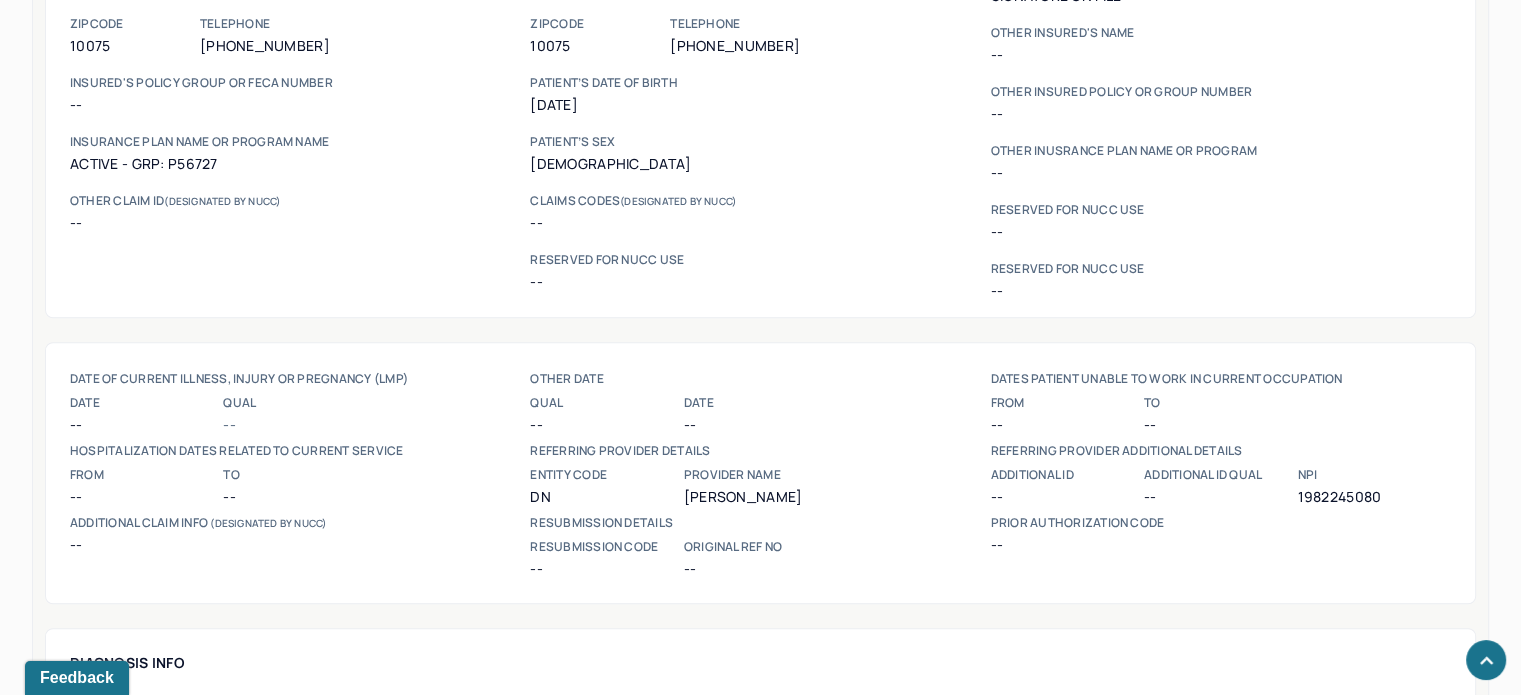 scroll, scrollTop: 1501, scrollLeft: 0, axis: vertical 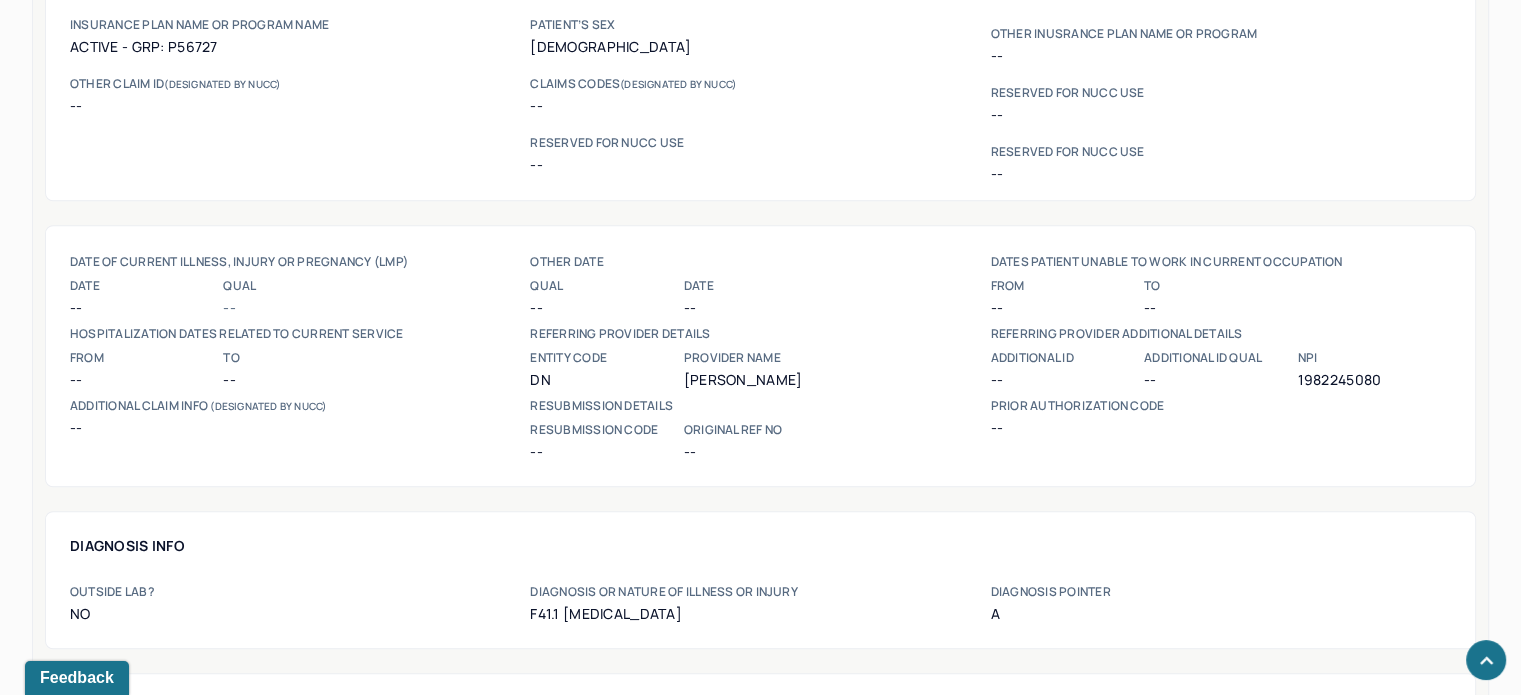 click on "1982245080" at bounding box center [1373, 380] 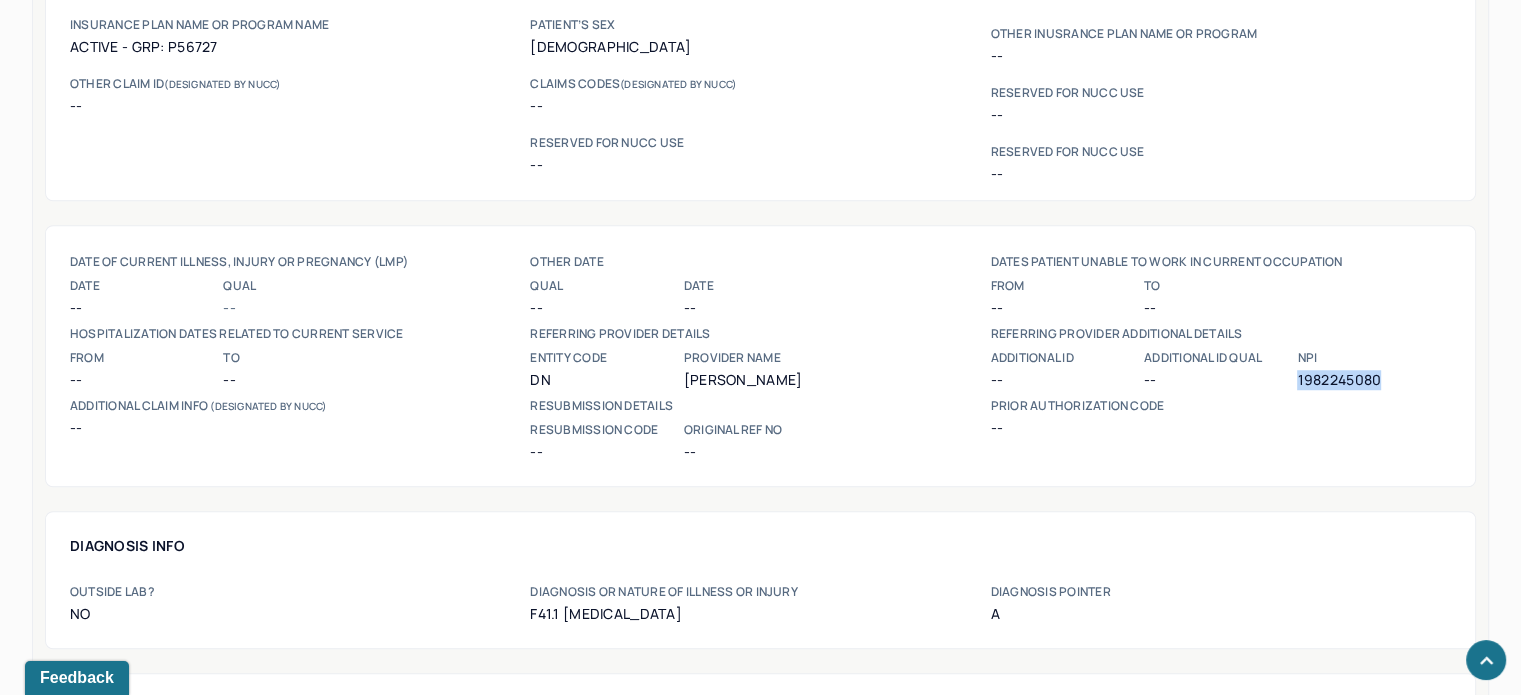 click on "1982245080" at bounding box center (1373, 380) 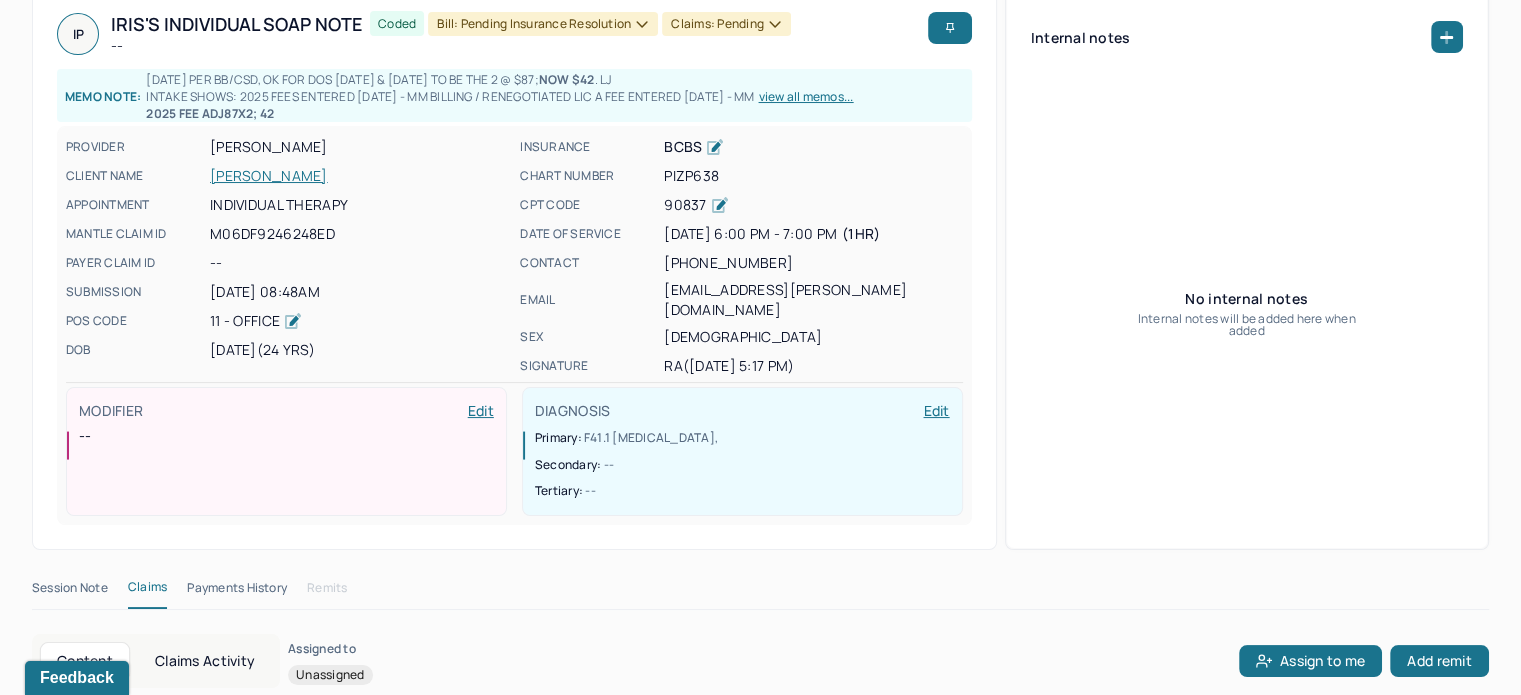 scroll, scrollTop: 0, scrollLeft: 0, axis: both 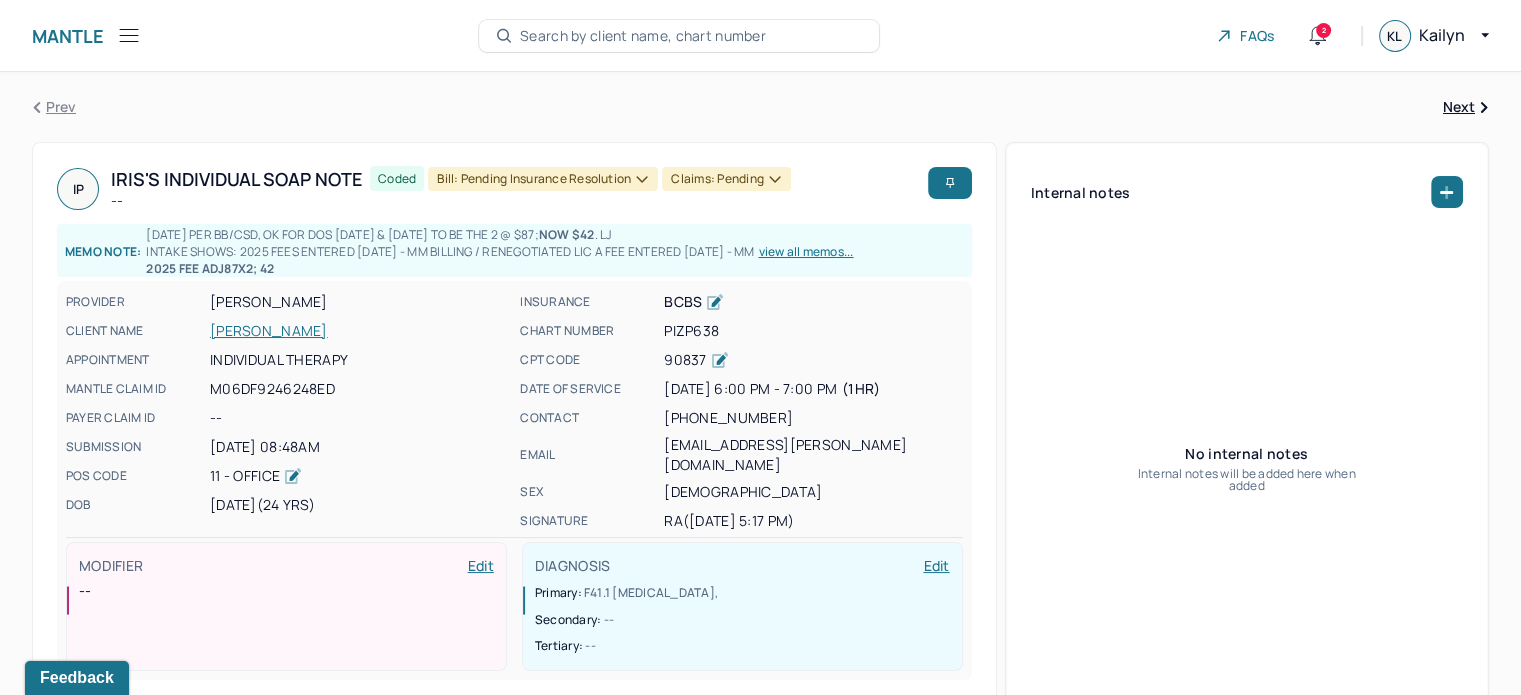 click on "Search by client name, chart number" at bounding box center [643, 36] 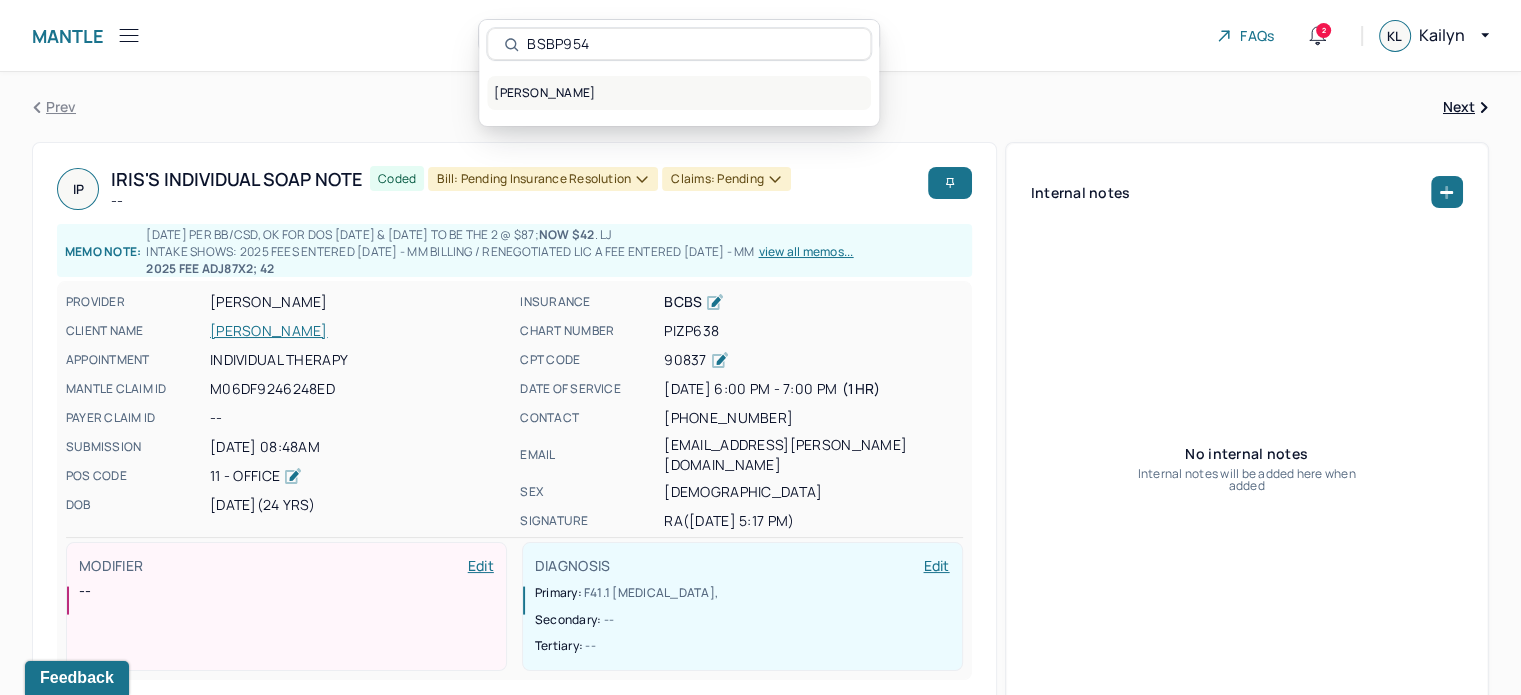 type on "BSBP954" 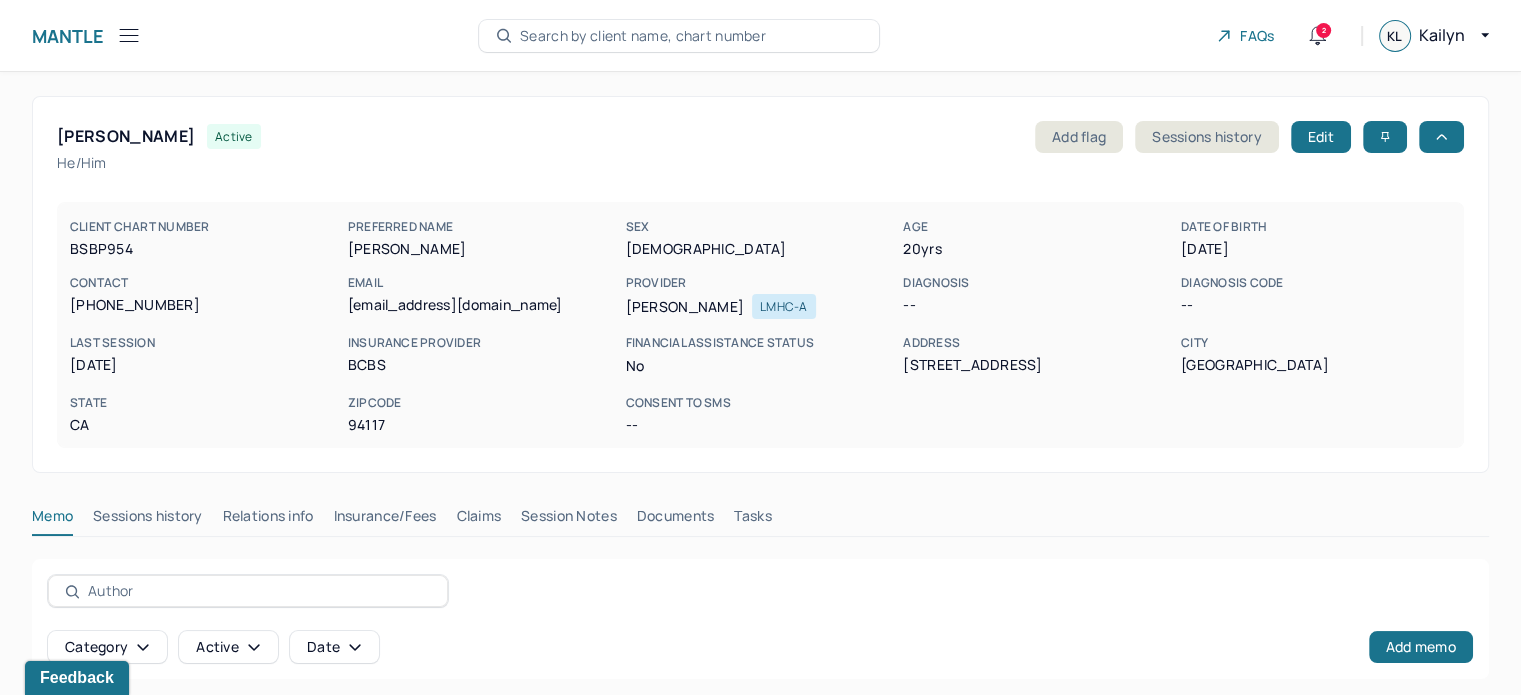 scroll, scrollTop: 100, scrollLeft: 0, axis: vertical 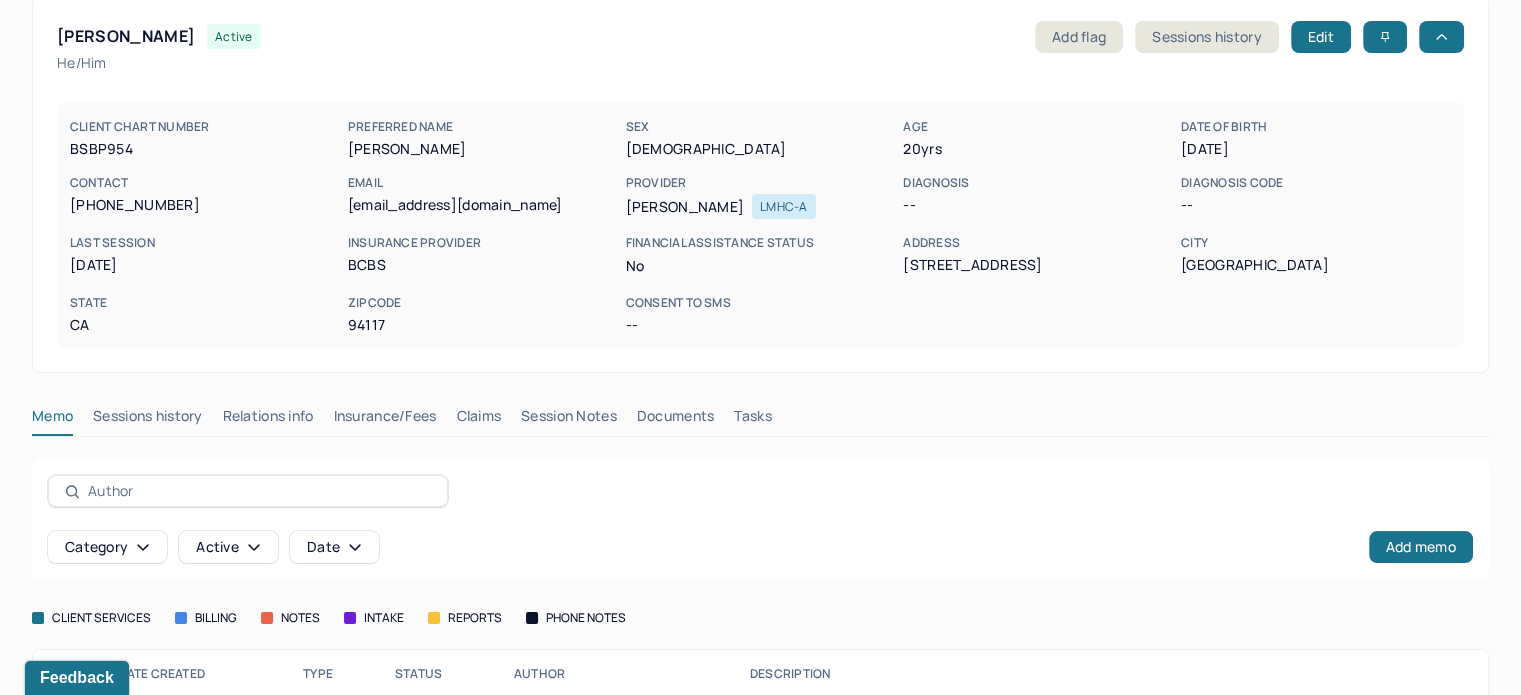 click on "Claims" at bounding box center [478, 420] 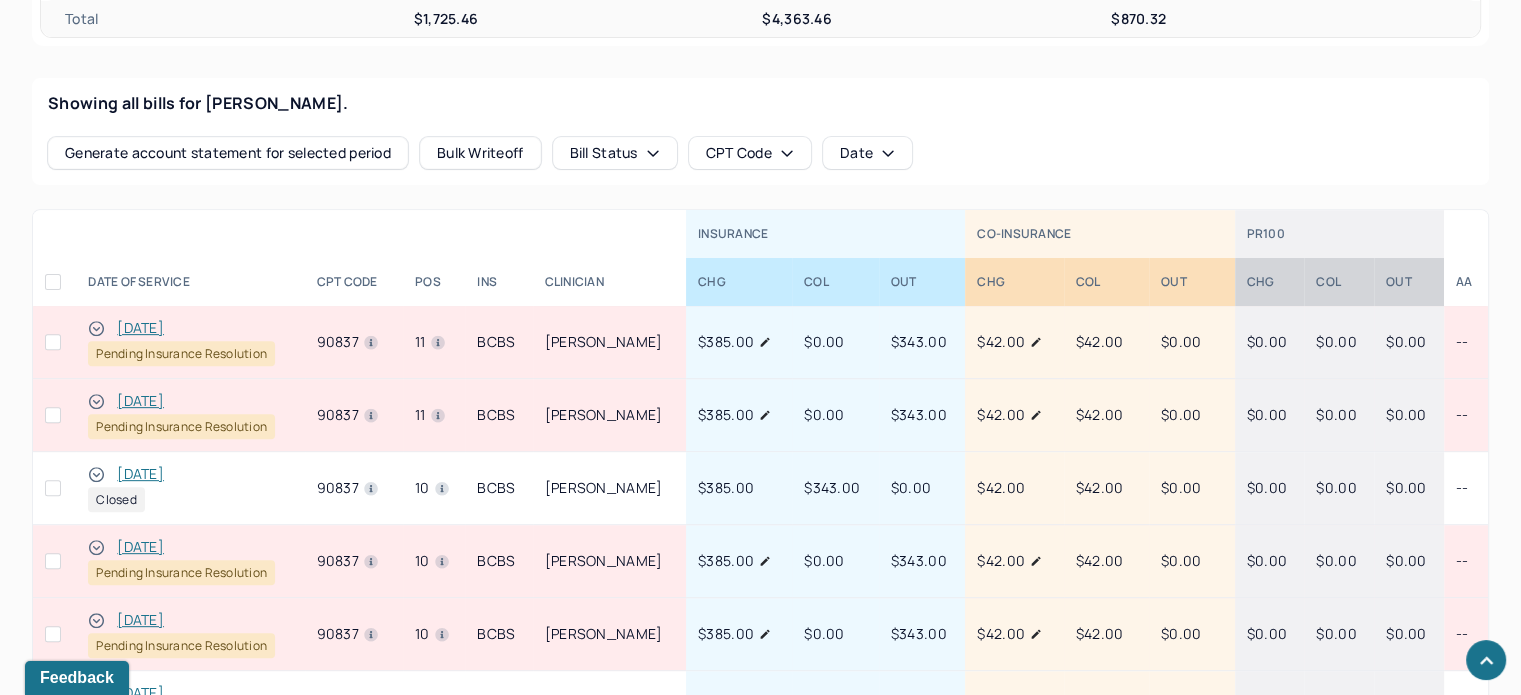 scroll, scrollTop: 900, scrollLeft: 0, axis: vertical 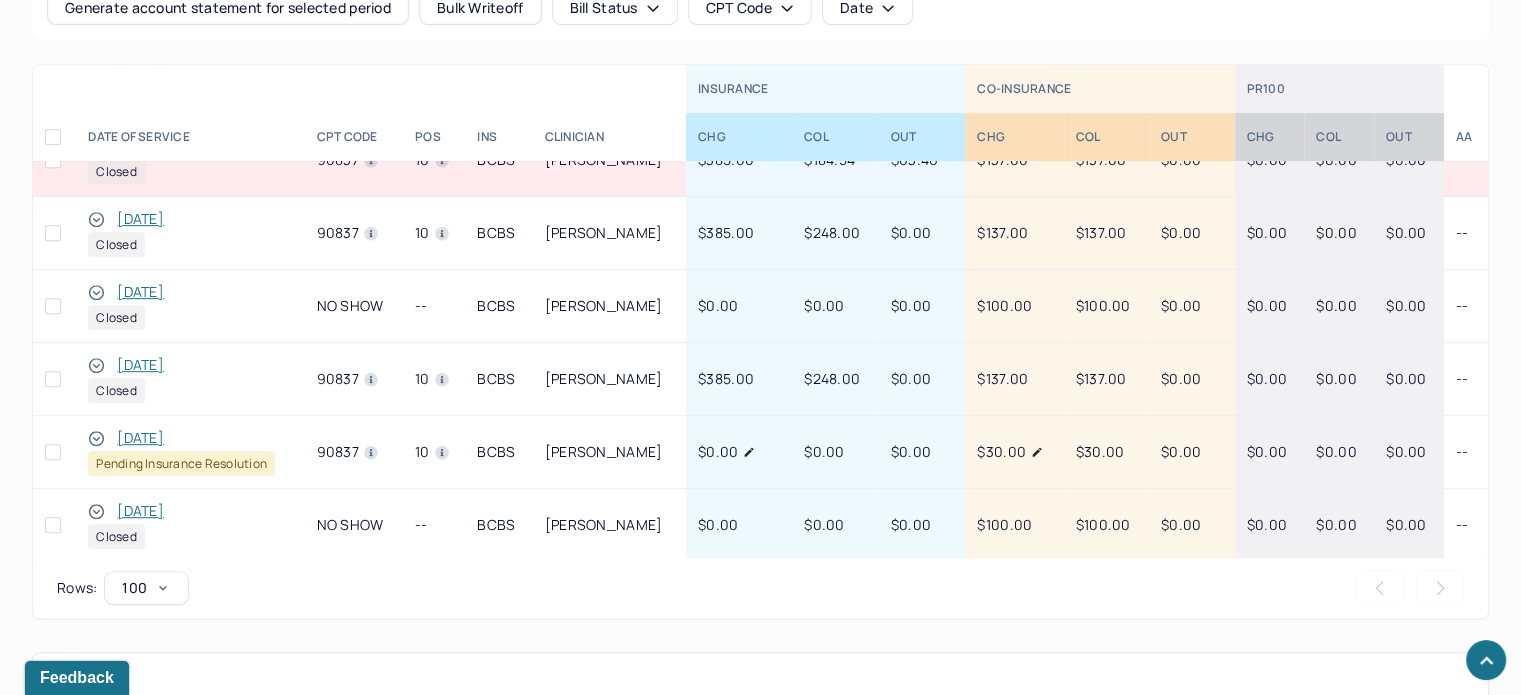click on "[DATE]" at bounding box center (140, 438) 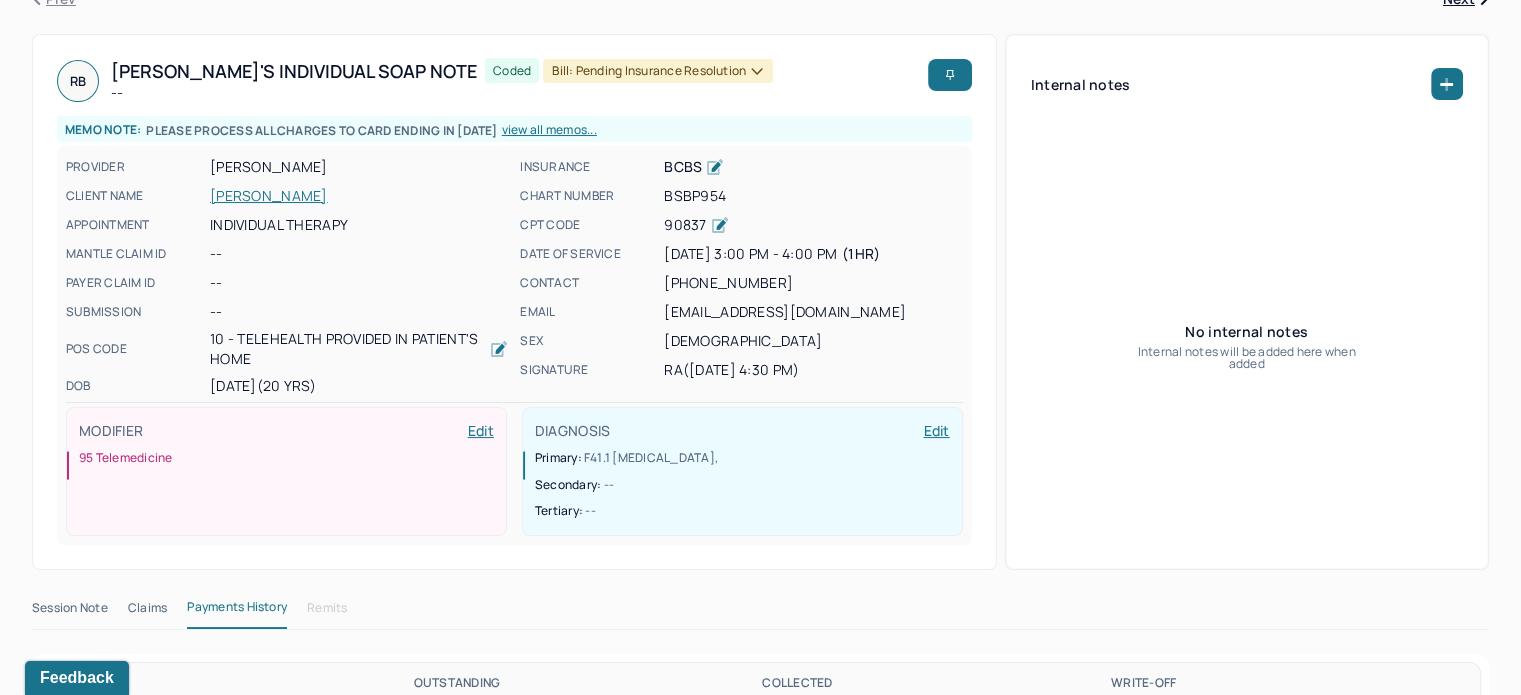 scroll, scrollTop: 0, scrollLeft: 0, axis: both 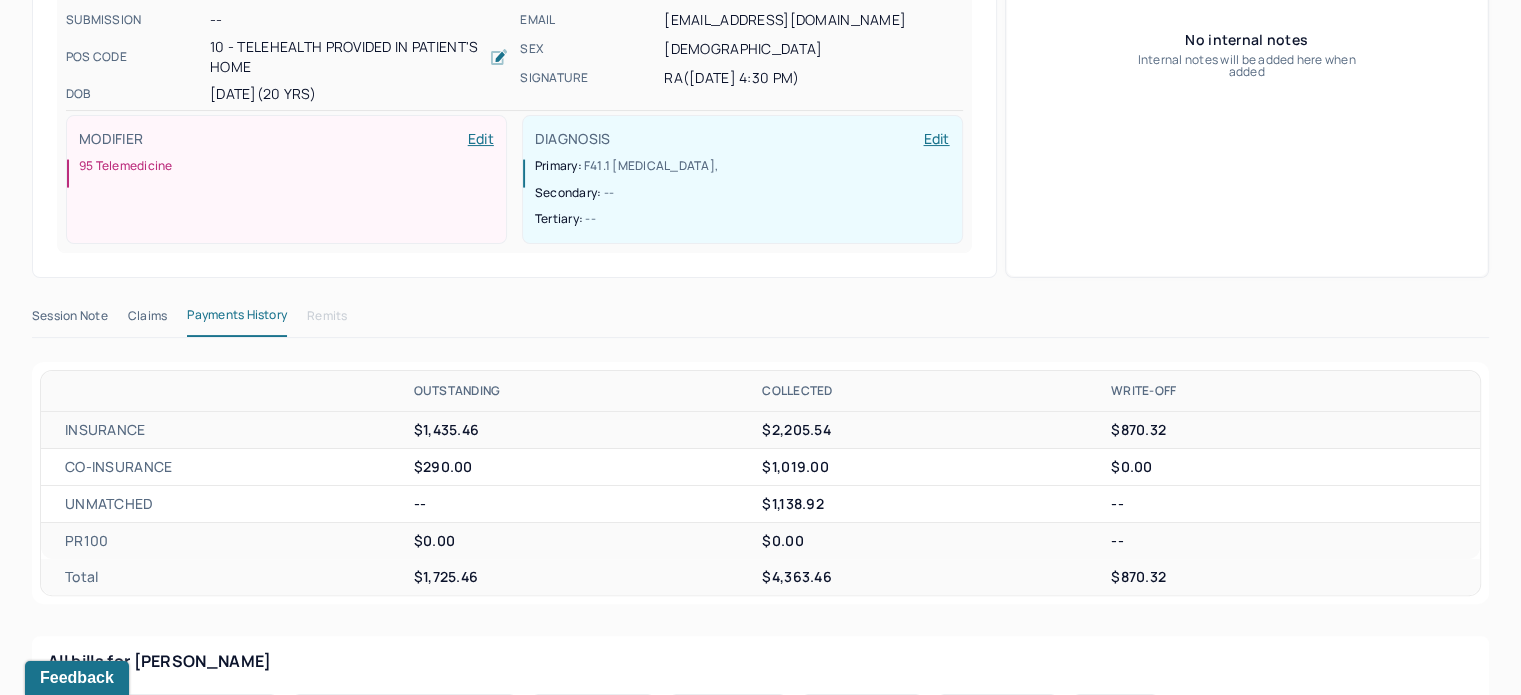 click on "Claims" at bounding box center [147, 320] 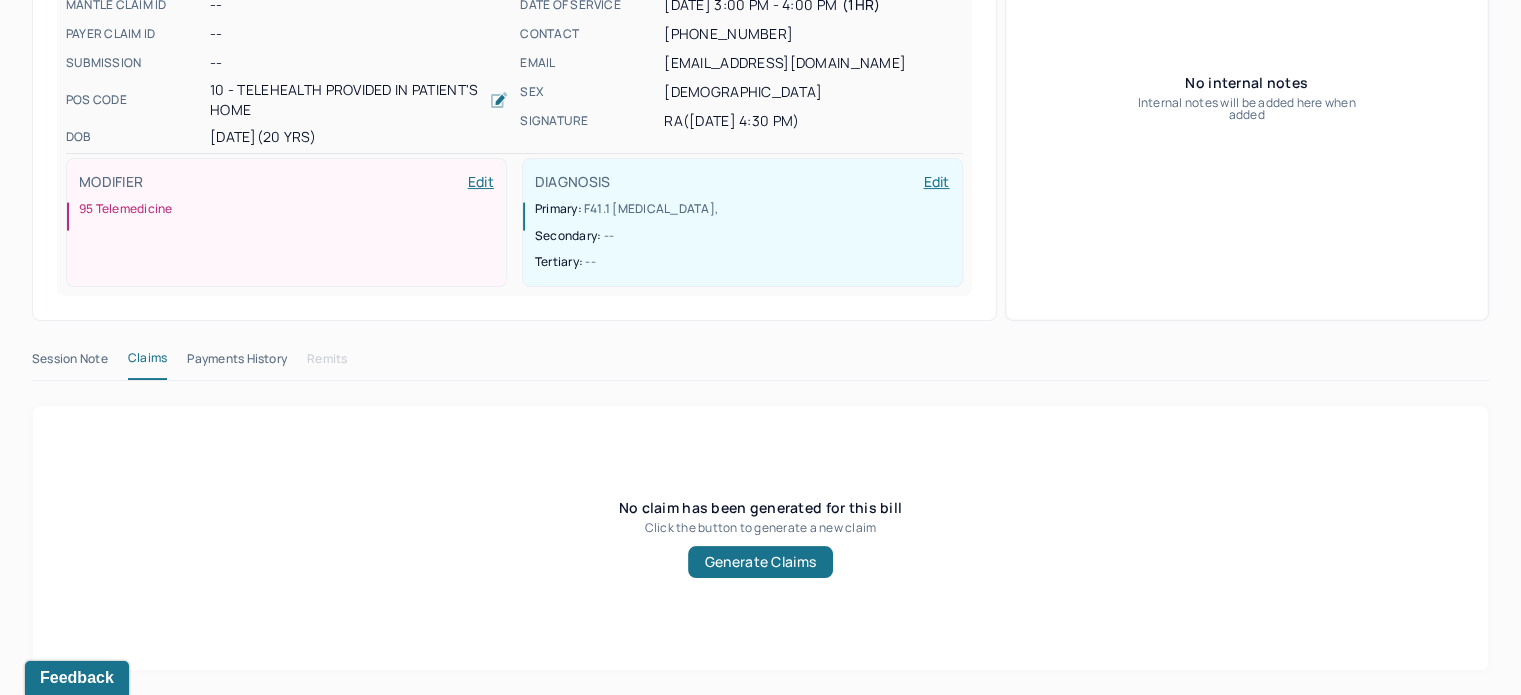scroll, scrollTop: 353, scrollLeft: 0, axis: vertical 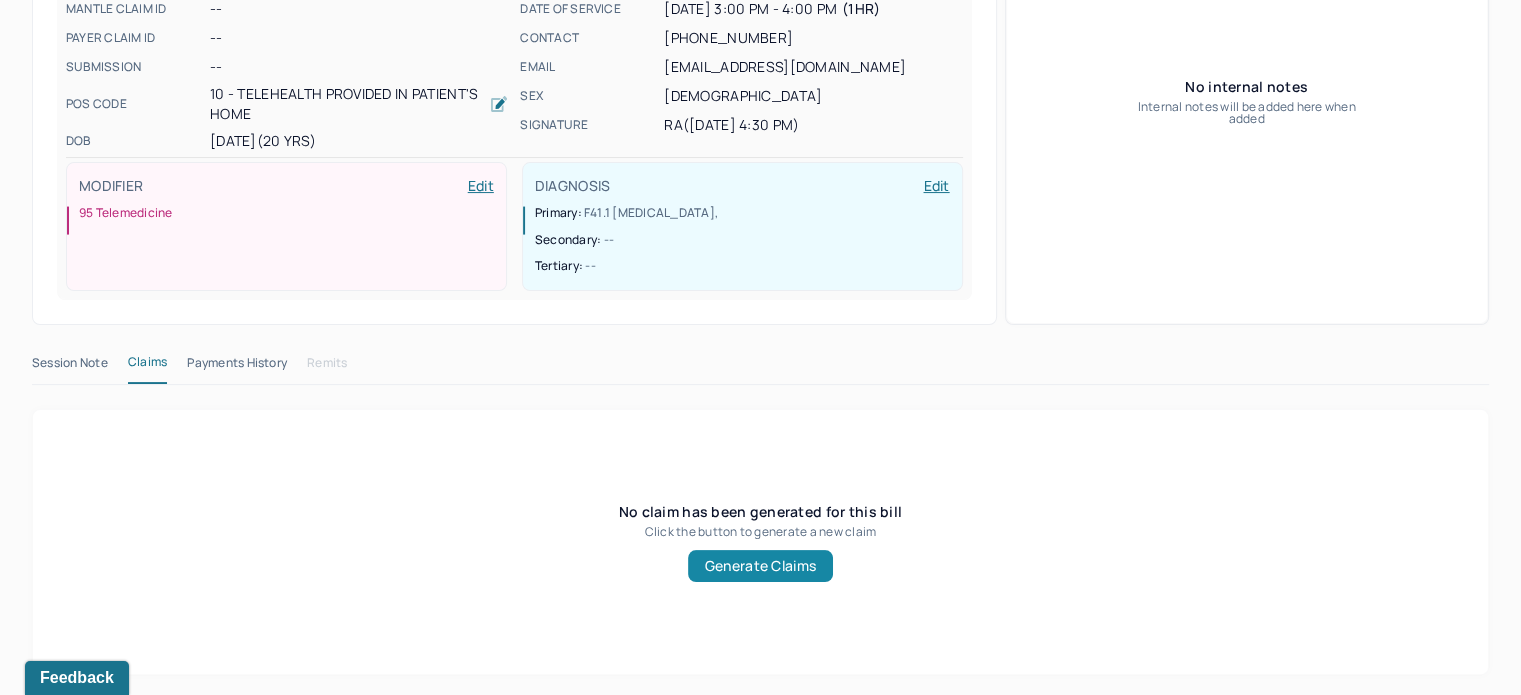 click on "Generate Claims" at bounding box center (760, 566) 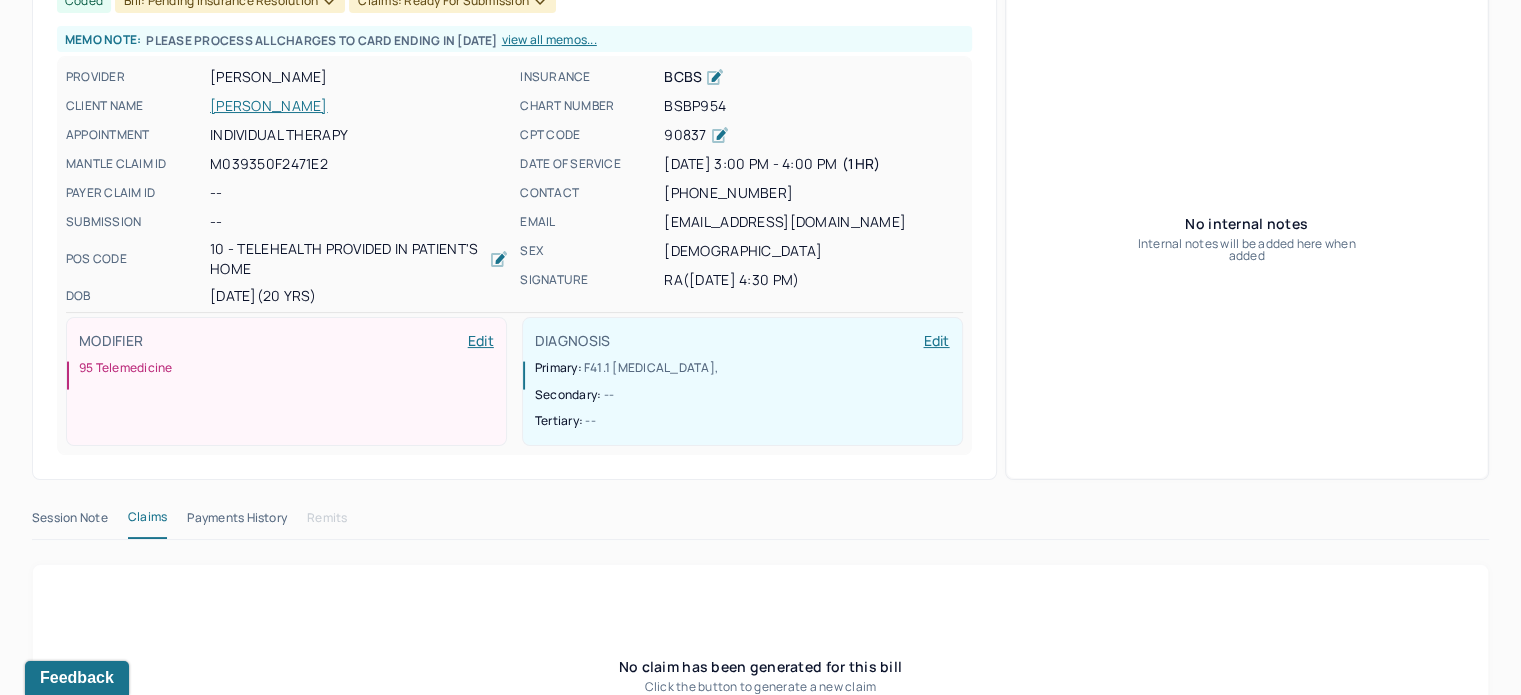 scroll, scrollTop: 353, scrollLeft: 0, axis: vertical 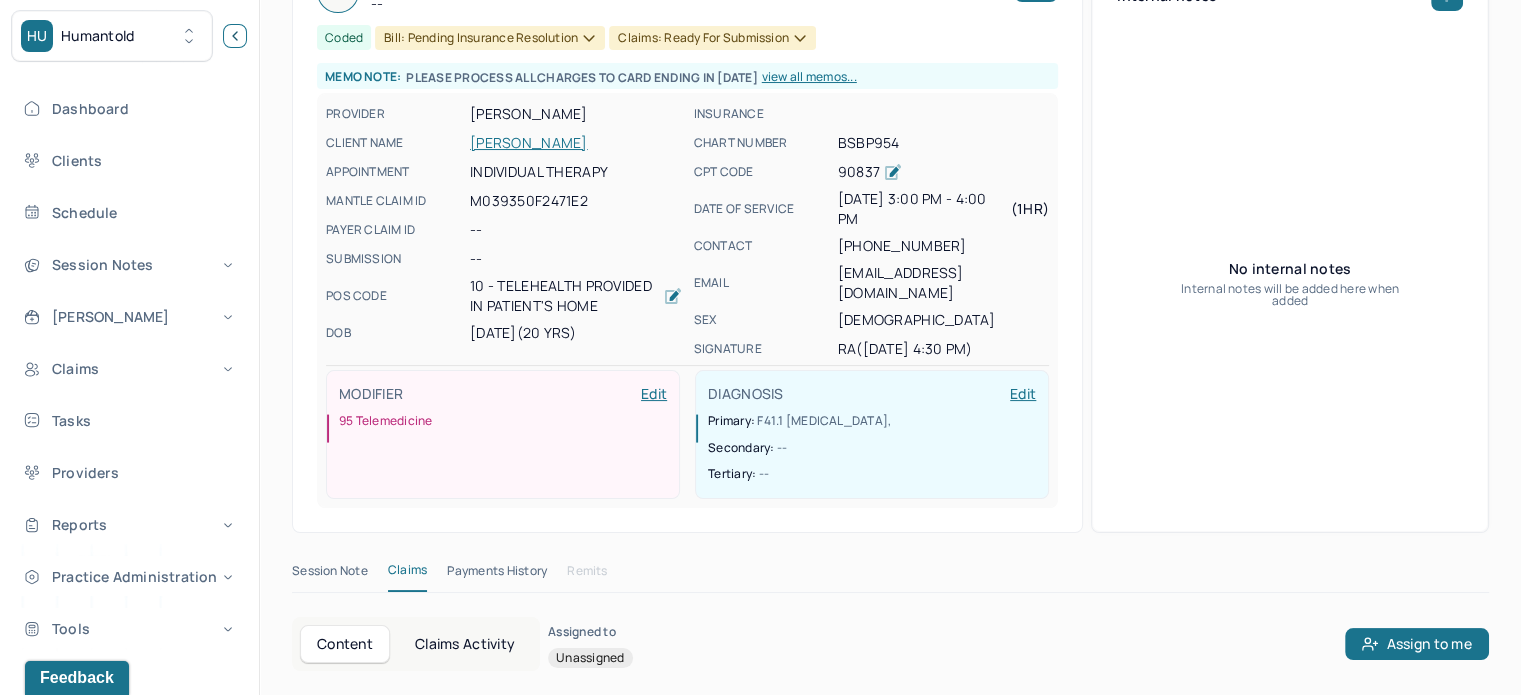 click at bounding box center [235, 36] 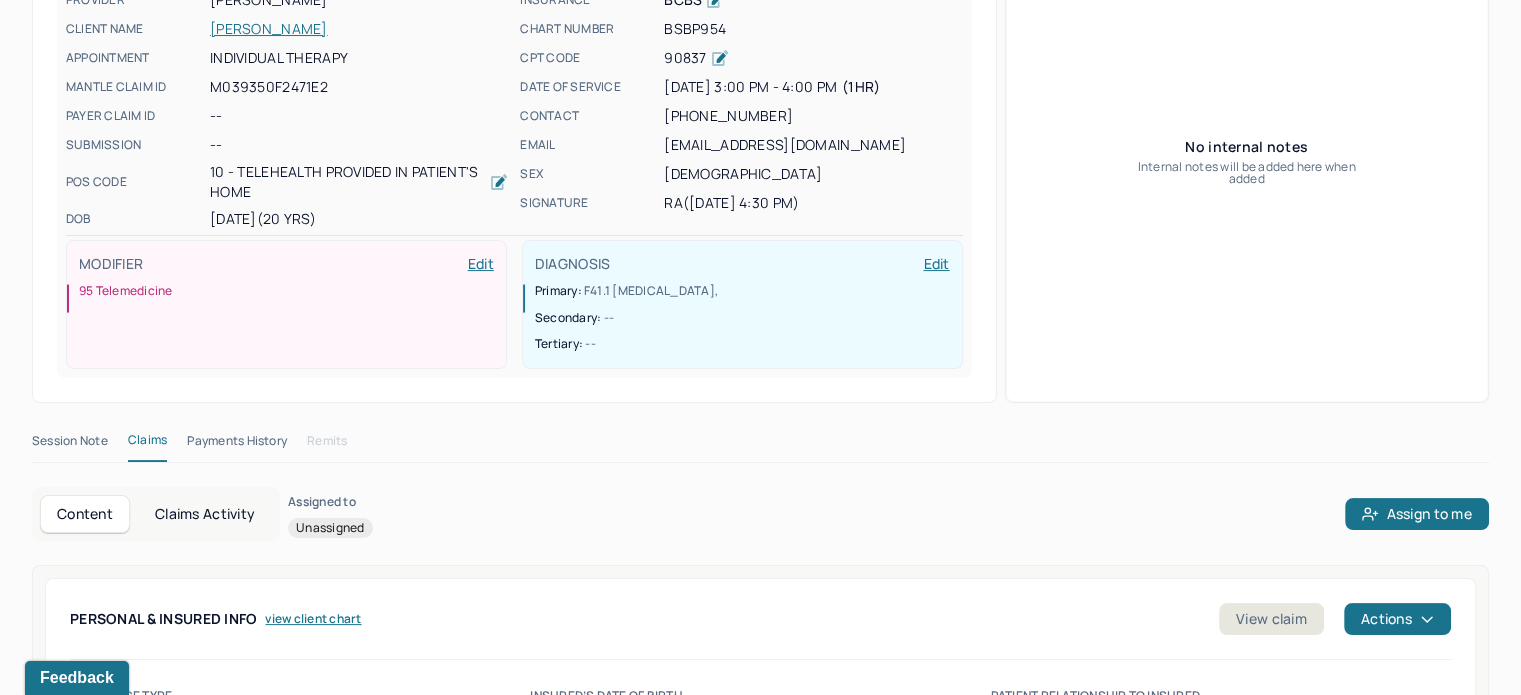 scroll, scrollTop: 595, scrollLeft: 0, axis: vertical 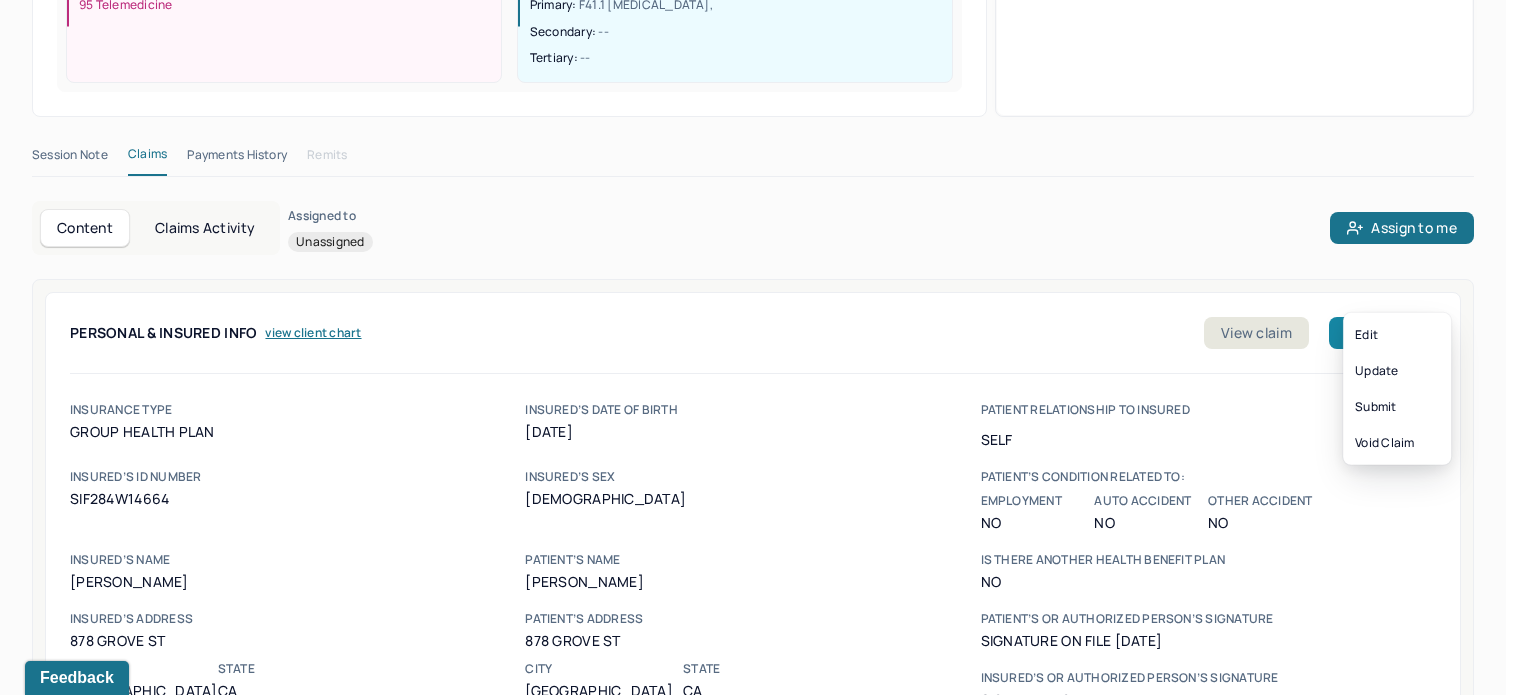 click on "Actions" at bounding box center [1382, 333] 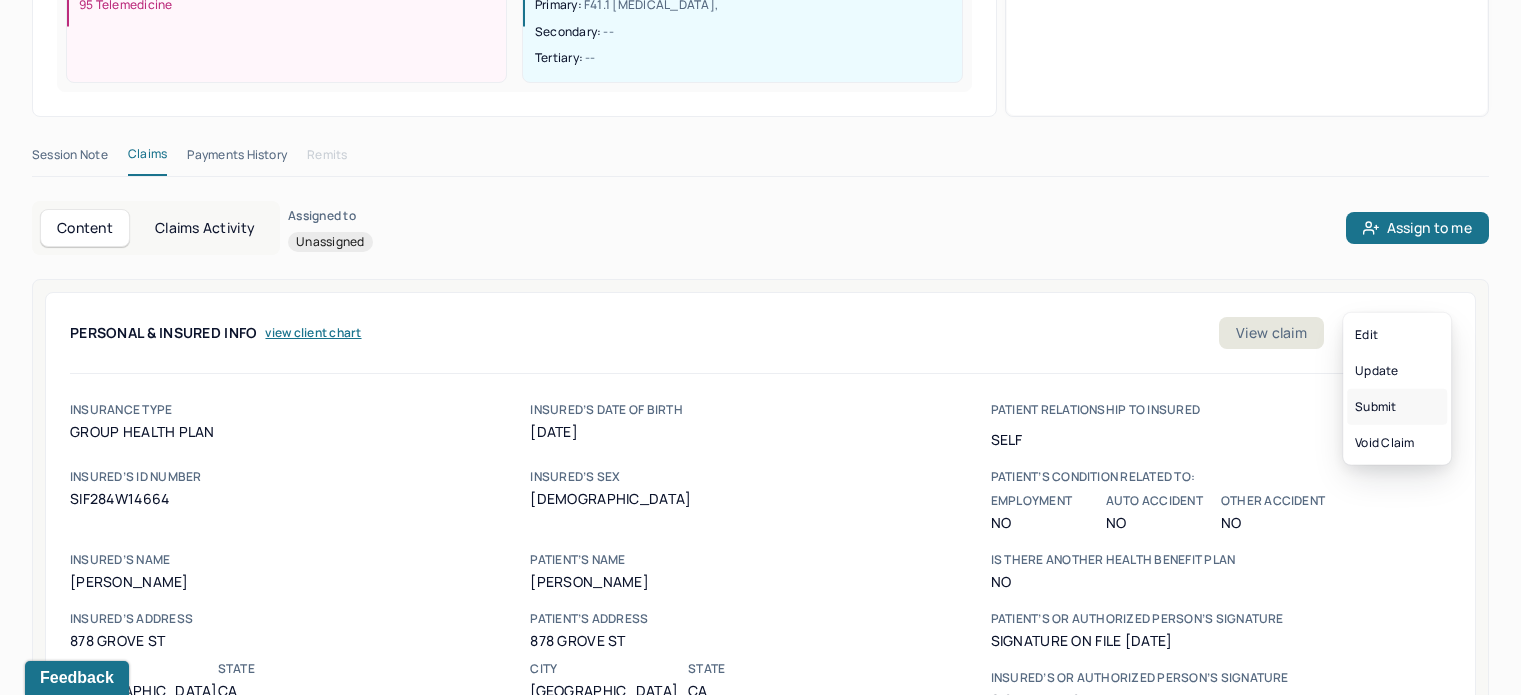 click on "Submit" at bounding box center (1397, 407) 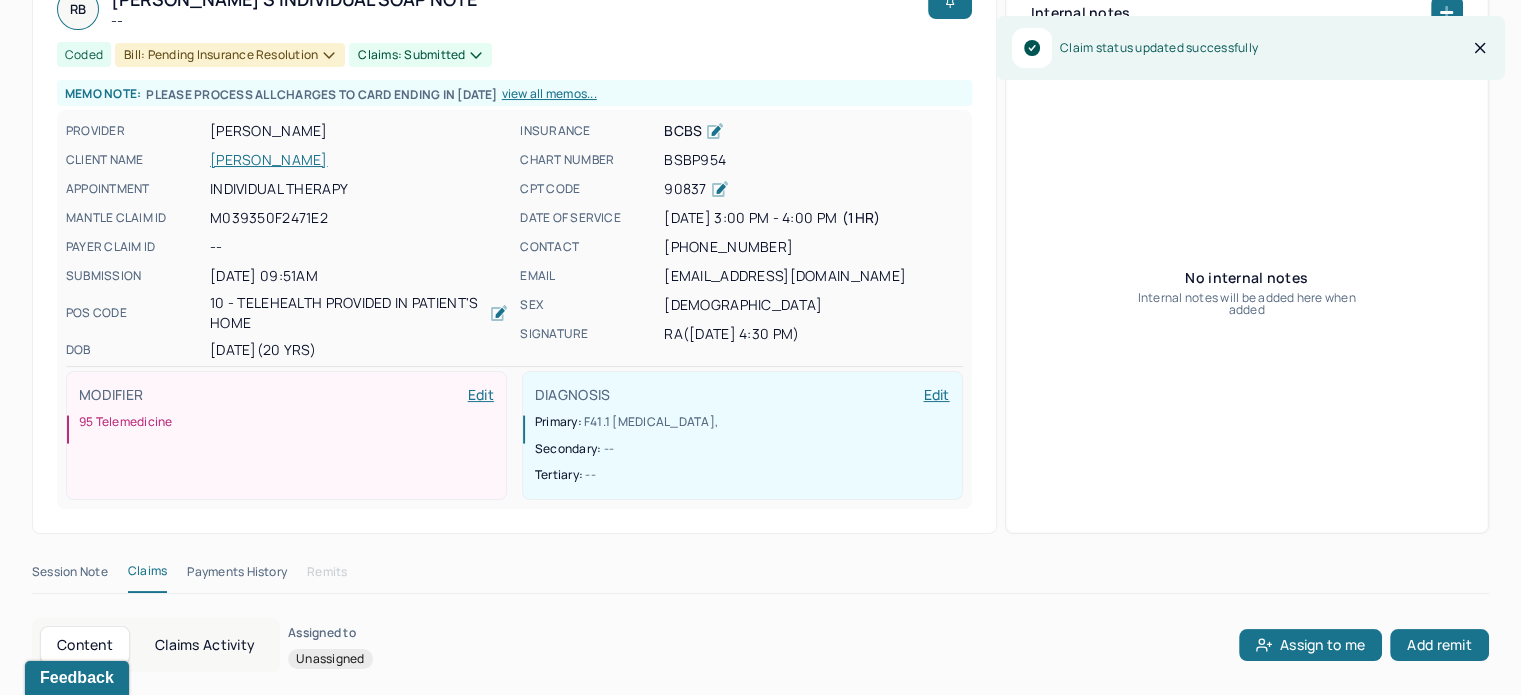 scroll, scrollTop: 0, scrollLeft: 0, axis: both 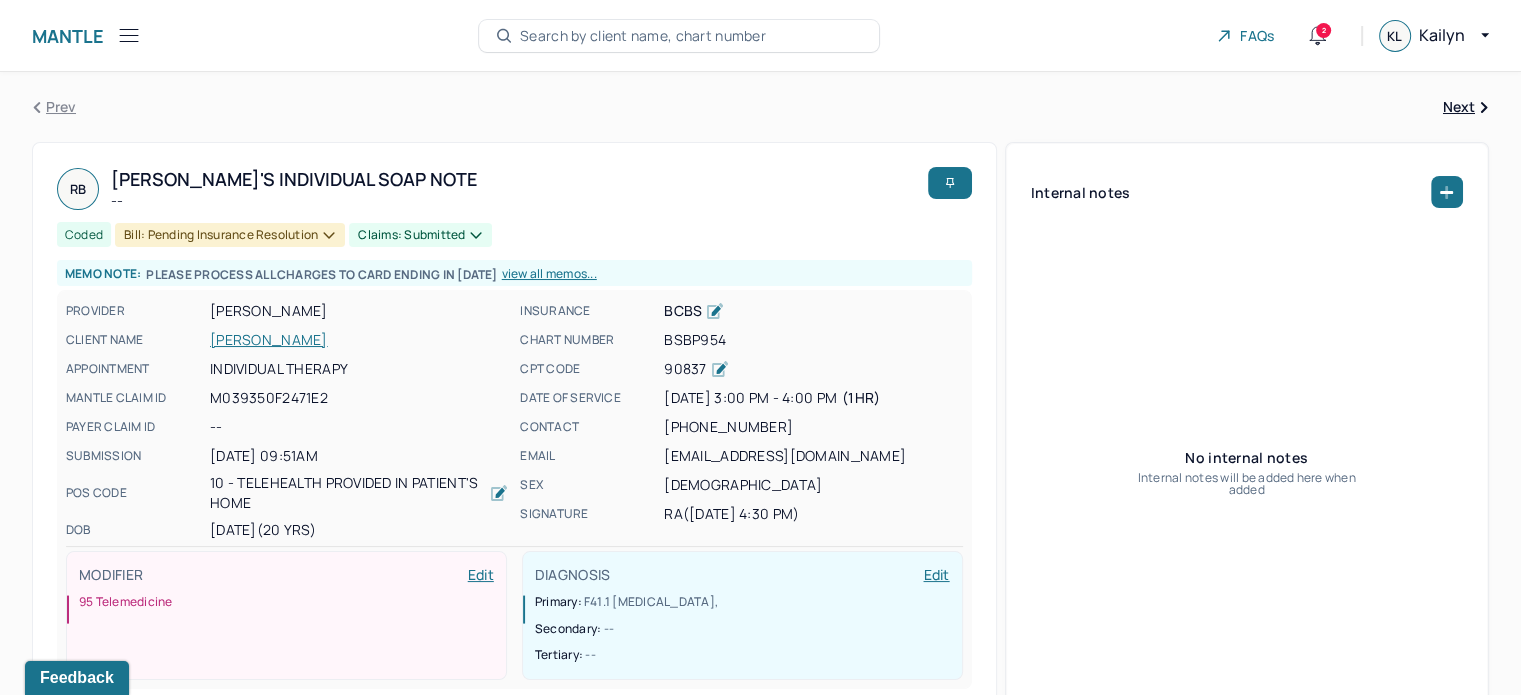 click on "[PERSON_NAME]" at bounding box center [359, 340] 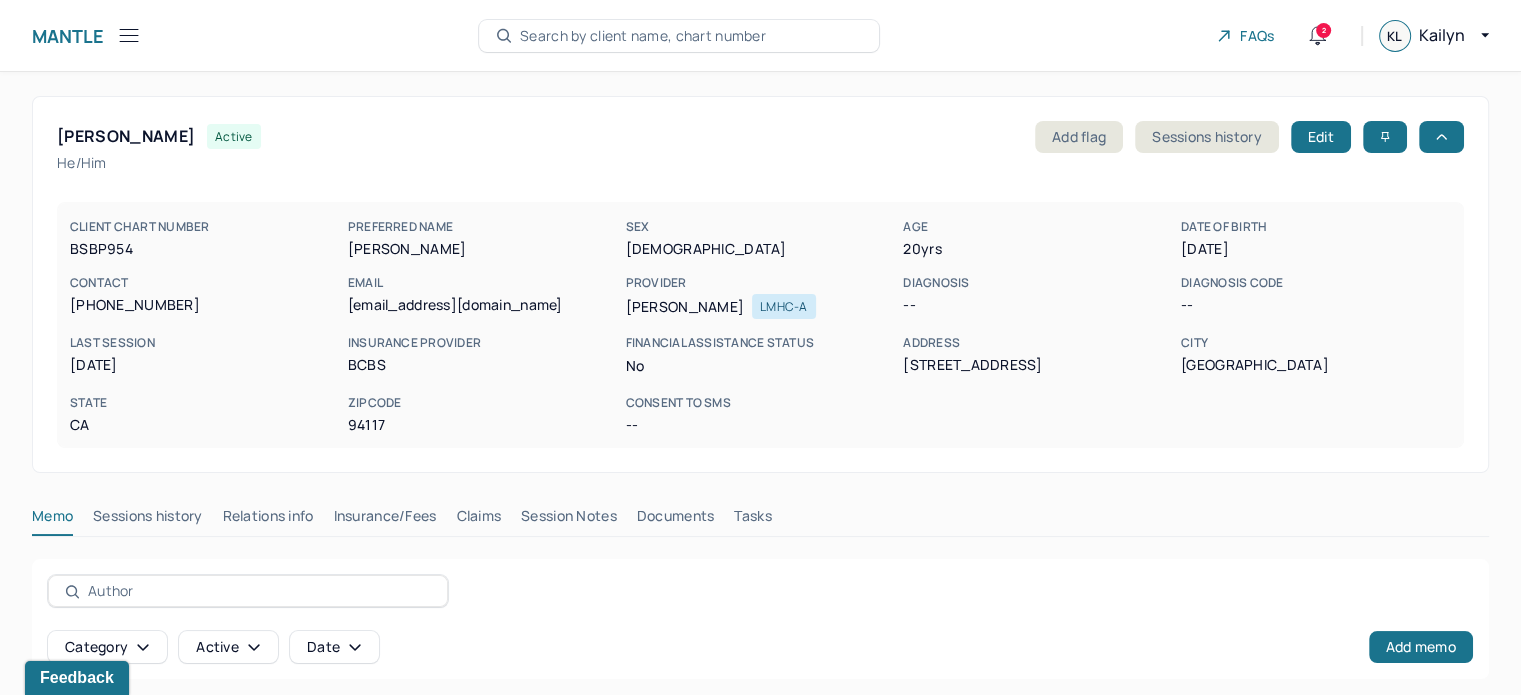 click on "Claims" at bounding box center (478, 520) 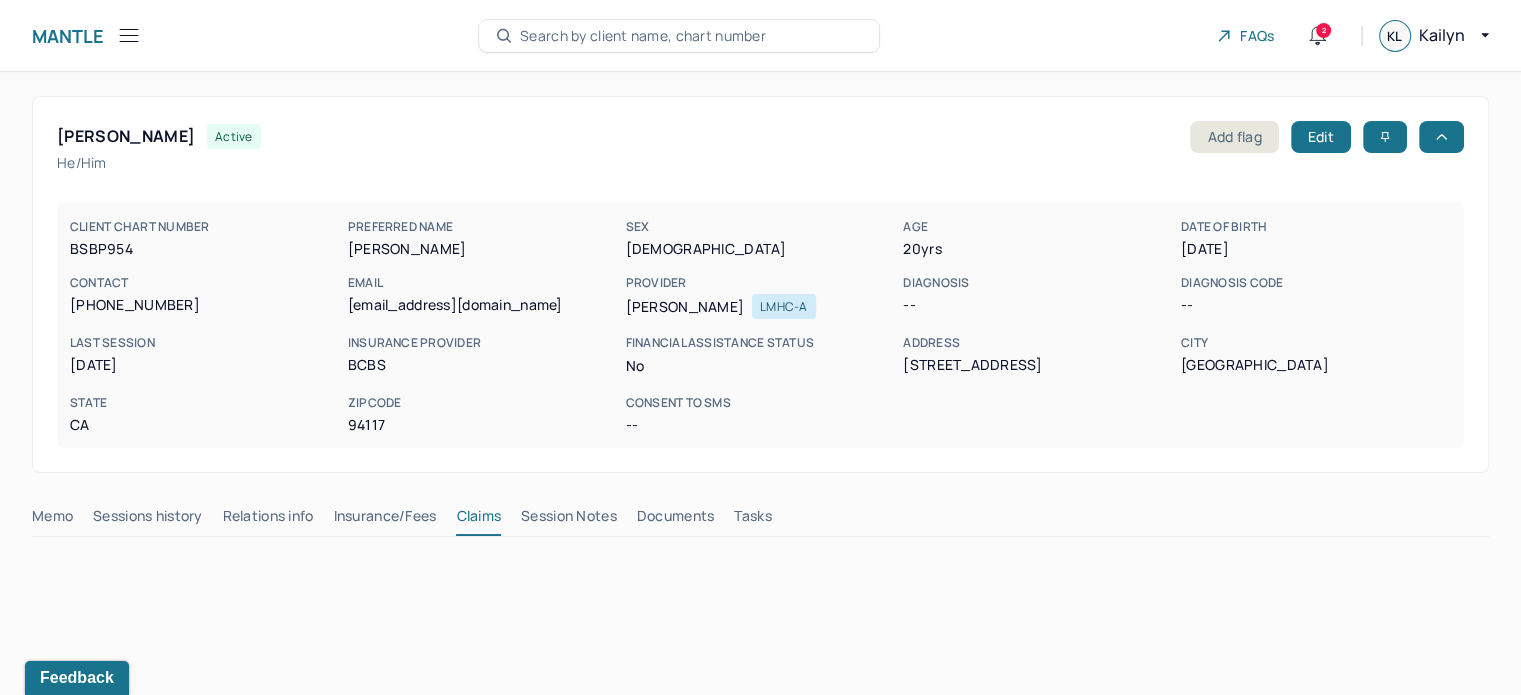 click on "Memo" at bounding box center [52, 520] 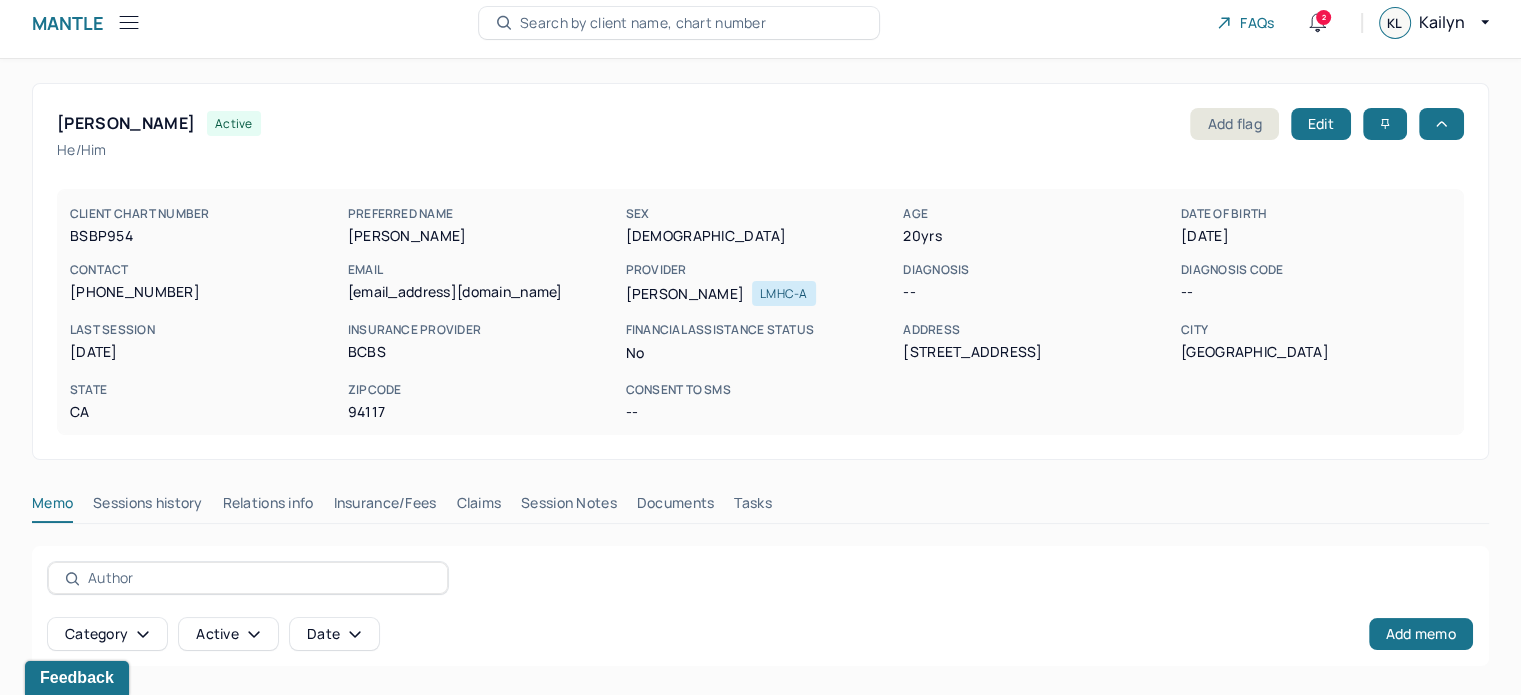 scroll, scrollTop: 0, scrollLeft: 0, axis: both 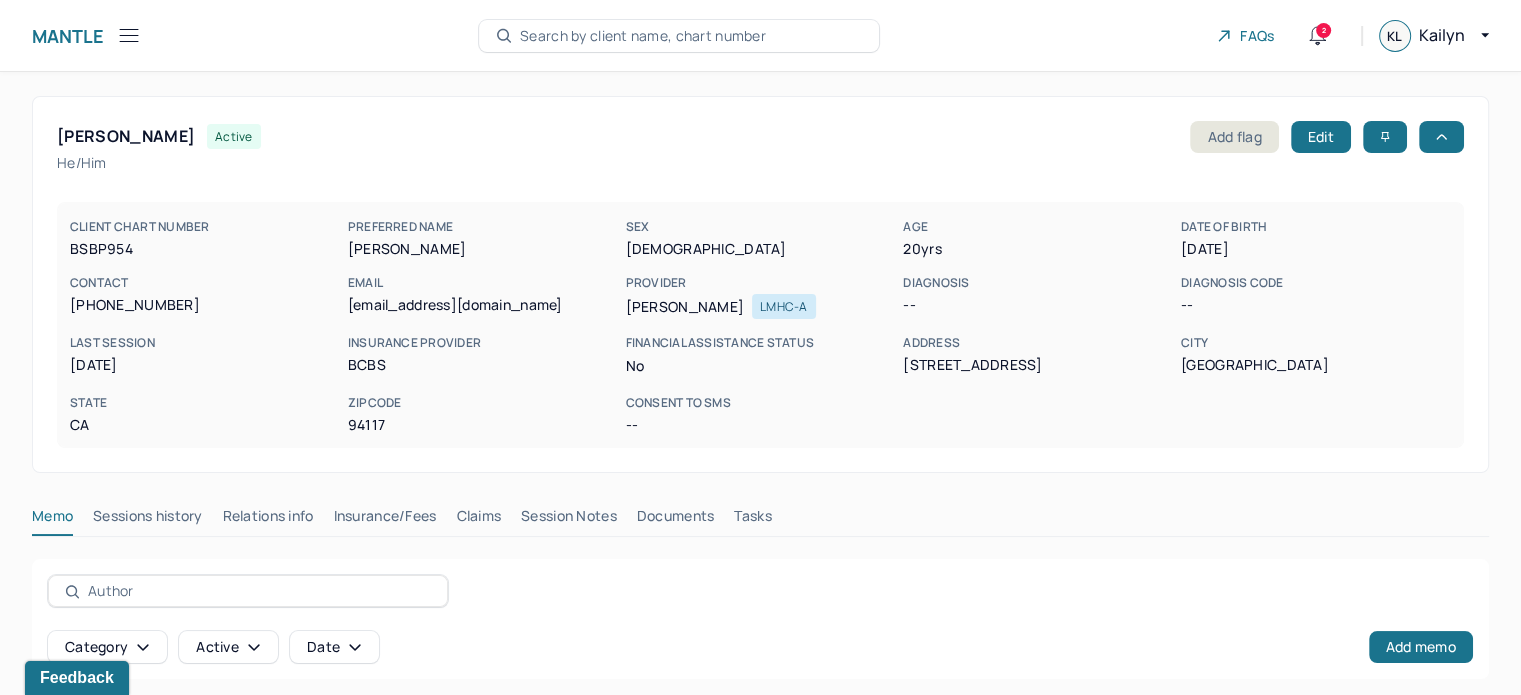 click on "Claims" at bounding box center [478, 520] 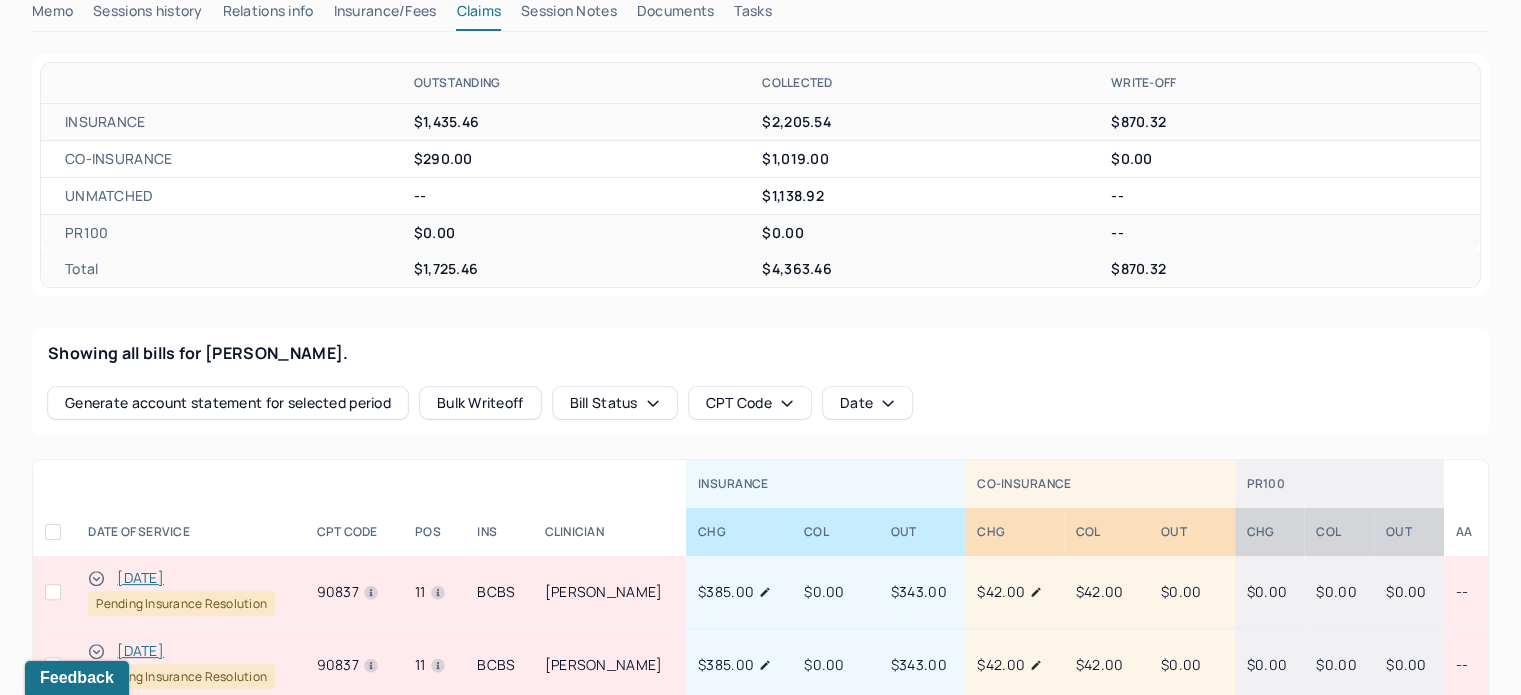 scroll, scrollTop: 900, scrollLeft: 0, axis: vertical 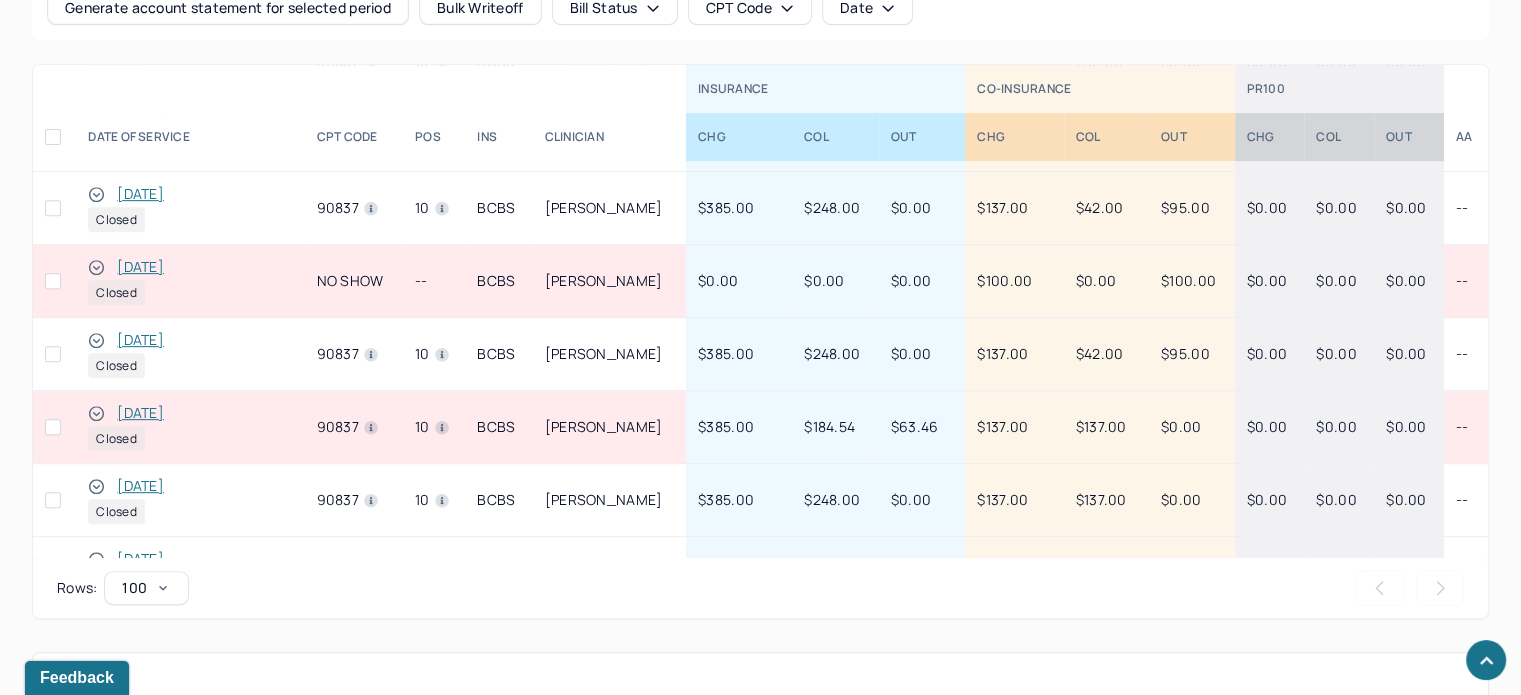 click on "[DATE]" at bounding box center (140, 413) 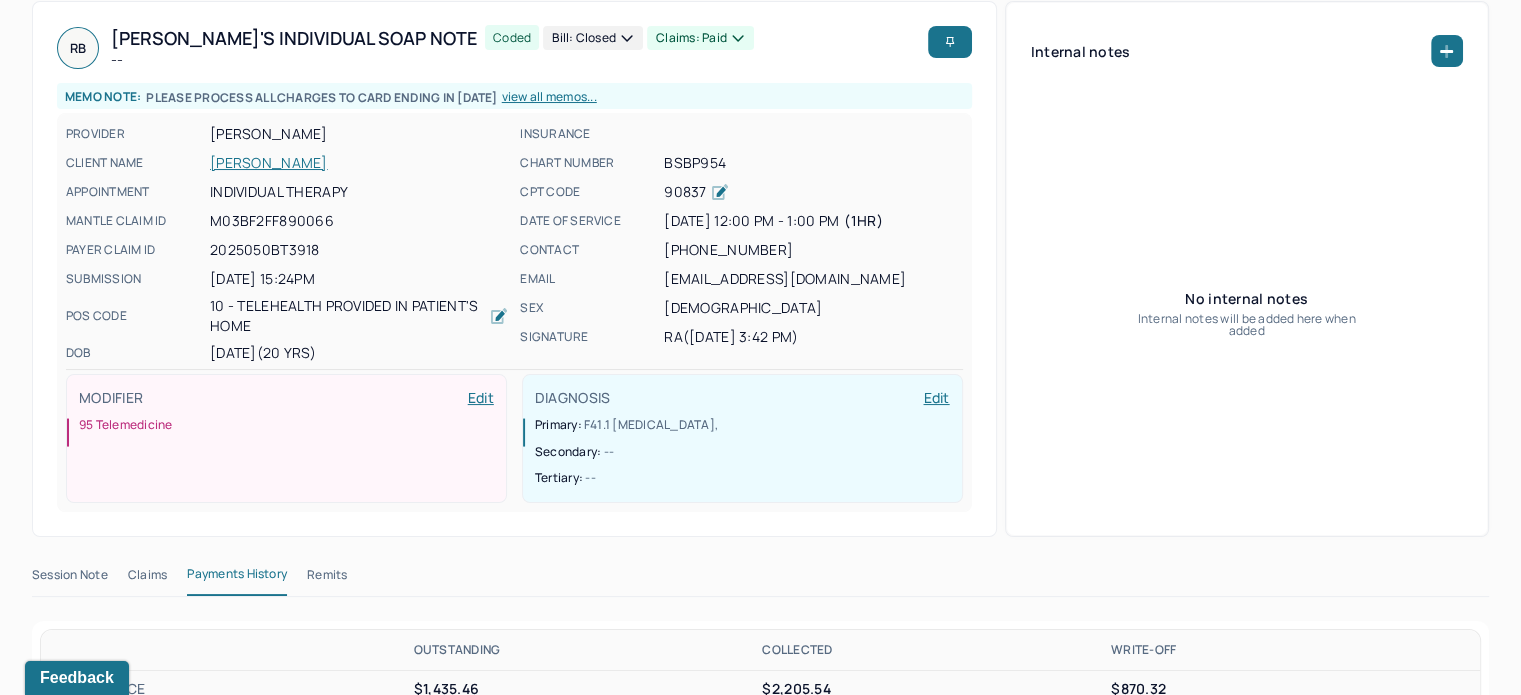 scroll, scrollTop: 400, scrollLeft: 0, axis: vertical 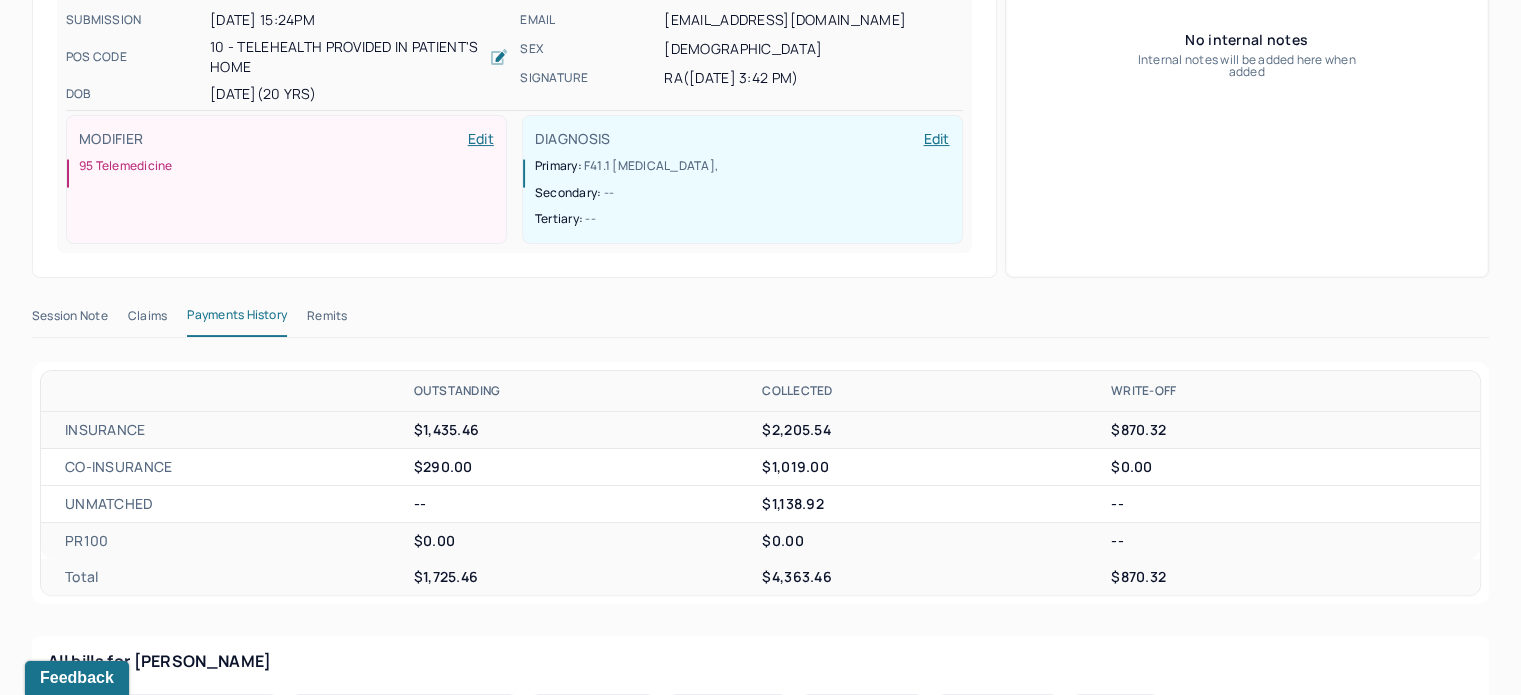 click on "Remits" at bounding box center (327, 320) 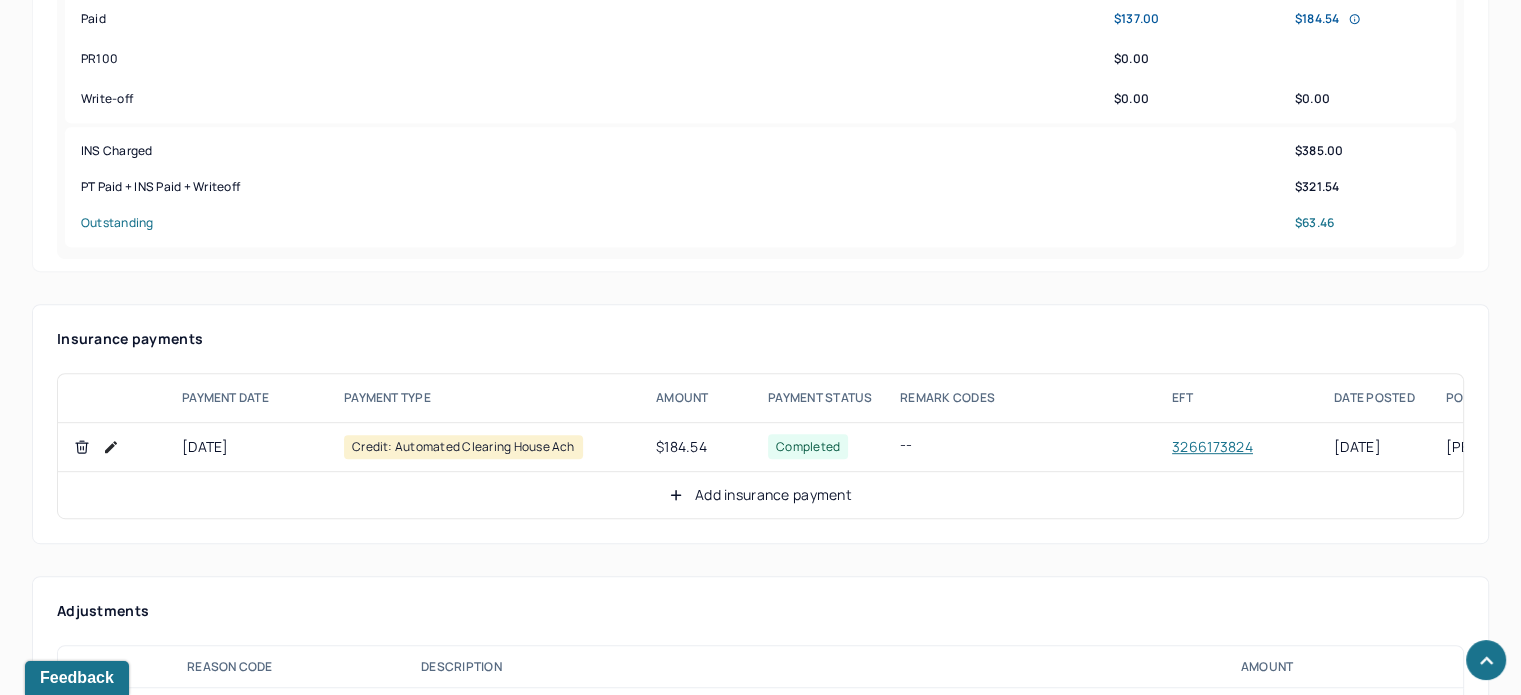 scroll, scrollTop: 1000, scrollLeft: 0, axis: vertical 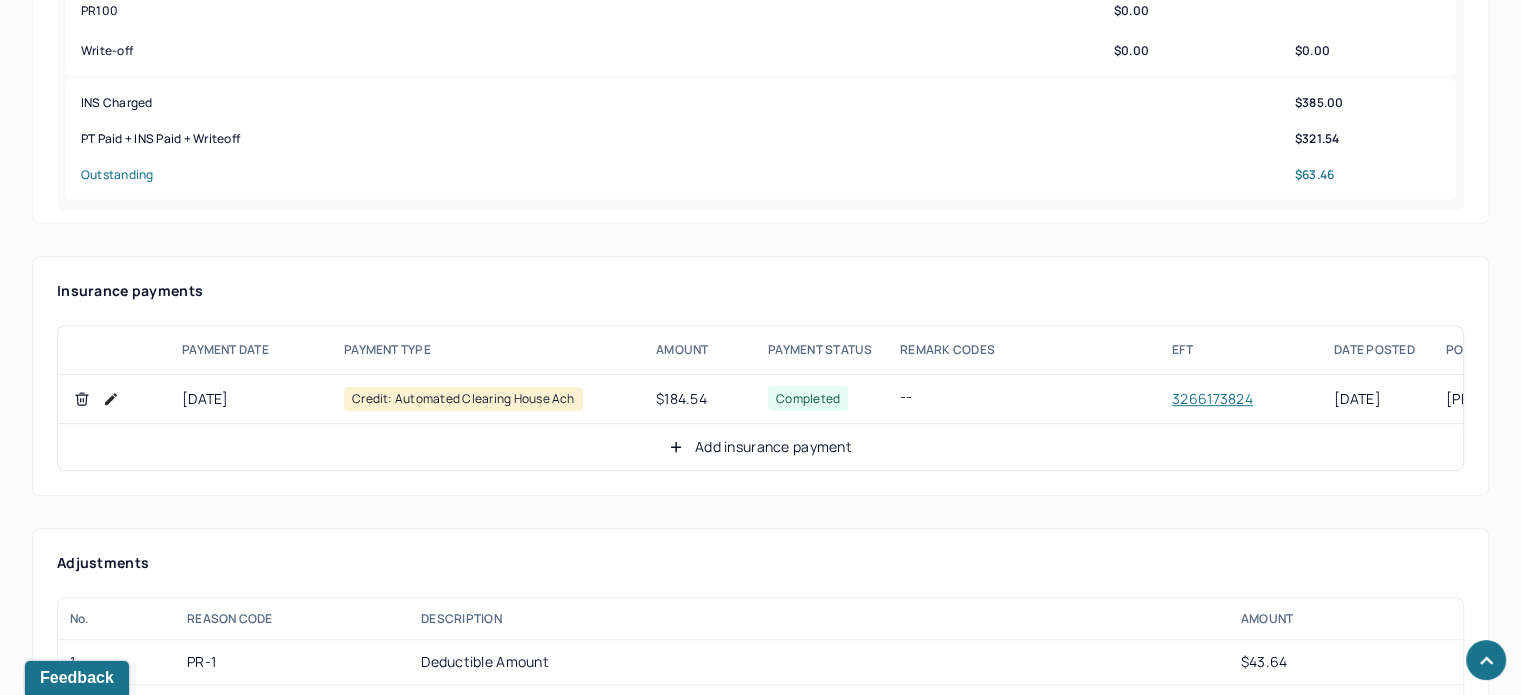 click on "Add insurance payment" at bounding box center (760, 447) 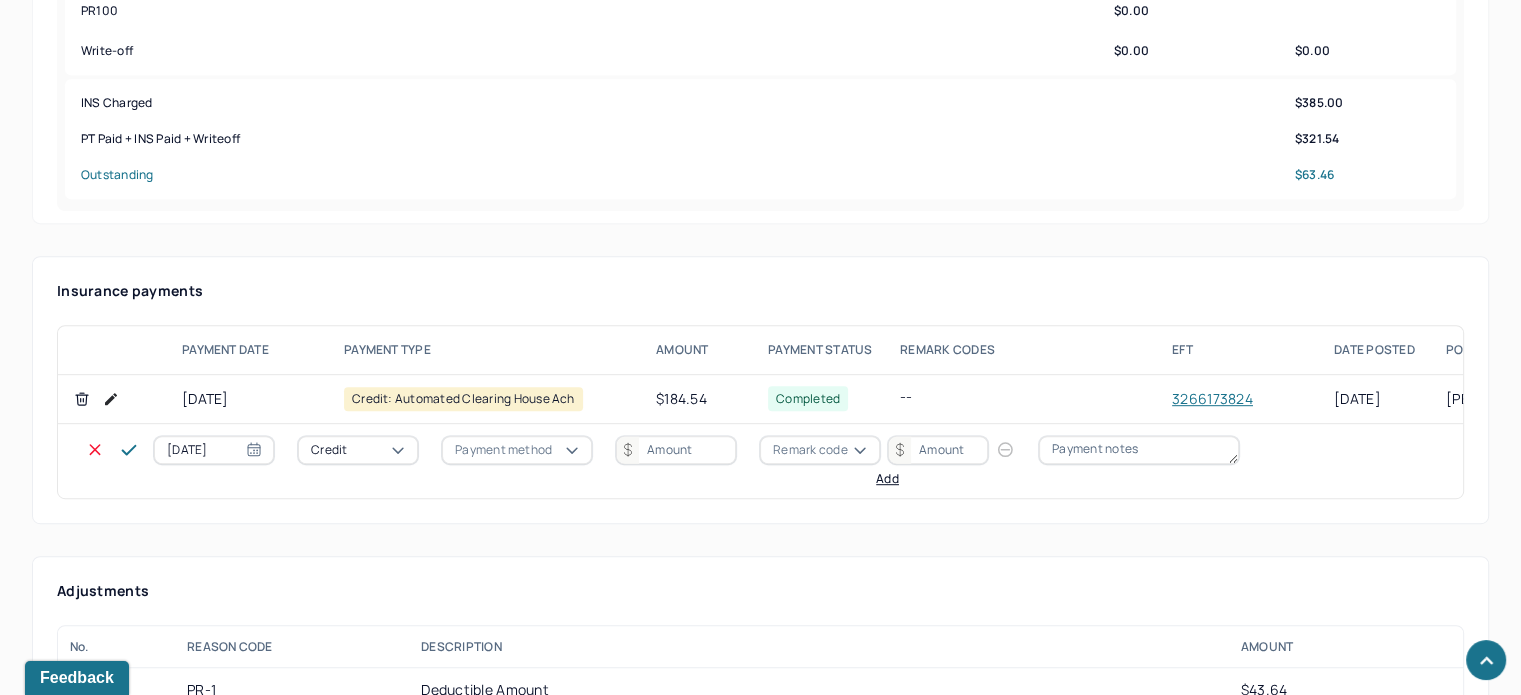 click on "Credit" at bounding box center [358, 450] 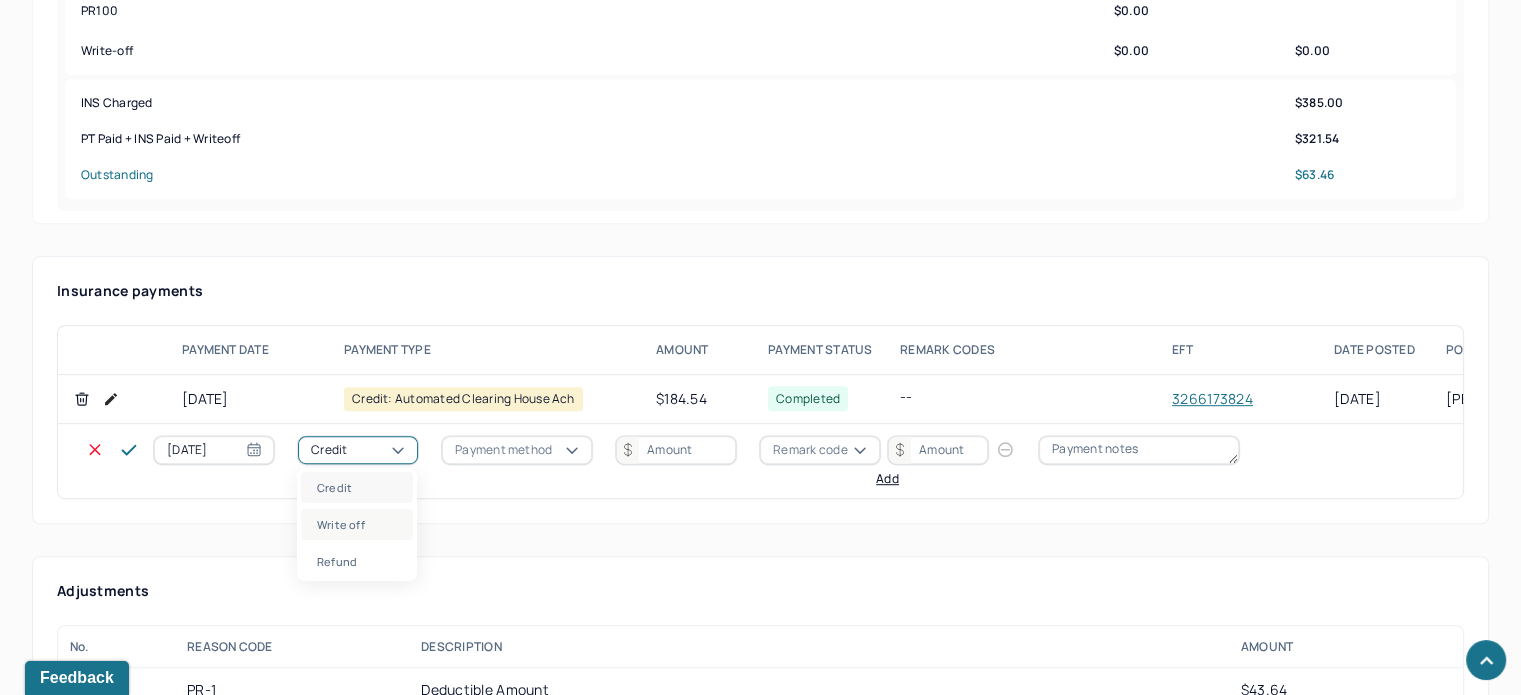 click on "Write off" at bounding box center [357, 524] 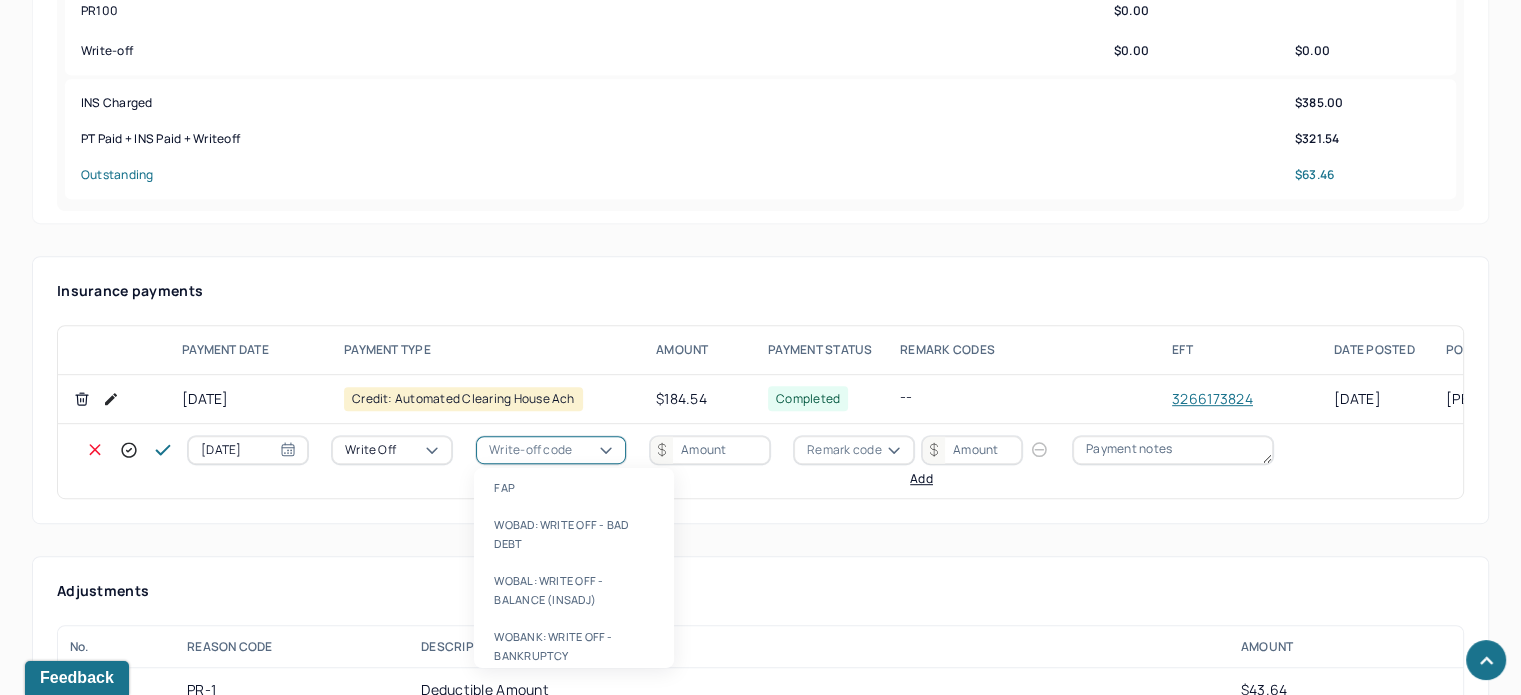 click on "Write-off code" at bounding box center [530, 450] 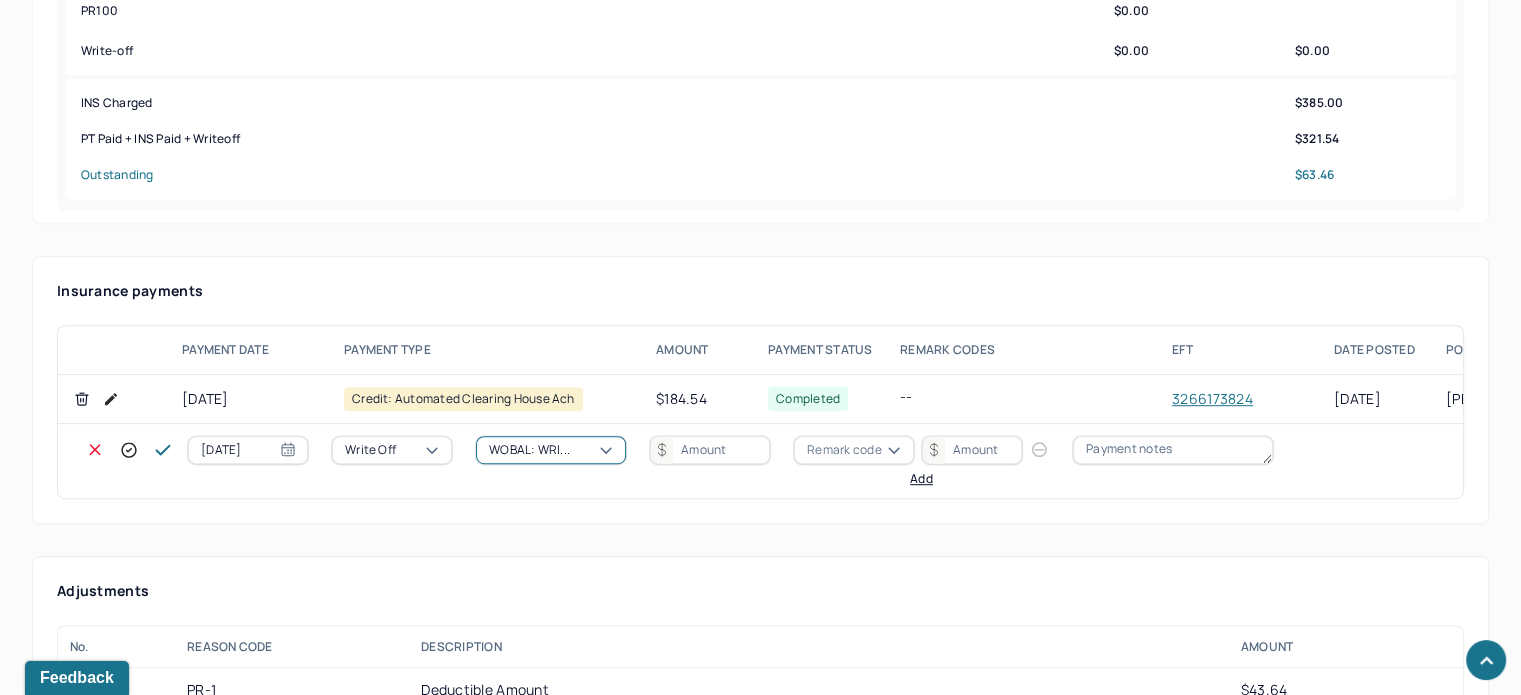 click at bounding box center (710, 450) 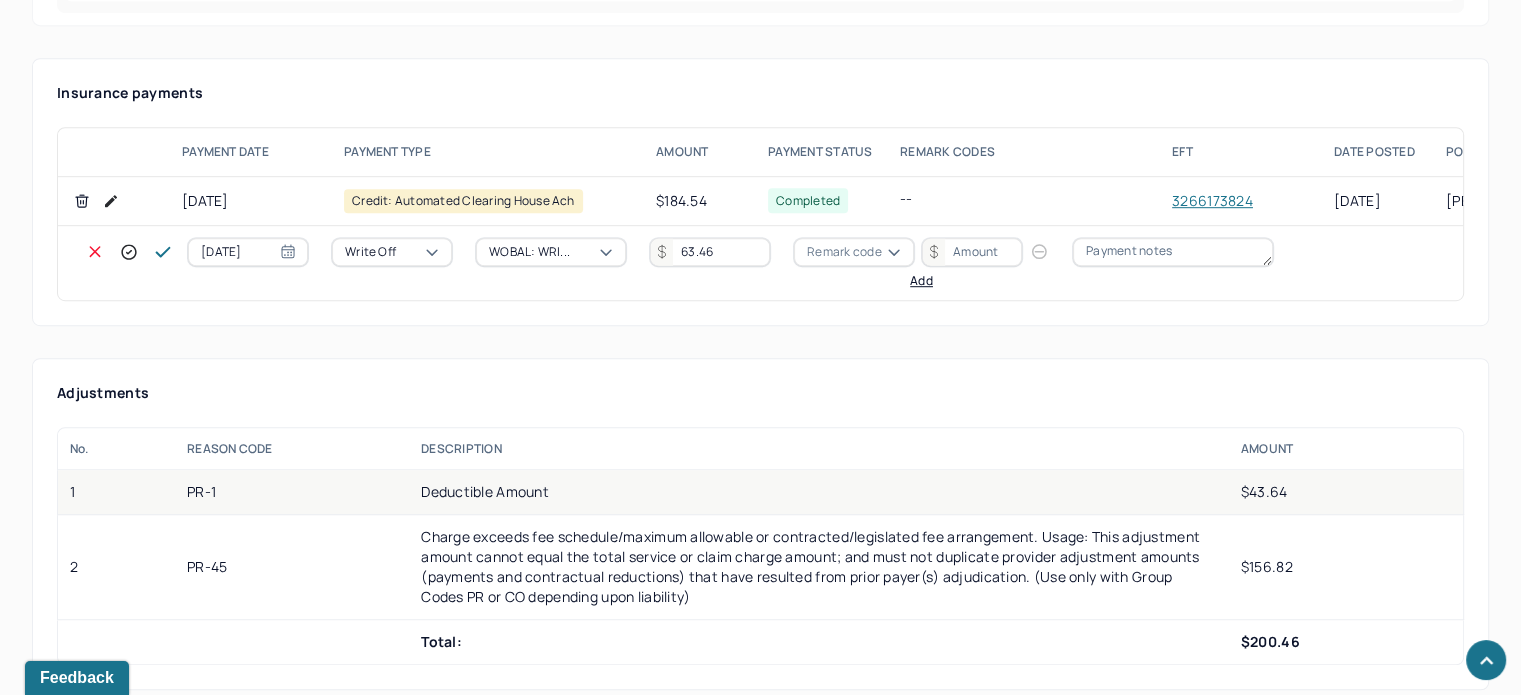 scroll, scrollTop: 1200, scrollLeft: 0, axis: vertical 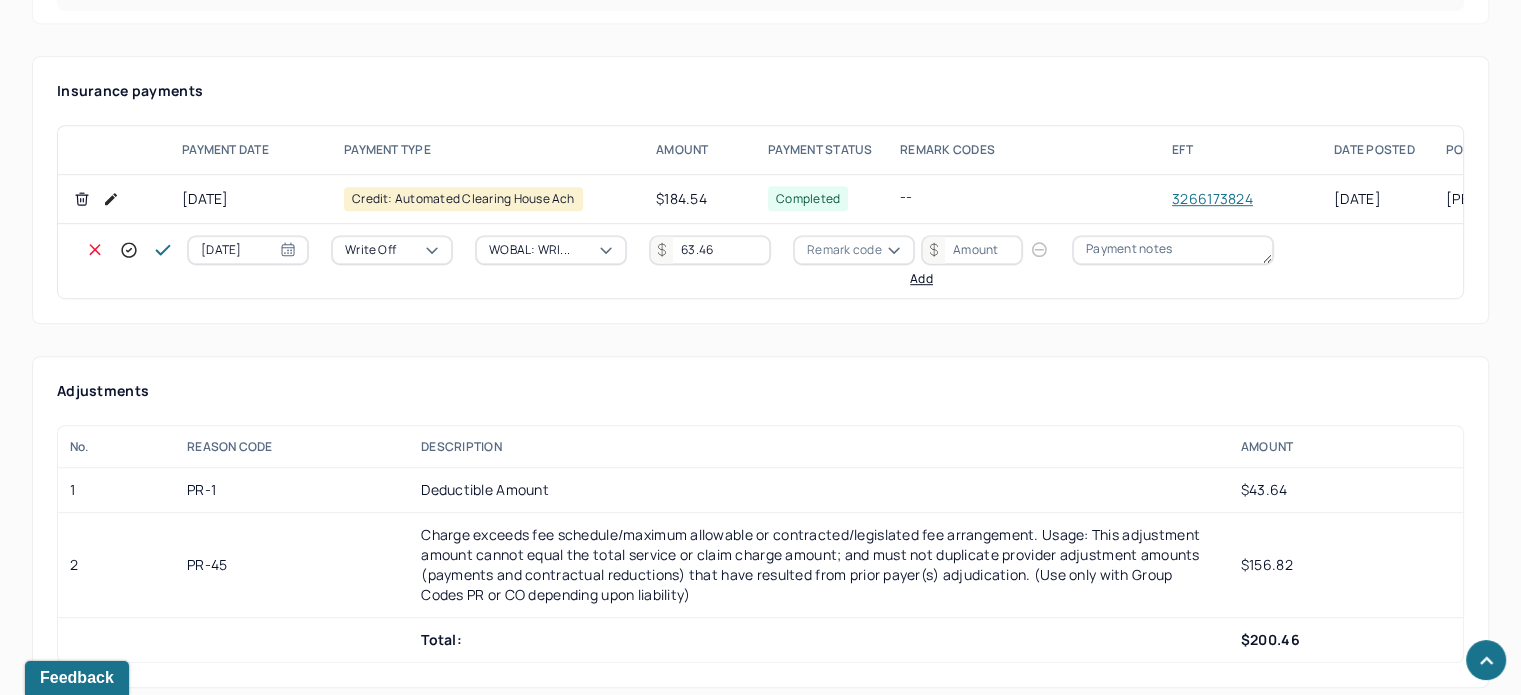 type on "63.46" 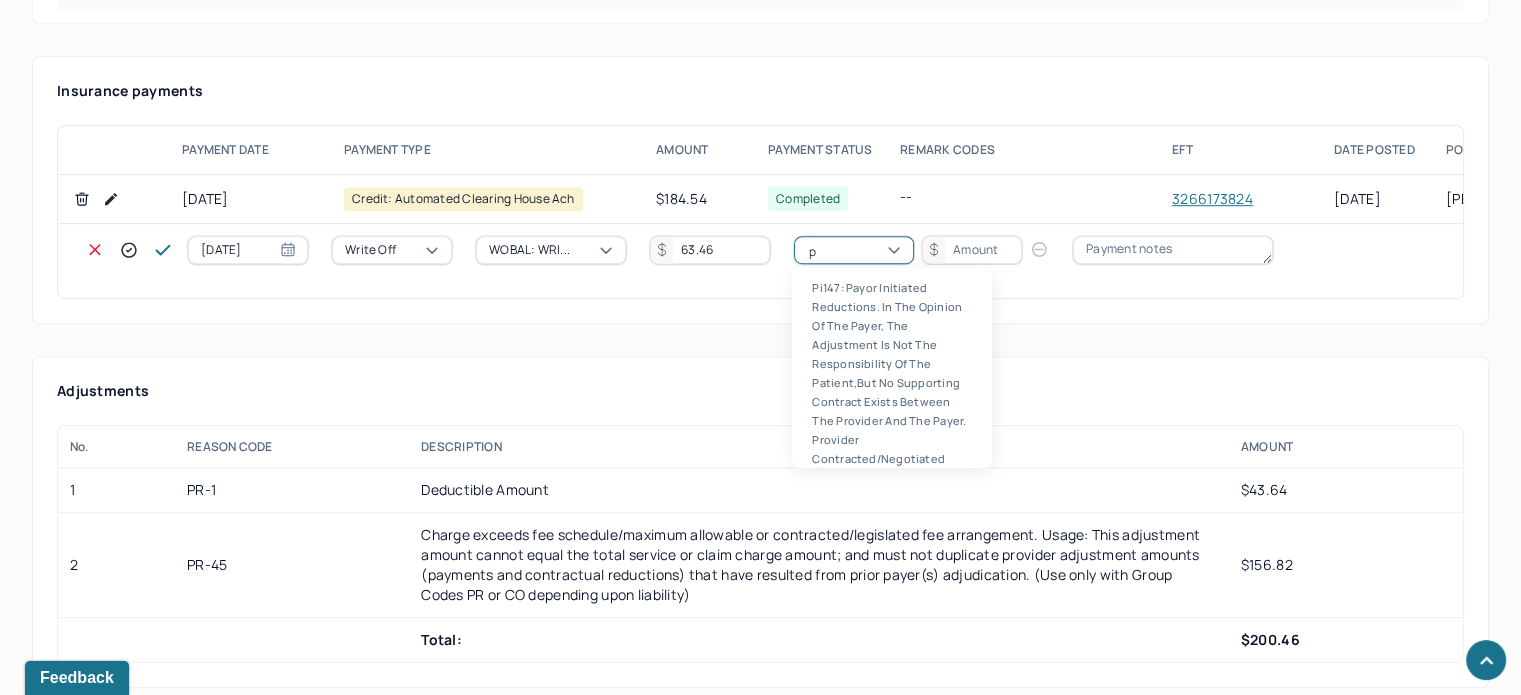 scroll, scrollTop: 124, scrollLeft: 0, axis: vertical 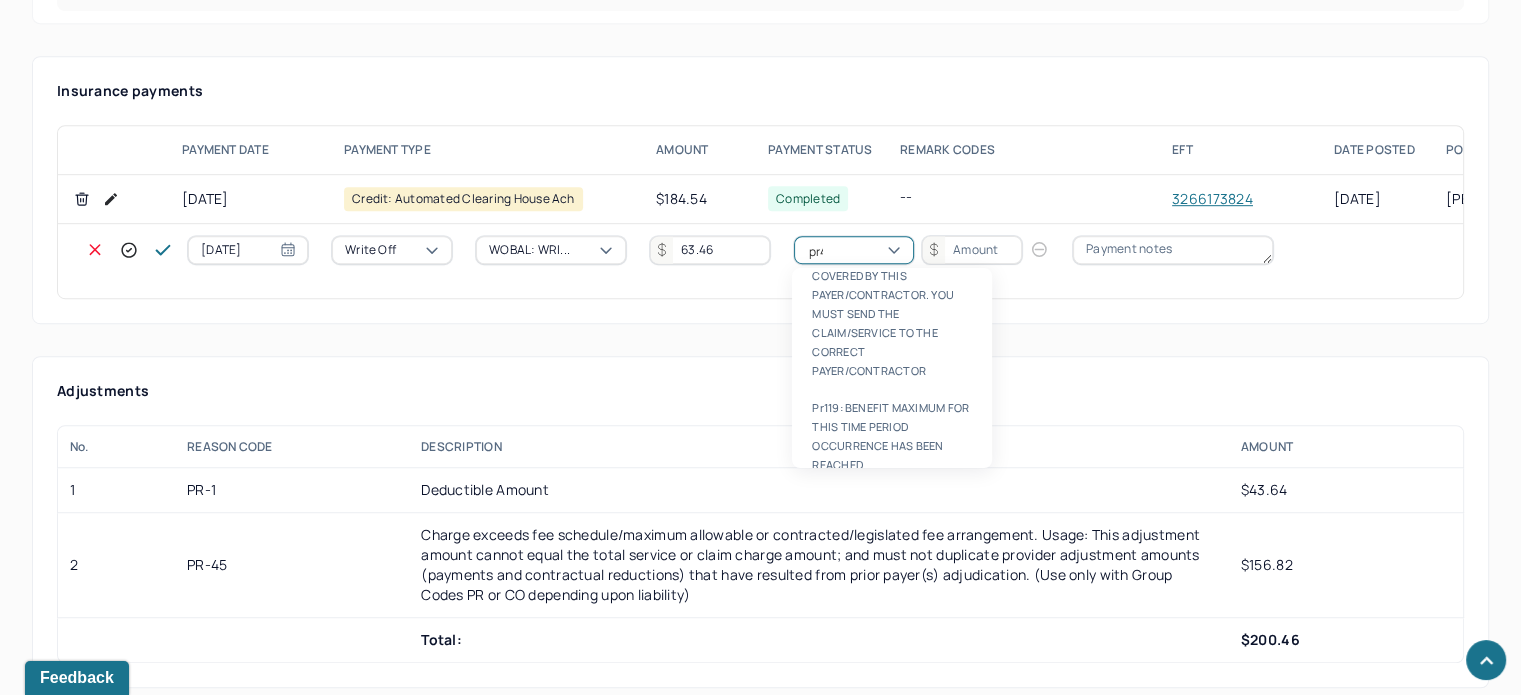 type on "pr45" 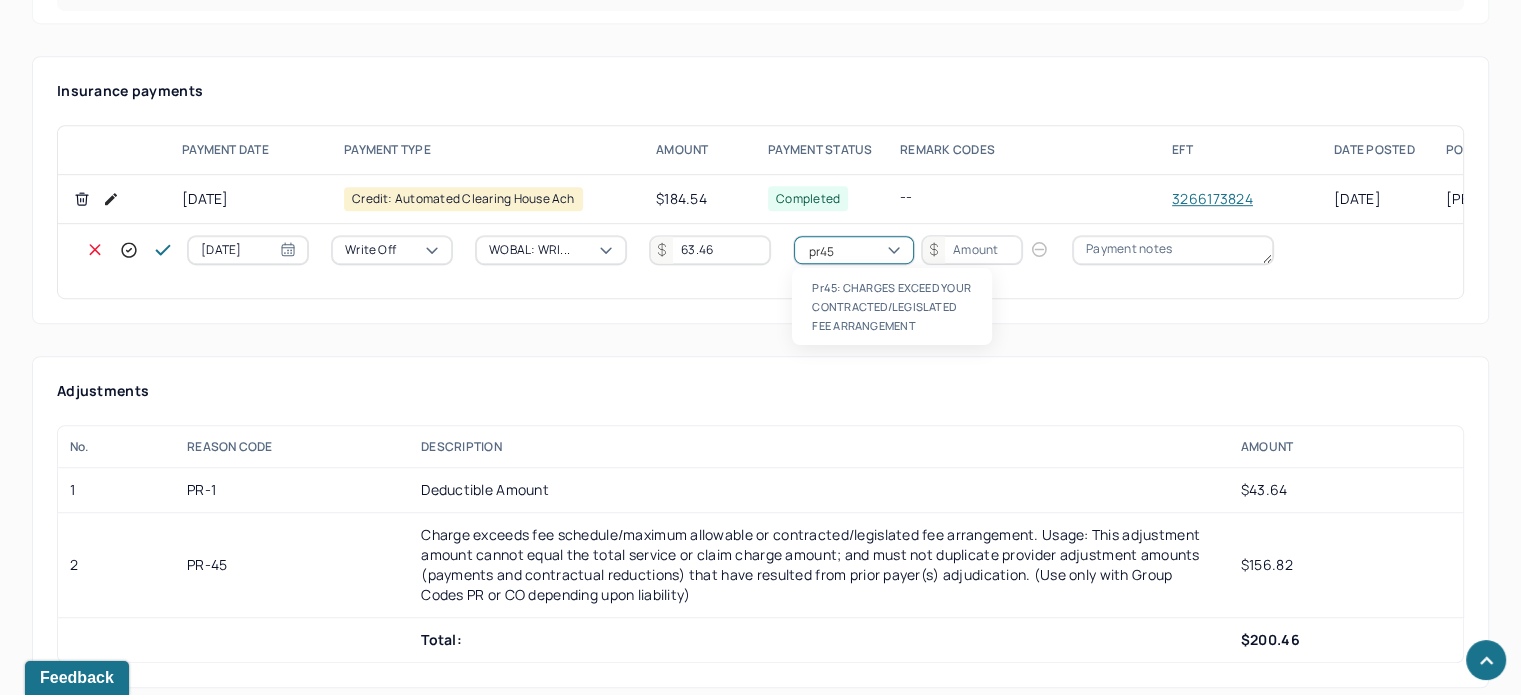 type 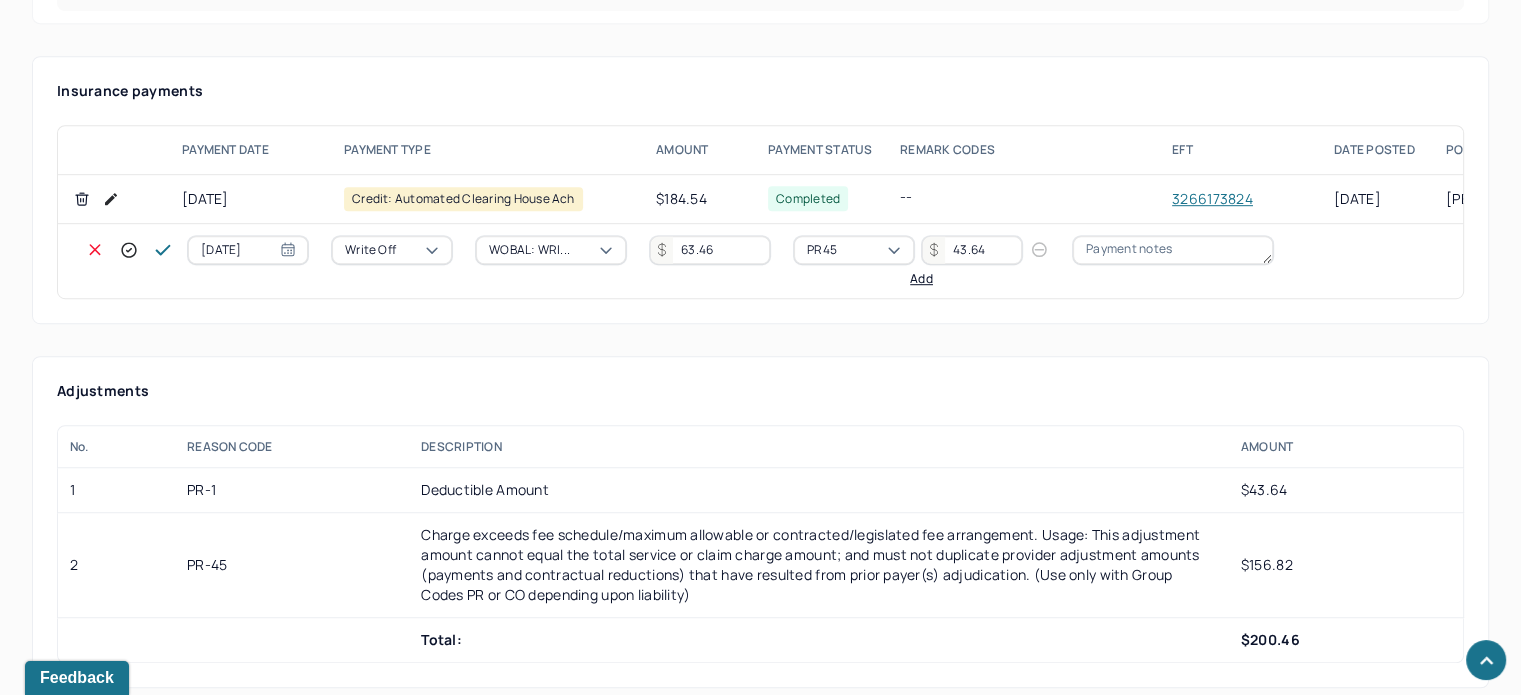 type on "43.64" 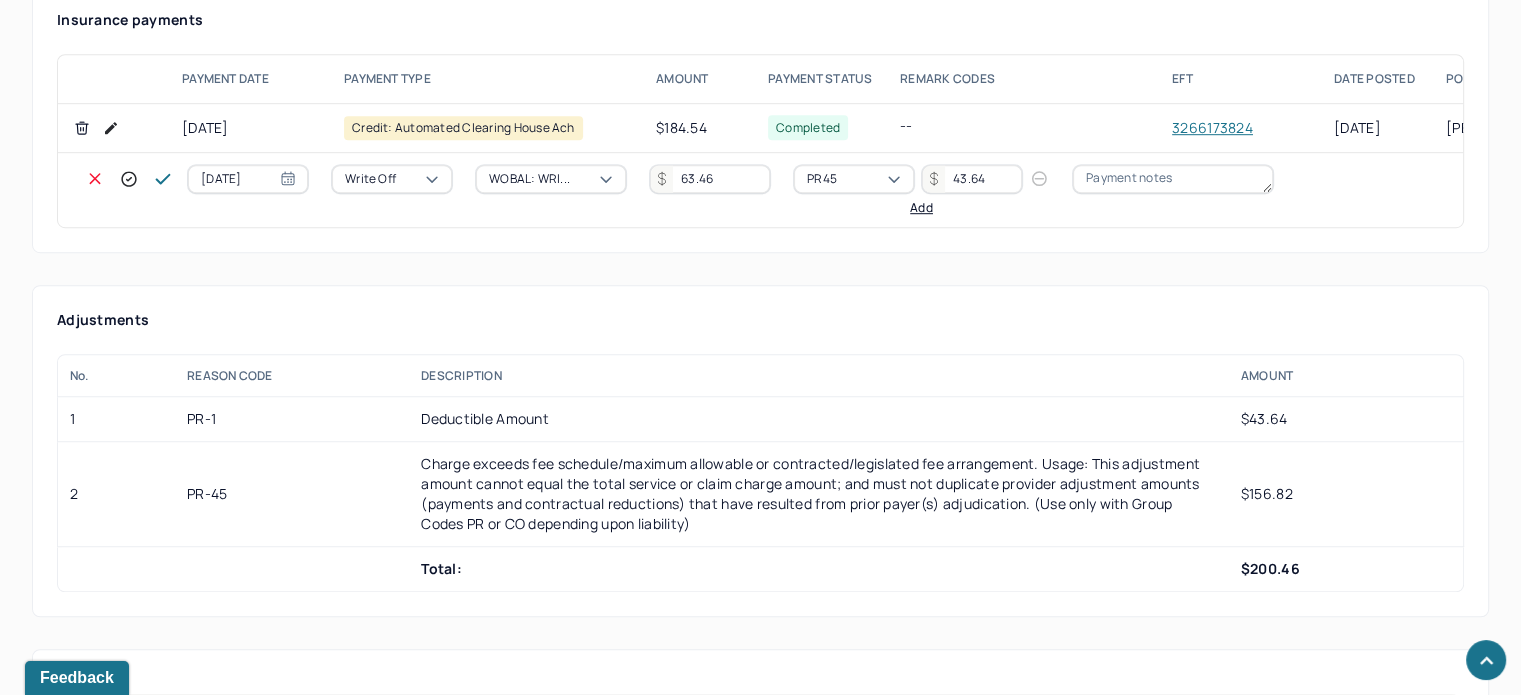 scroll, scrollTop: 1300, scrollLeft: 0, axis: vertical 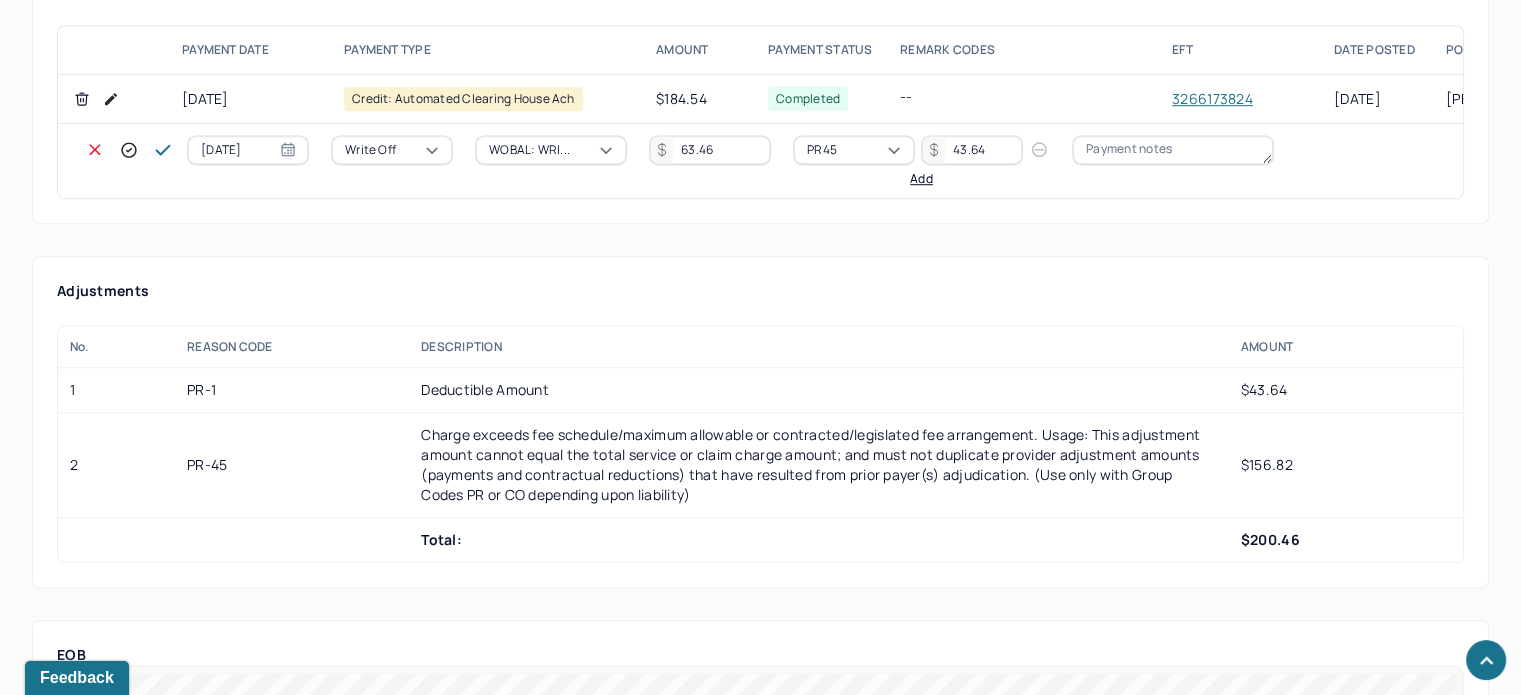 click on "Add" at bounding box center (921, 179) 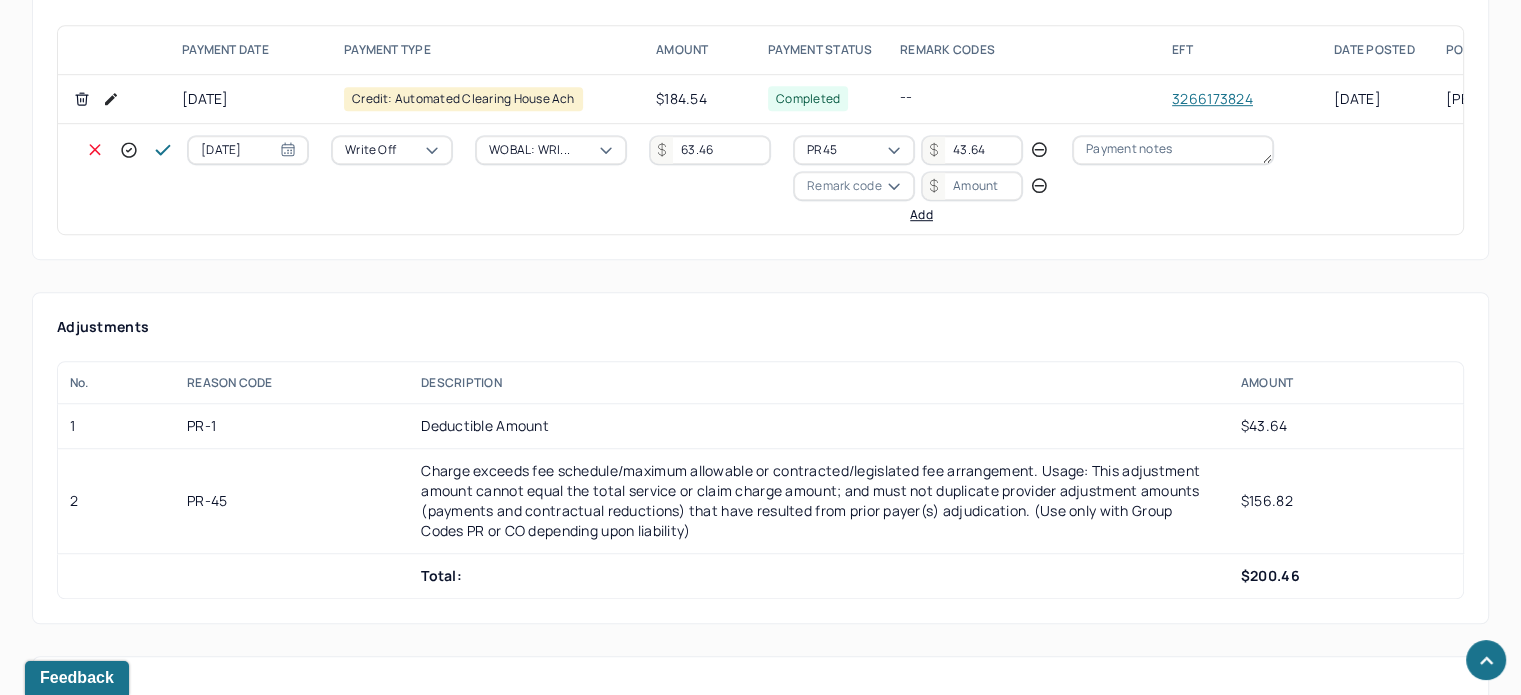 click on "Remark code" at bounding box center [844, 186] 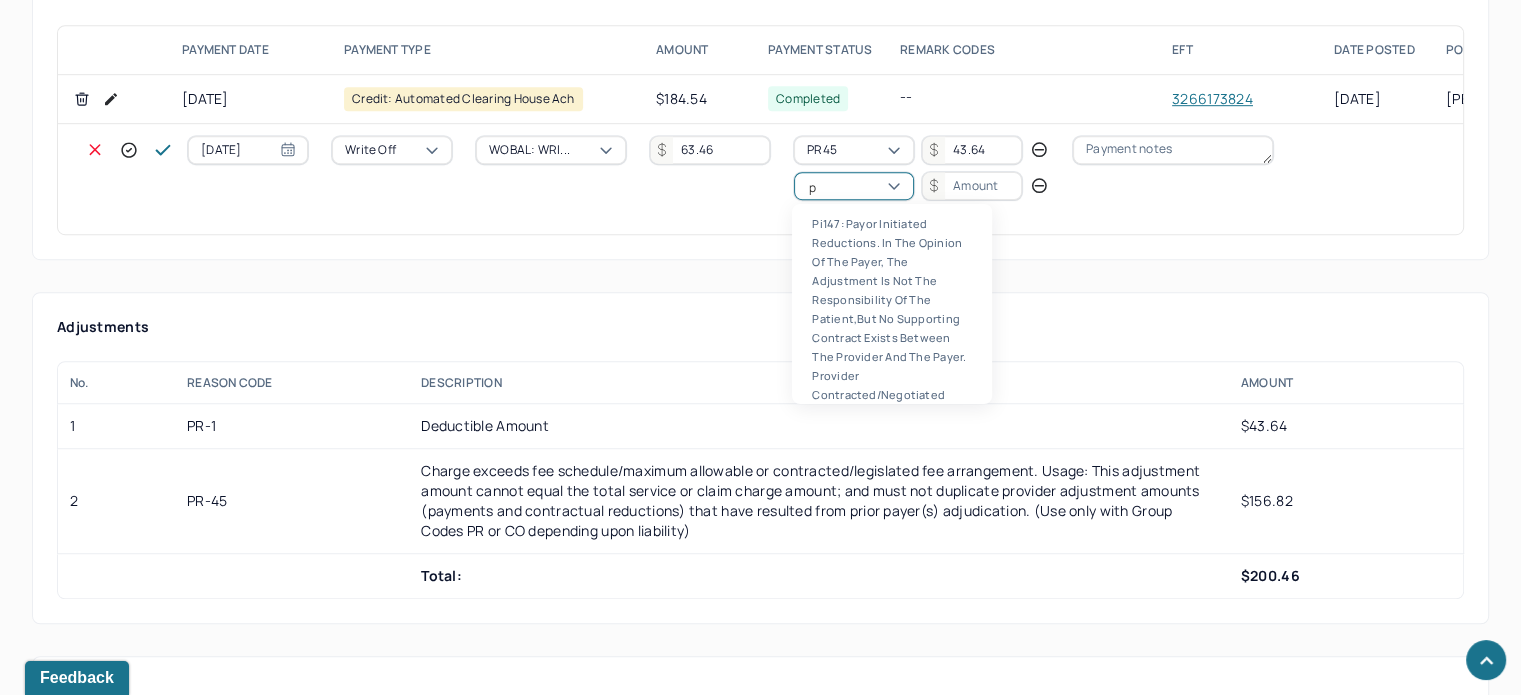 scroll, scrollTop: 124, scrollLeft: 0, axis: vertical 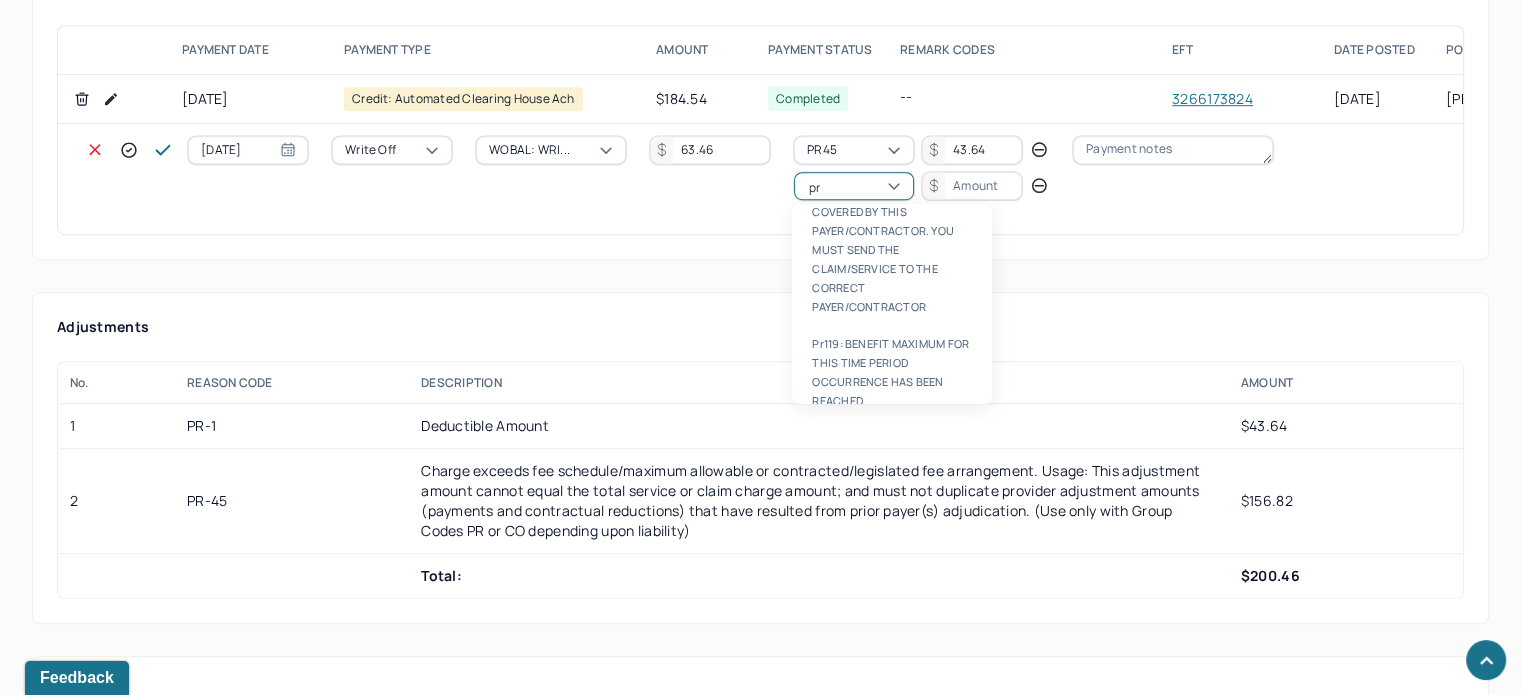 type on "pr1" 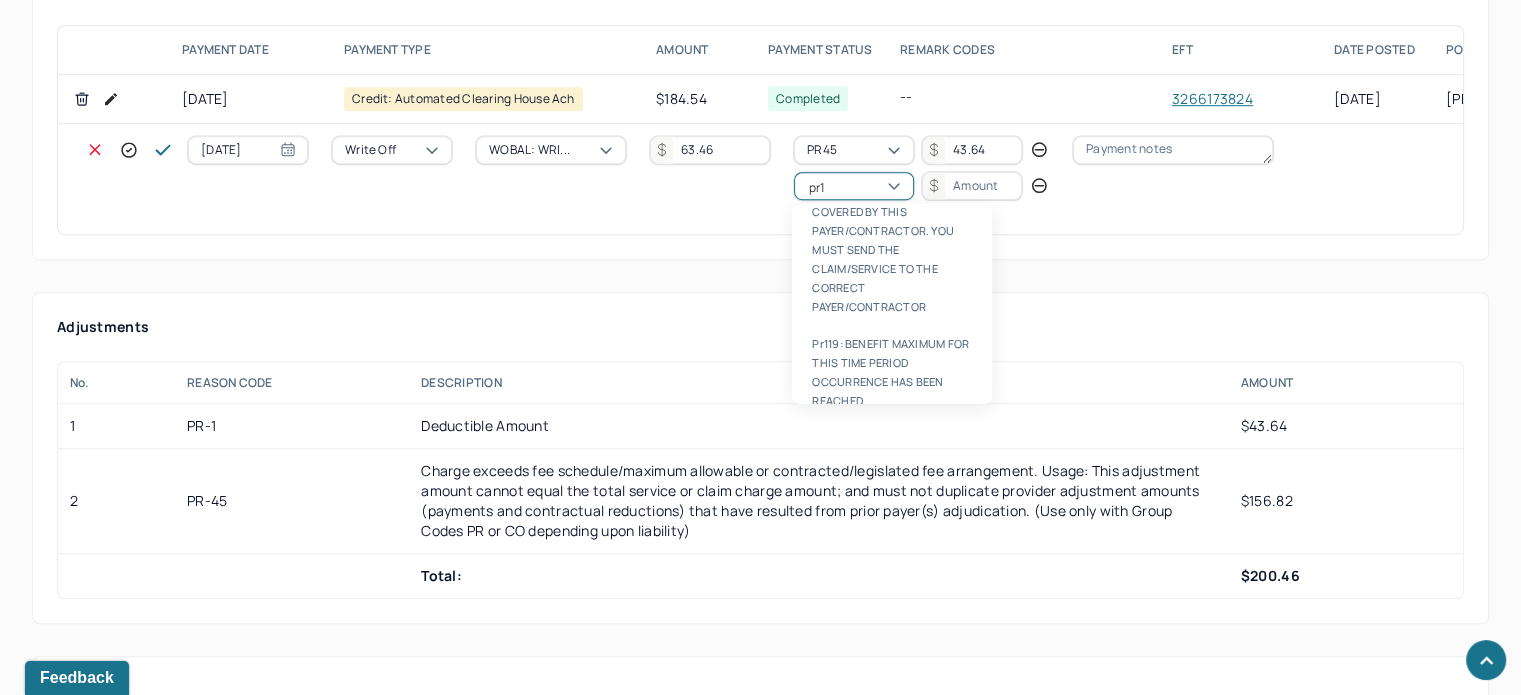 type 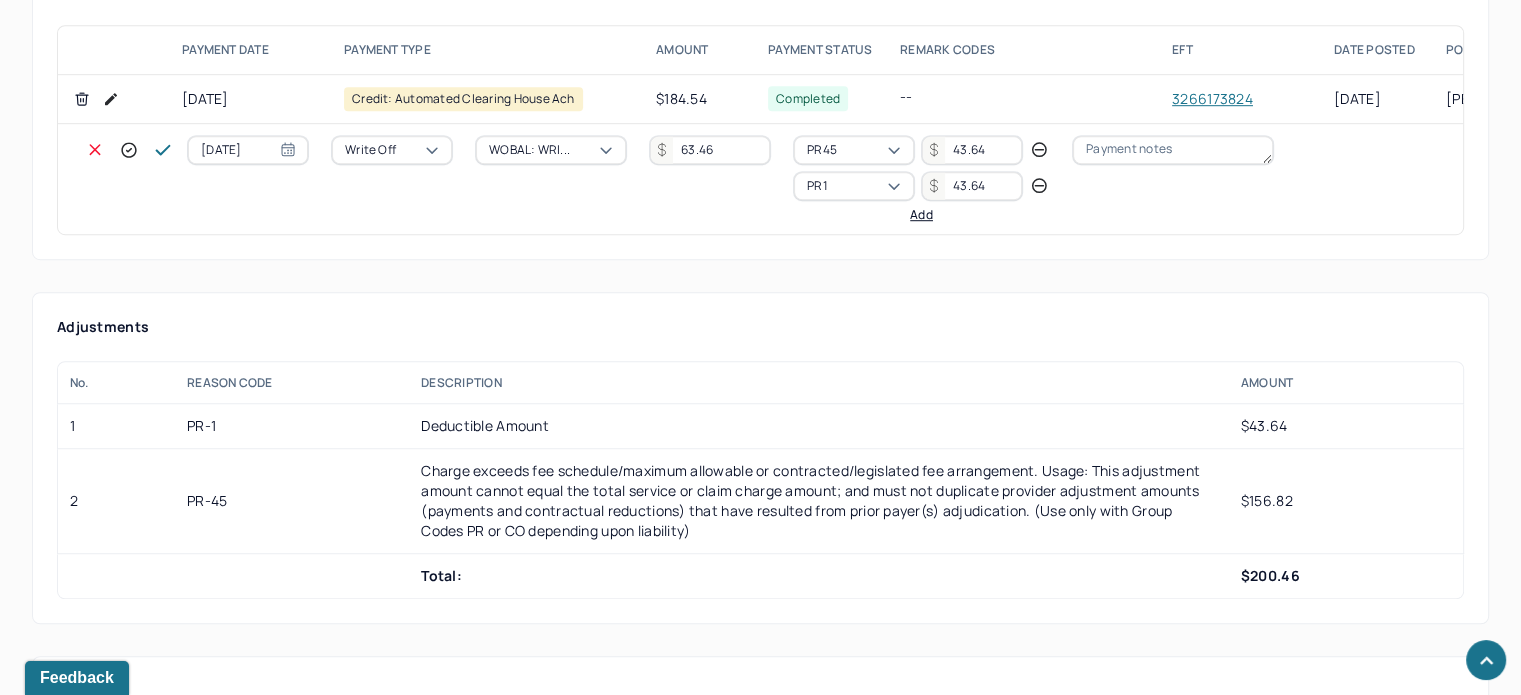 type on "43.64" 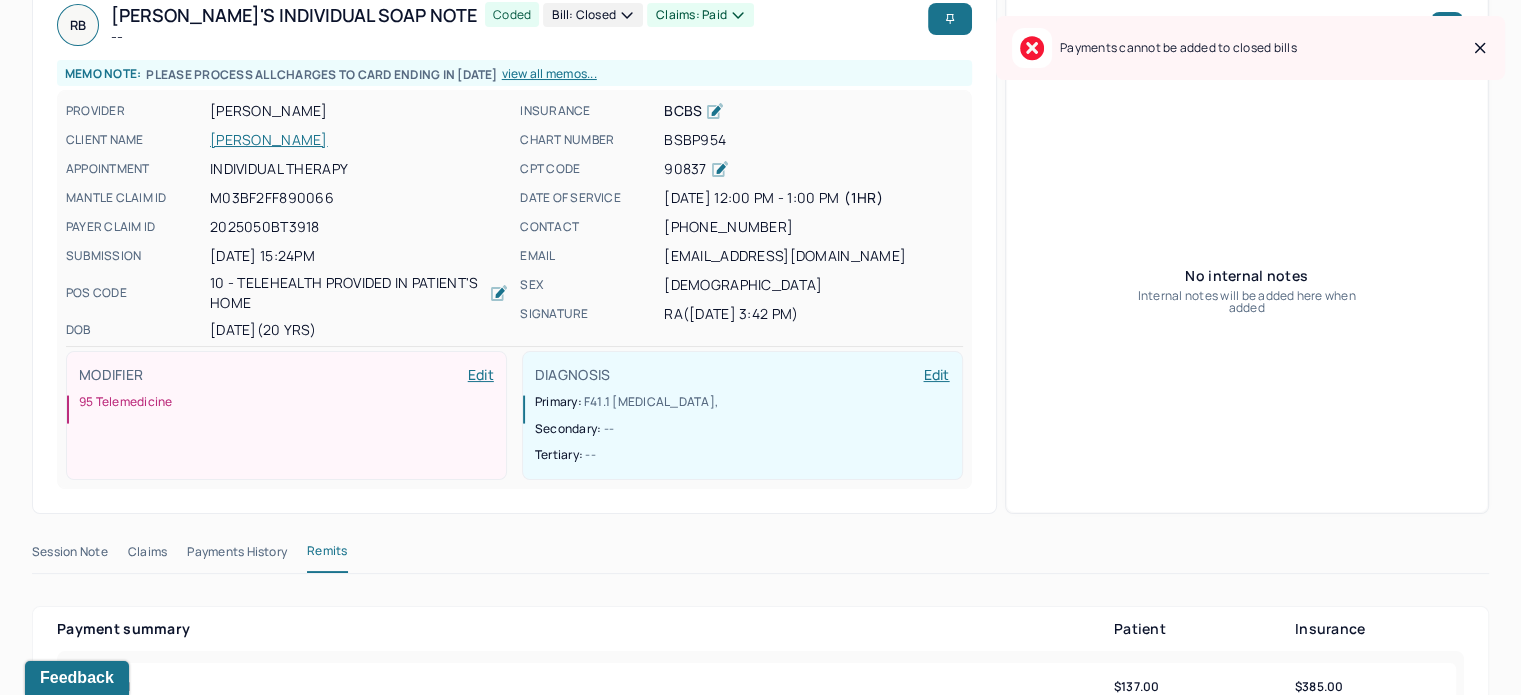 scroll, scrollTop: 0, scrollLeft: 0, axis: both 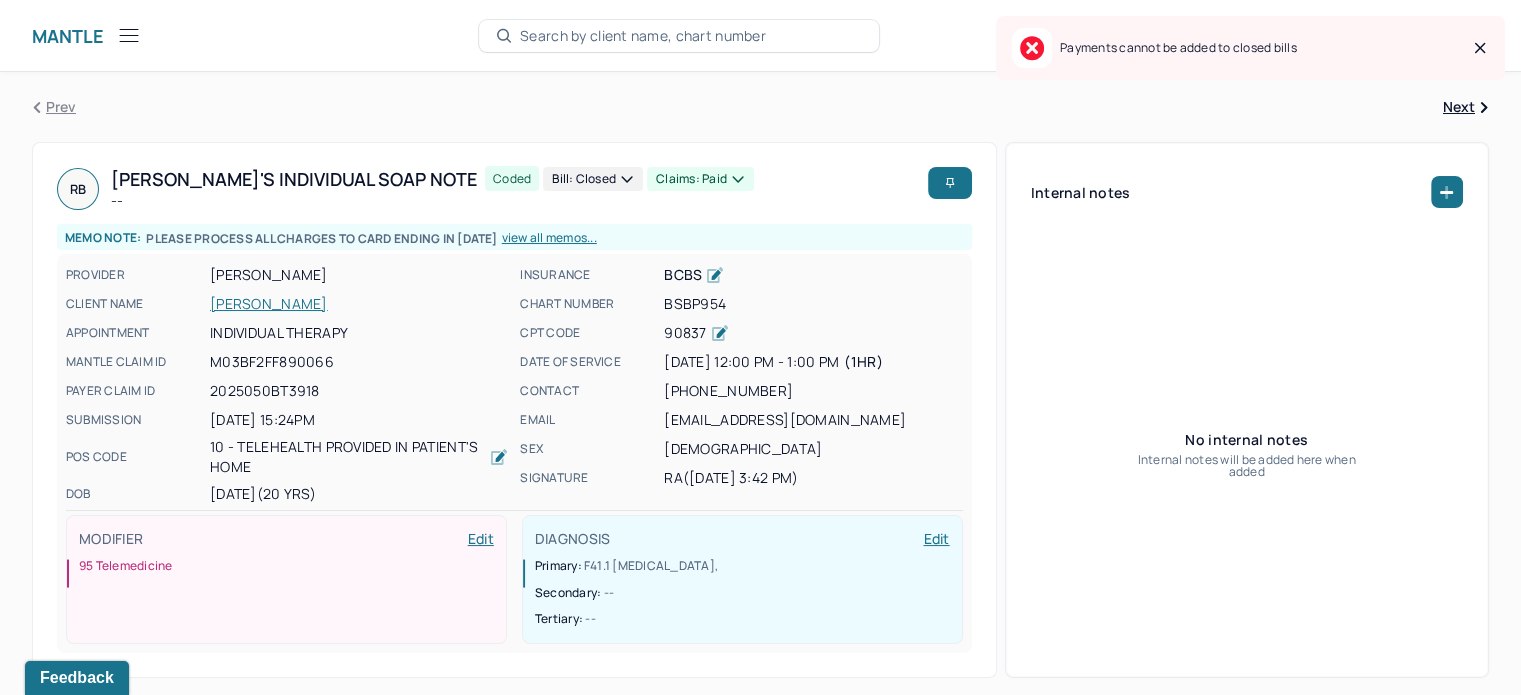 click on "Bill: Closed" at bounding box center (593, 179) 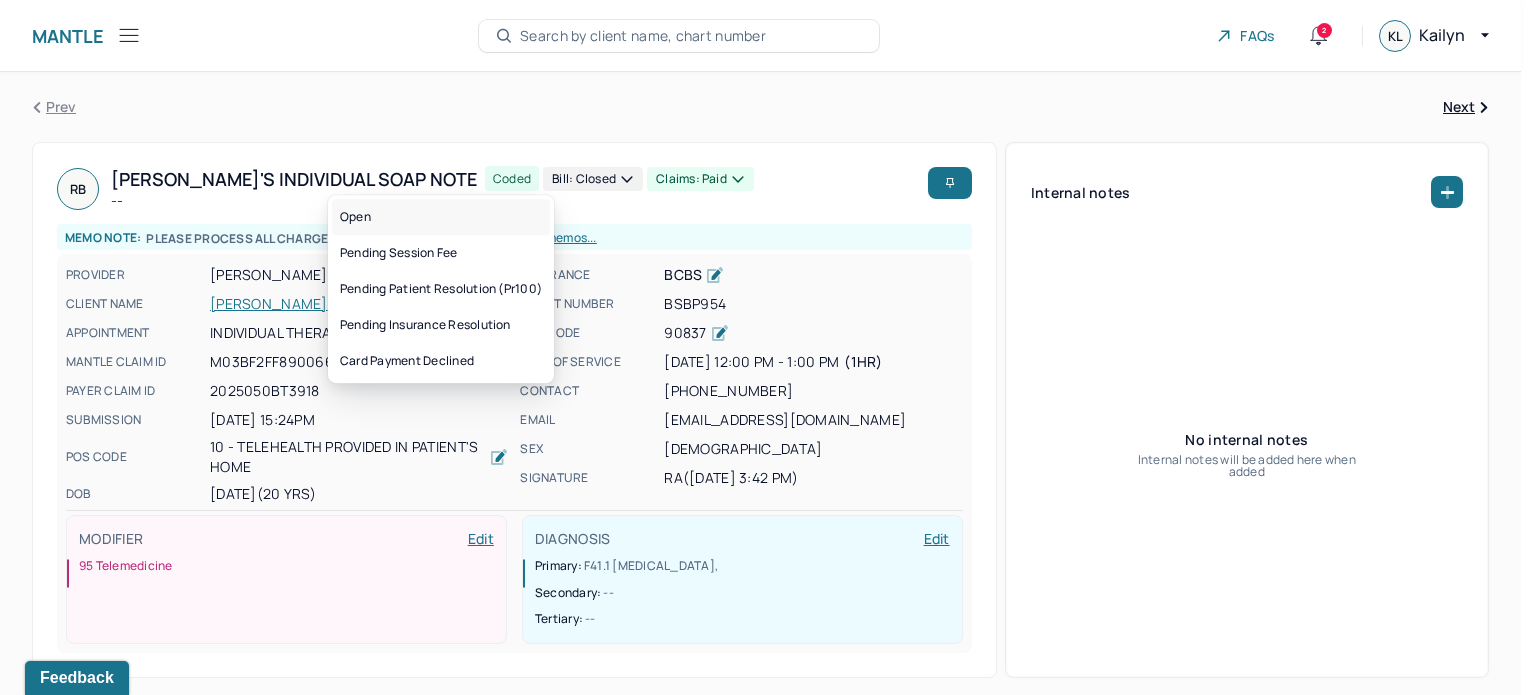 click on "Open" at bounding box center [441, 217] 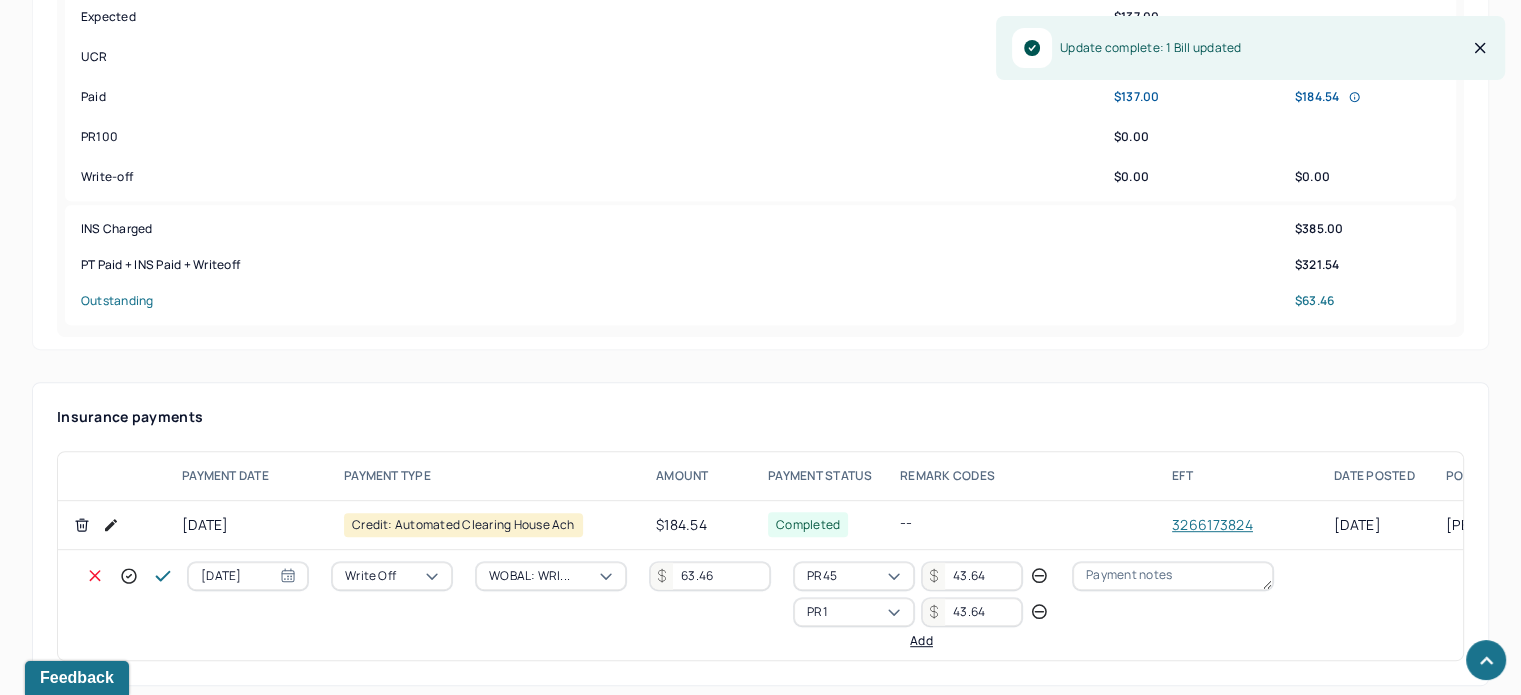 scroll, scrollTop: 1000, scrollLeft: 0, axis: vertical 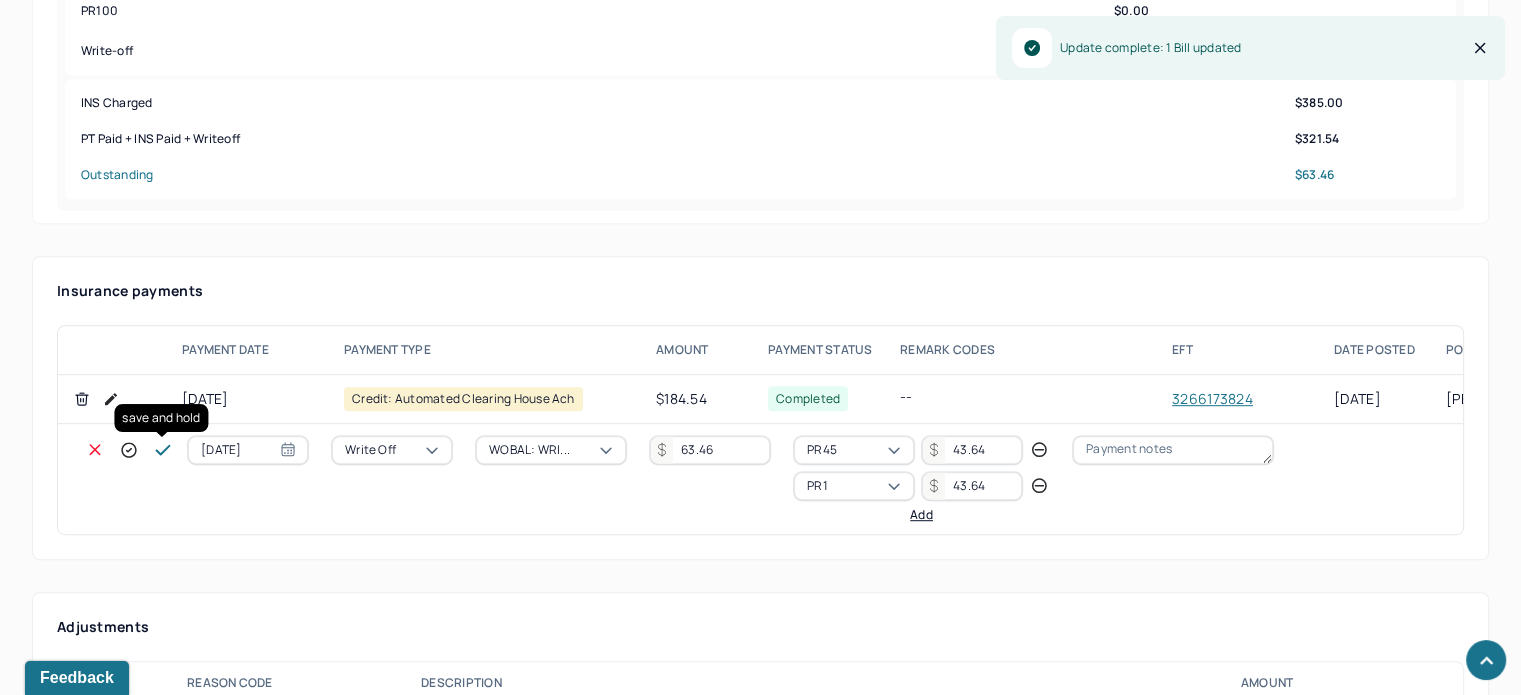 click at bounding box center (163, 450) 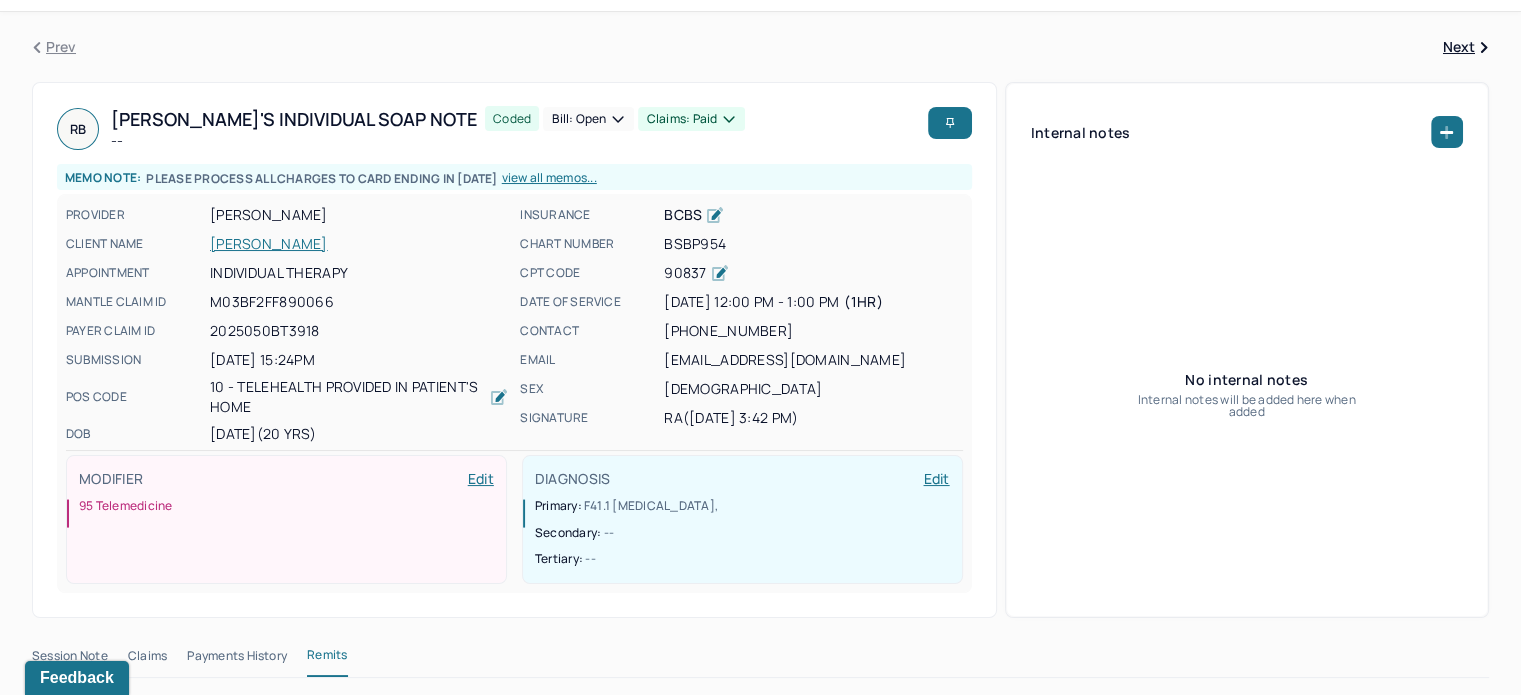 scroll, scrollTop: 0, scrollLeft: 0, axis: both 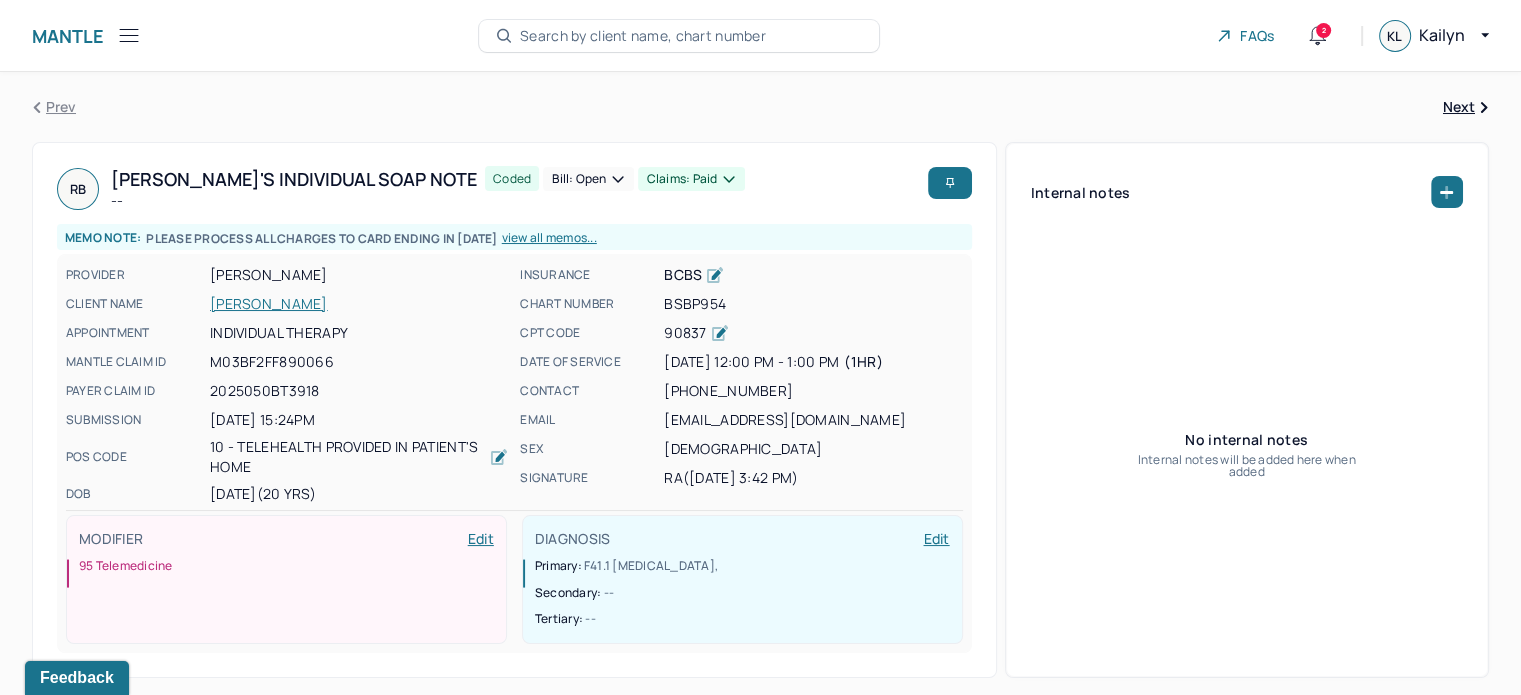 click on "Claims: paid" at bounding box center [691, 179] 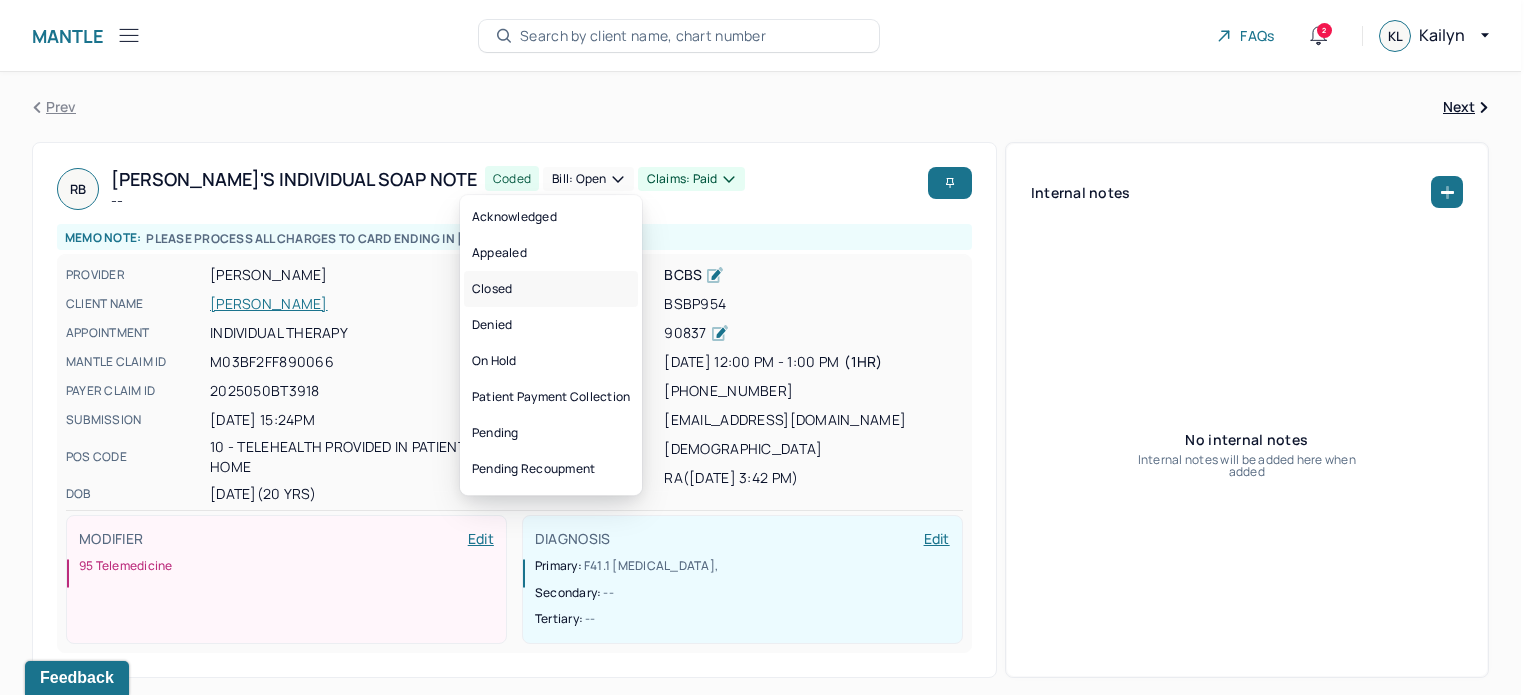 click on "Closed" at bounding box center (551, 289) 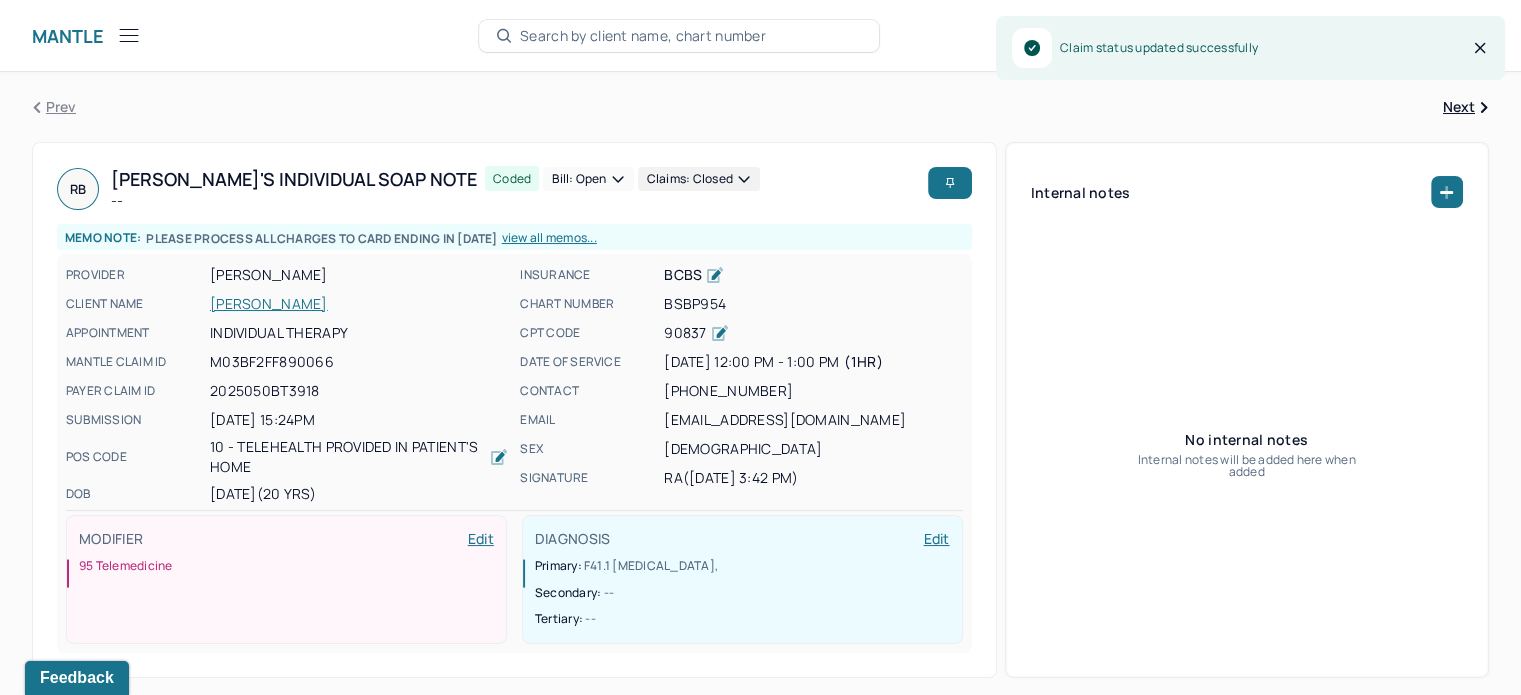 click on "Bill: Open" at bounding box center [588, 179] 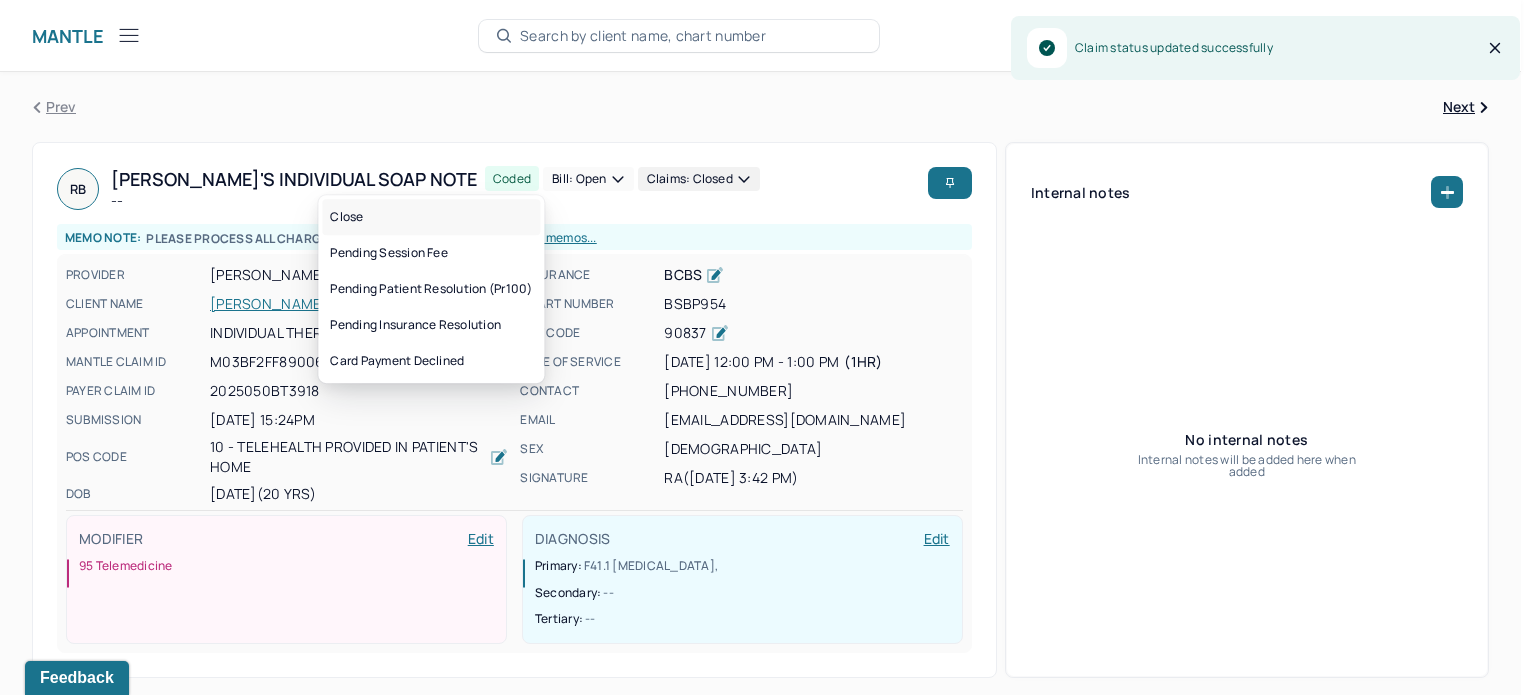 click on "Close" at bounding box center [431, 217] 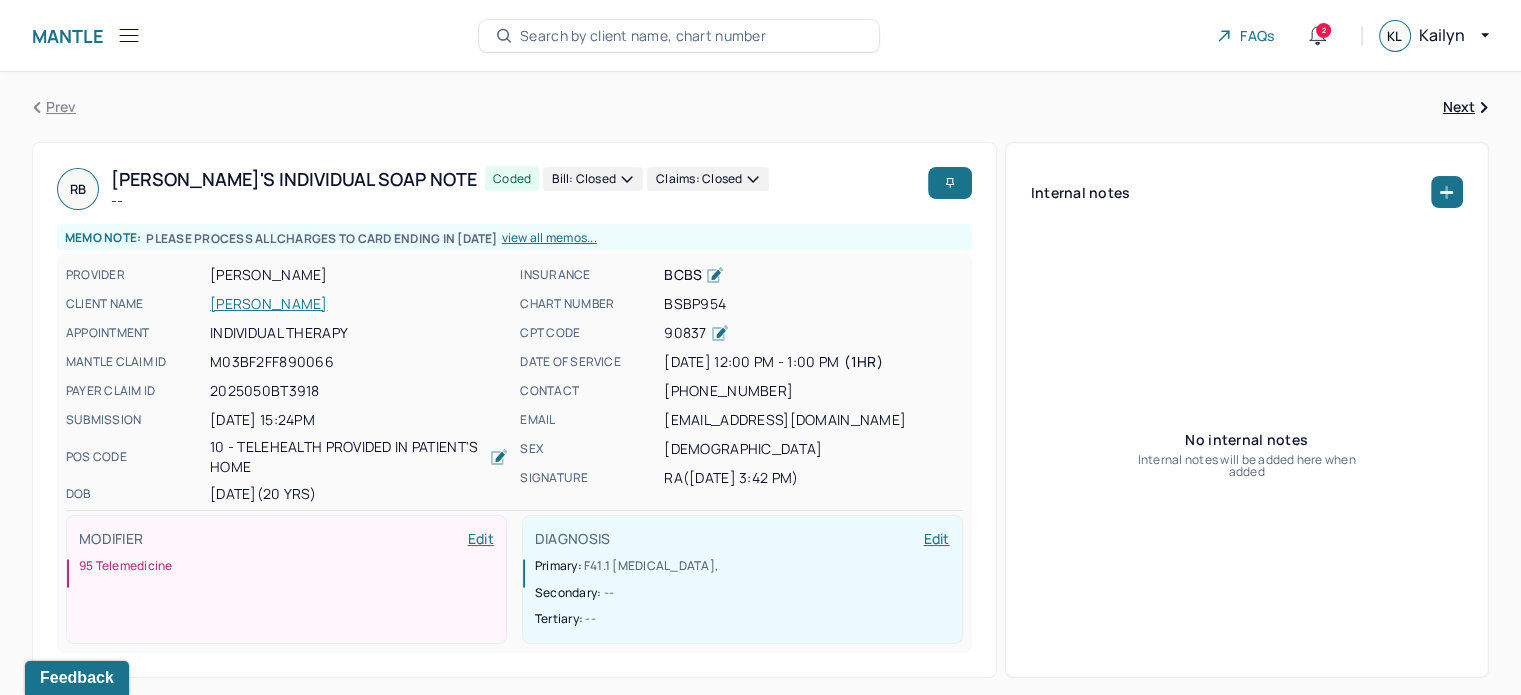 click on "[PERSON_NAME]" at bounding box center (359, 304) 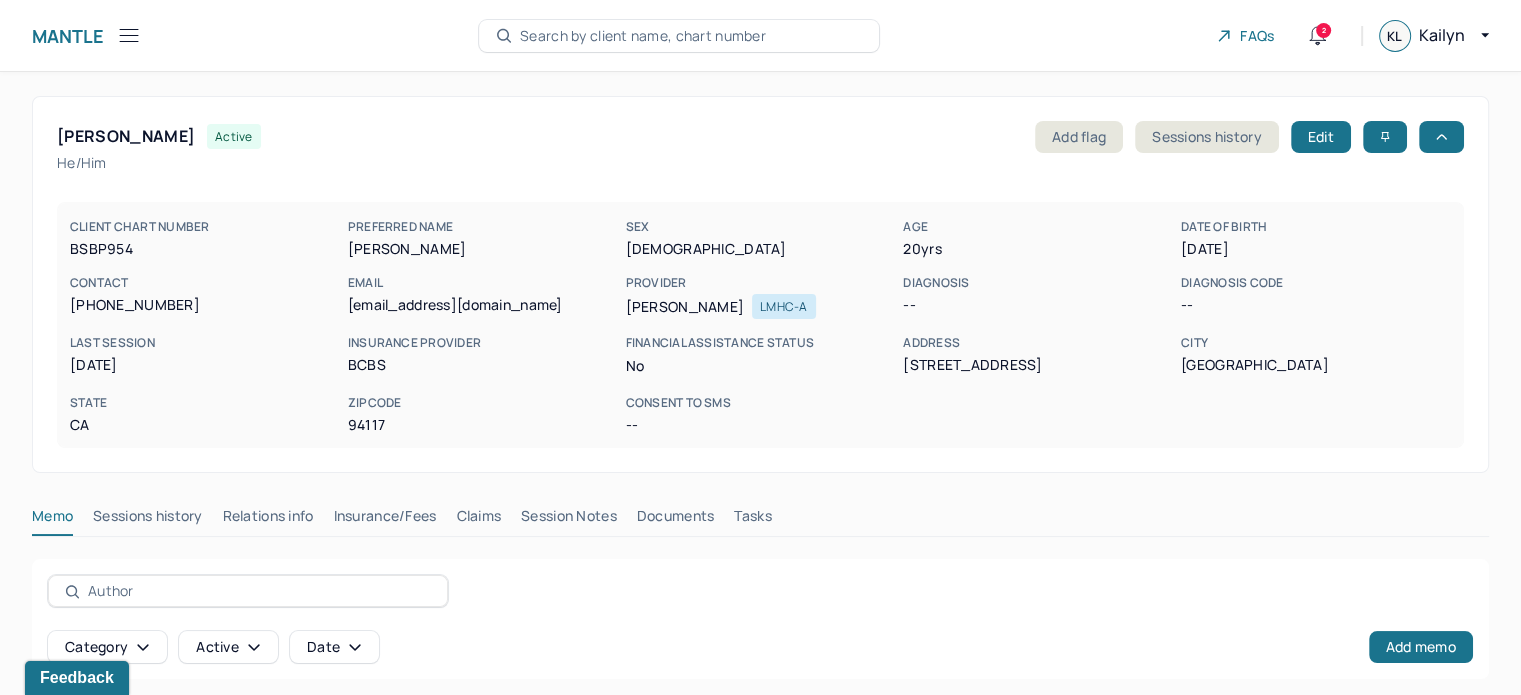 click on "Claims" at bounding box center (478, 520) 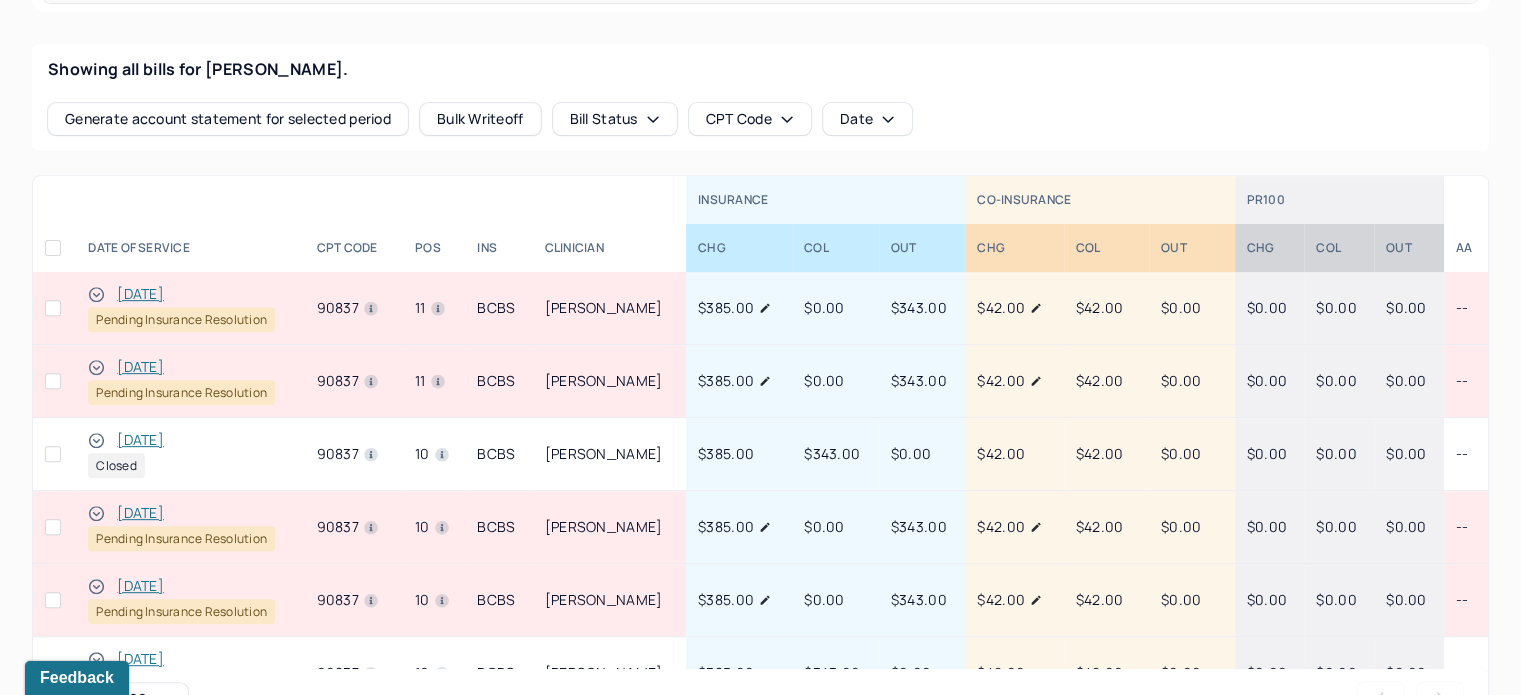 scroll, scrollTop: 1000, scrollLeft: 0, axis: vertical 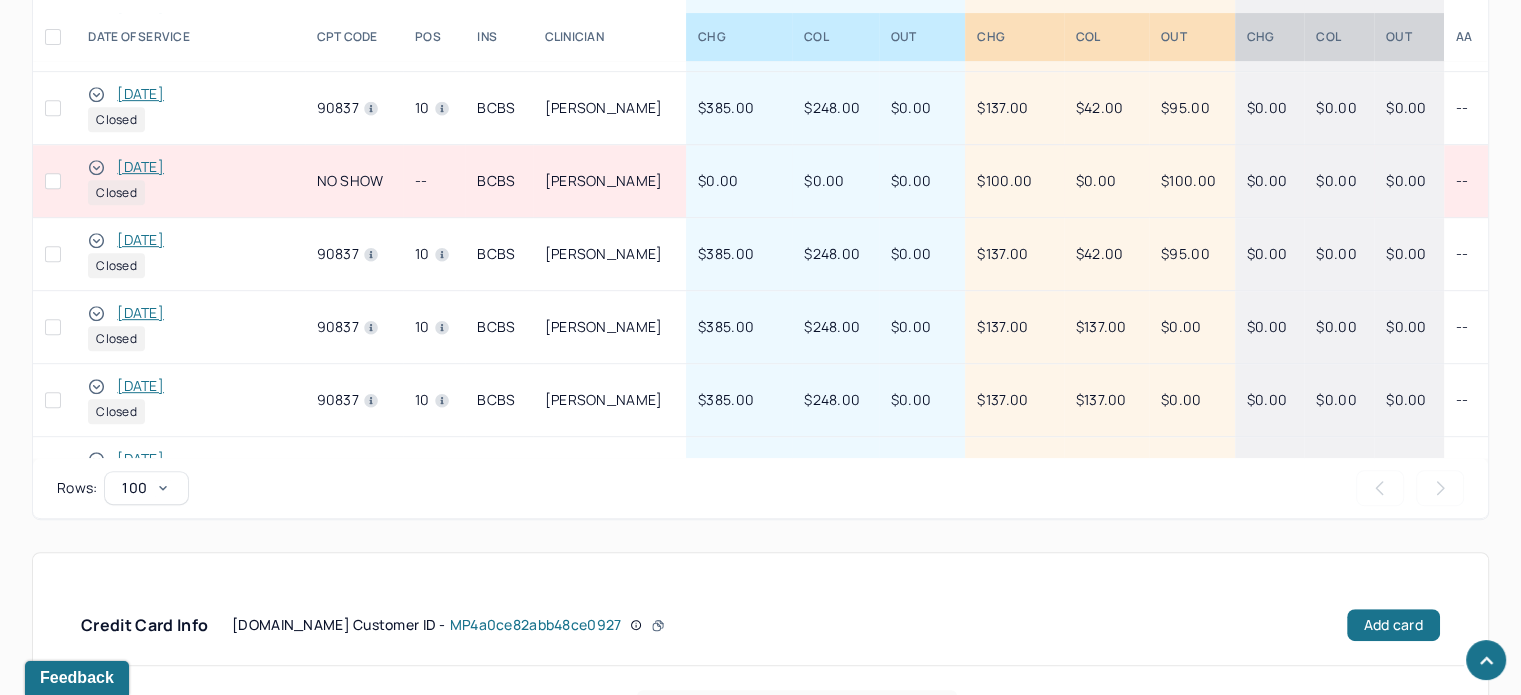 click on "[DATE]" at bounding box center (140, 167) 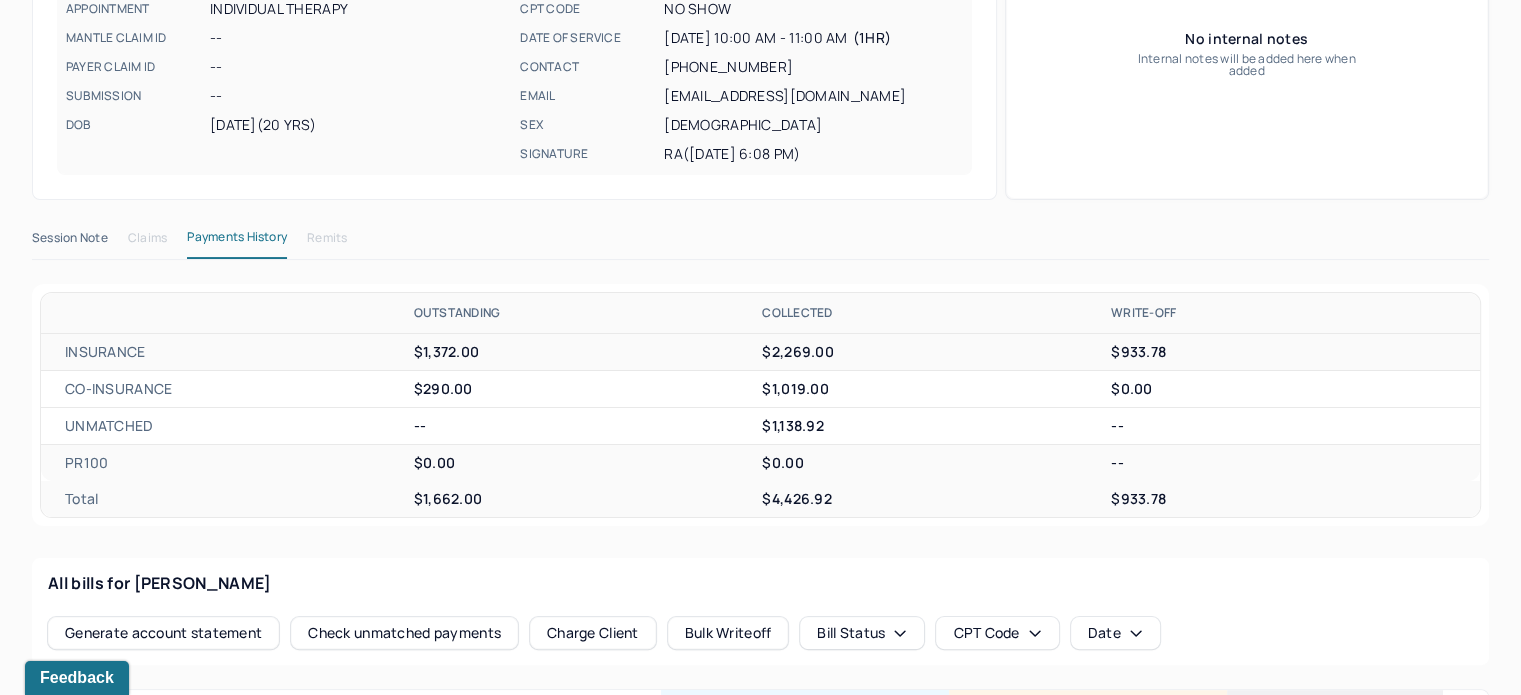 scroll, scrollTop: 600, scrollLeft: 0, axis: vertical 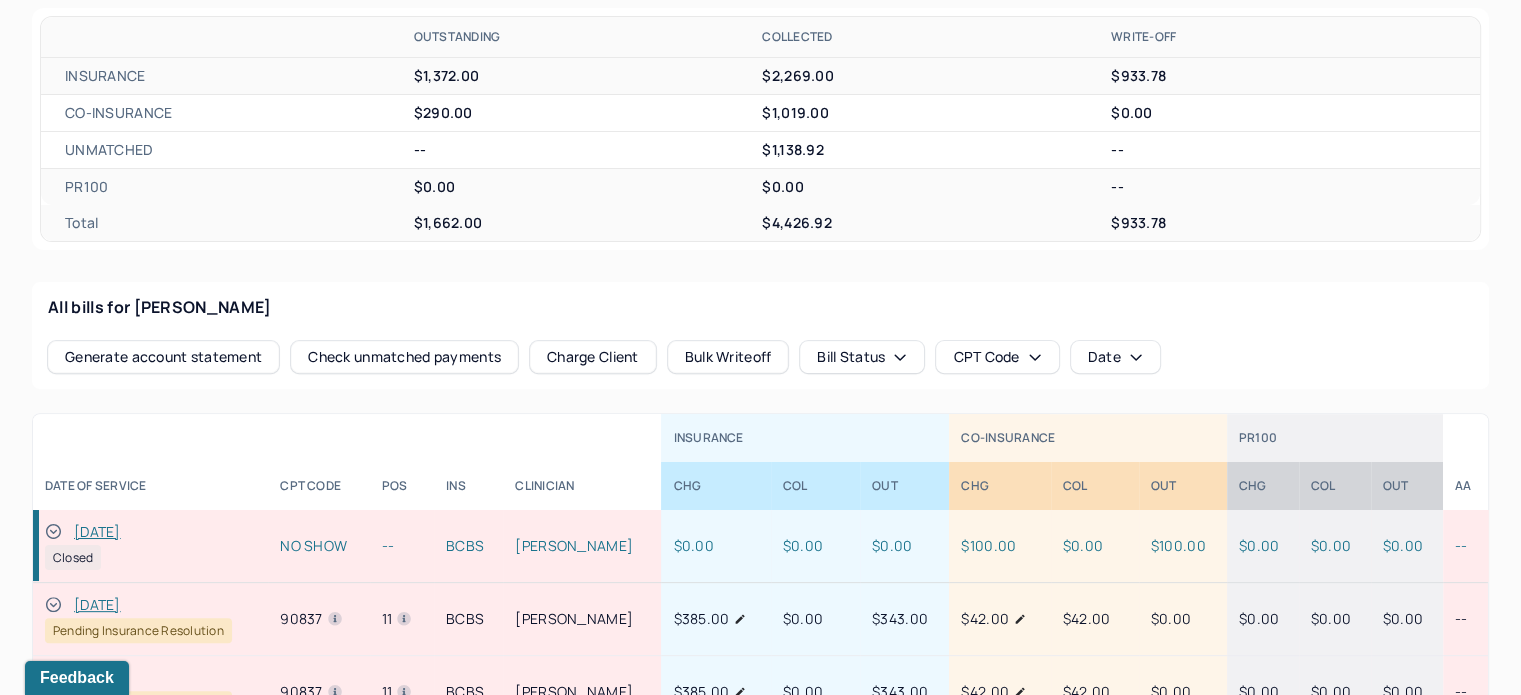 click on "[DATE]" at bounding box center (97, 532) 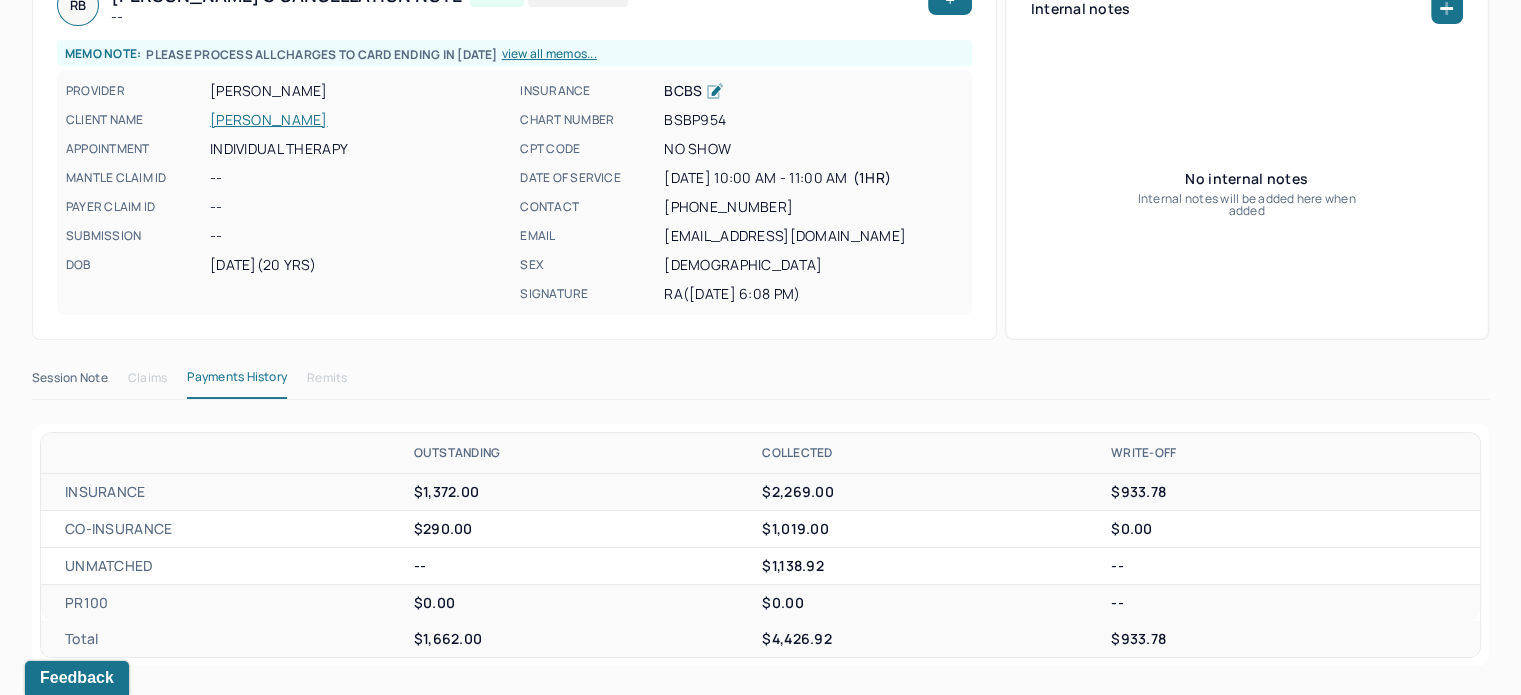 scroll, scrollTop: 0, scrollLeft: 0, axis: both 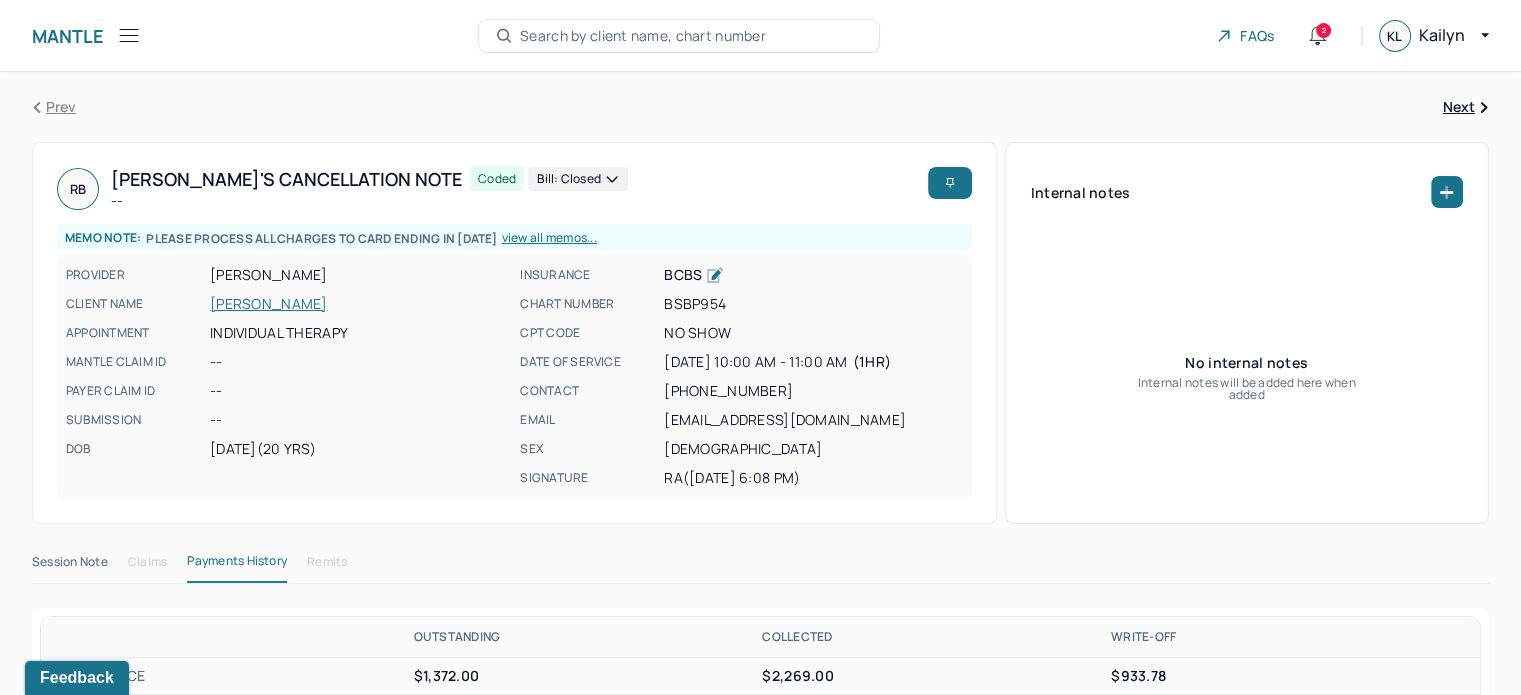 click on "BSBP954" at bounding box center (813, 304) 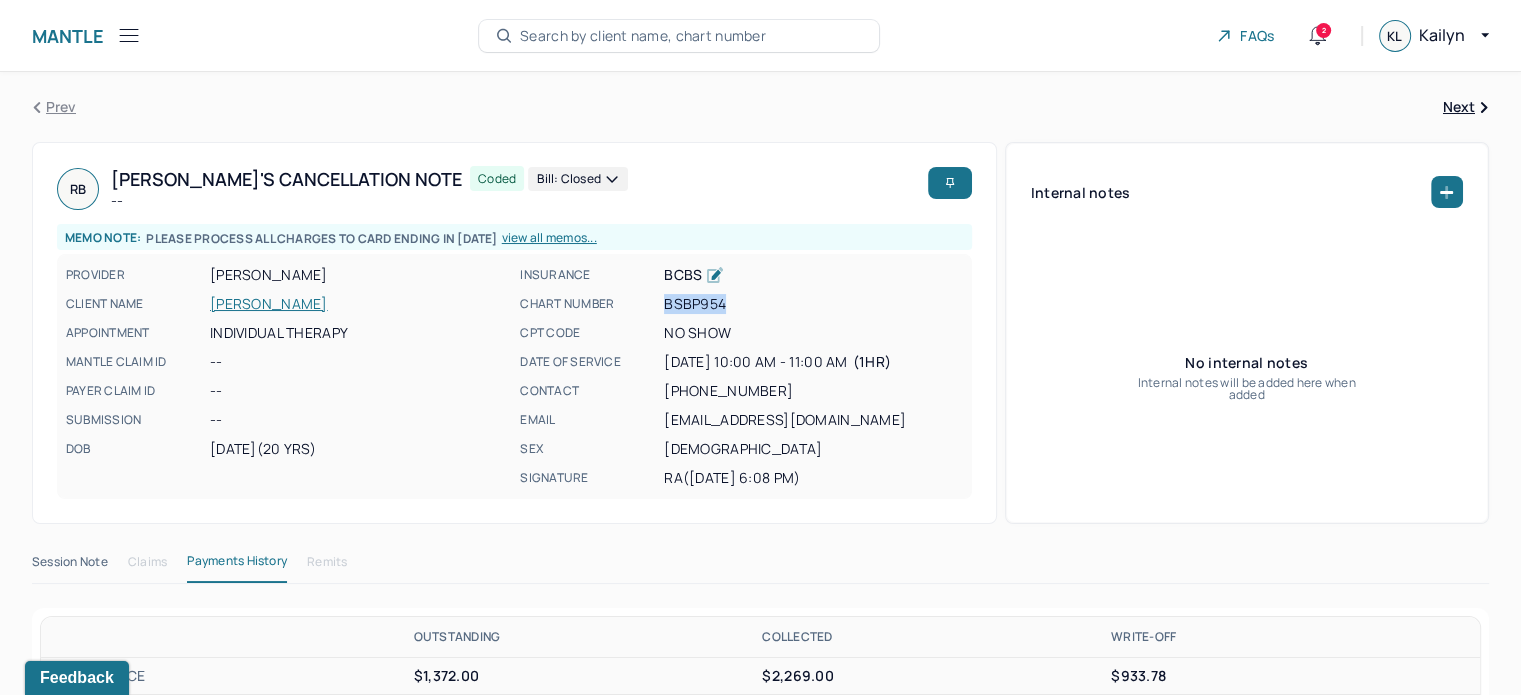 click on "BSBP954" at bounding box center [813, 304] 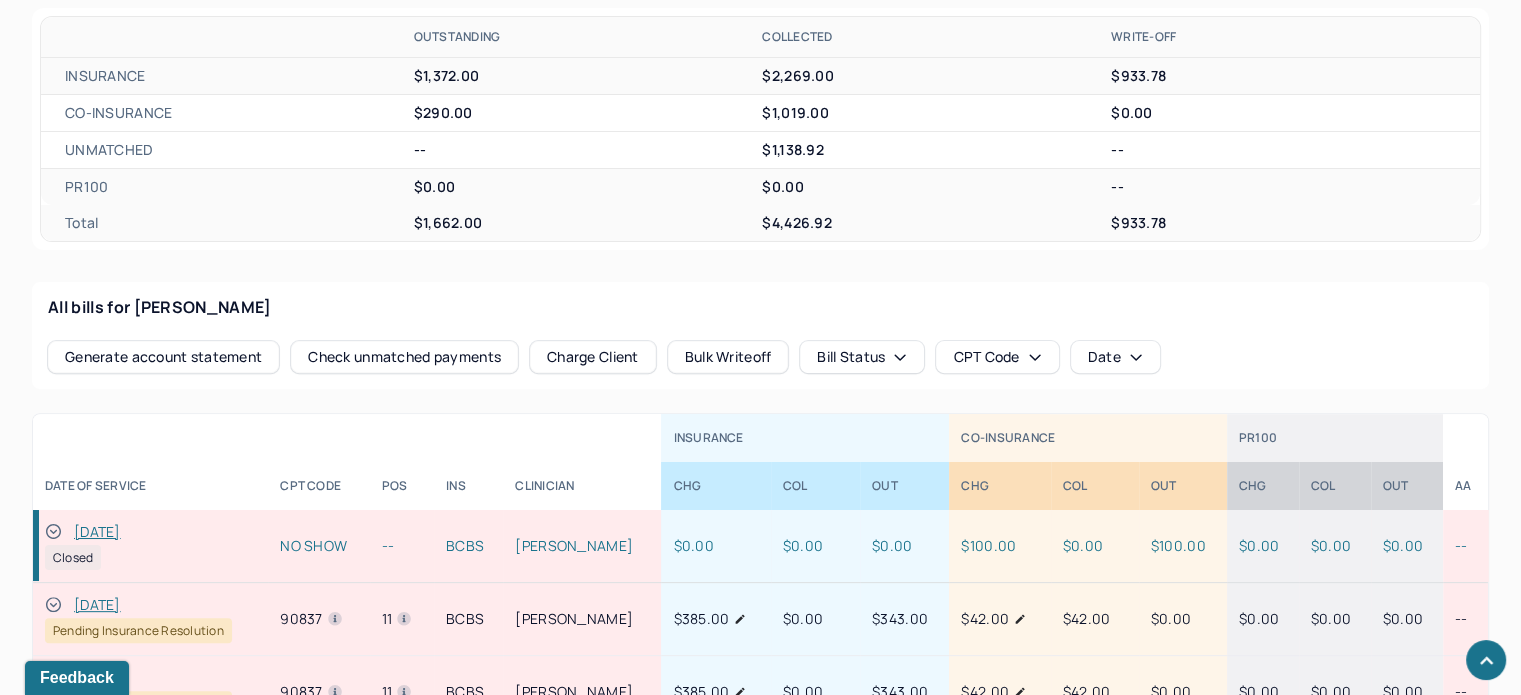 scroll, scrollTop: 700, scrollLeft: 0, axis: vertical 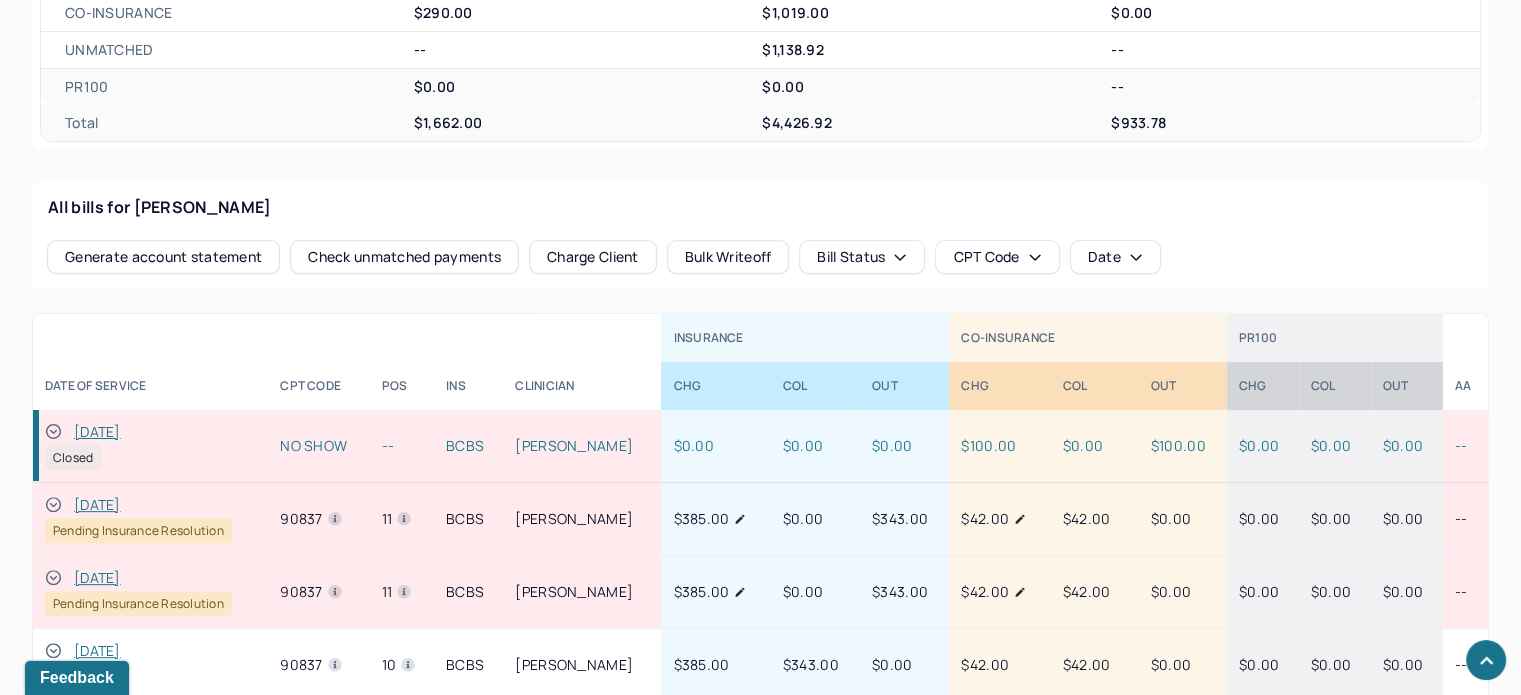 click 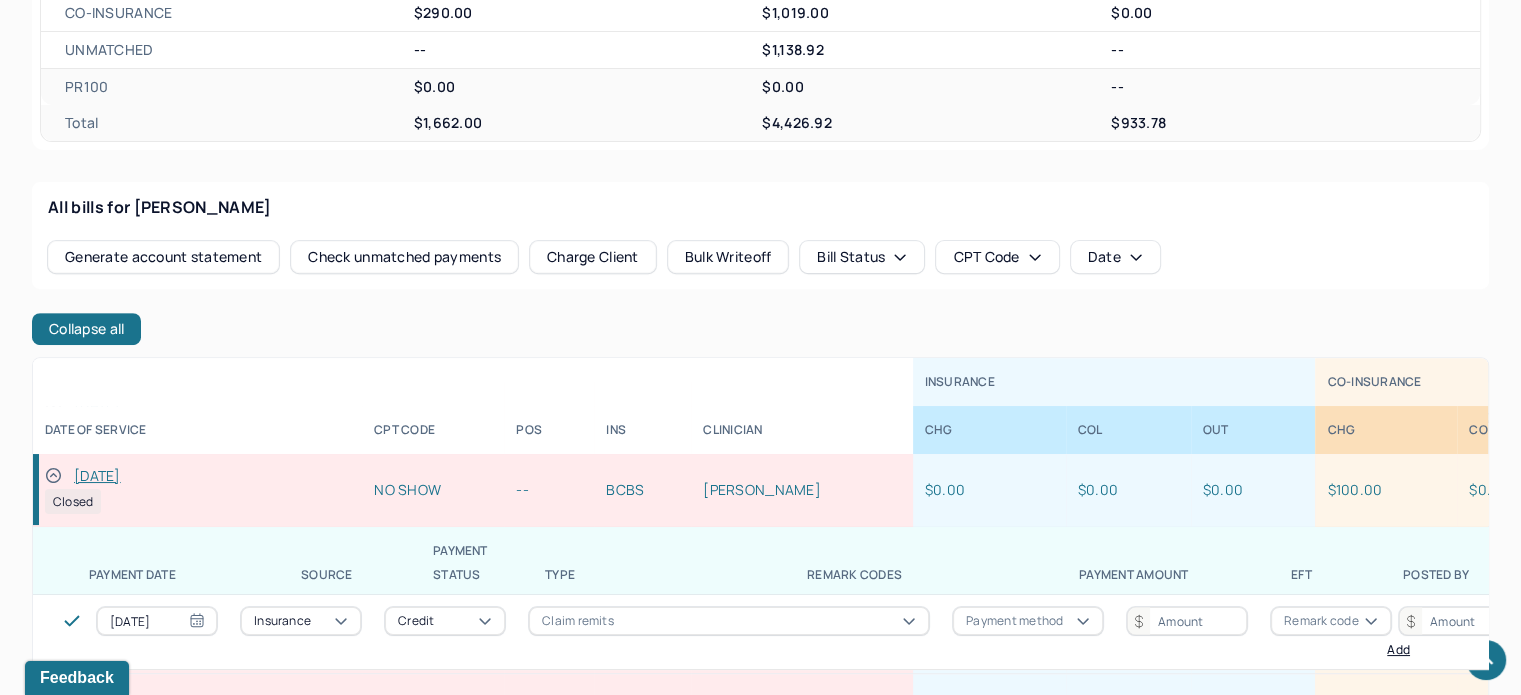 scroll, scrollTop: 300, scrollLeft: 0, axis: vertical 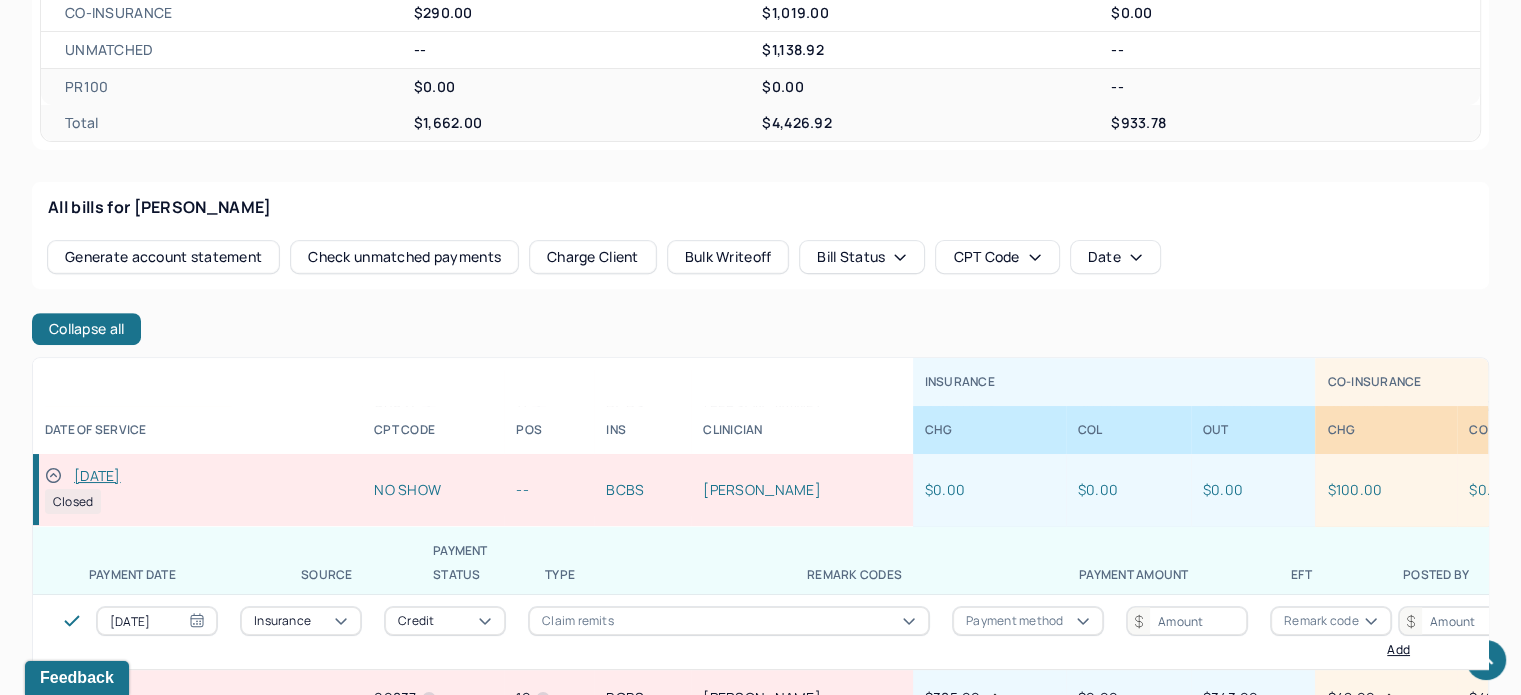 click 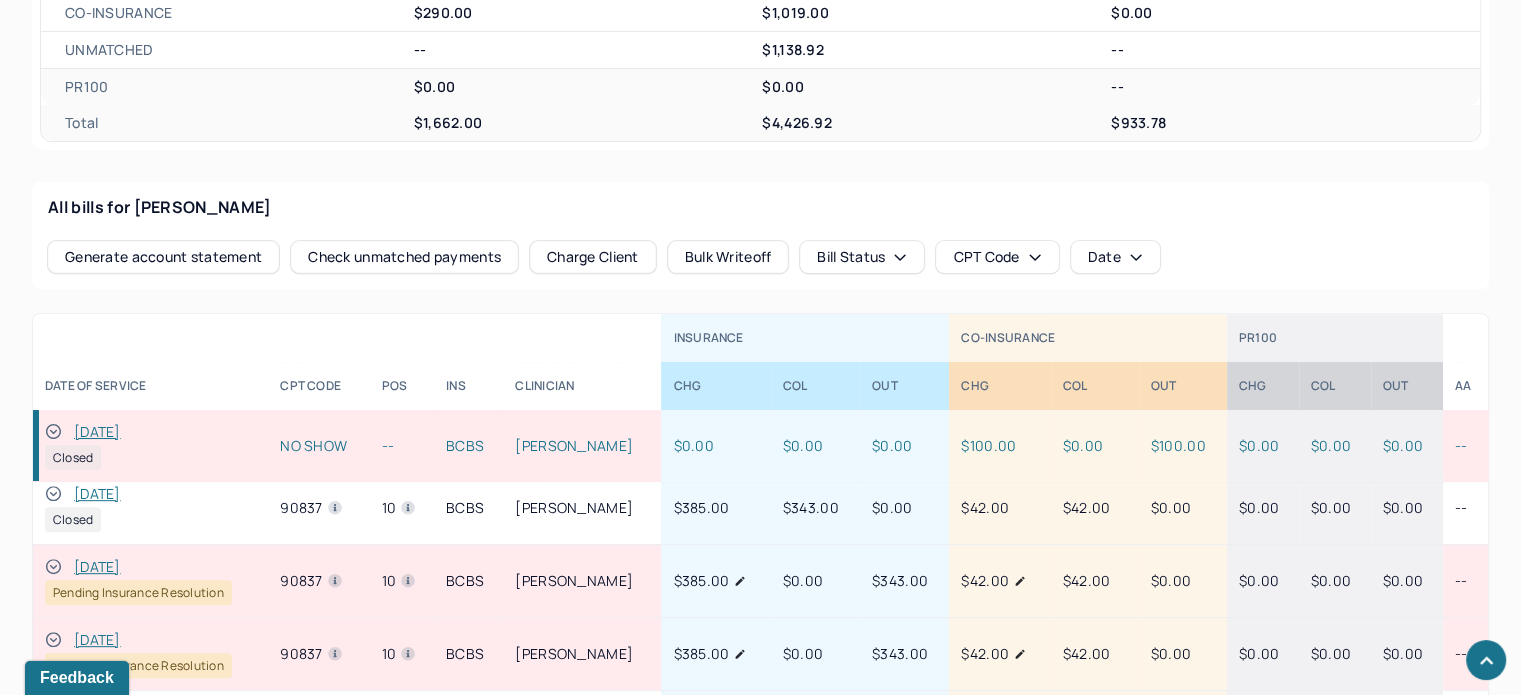 scroll, scrollTop: 800, scrollLeft: 0, axis: vertical 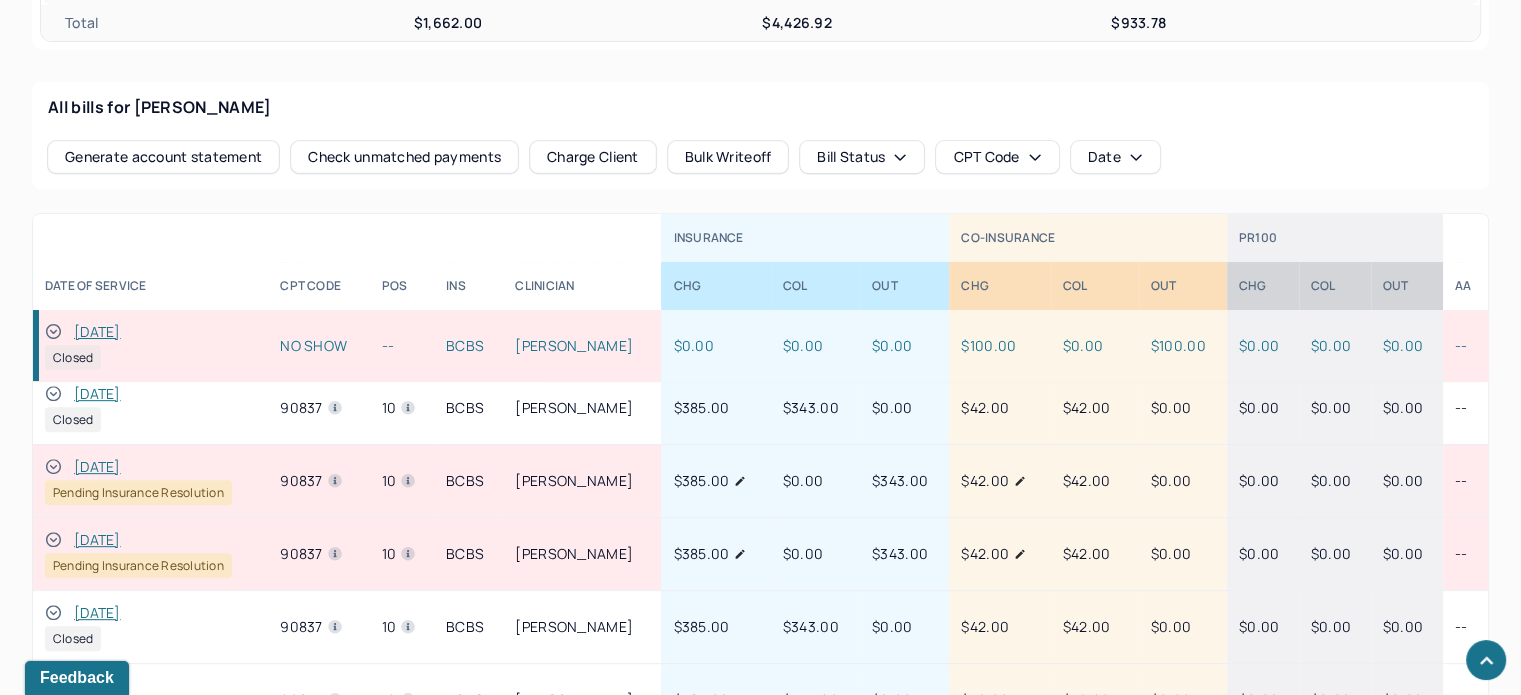 click on "[DATE]" at bounding box center (97, 540) 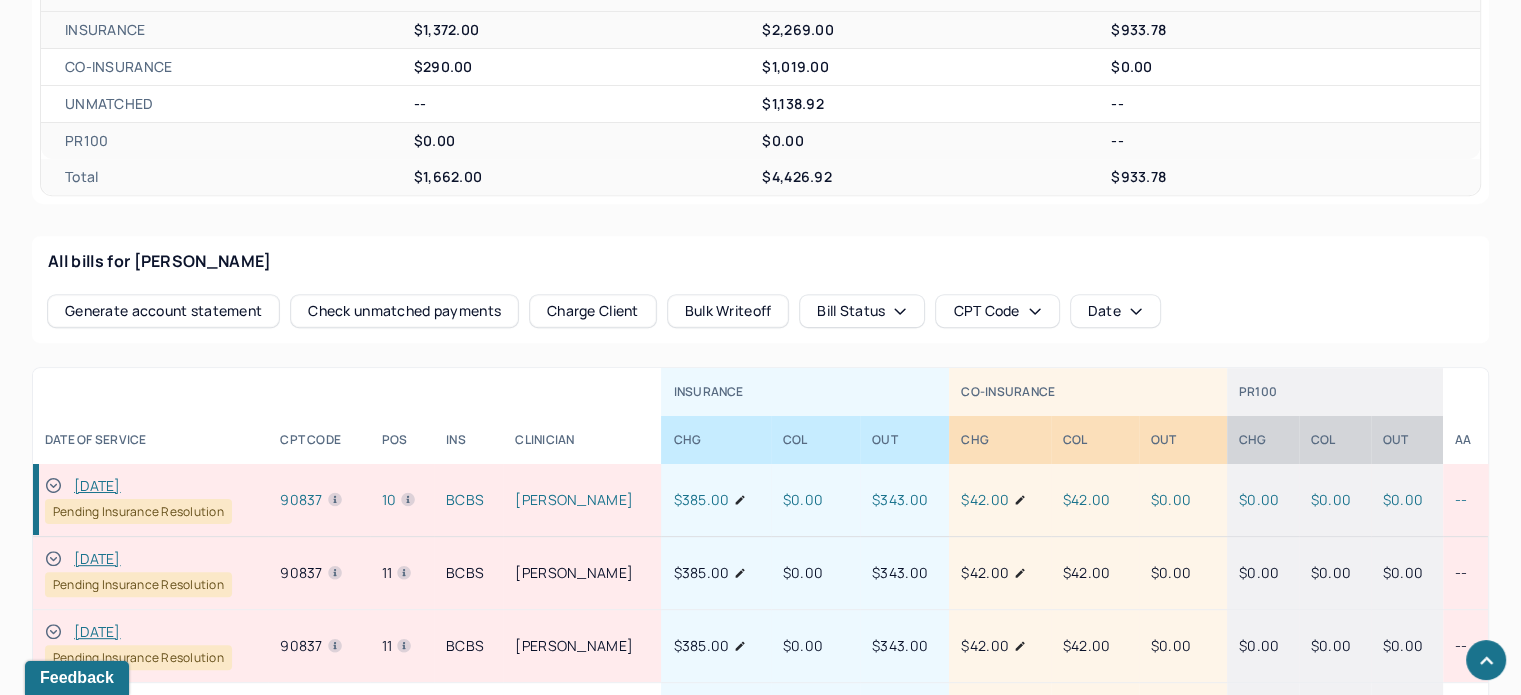 scroll, scrollTop: 500, scrollLeft: 0, axis: vertical 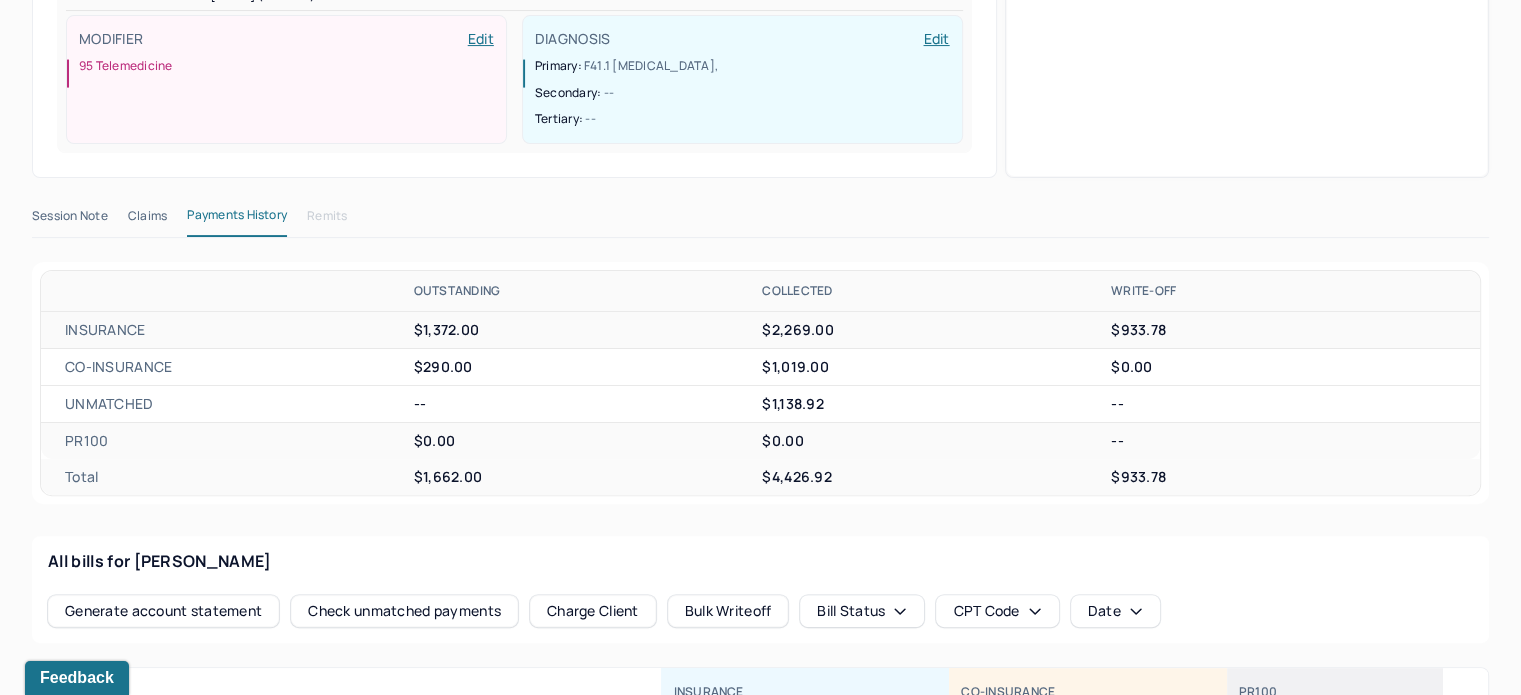 click on "Claims" at bounding box center [147, 220] 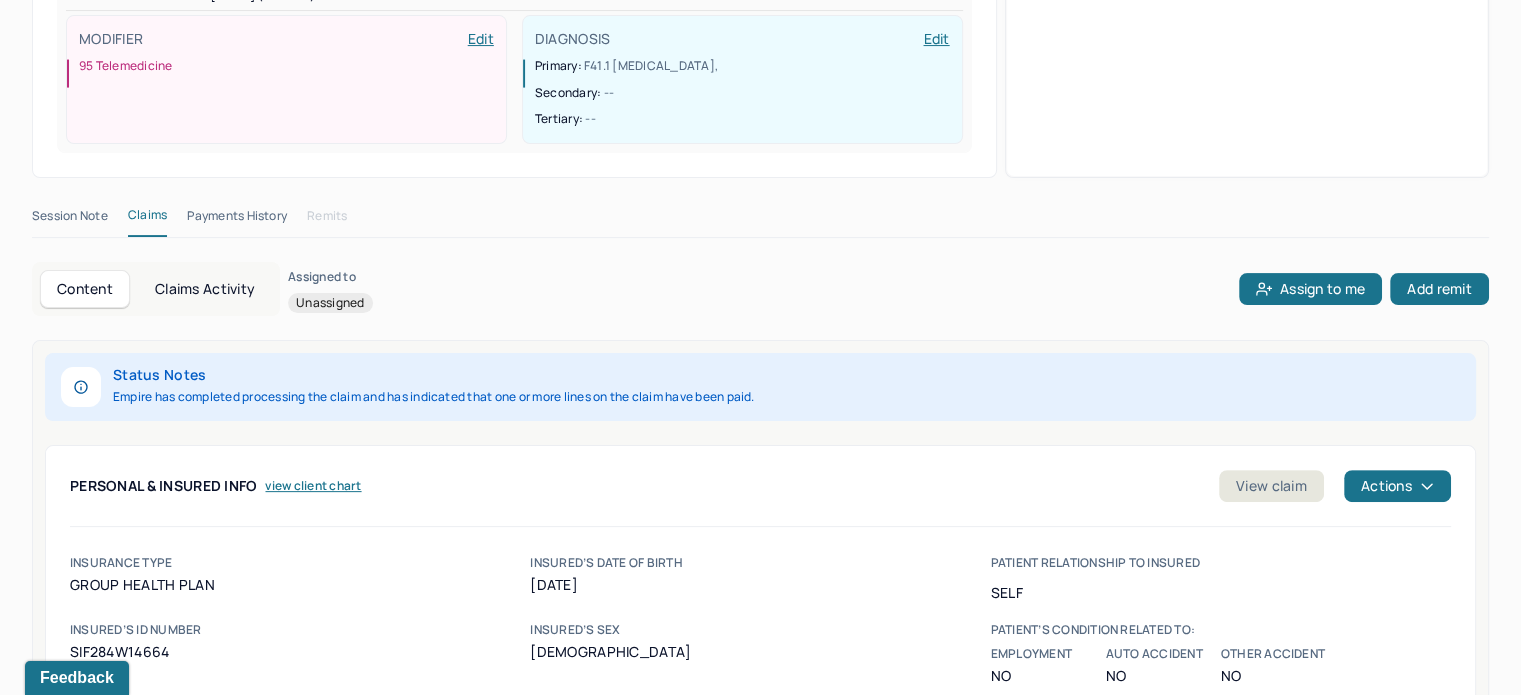 click on "SIF284W14664" at bounding box center (300, 652) 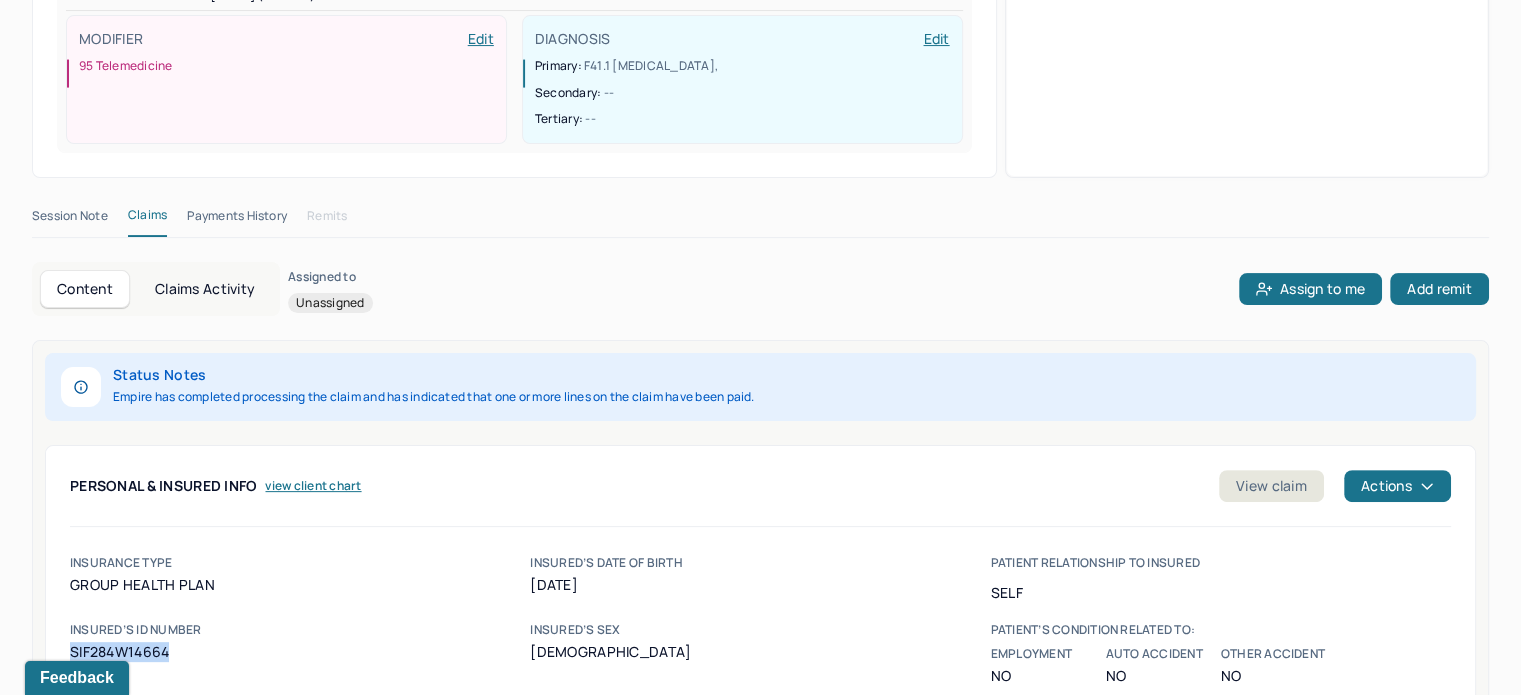 click on "SIF284W14664" at bounding box center (300, 652) 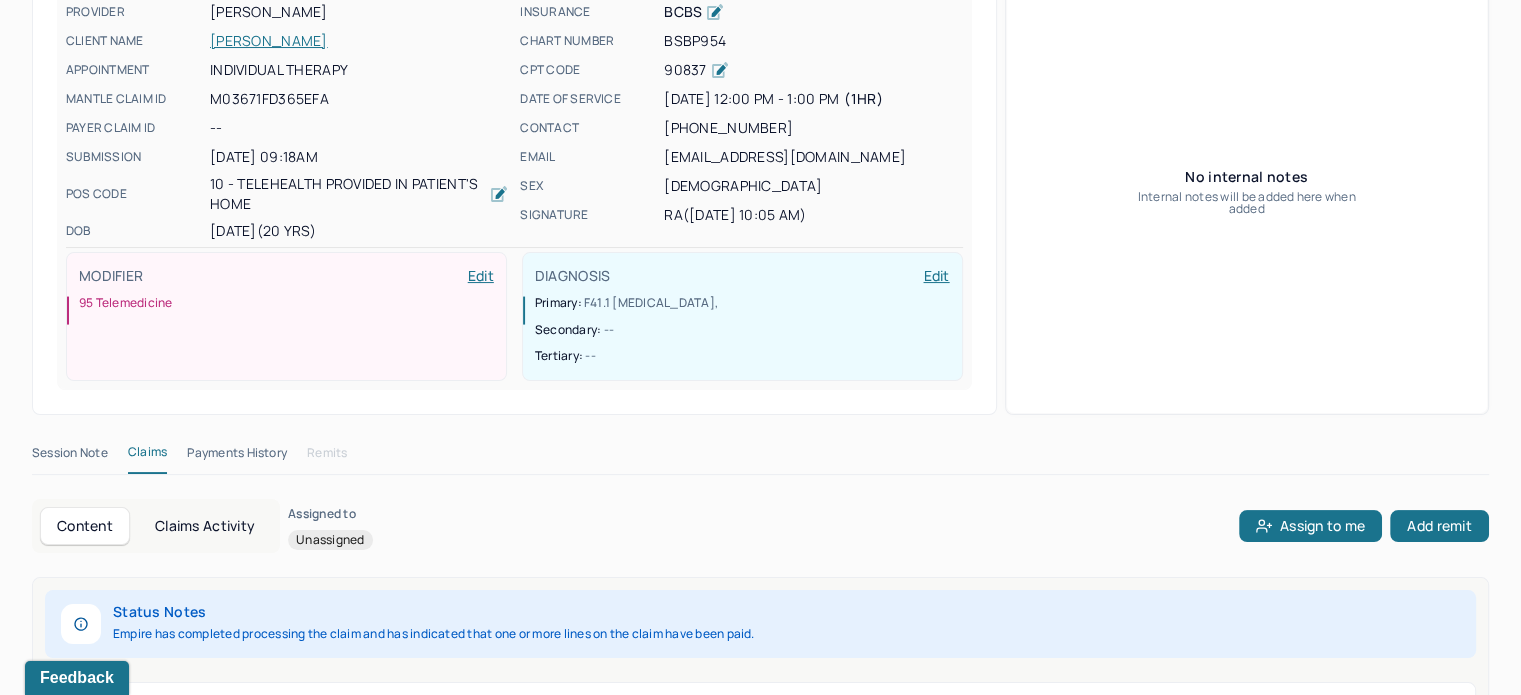scroll, scrollTop: 200, scrollLeft: 0, axis: vertical 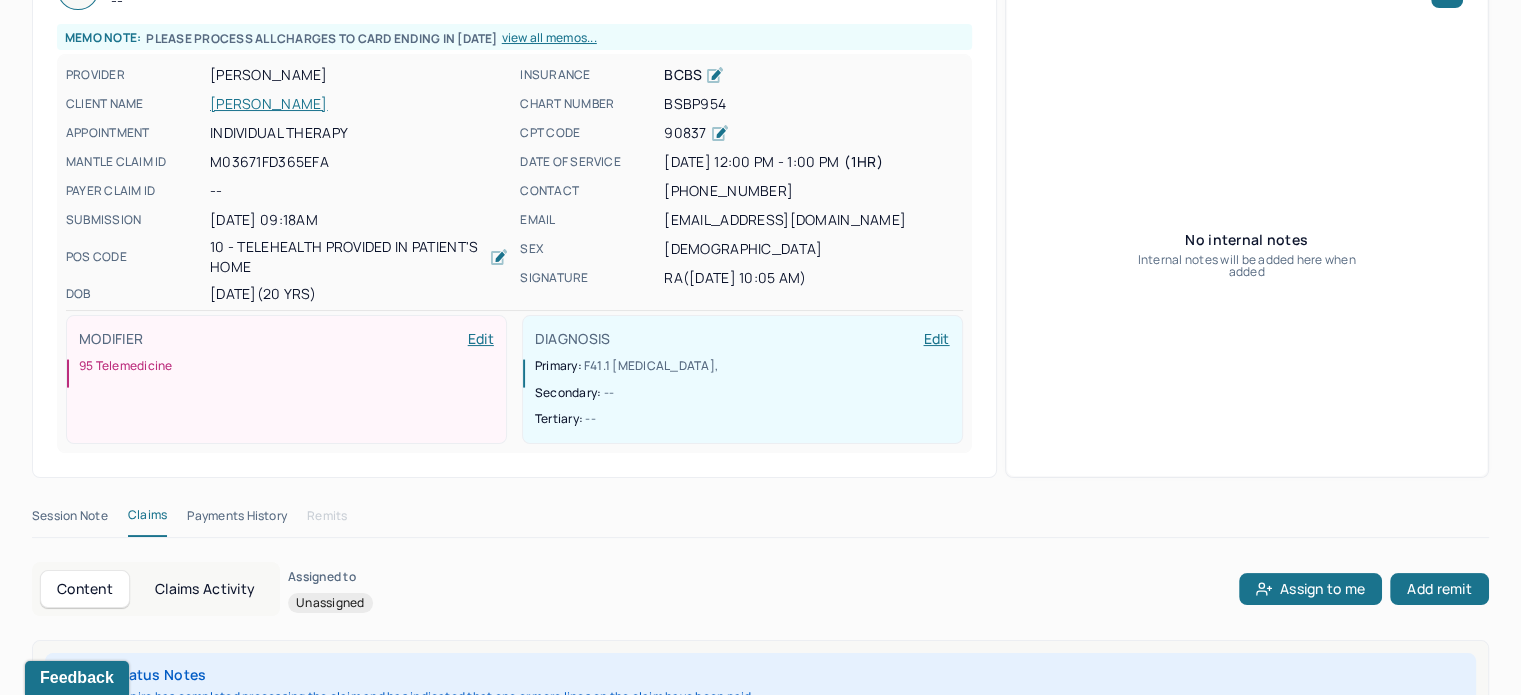 click on "[PERSON_NAME]" at bounding box center [359, 104] 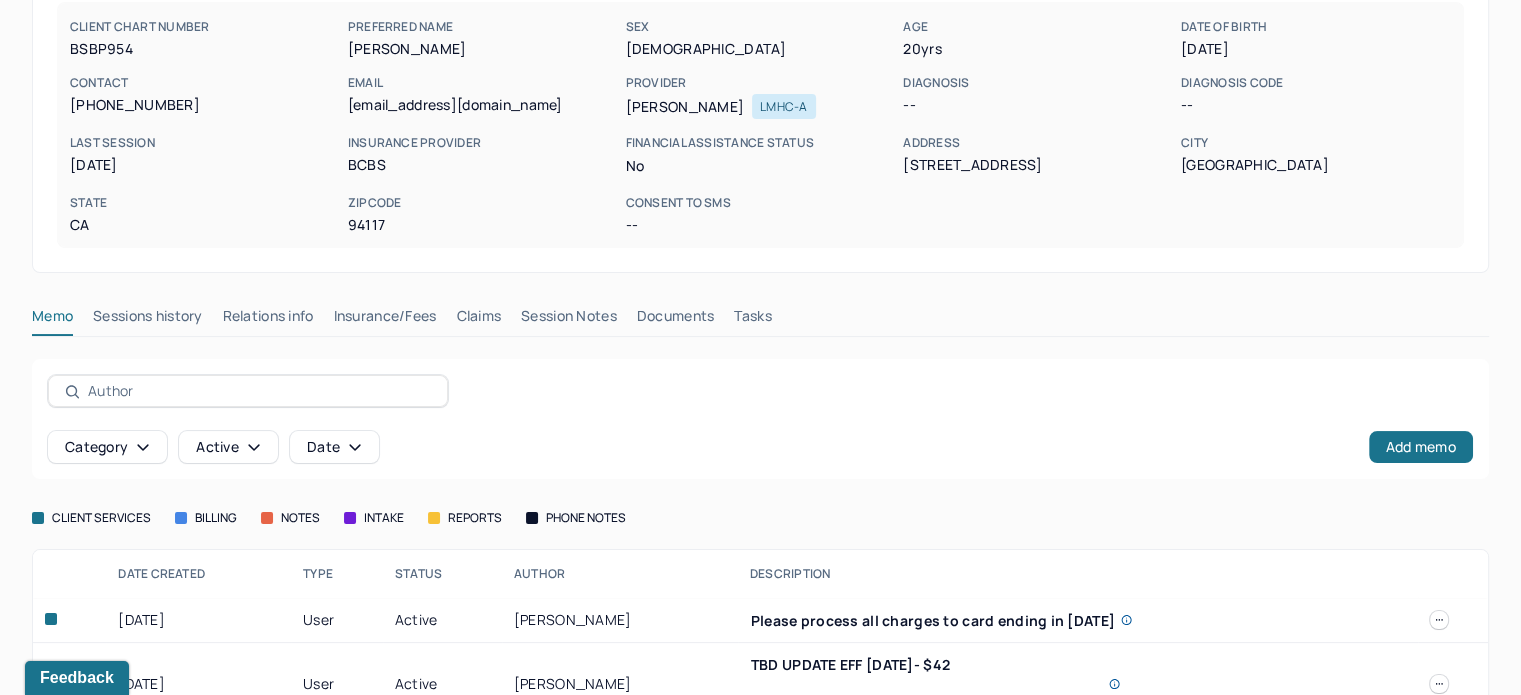 click on "Claims" at bounding box center [478, 320] 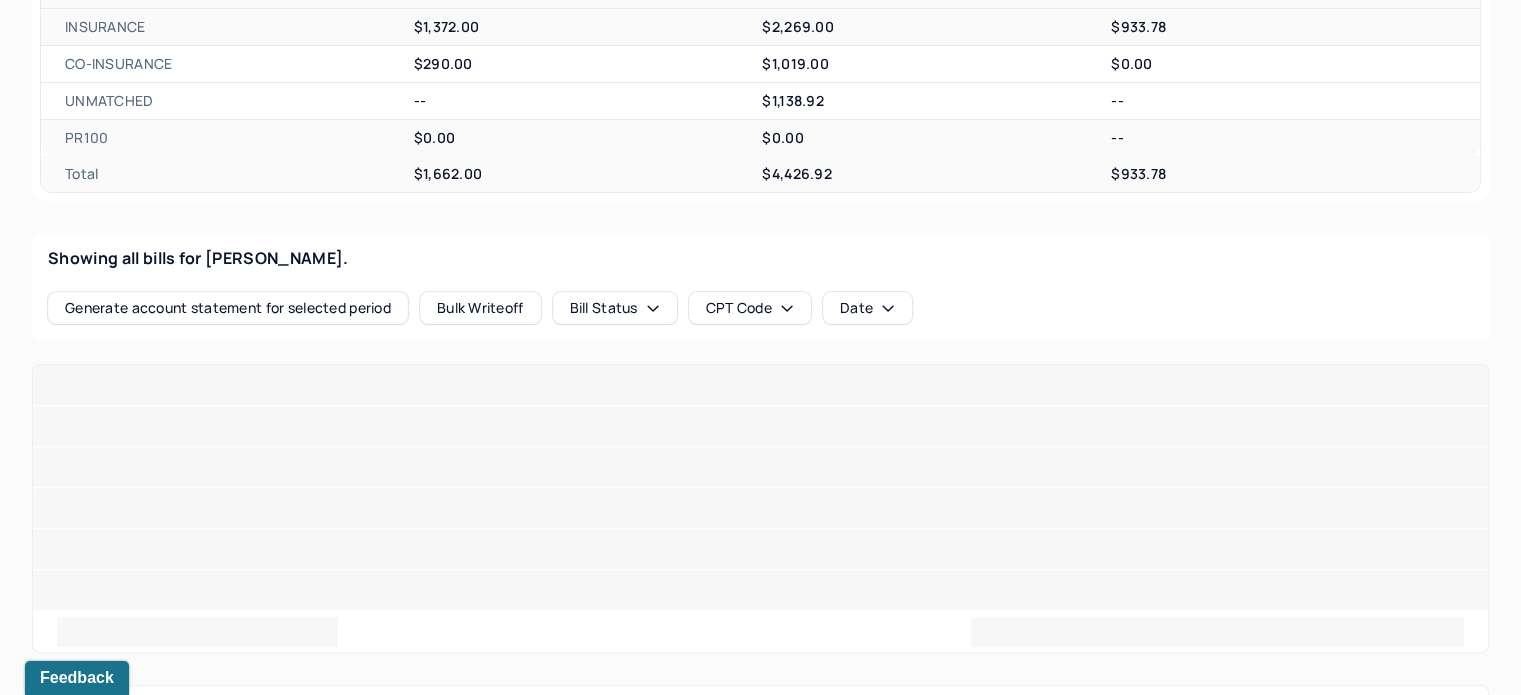 scroll, scrollTop: 784, scrollLeft: 0, axis: vertical 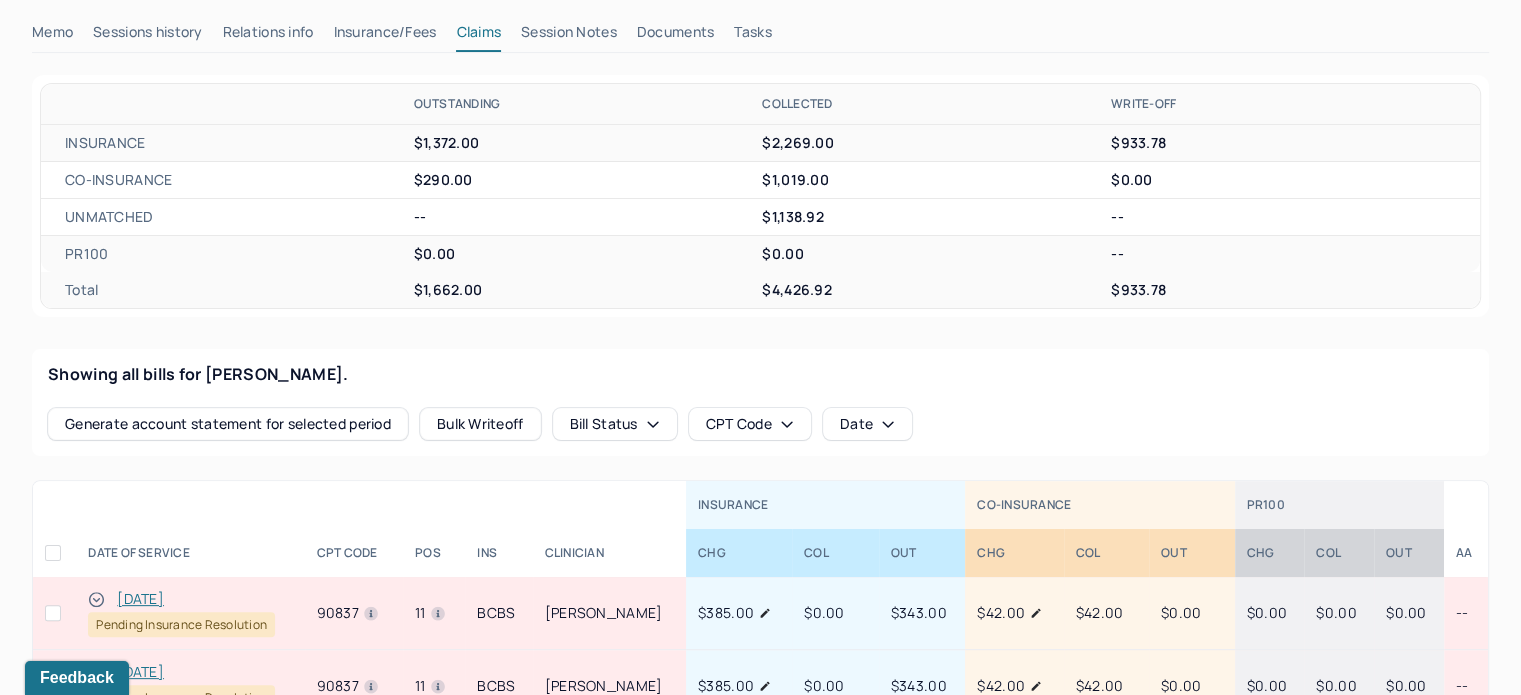 click on "OUTSTANDING COLLECTED WRITE-OFF INSURANCE $1,372.00 $2,269.00 $933.78 CO-INSURANCE $290.00 $1,019.00 $0.00 UNMATCHED -- $1,138.92 -- PR100 $0.00 $0.00 -- Total $1,662.00 $4,426.92 $933.78" at bounding box center [760, 196] 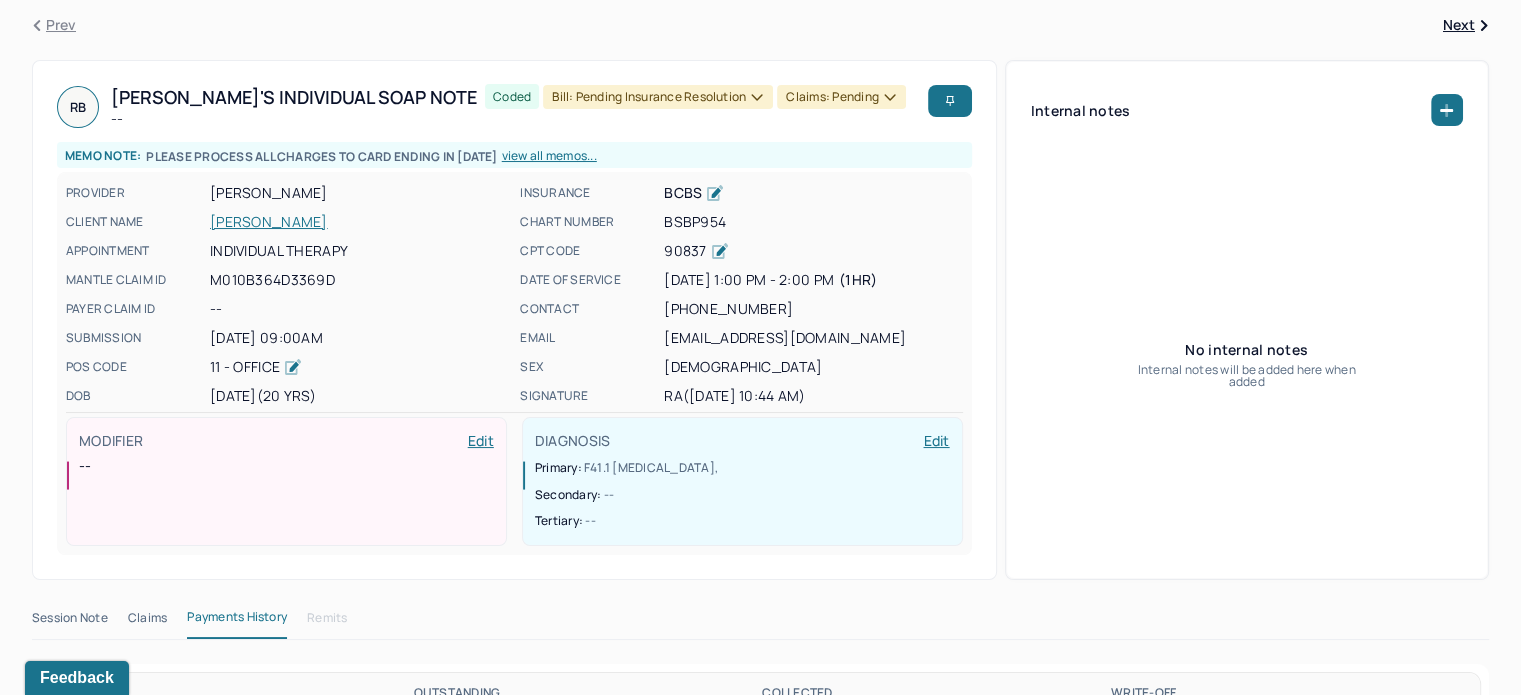 scroll, scrollTop: 200, scrollLeft: 0, axis: vertical 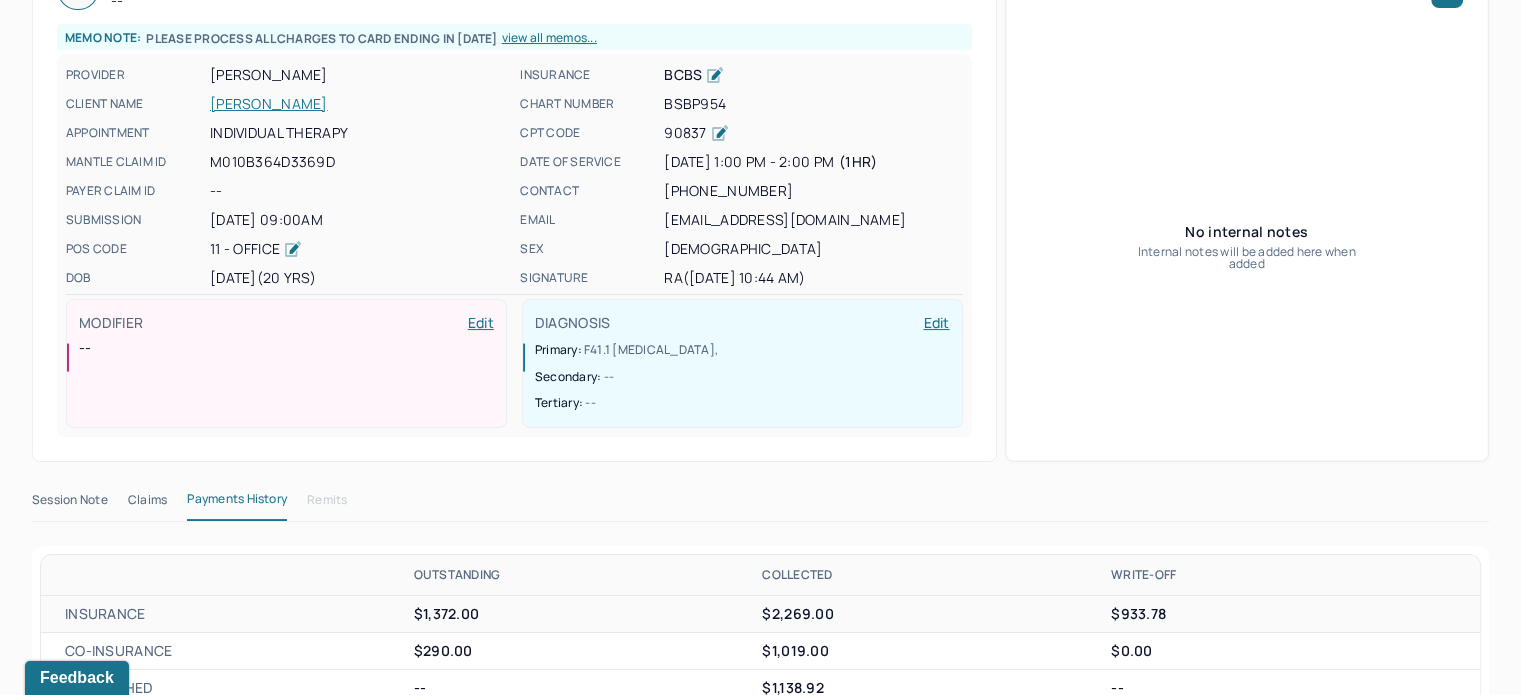 click on "Claims" at bounding box center [147, 504] 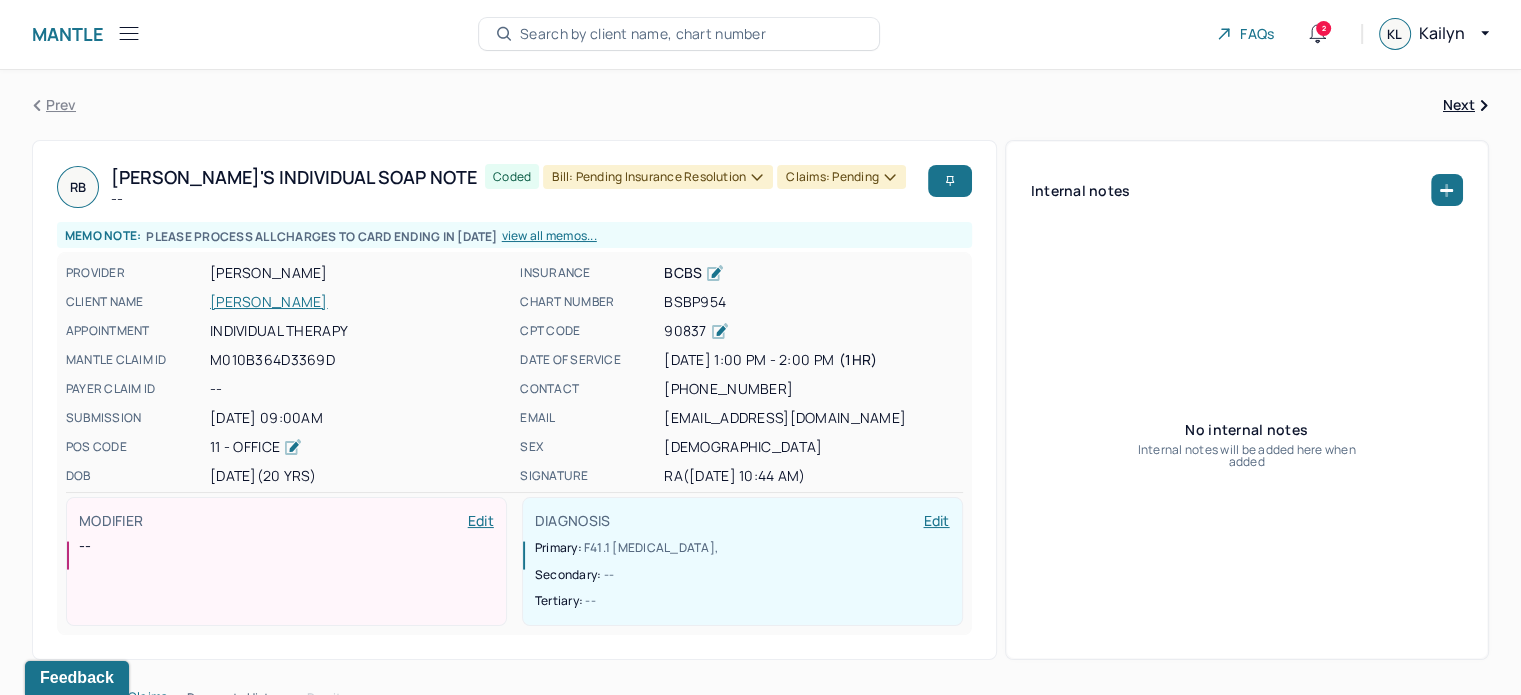 scroll, scrollTop: 0, scrollLeft: 0, axis: both 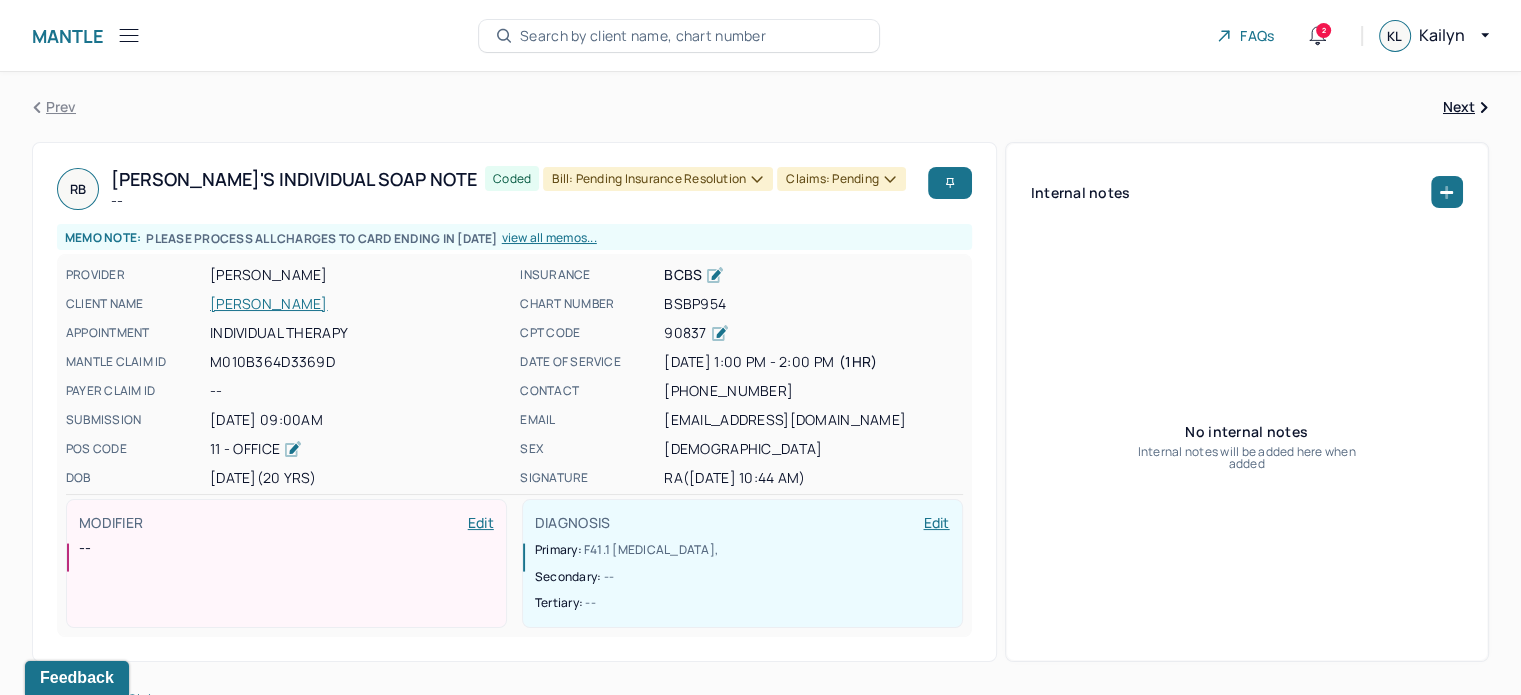click on "[PERSON_NAME]" at bounding box center [359, 304] 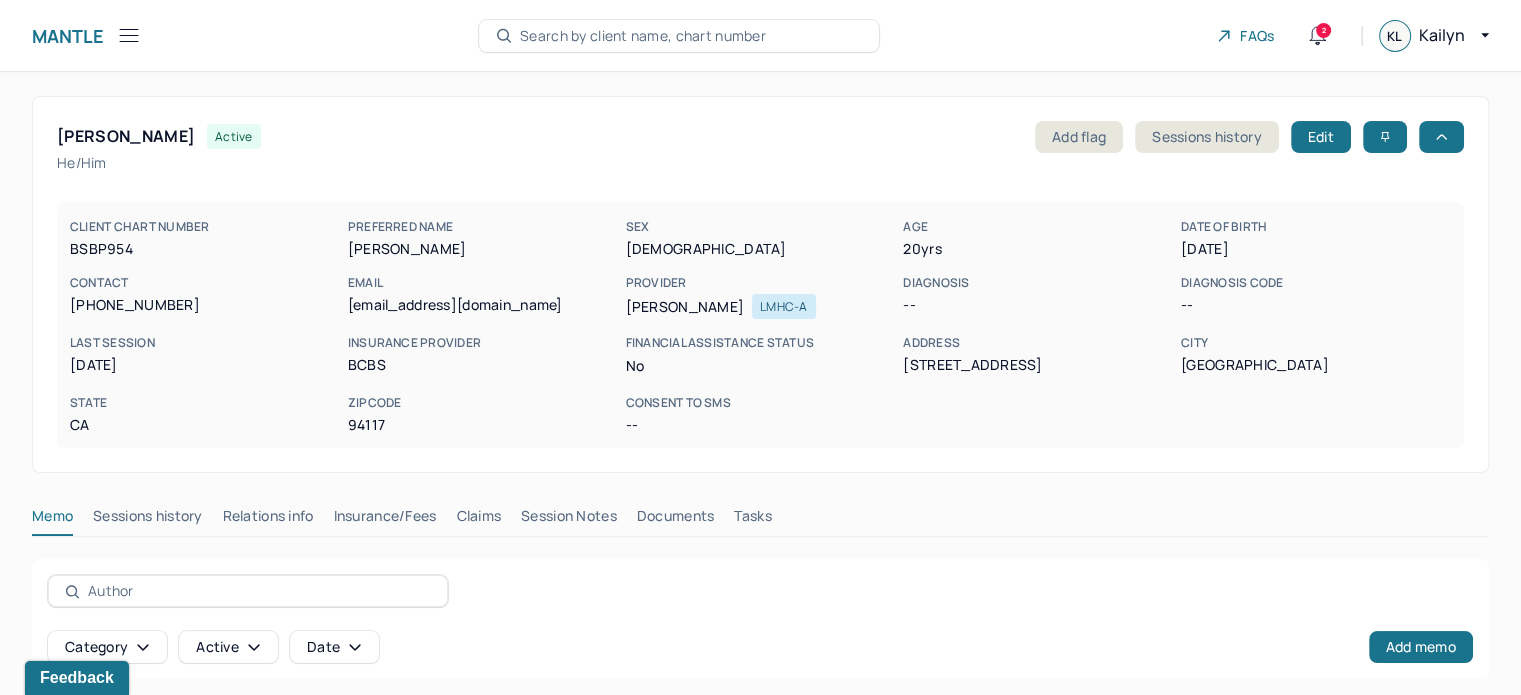 click on "Claims" at bounding box center [478, 520] 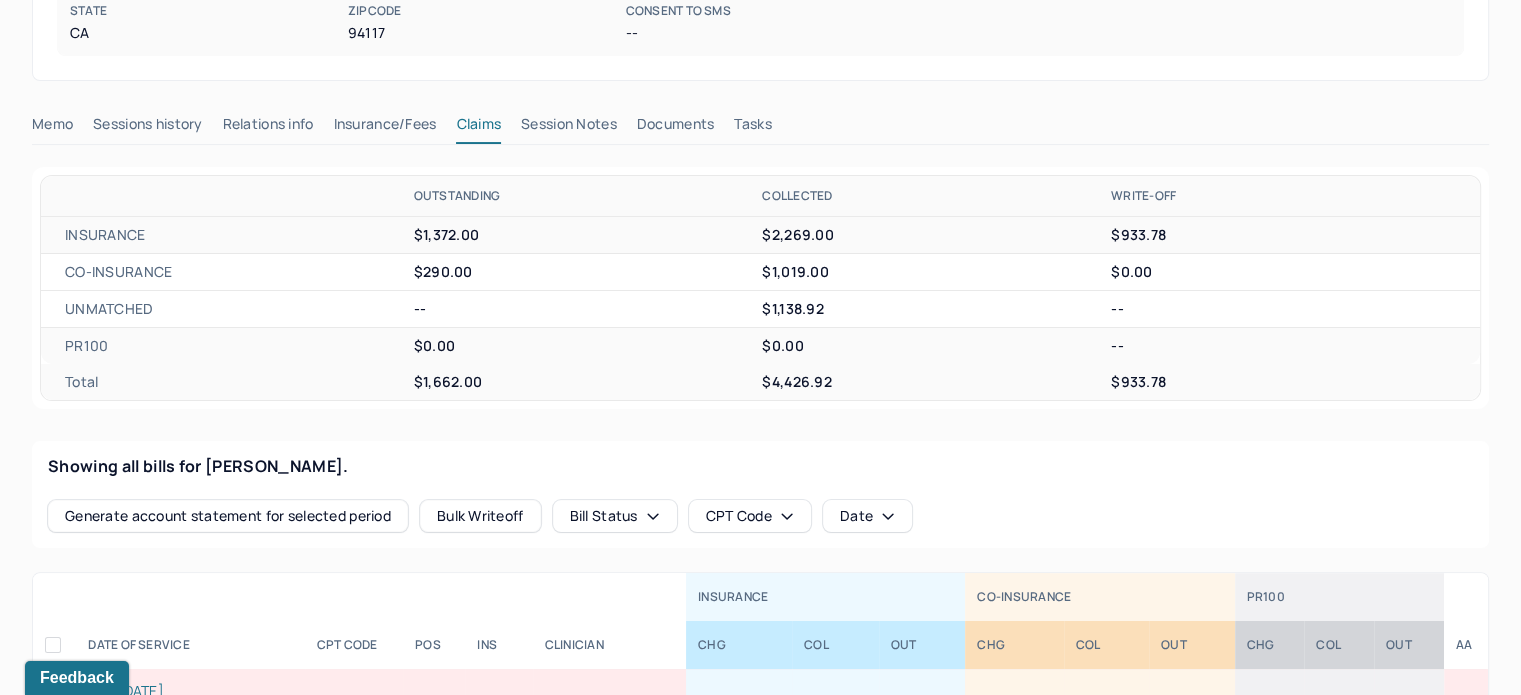 scroll, scrollTop: 500, scrollLeft: 0, axis: vertical 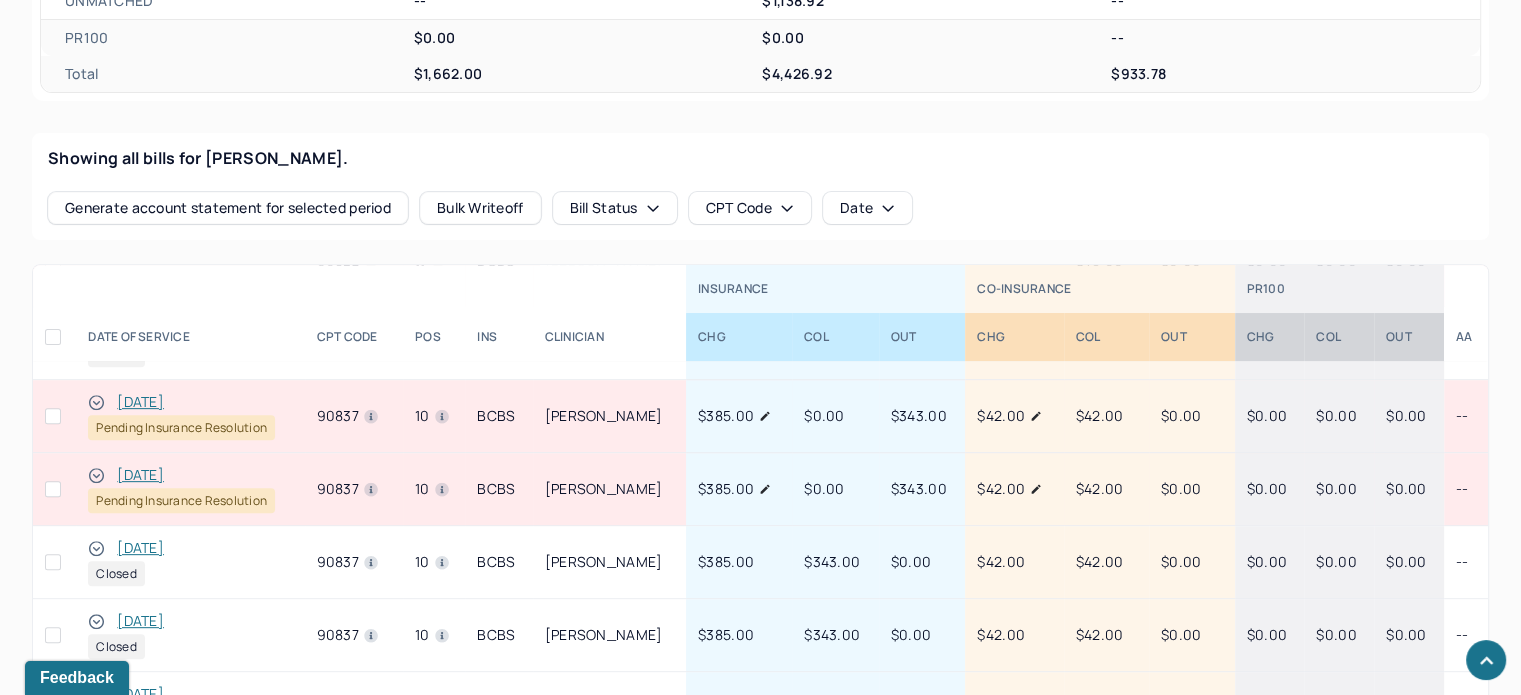 click on "[DATE]" at bounding box center (140, 475) 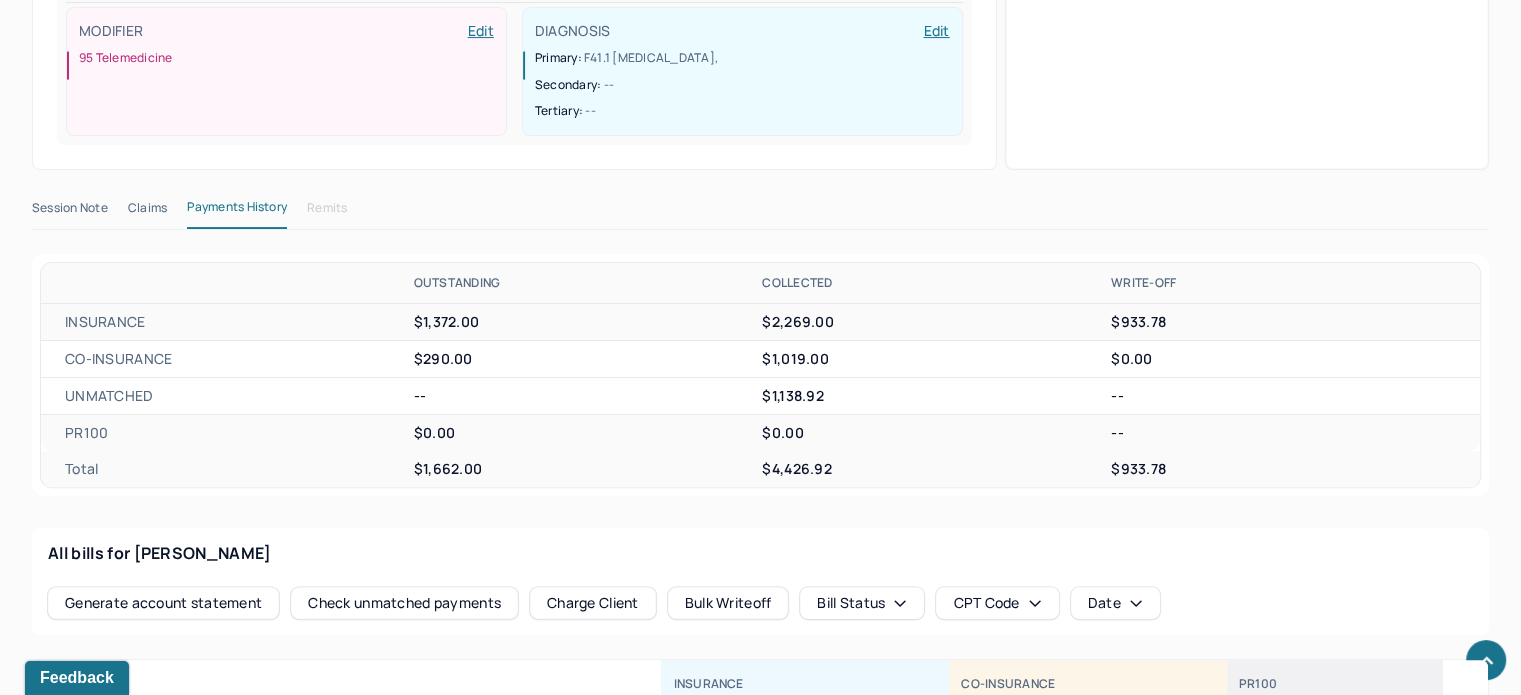 scroll, scrollTop: 500, scrollLeft: 0, axis: vertical 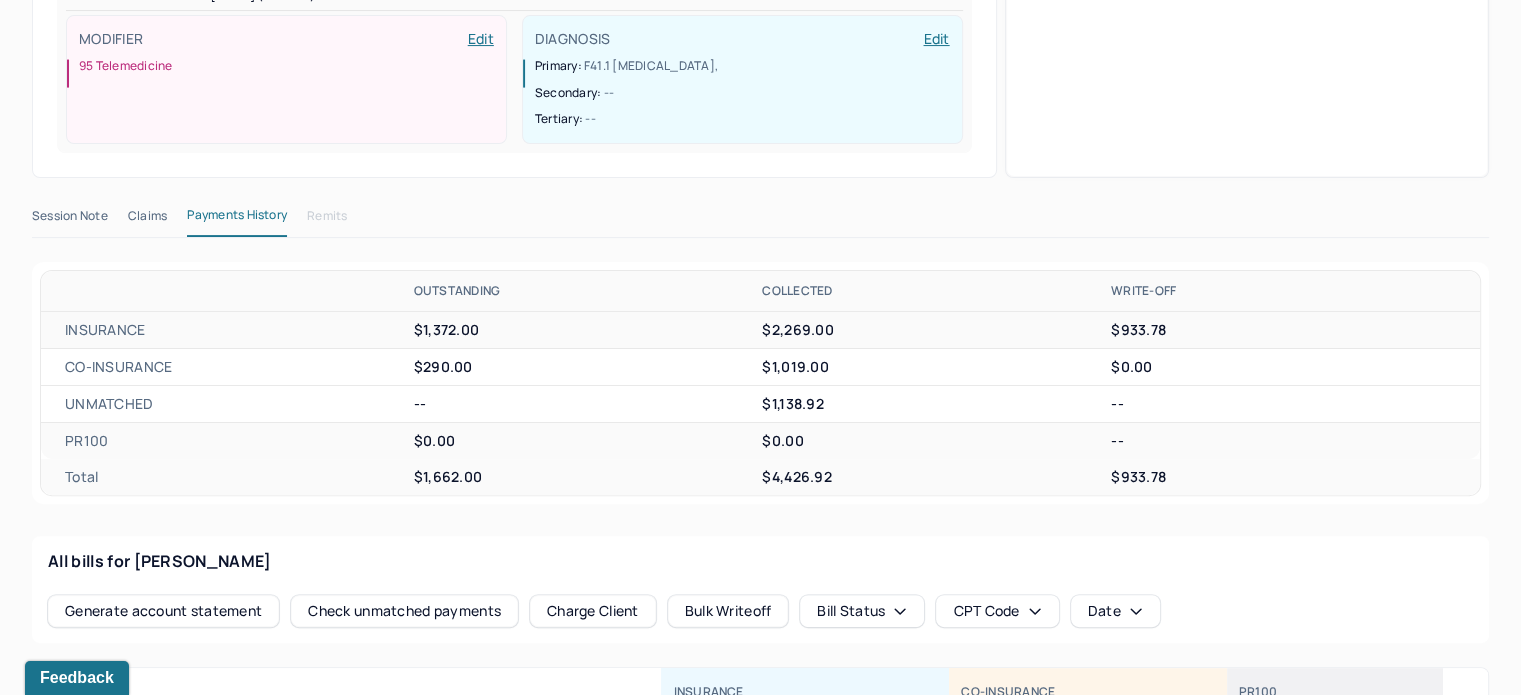 click on "Claims" at bounding box center (147, 220) 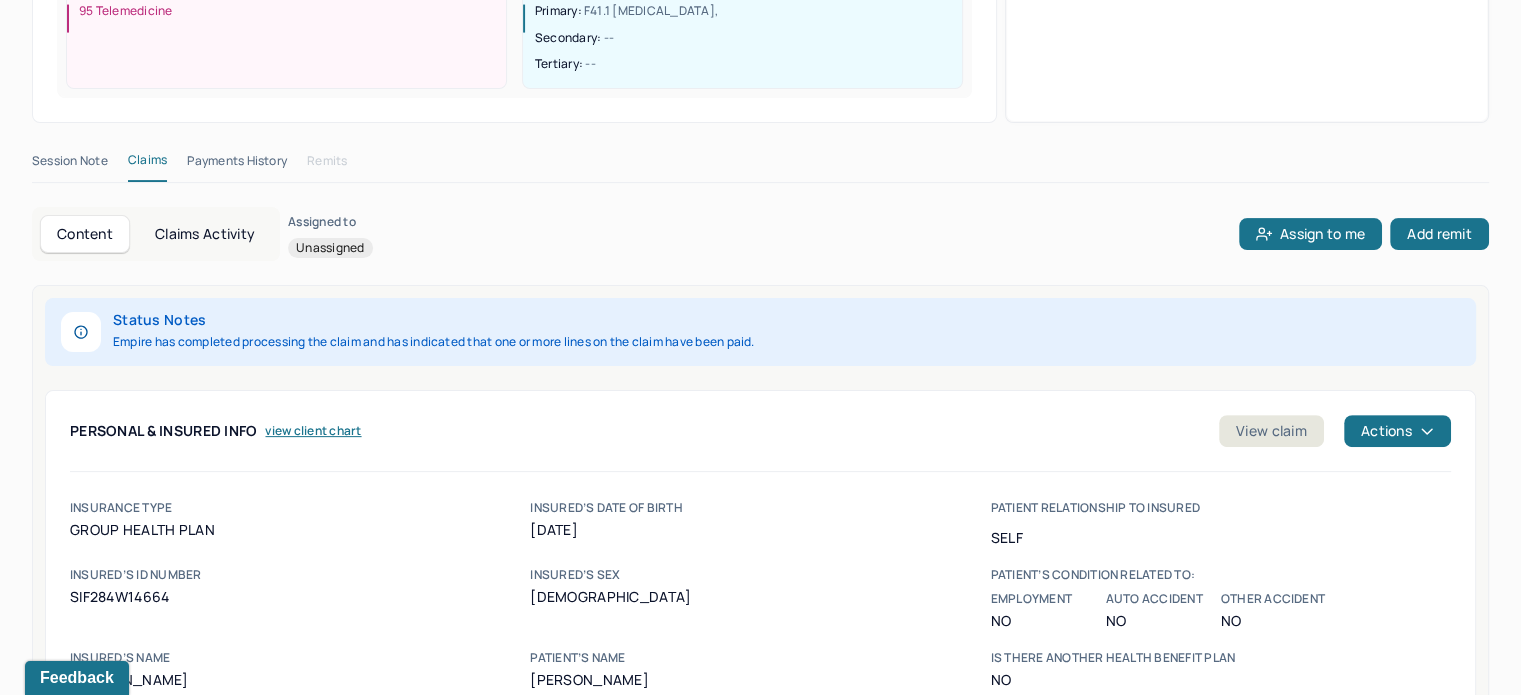 scroll, scrollTop: 600, scrollLeft: 0, axis: vertical 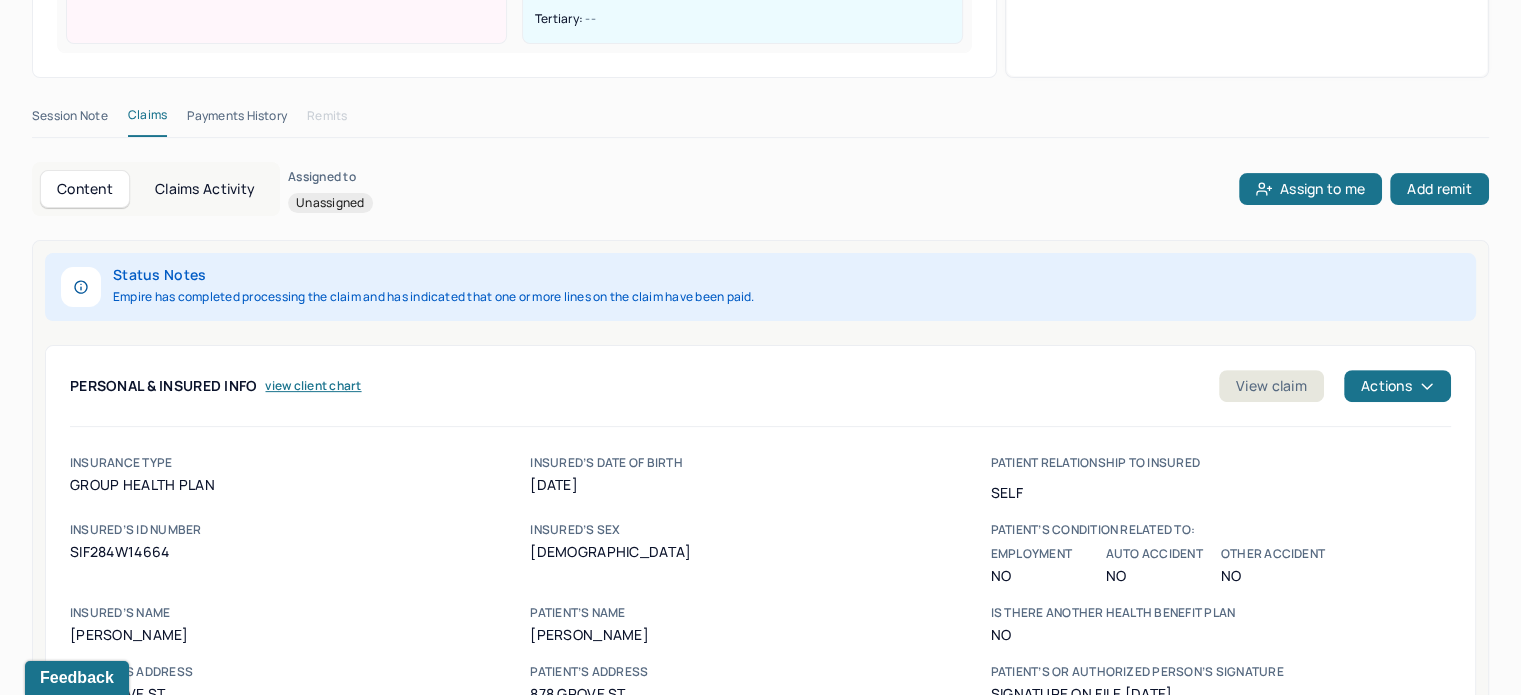 click on "SIF284W14664" at bounding box center (300, 552) 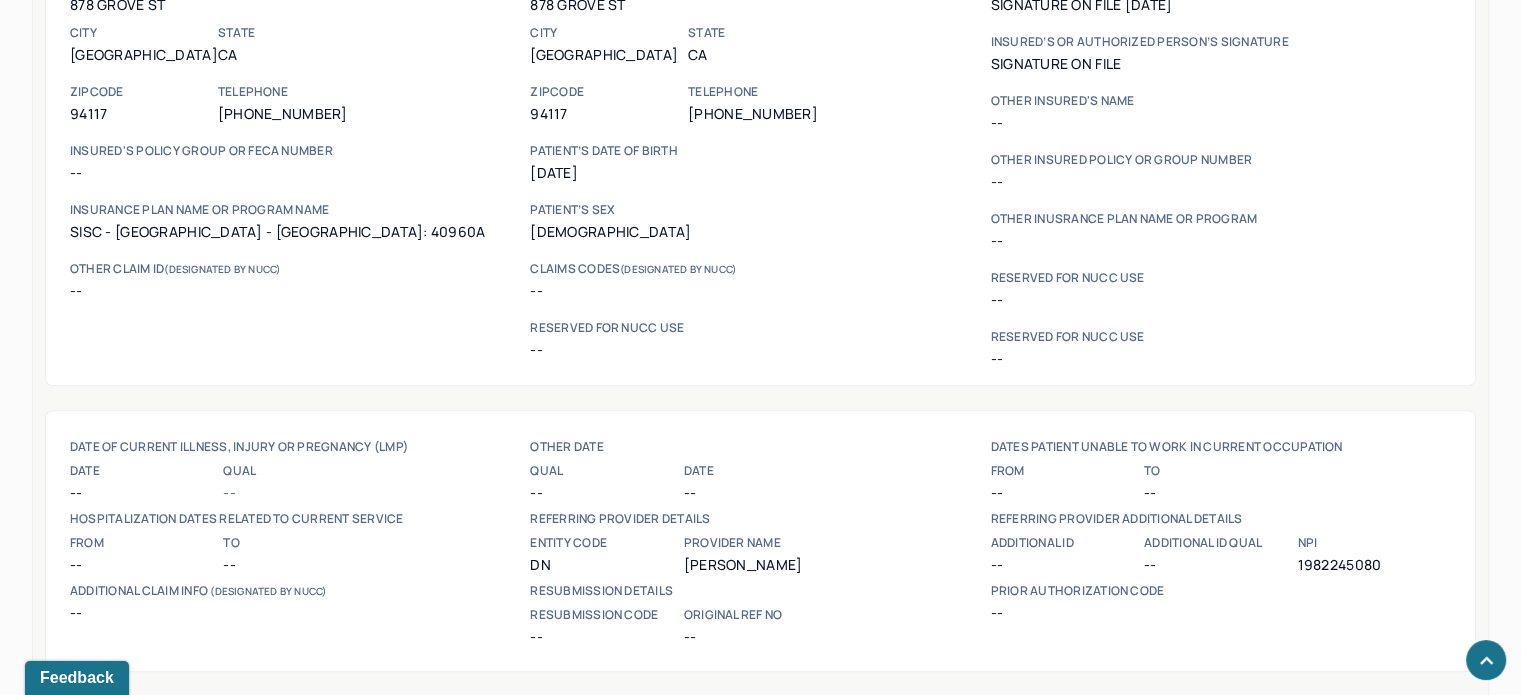scroll, scrollTop: 1300, scrollLeft: 0, axis: vertical 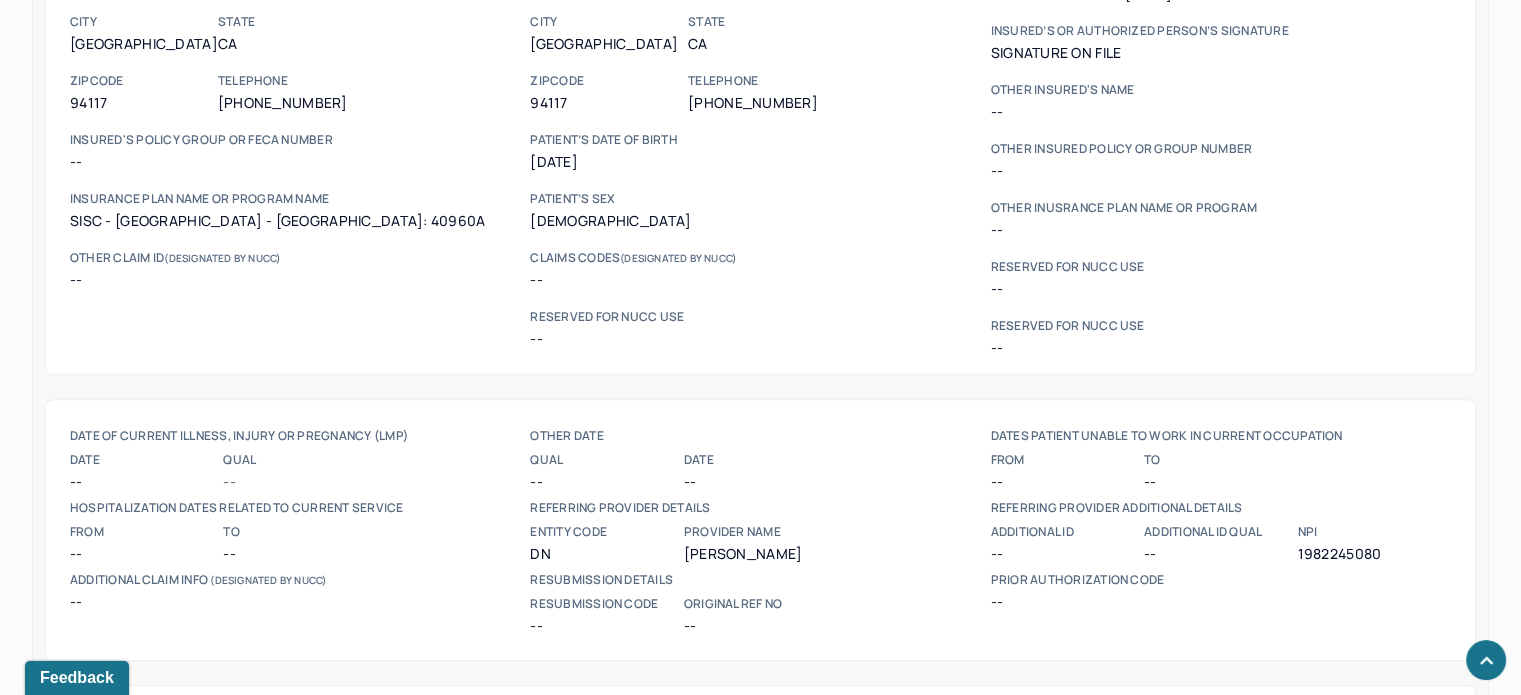 click on "1982245080" at bounding box center [1373, 554] 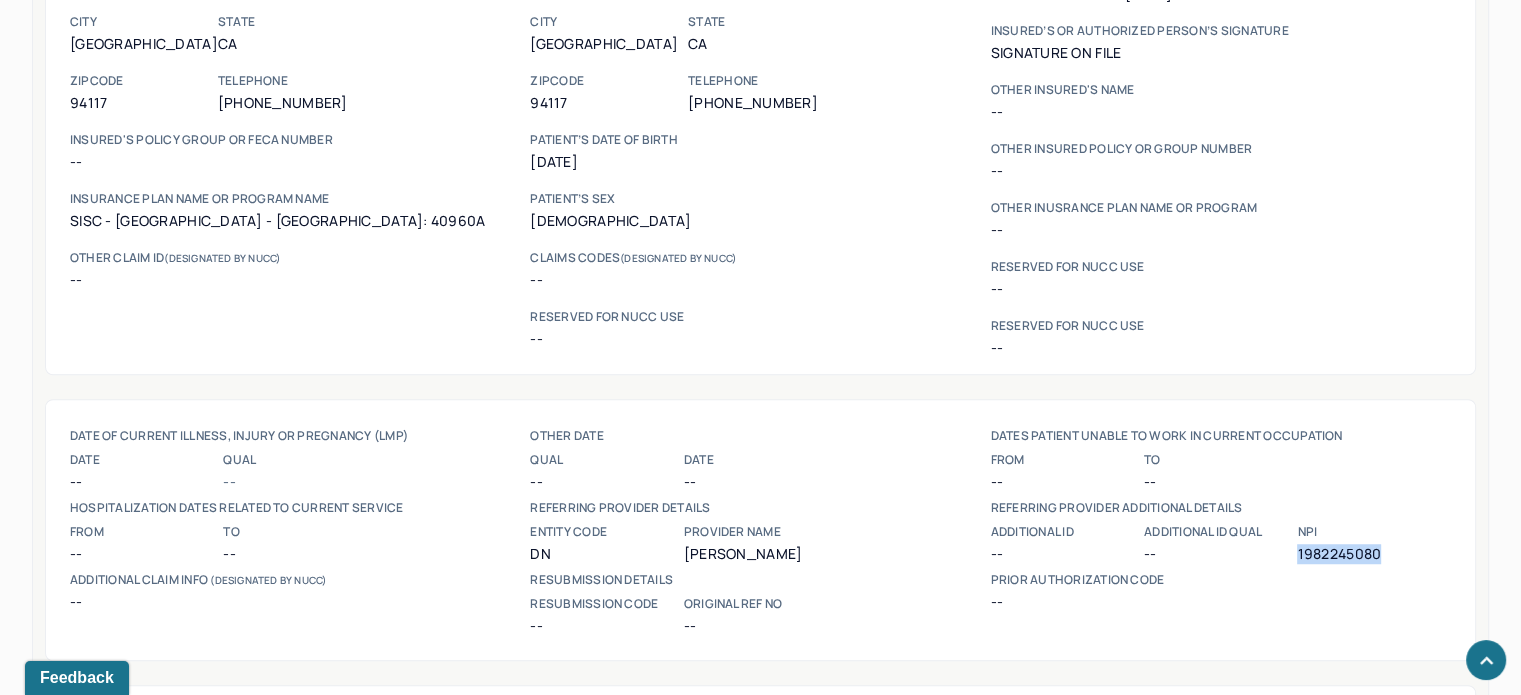 click on "1982245080" at bounding box center (1373, 554) 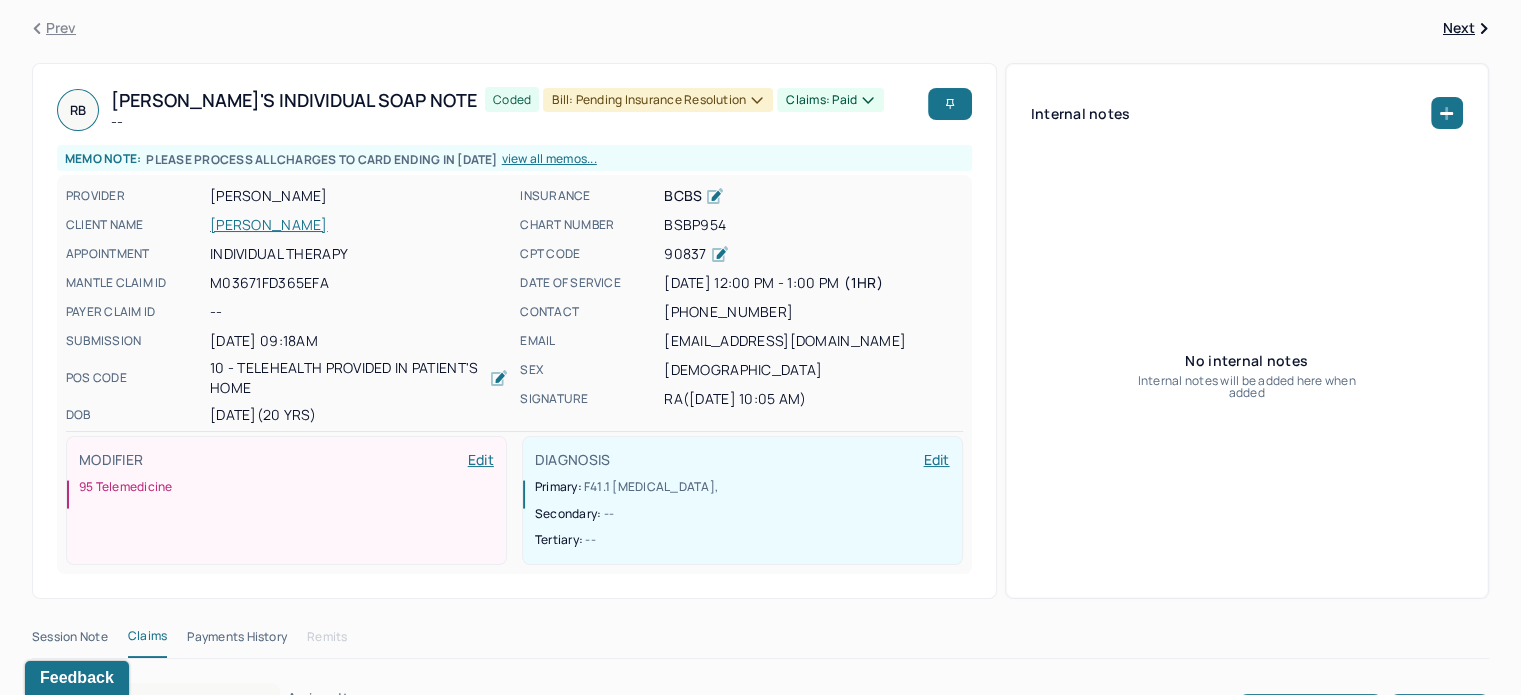 scroll, scrollTop: 0, scrollLeft: 0, axis: both 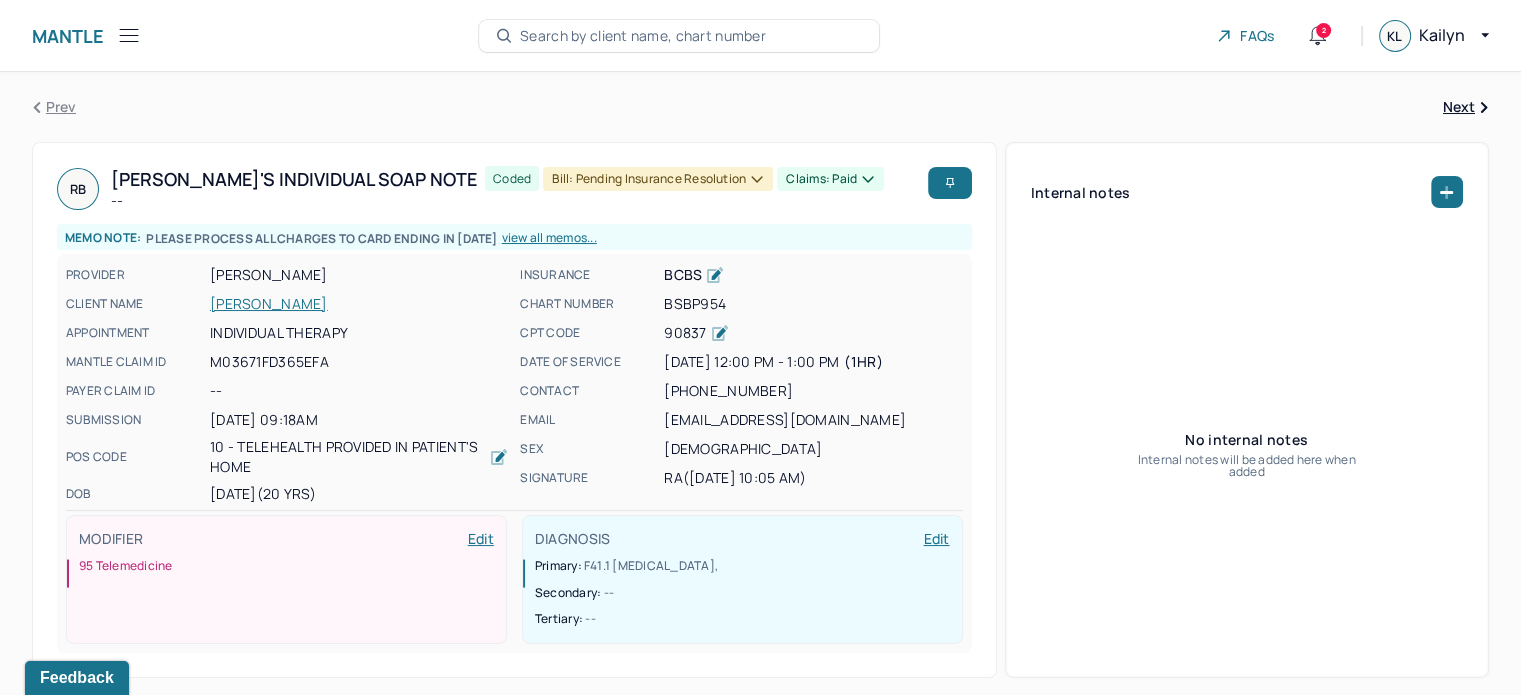 click on "Search by client name, chart number" at bounding box center (643, 36) 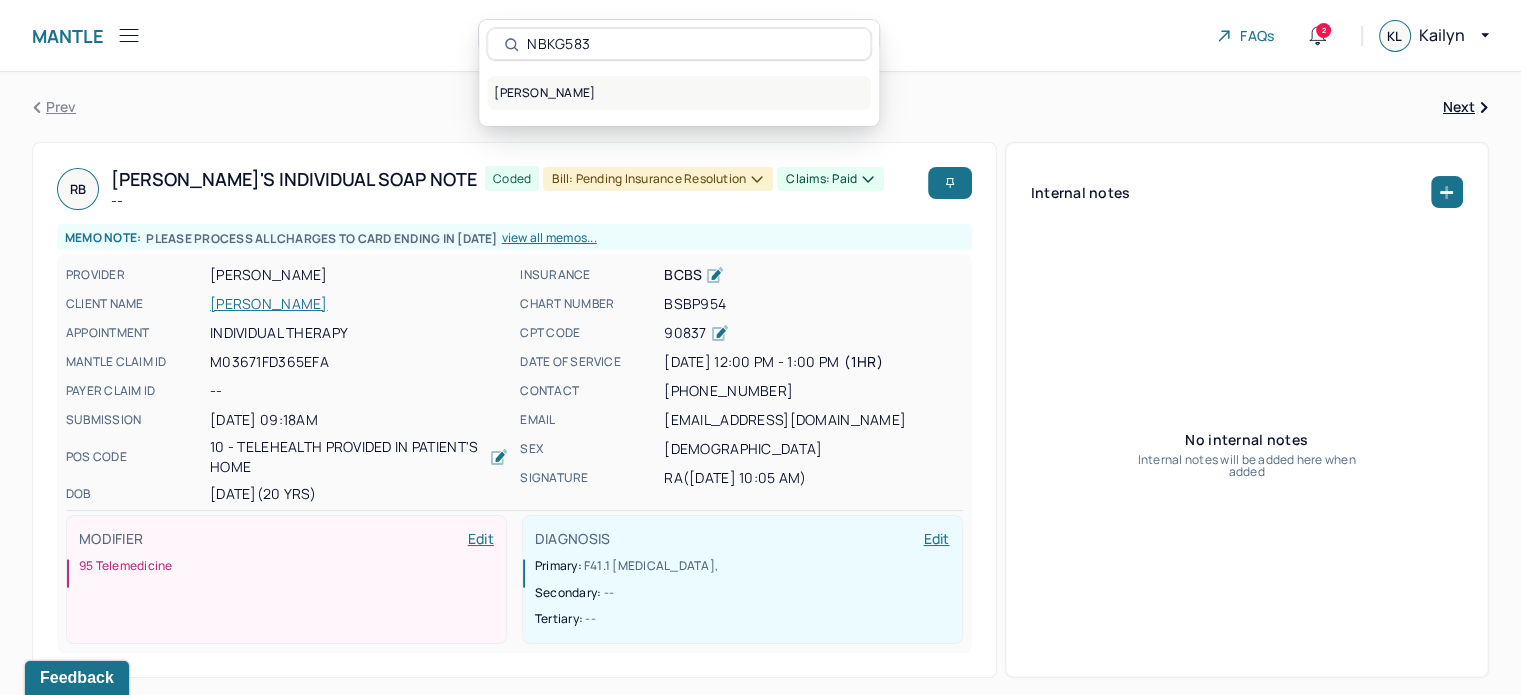 type on "NBKG583" 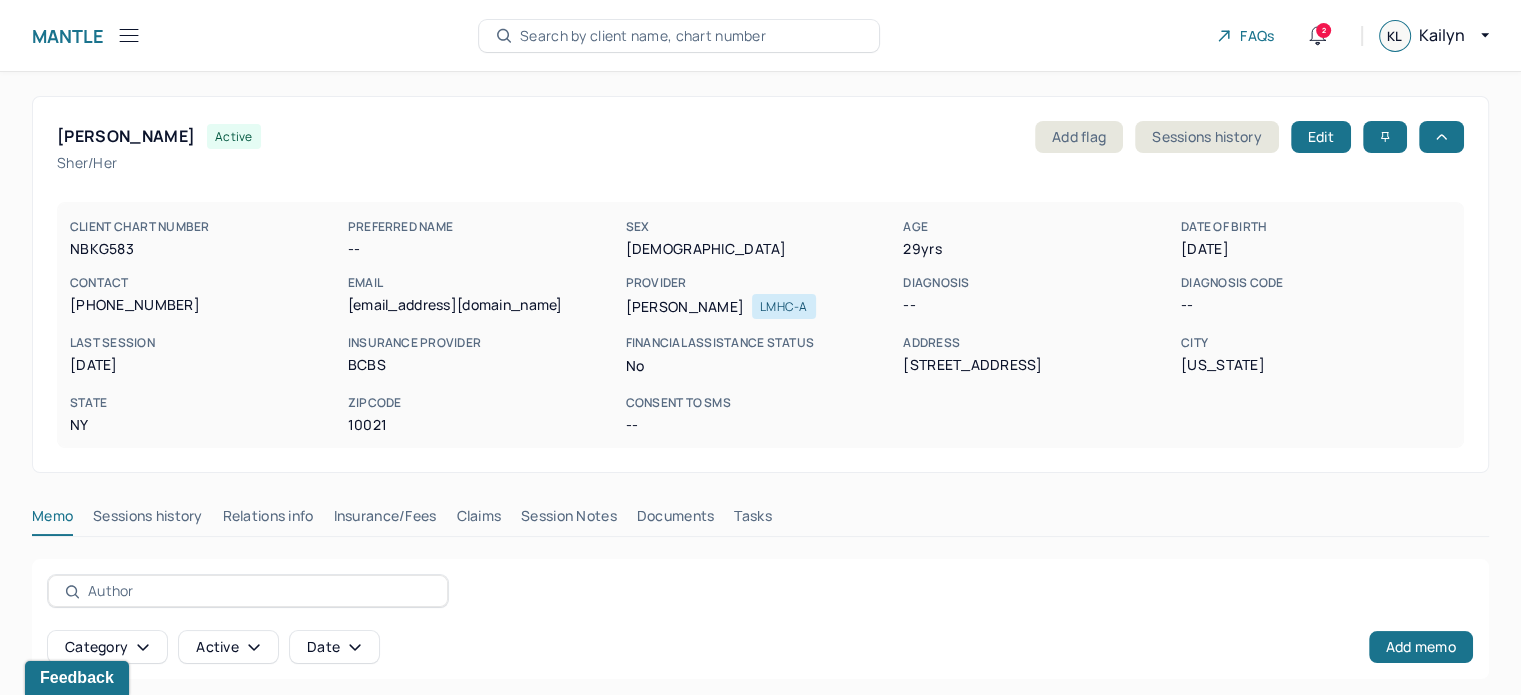 click on "Claims" at bounding box center (478, 520) 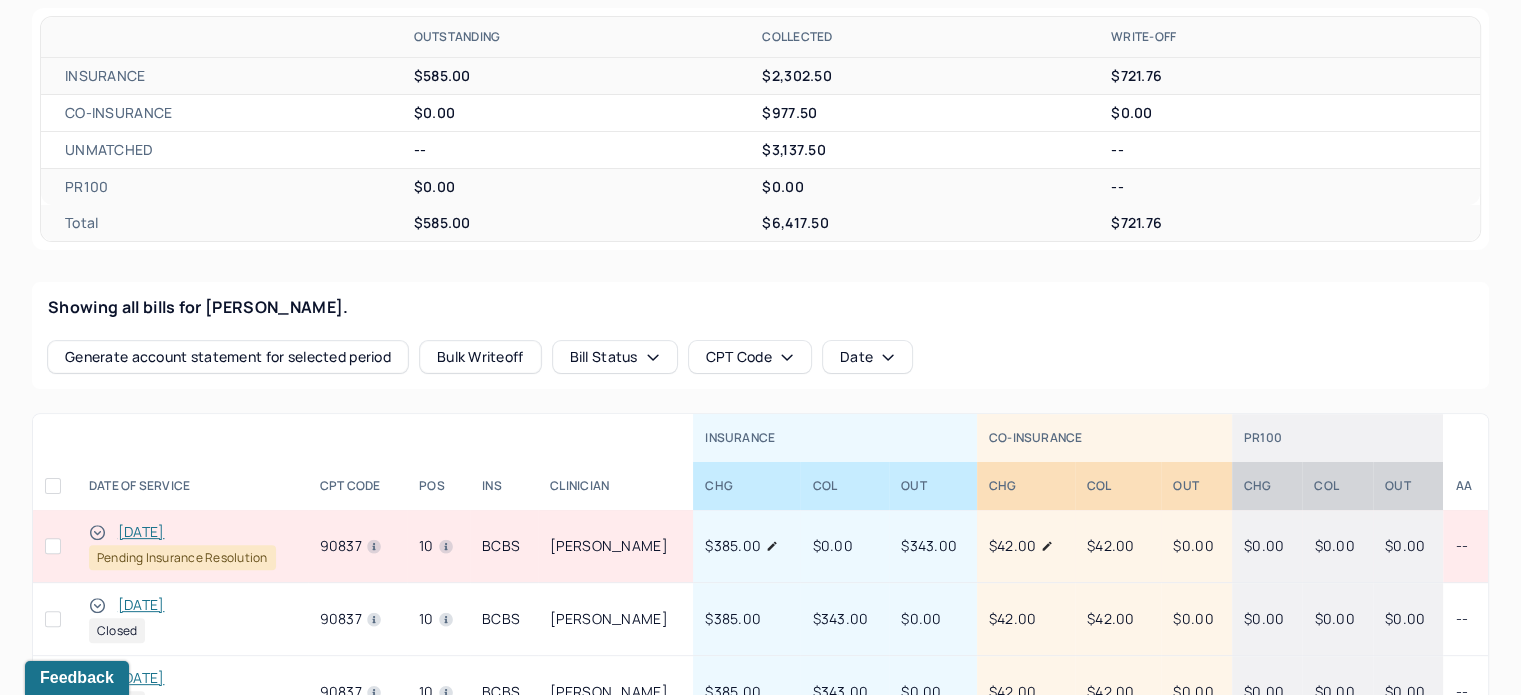 scroll, scrollTop: 600, scrollLeft: 0, axis: vertical 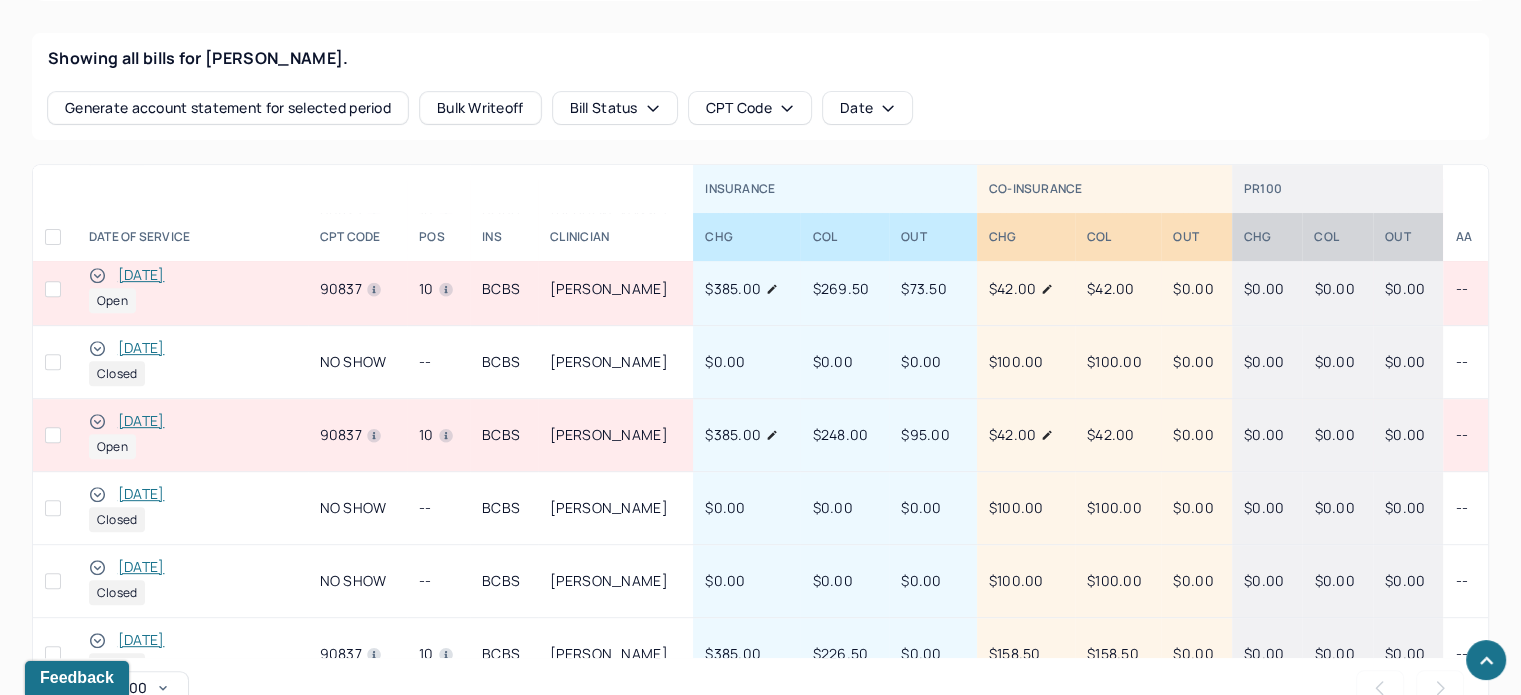 click 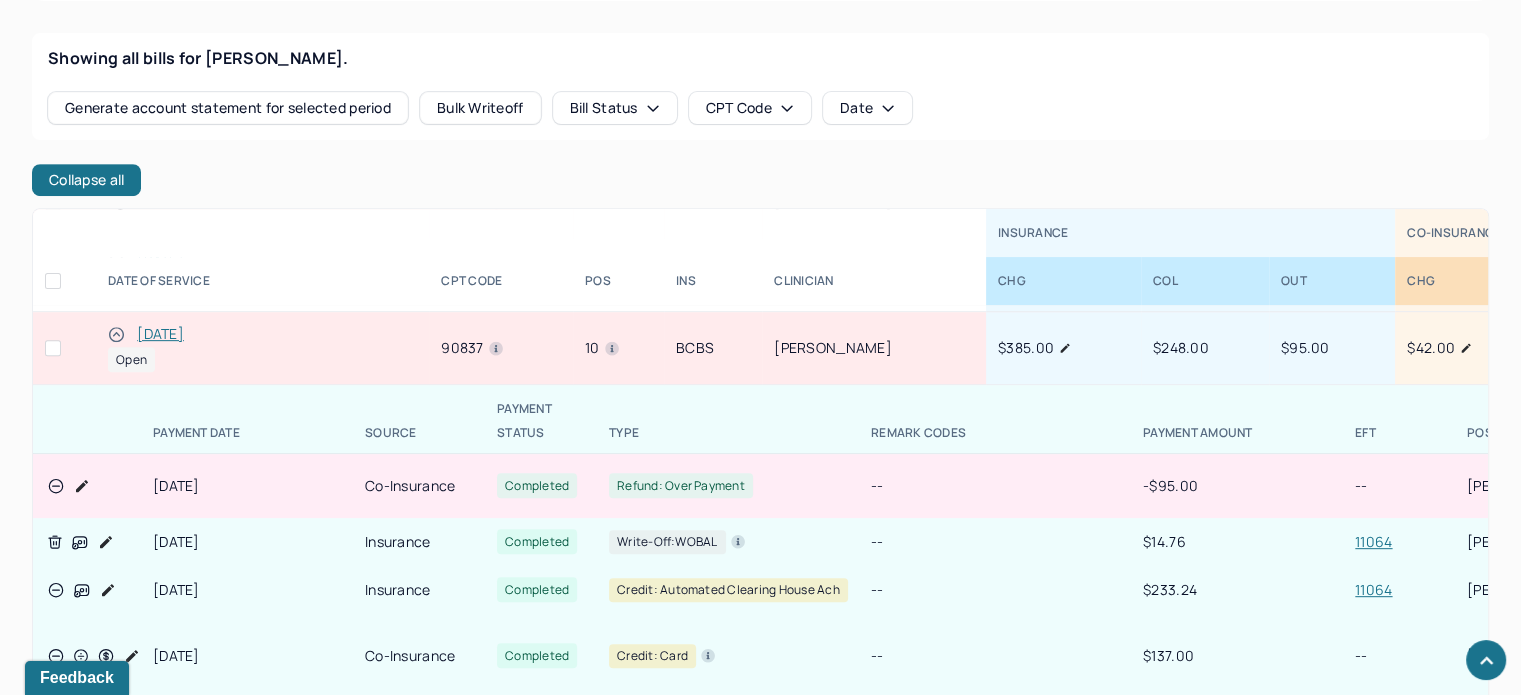 scroll, scrollTop: 400, scrollLeft: 0, axis: vertical 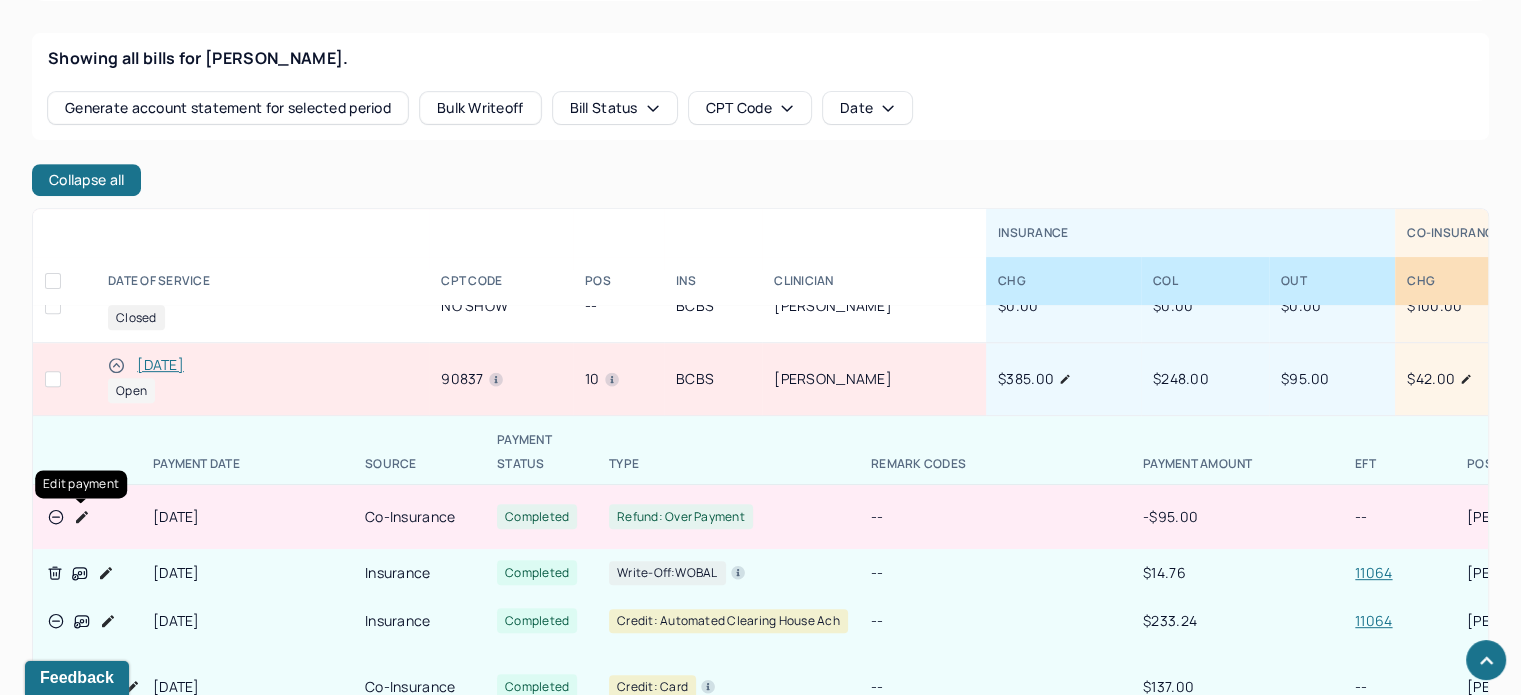 click 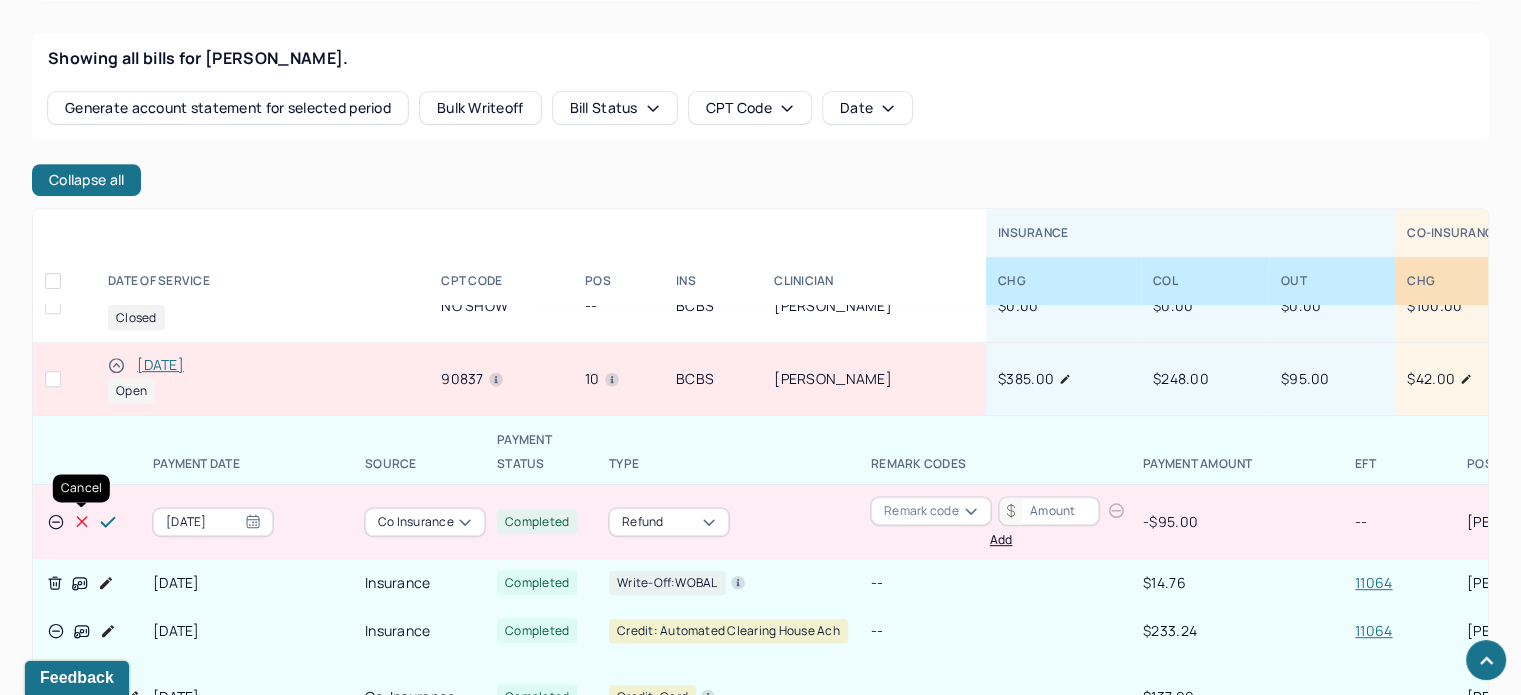 click 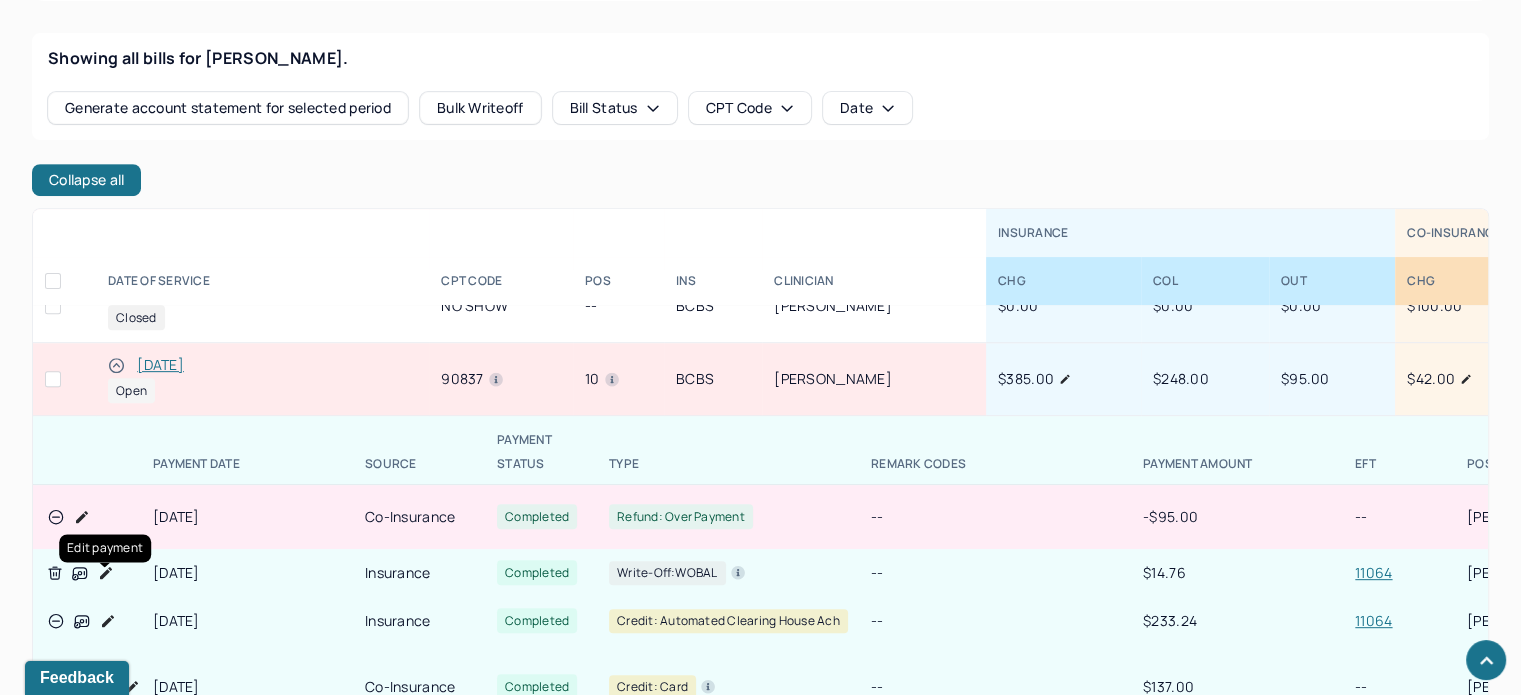 click 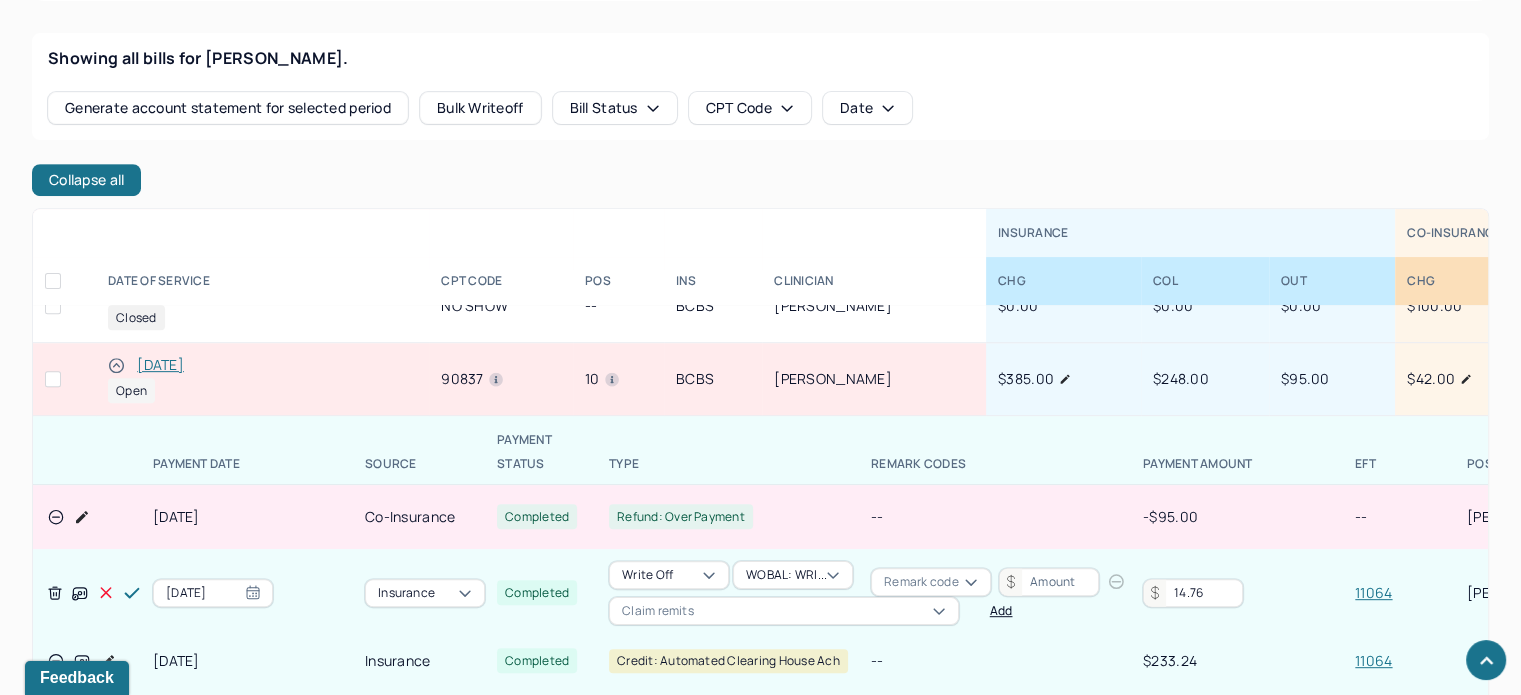 click on "14.76" at bounding box center [1193, 593] 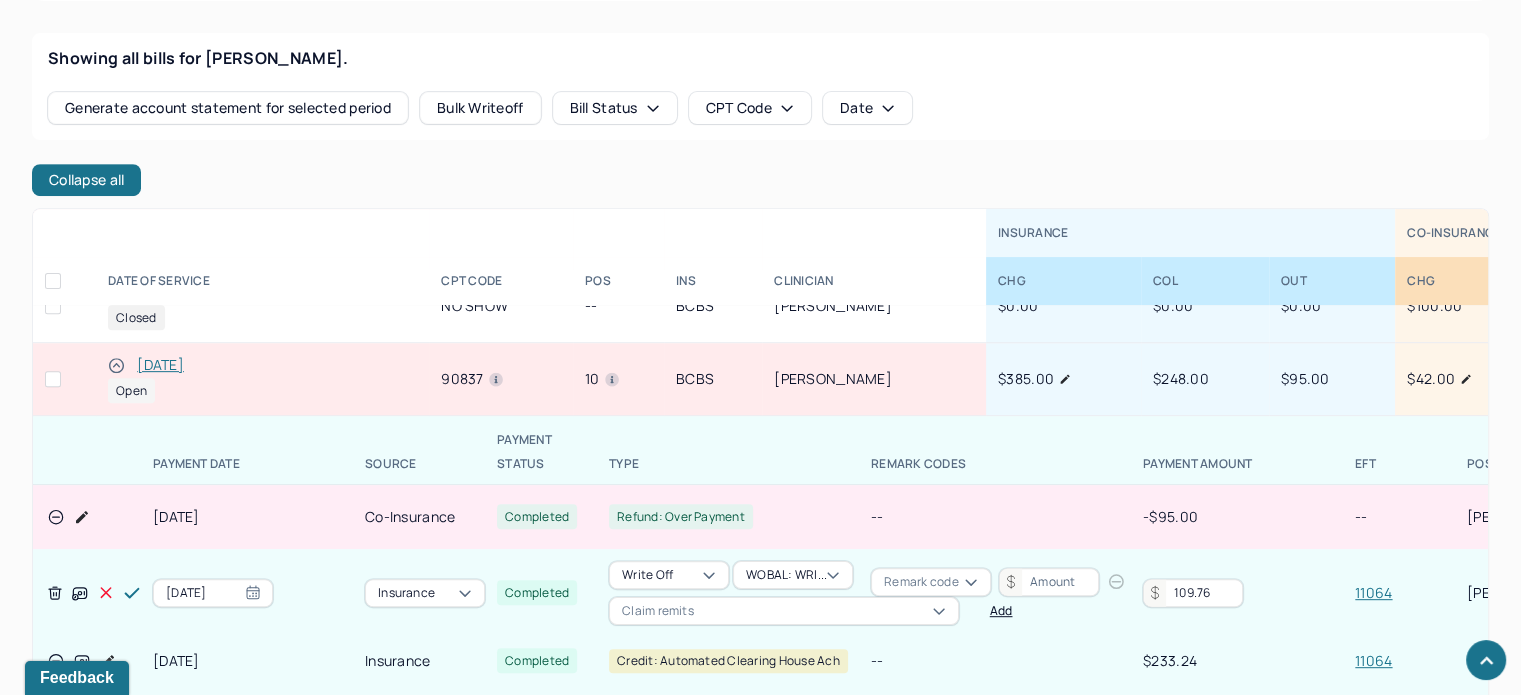 type on "109.76" 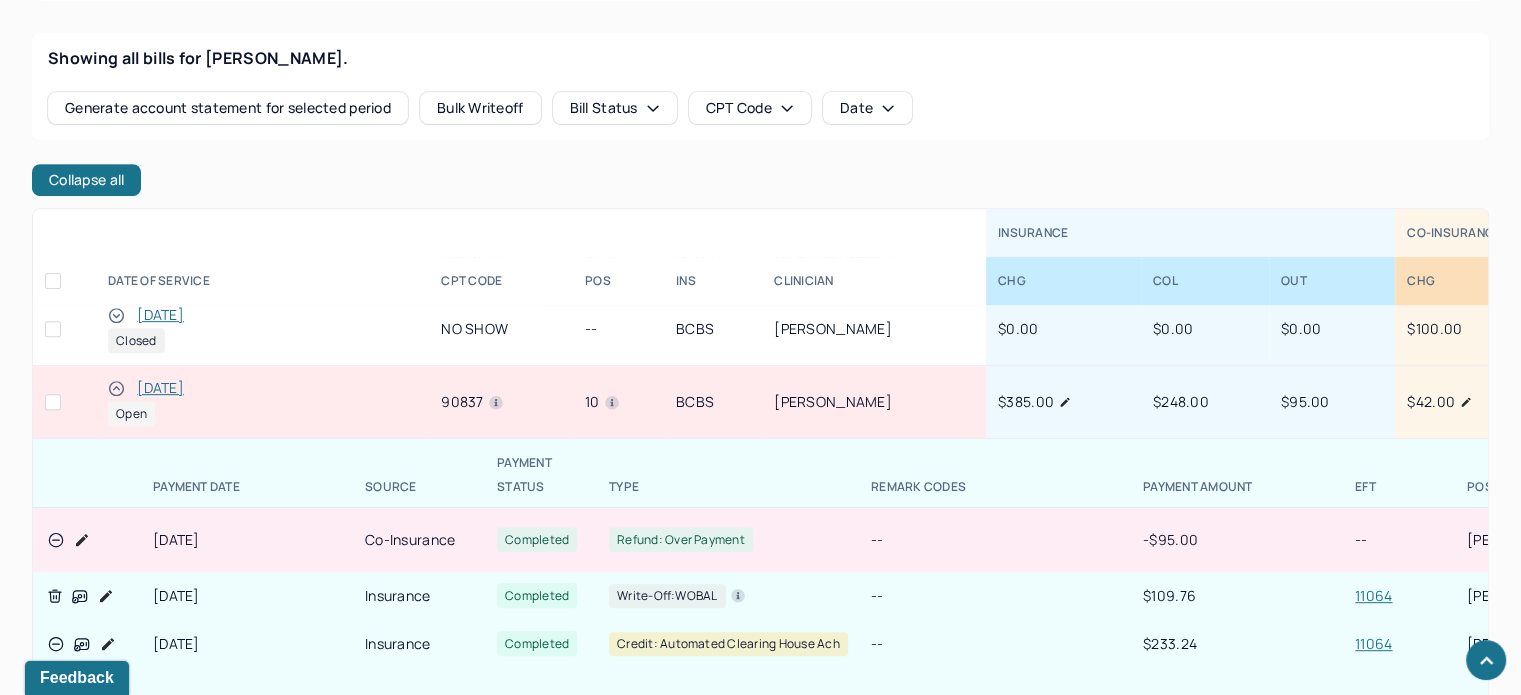 scroll, scrollTop: 400, scrollLeft: 0, axis: vertical 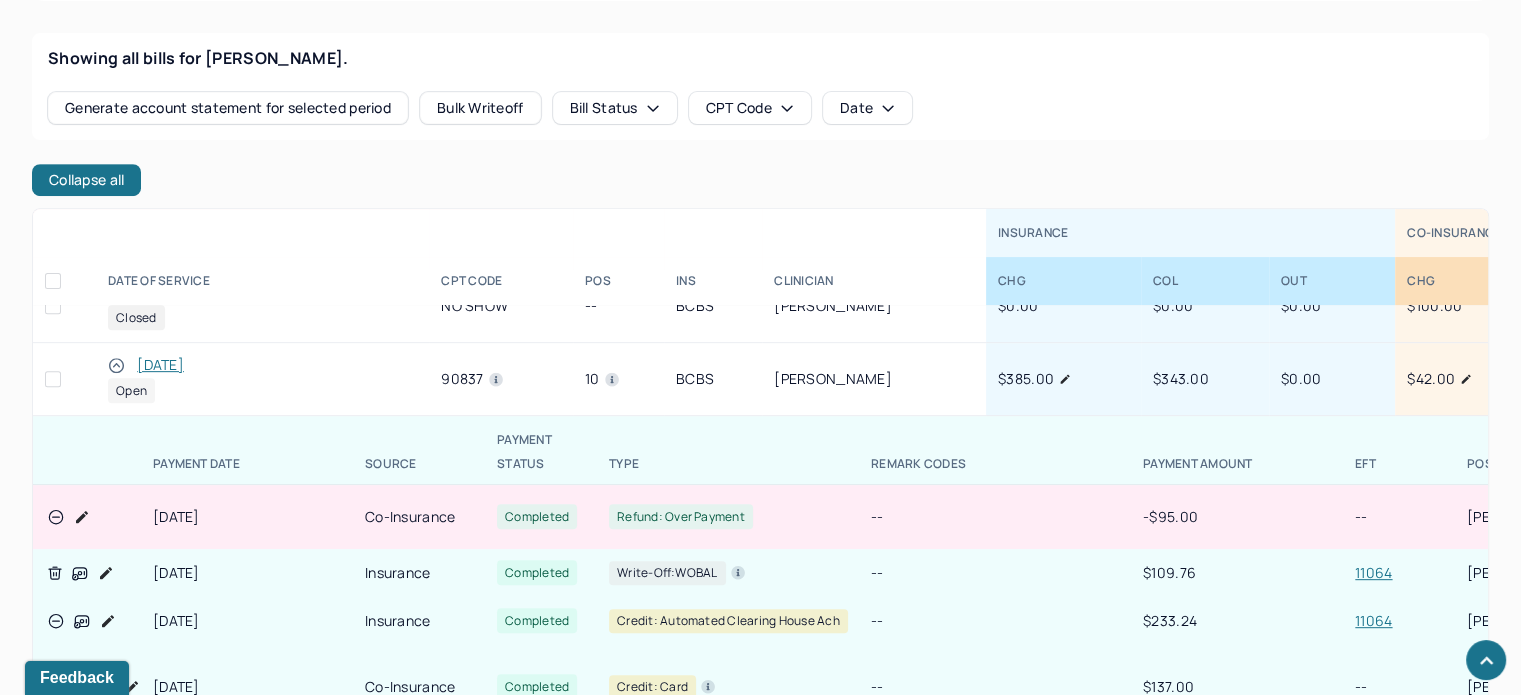 click on "[DATE]" at bounding box center (160, 365) 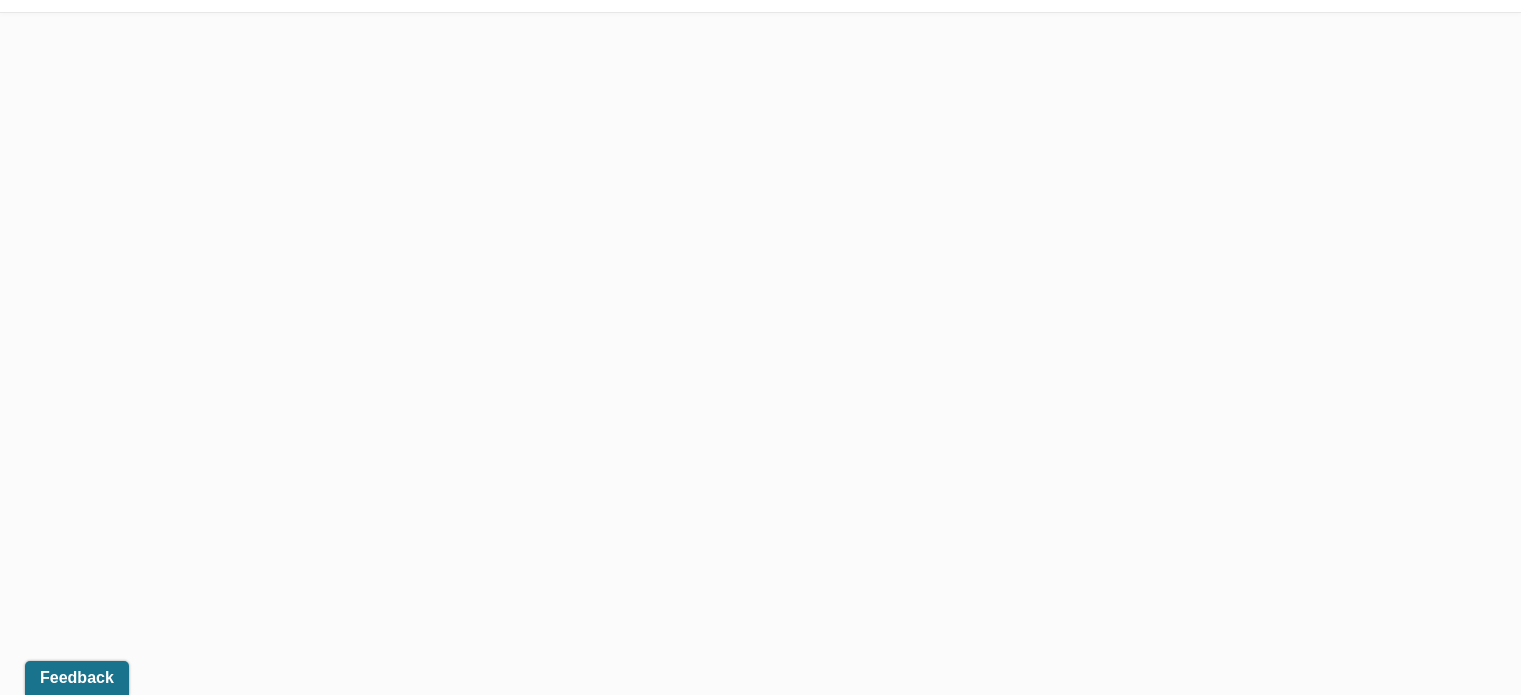 scroll, scrollTop: 0, scrollLeft: 0, axis: both 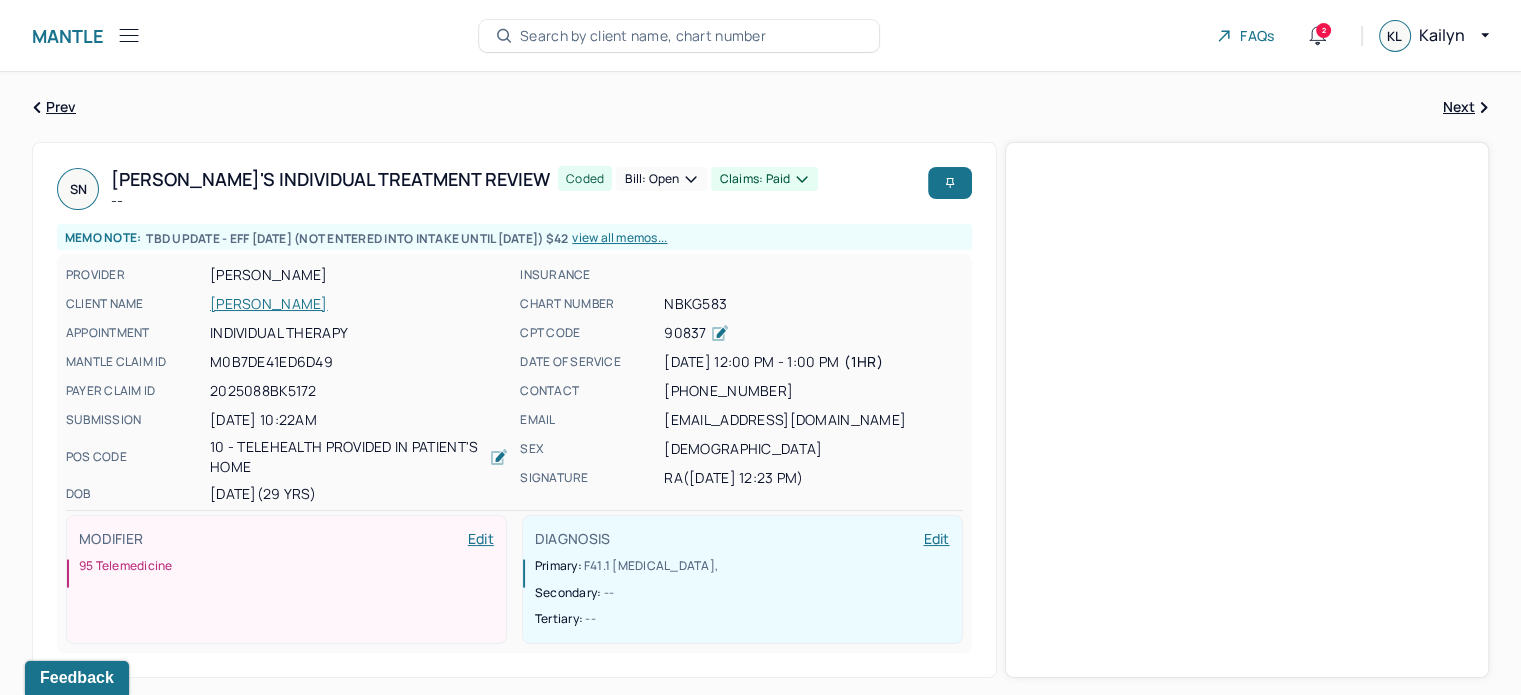 click on "Bill: Open" at bounding box center [661, 179] 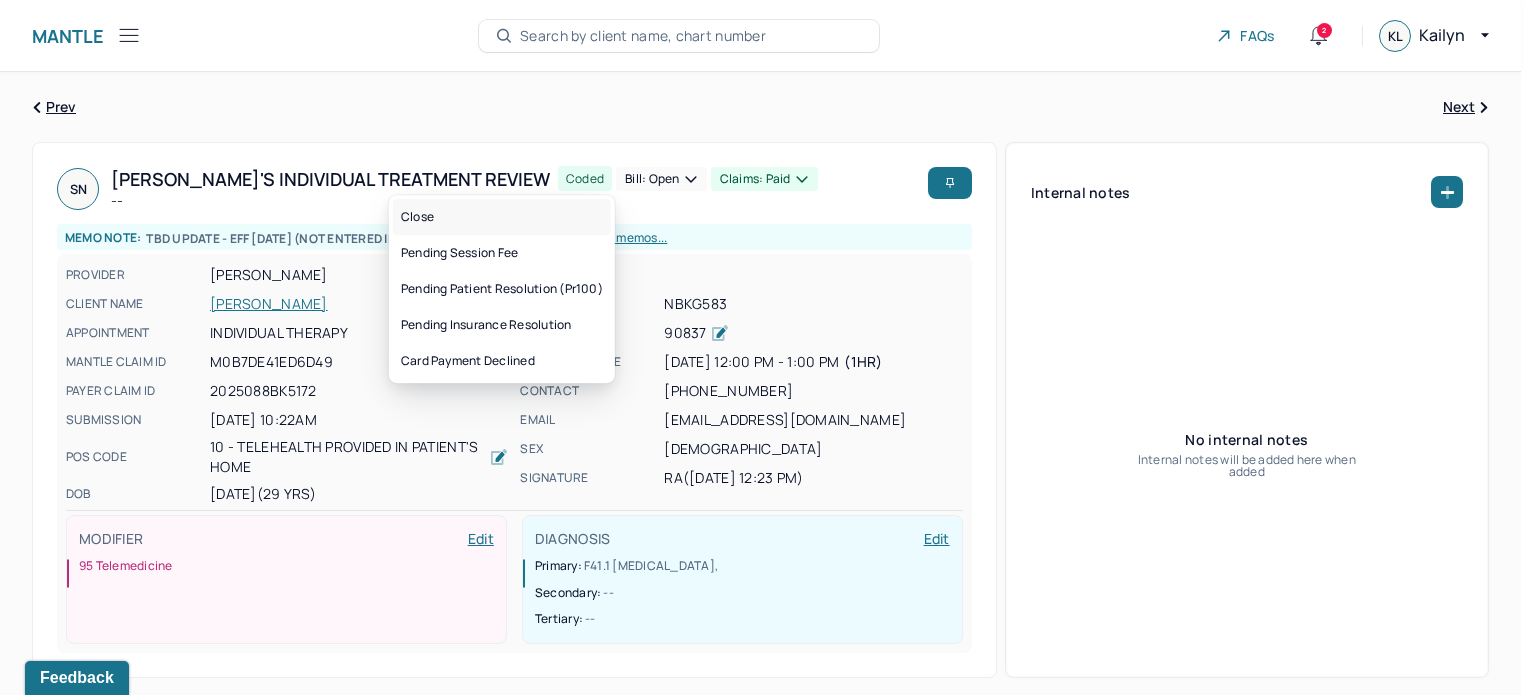 click on "Close" at bounding box center [502, 217] 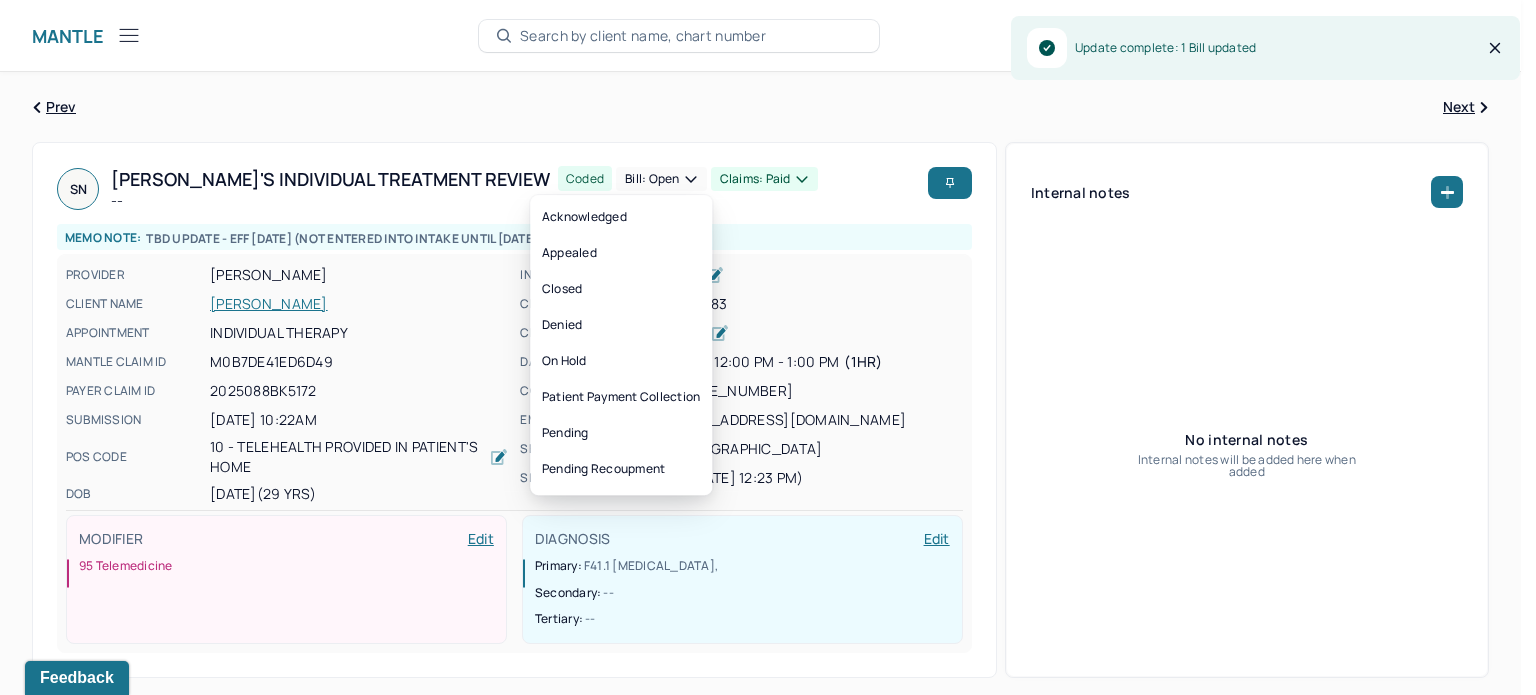 click on "Claims: paid" at bounding box center [764, 179] 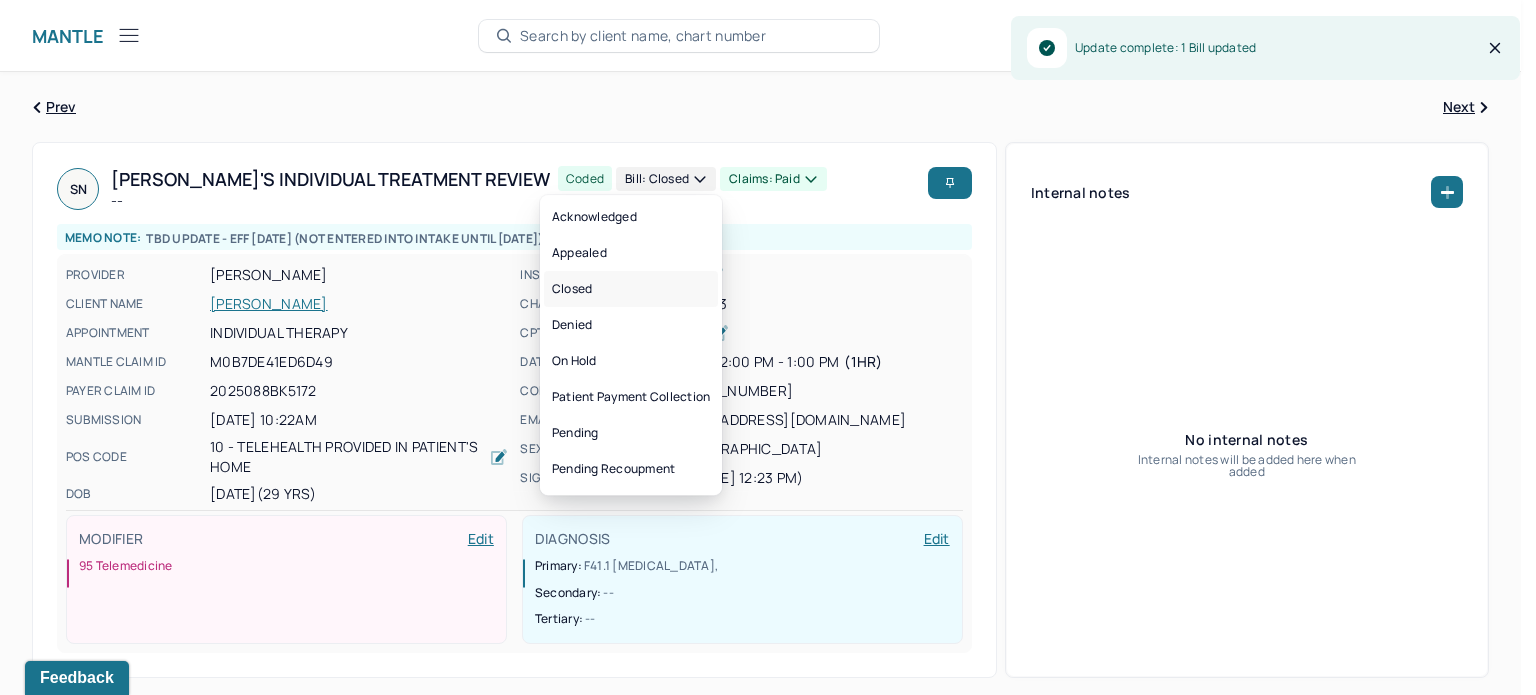 click on "Closed" at bounding box center [631, 289] 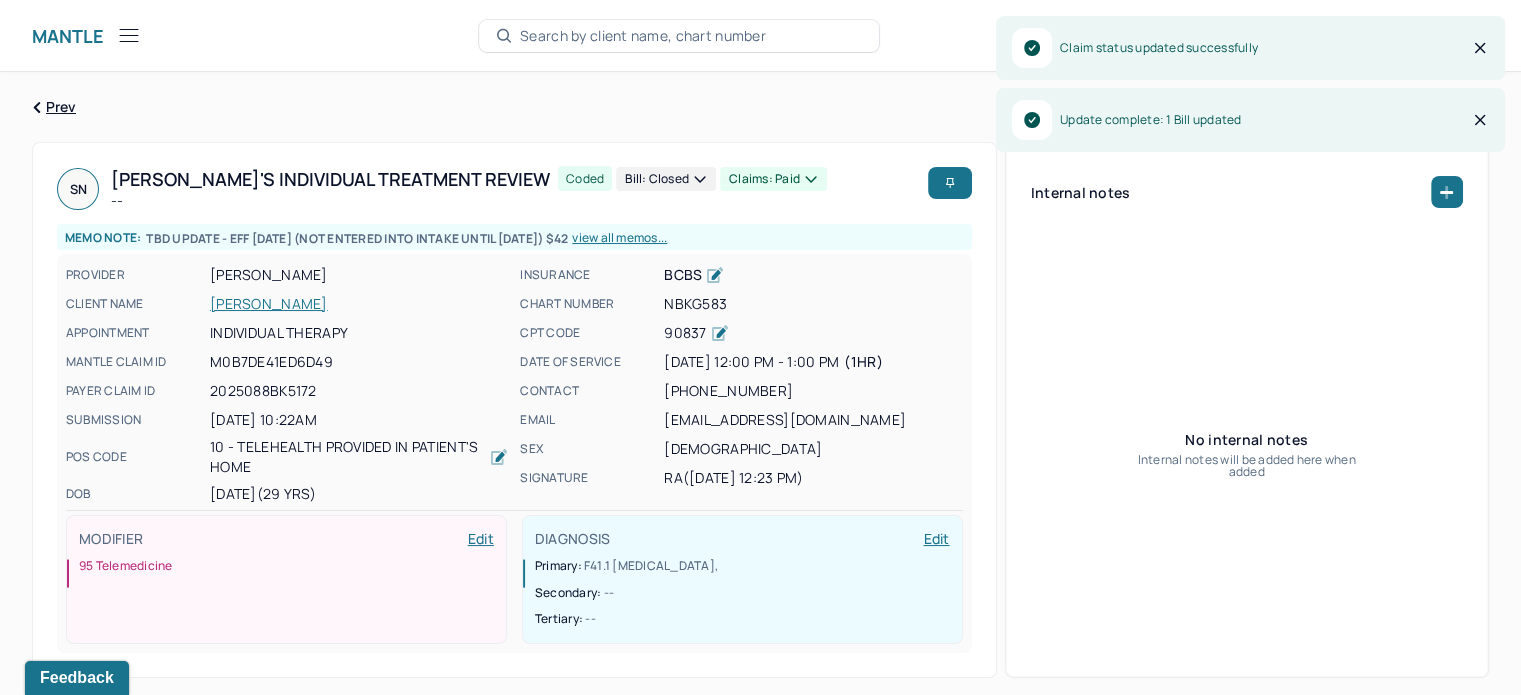 click on "[PERSON_NAME]" at bounding box center [359, 304] 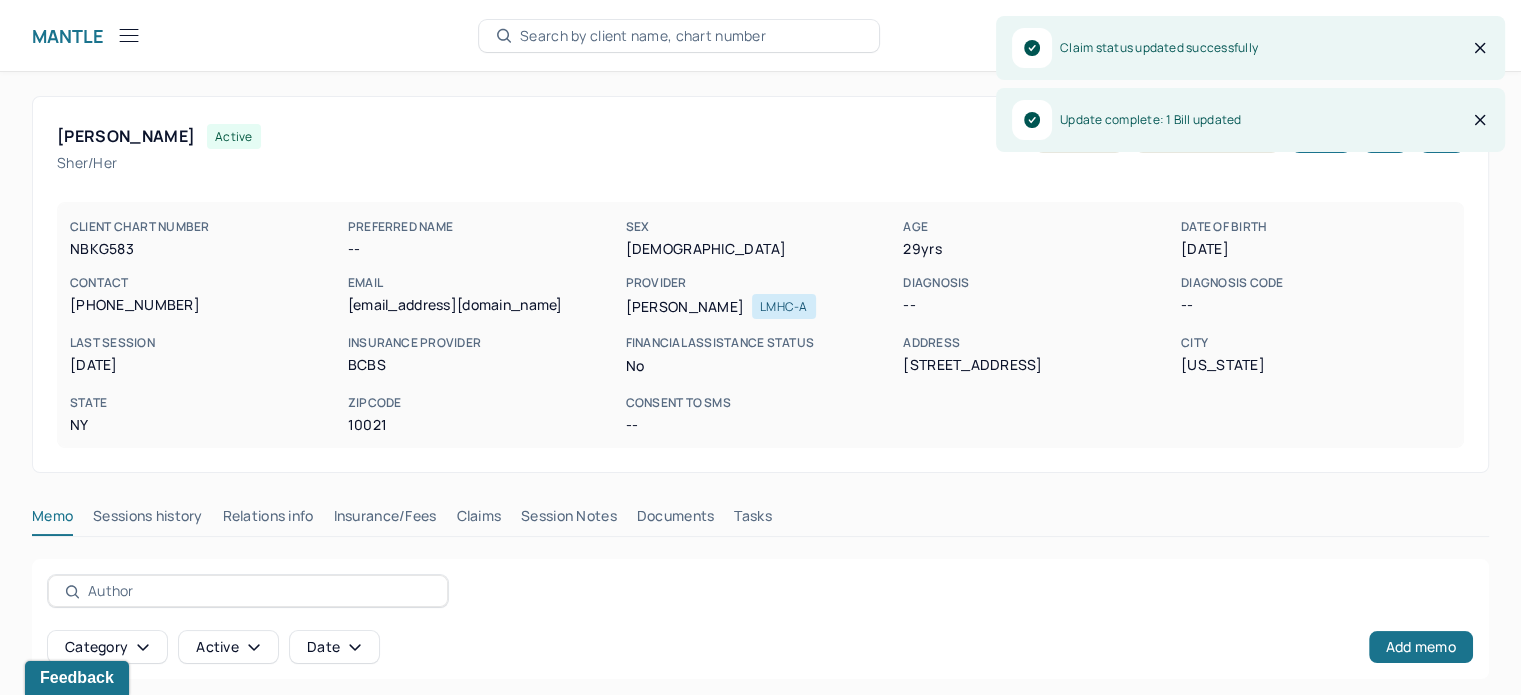 click on "Claims" at bounding box center (478, 520) 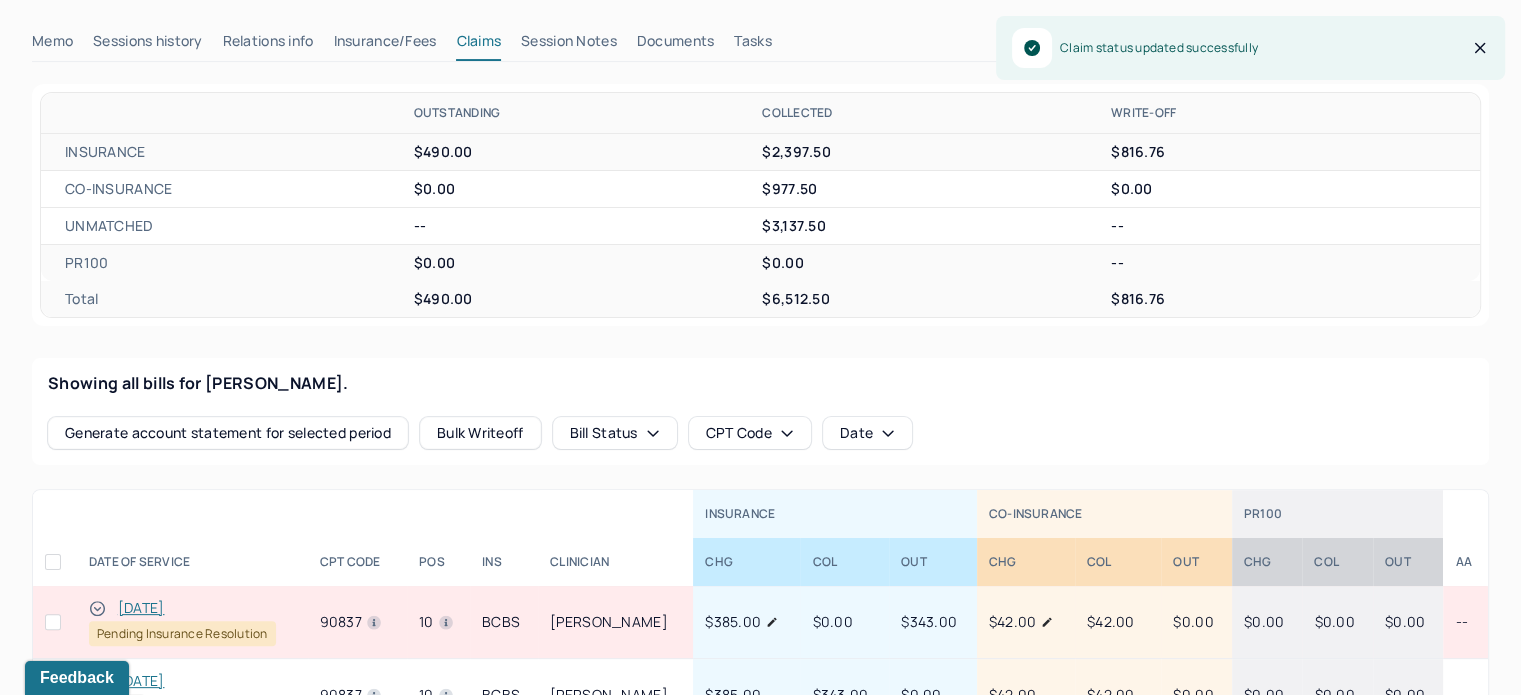 scroll, scrollTop: 500, scrollLeft: 0, axis: vertical 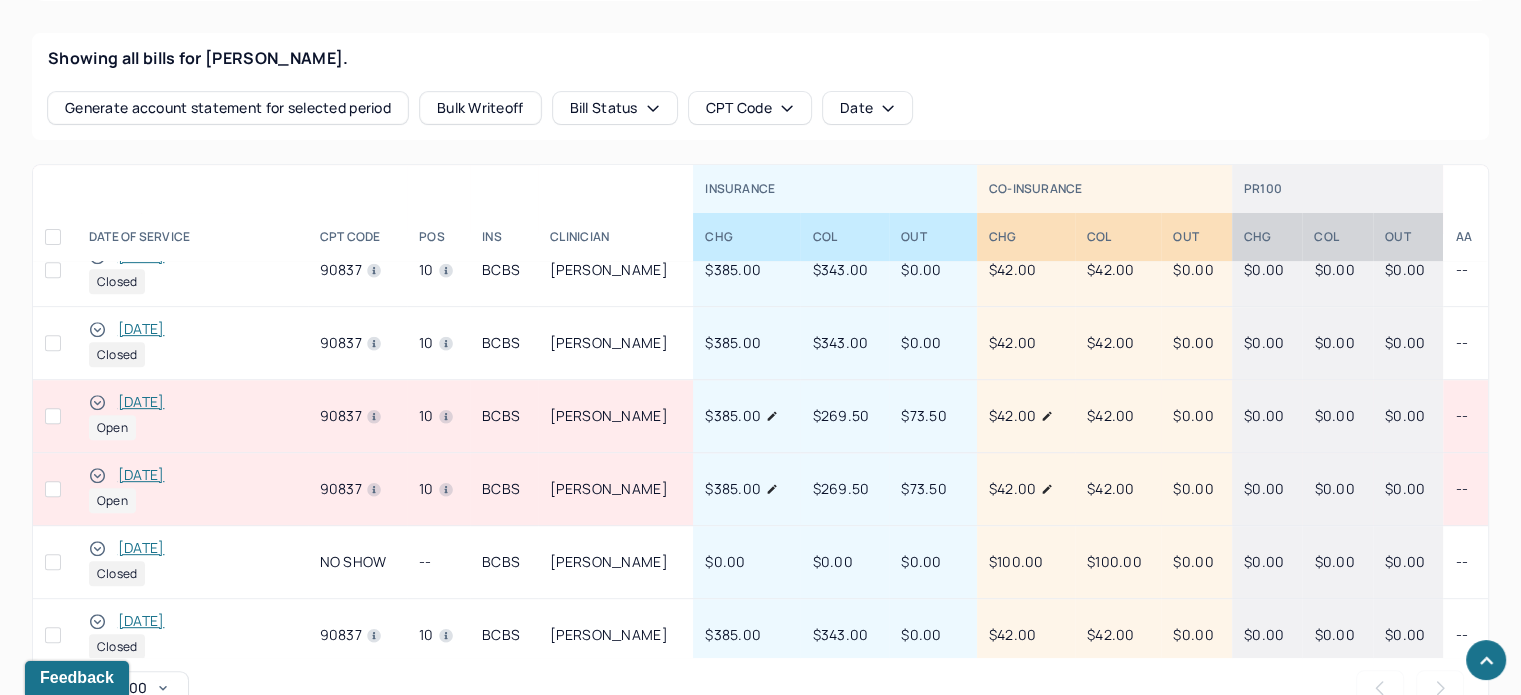 click 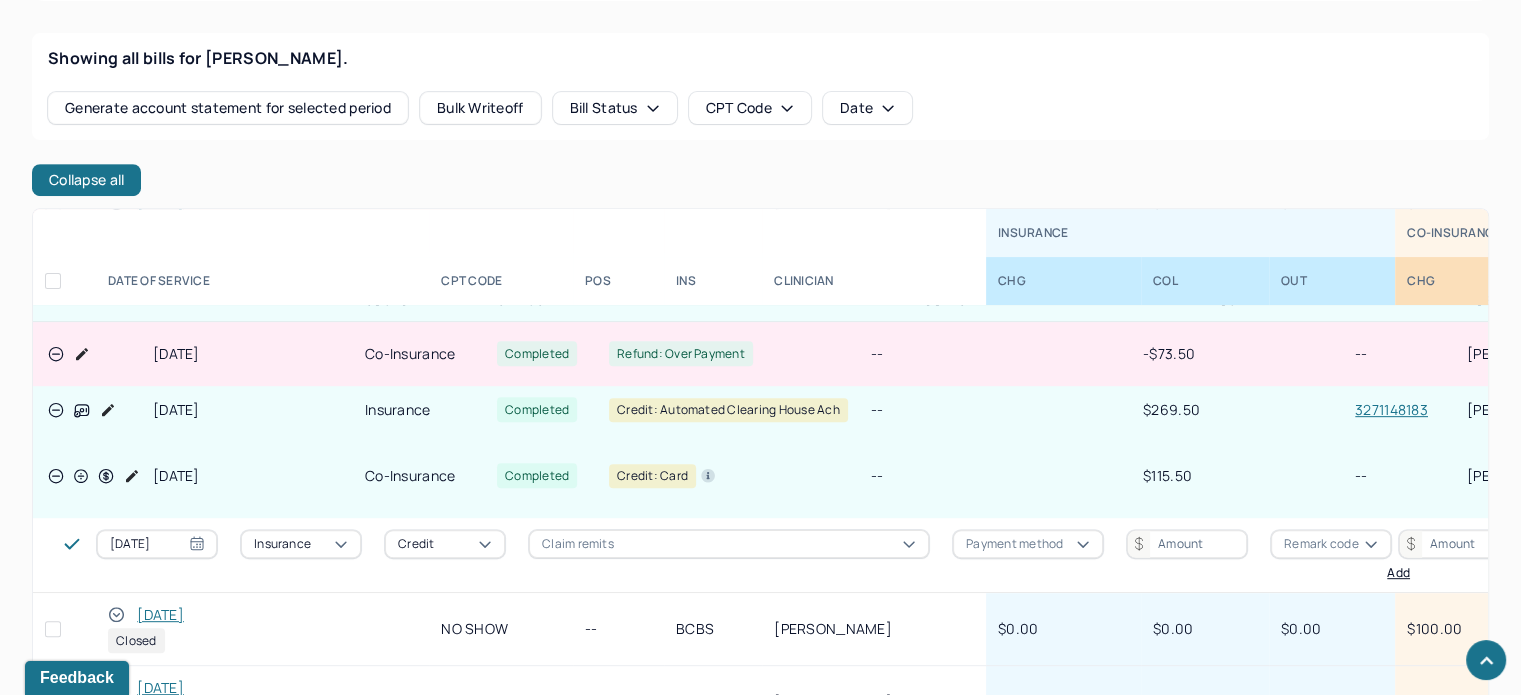 scroll, scrollTop: 500, scrollLeft: 0, axis: vertical 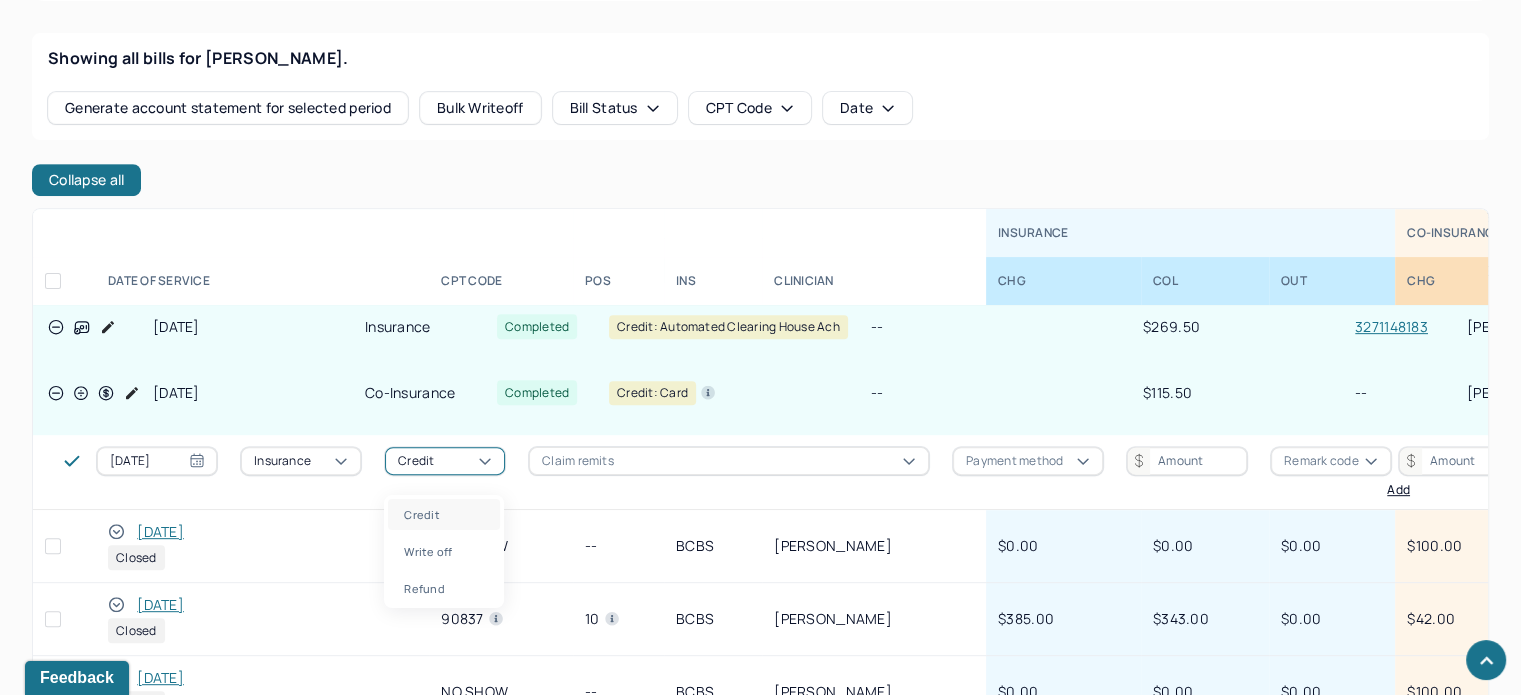 click on "Credit" at bounding box center [416, 461] 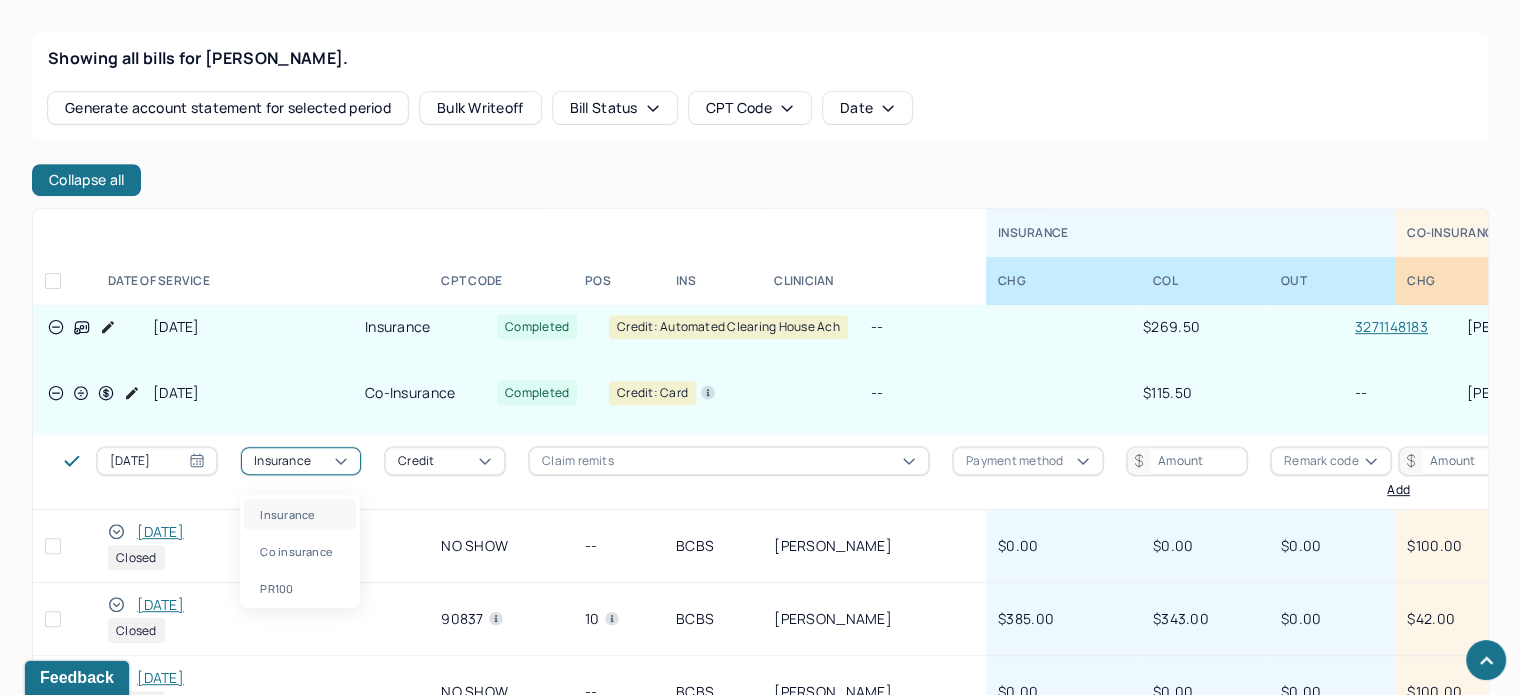 click on "Insurance" at bounding box center [301, 461] 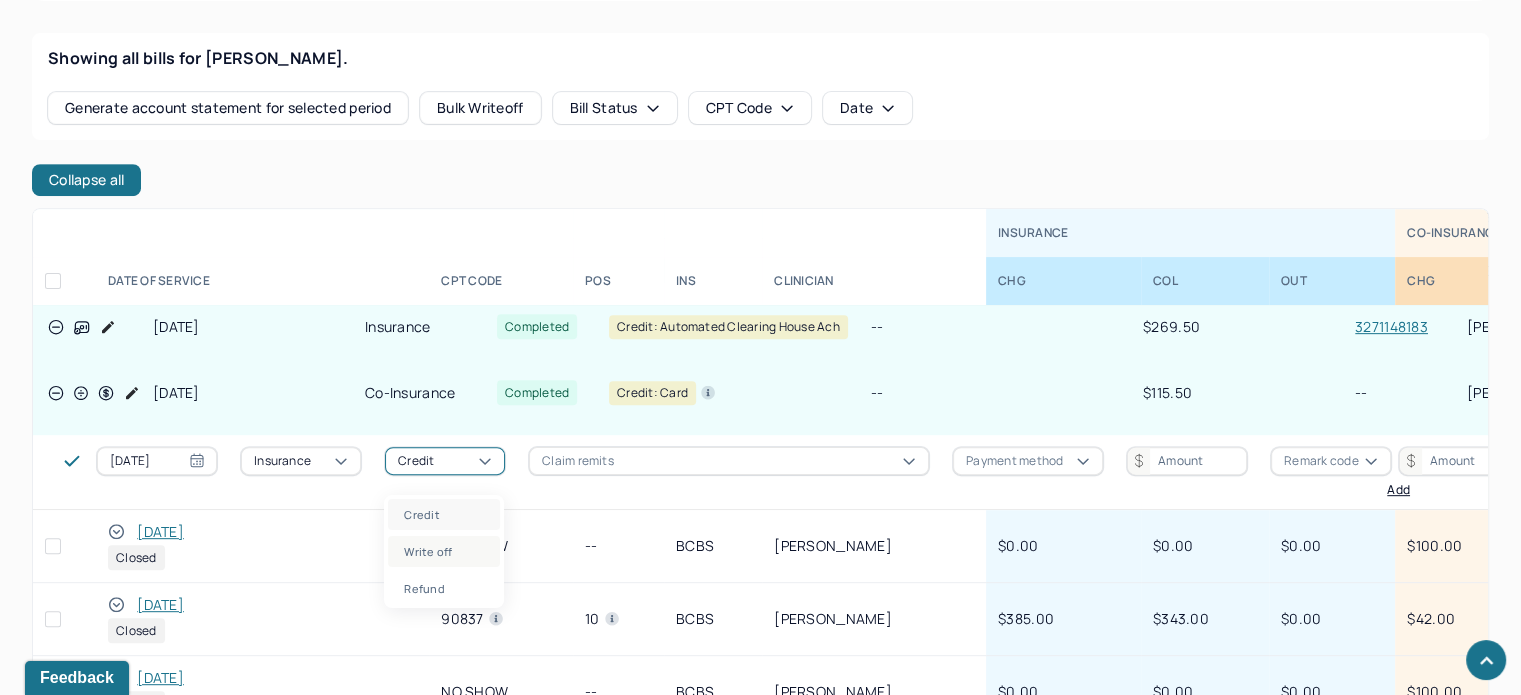 click on "Write off" at bounding box center (444, 551) 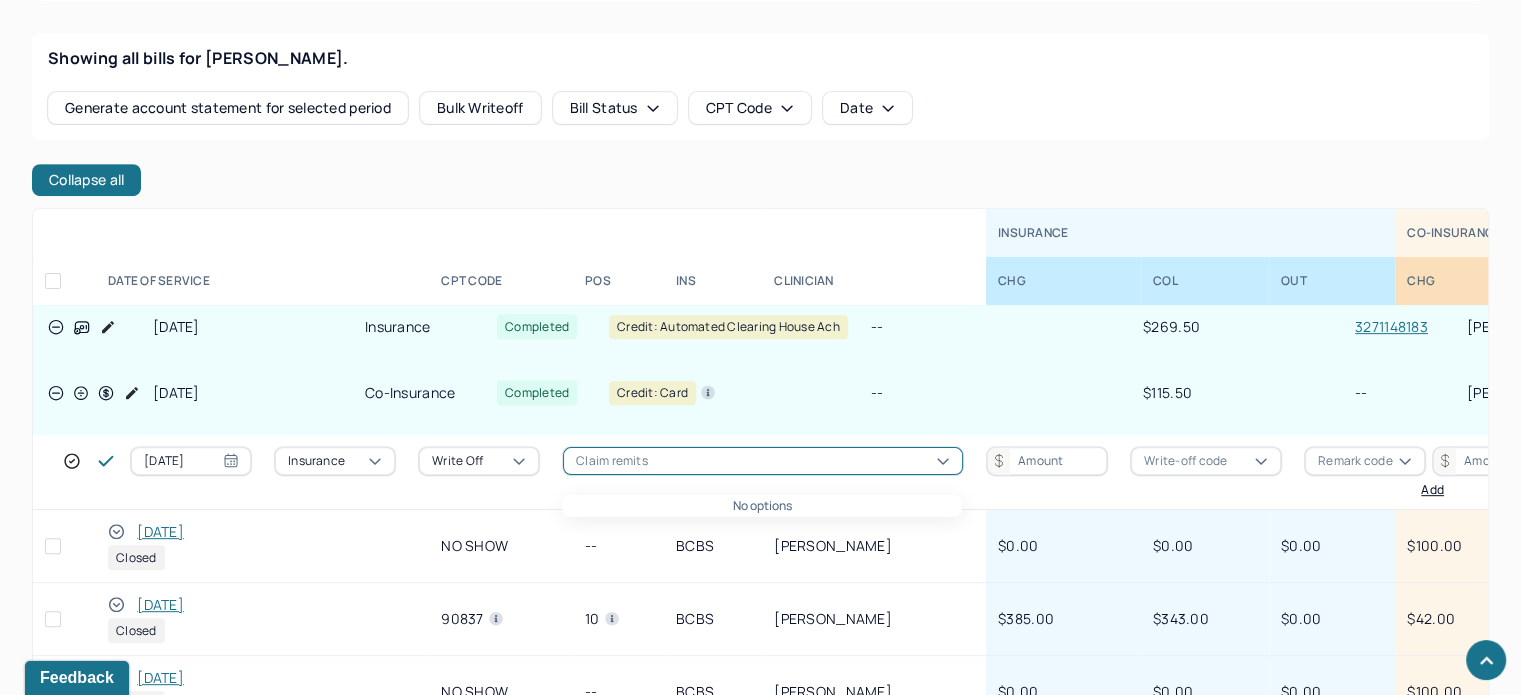 click on "Claim remits" at bounding box center [612, 461] 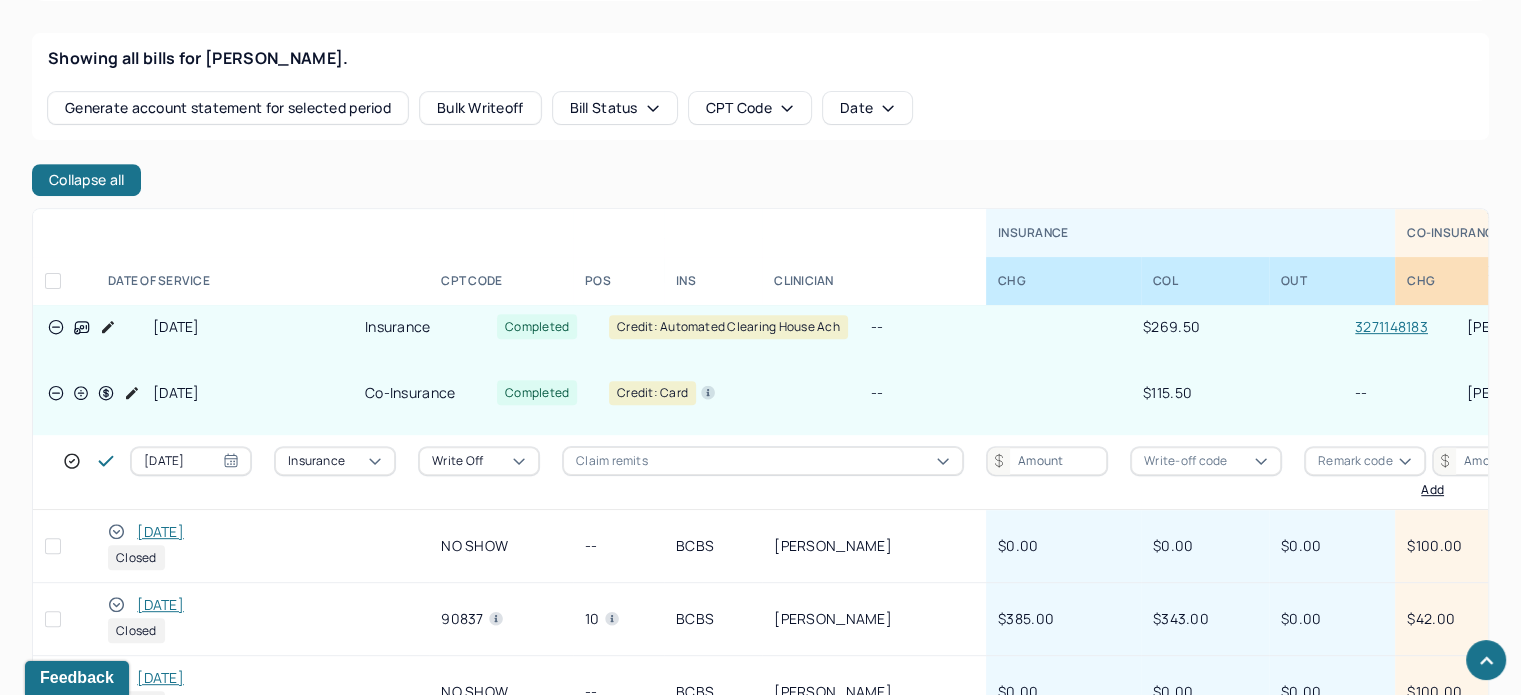 click at bounding box center (1047, 461) 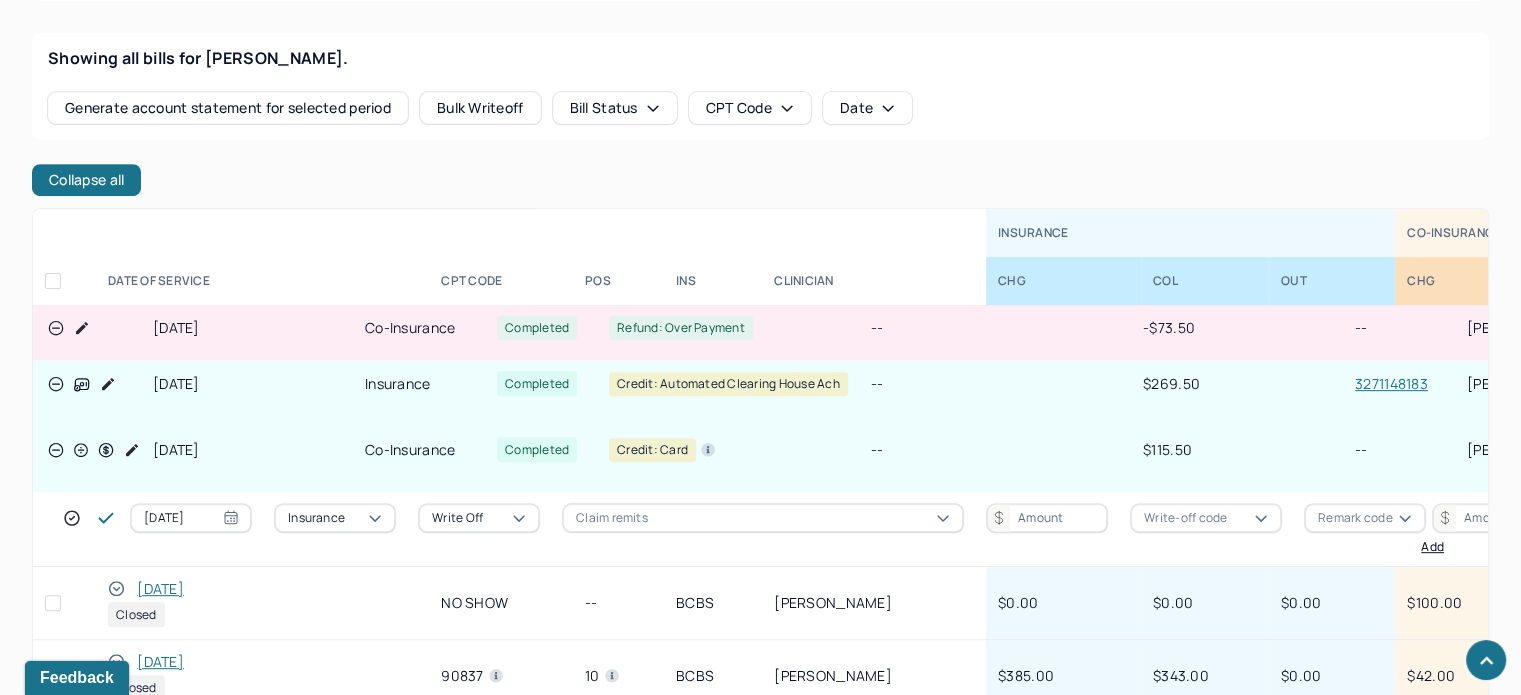 scroll, scrollTop: 300, scrollLeft: 0, axis: vertical 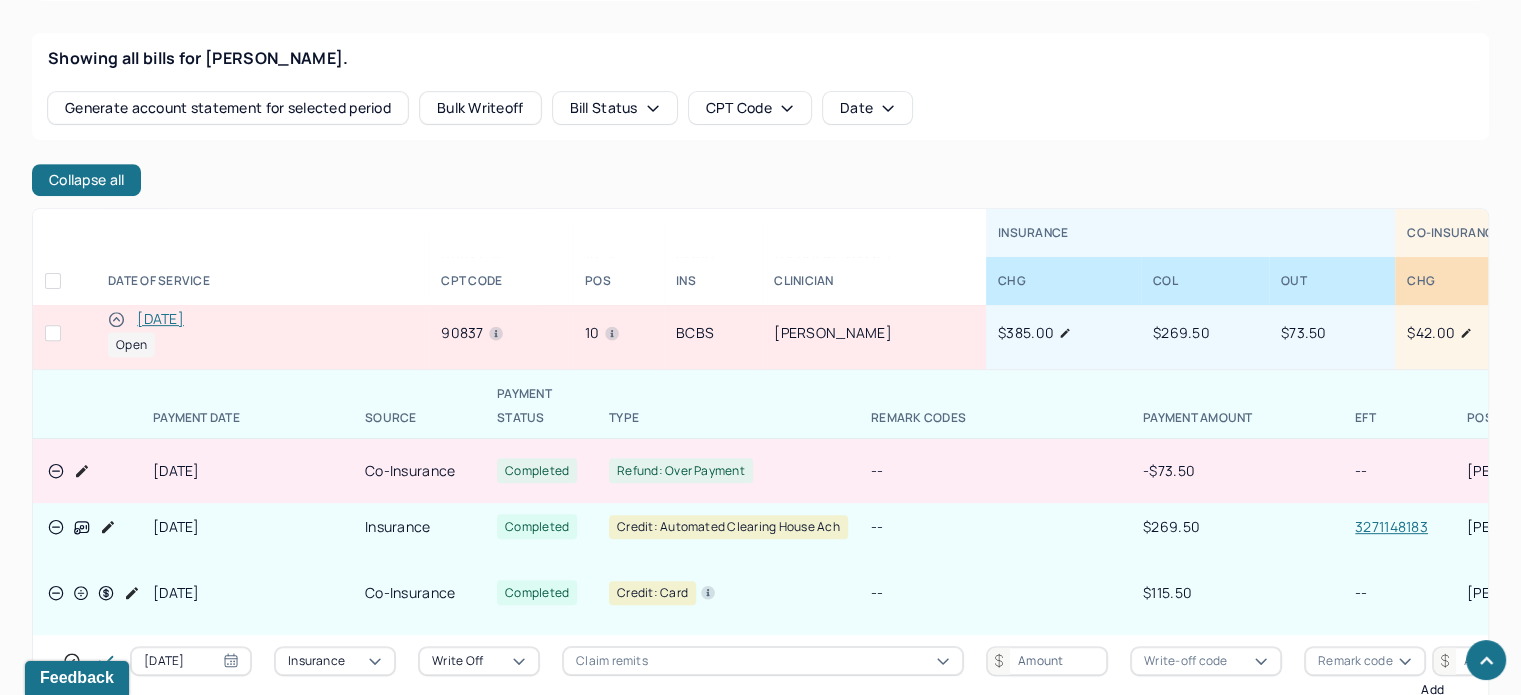 click at bounding box center [1047, 661] 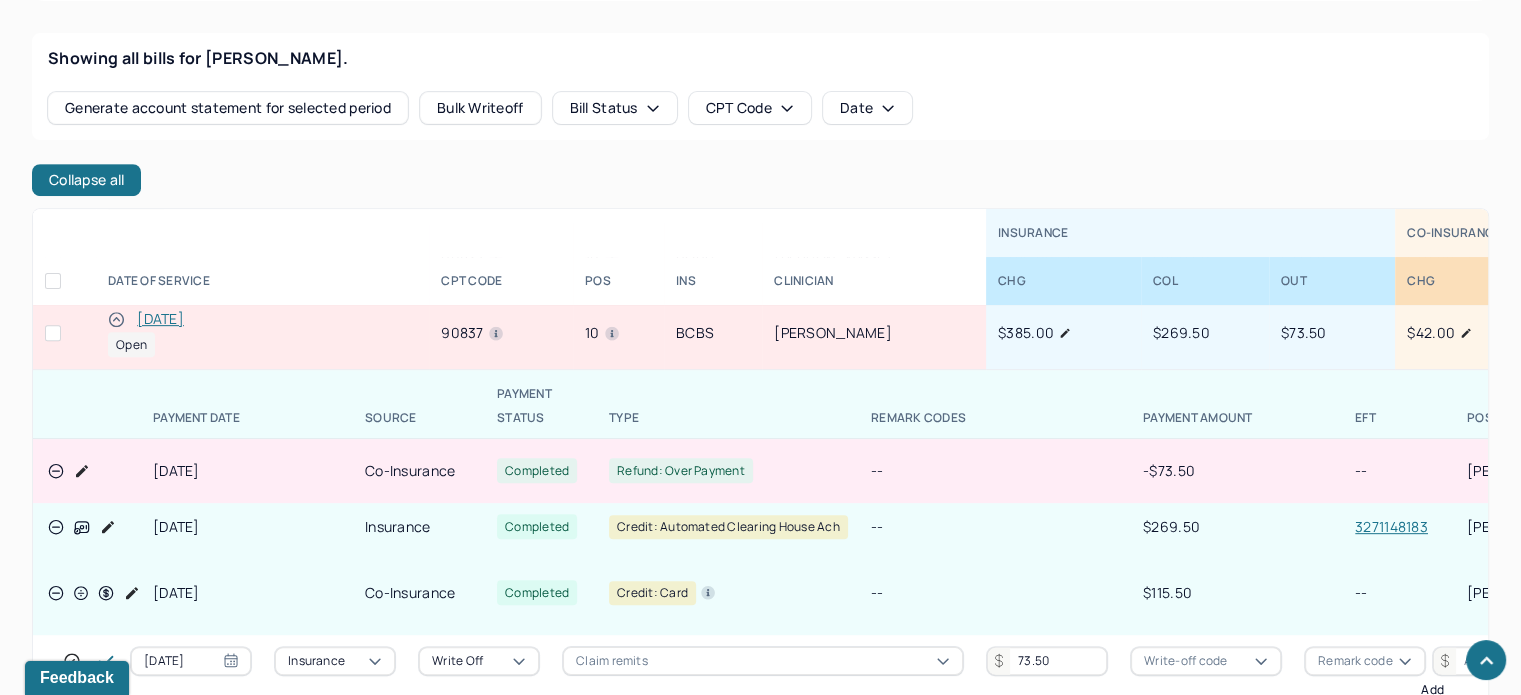 scroll, scrollTop: 400, scrollLeft: 0, axis: vertical 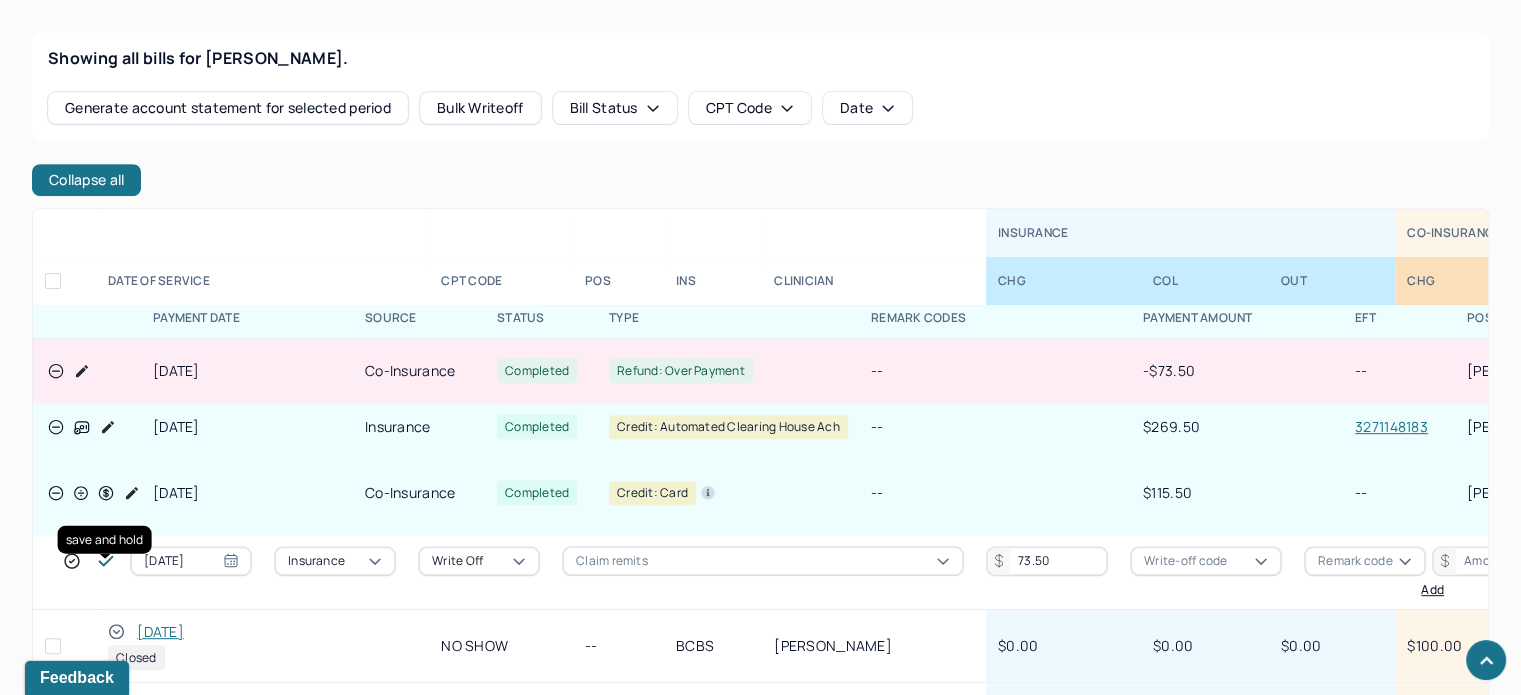 type on "73.50" 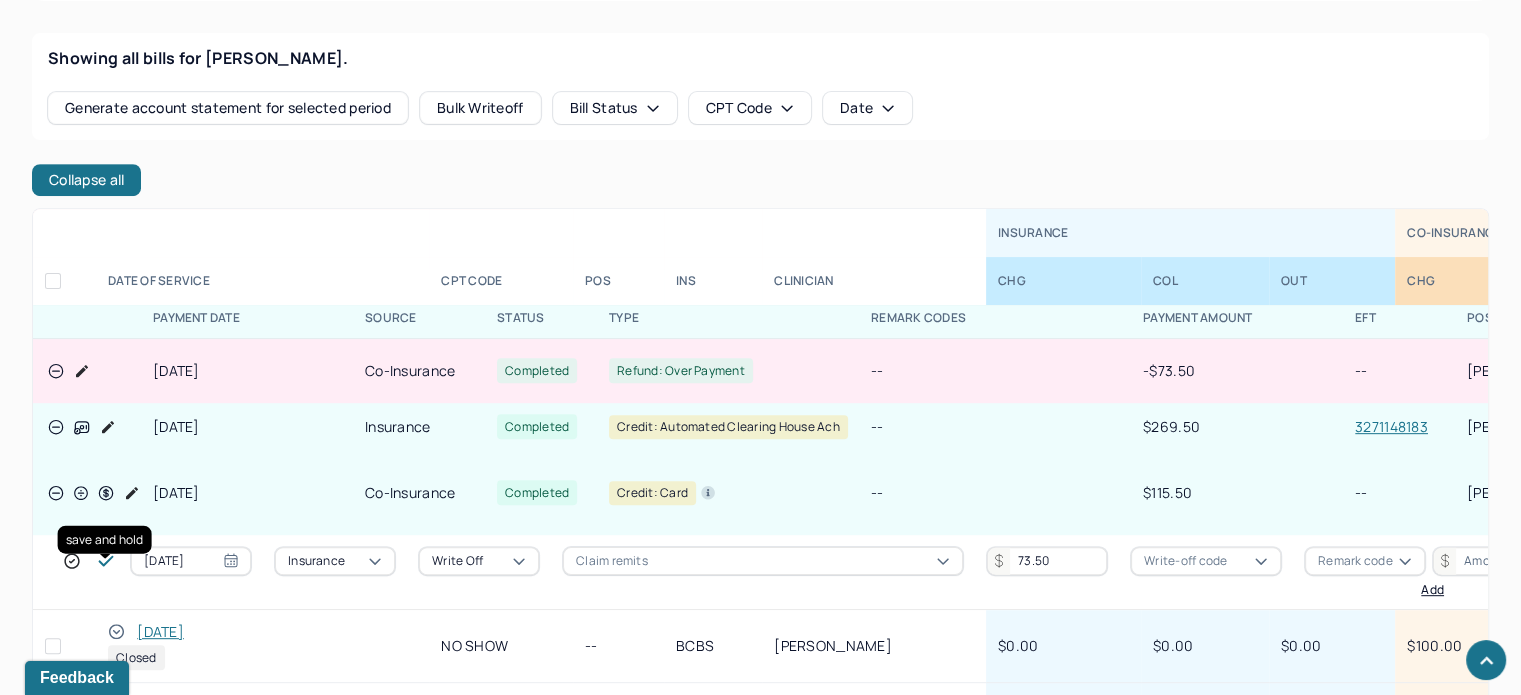 click 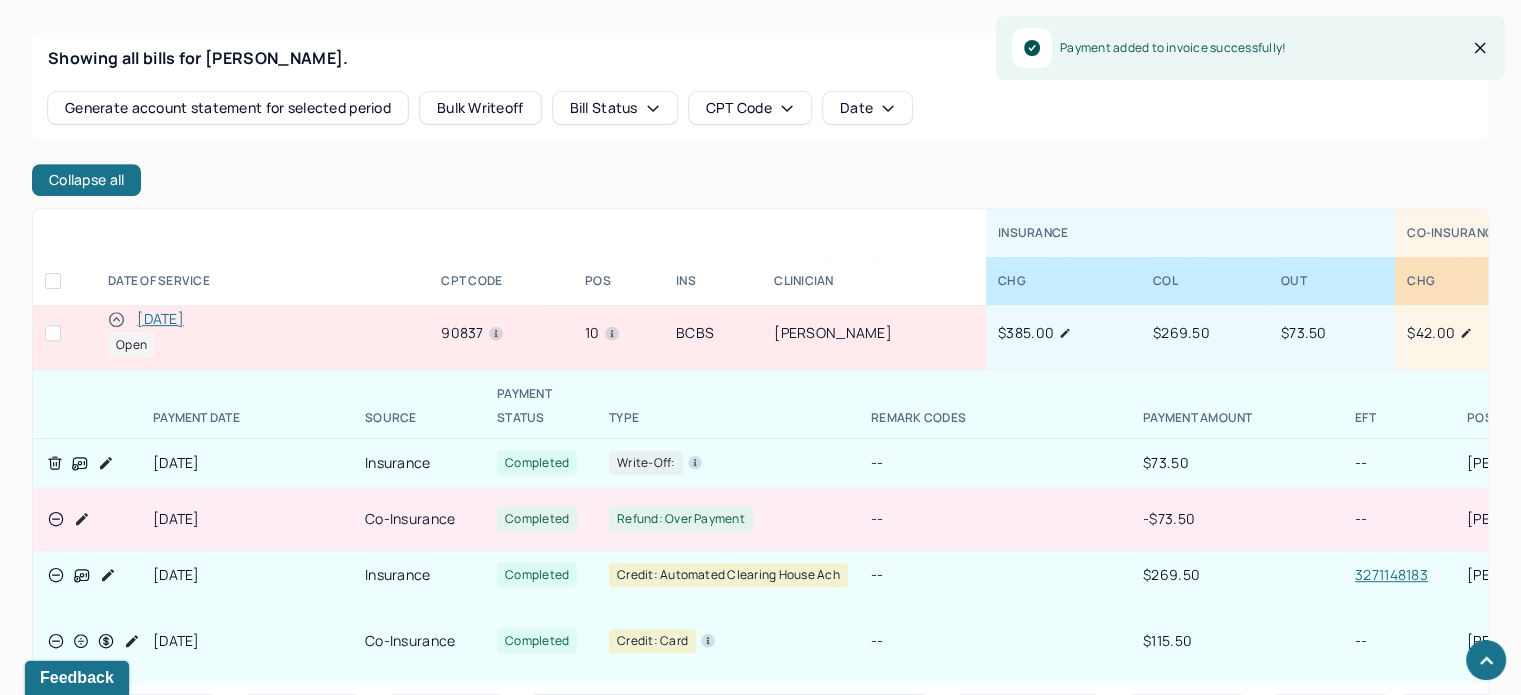 scroll, scrollTop: 200, scrollLeft: 0, axis: vertical 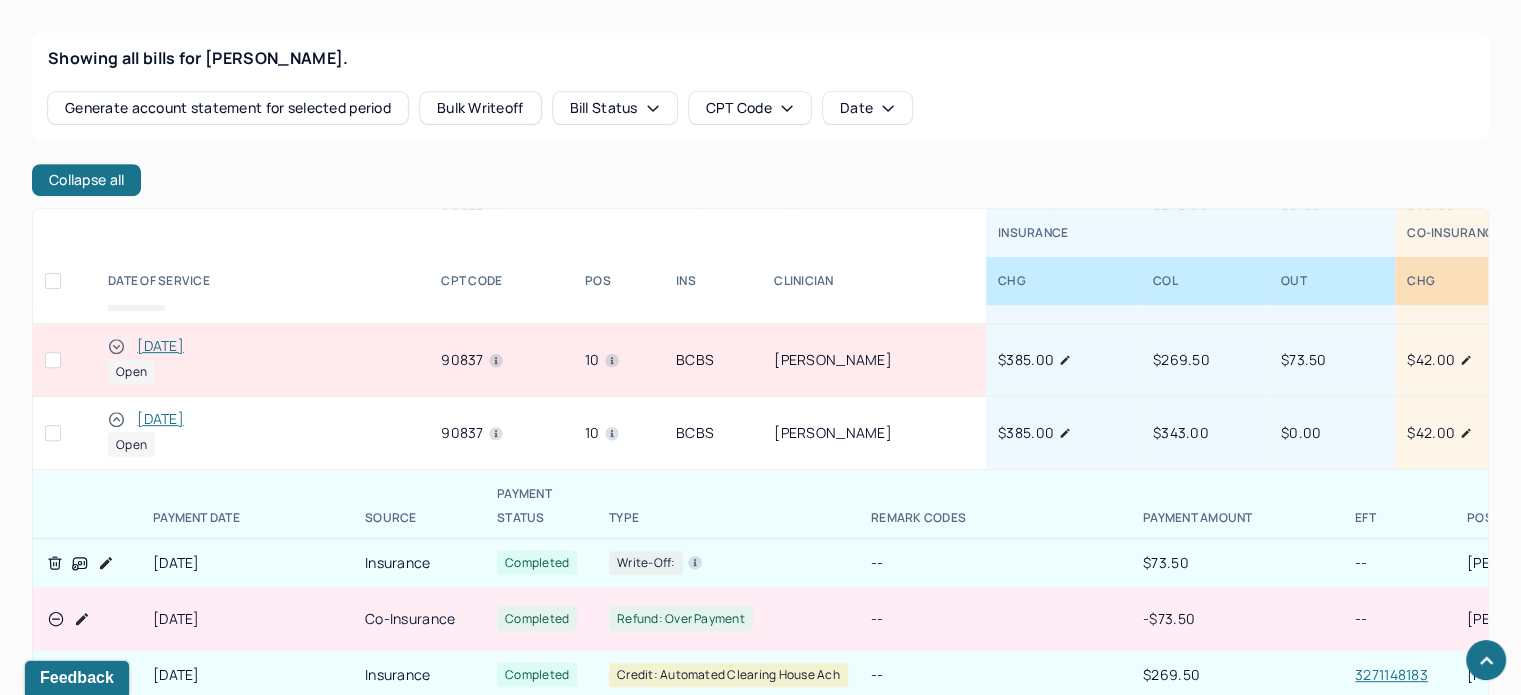 click on "[DATE]" at bounding box center [160, 419] 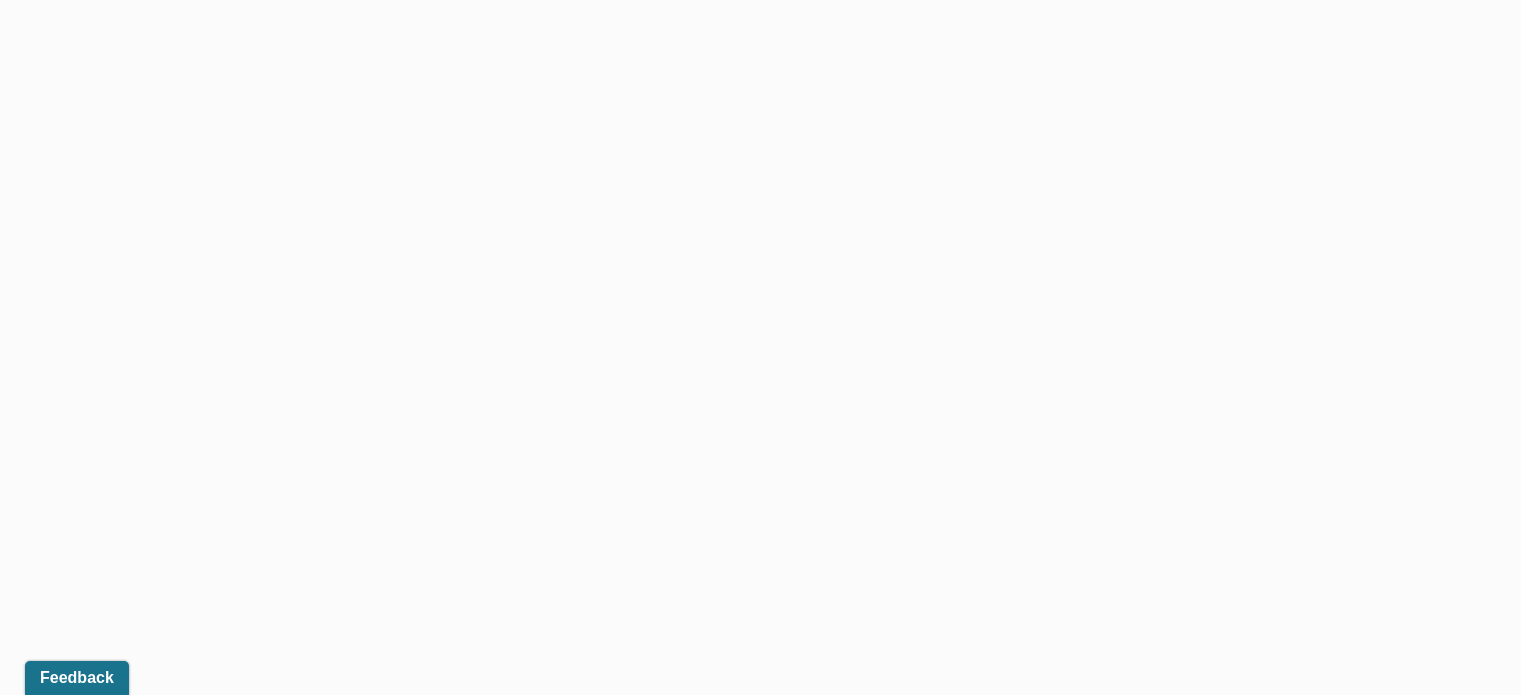 scroll, scrollTop: 0, scrollLeft: 0, axis: both 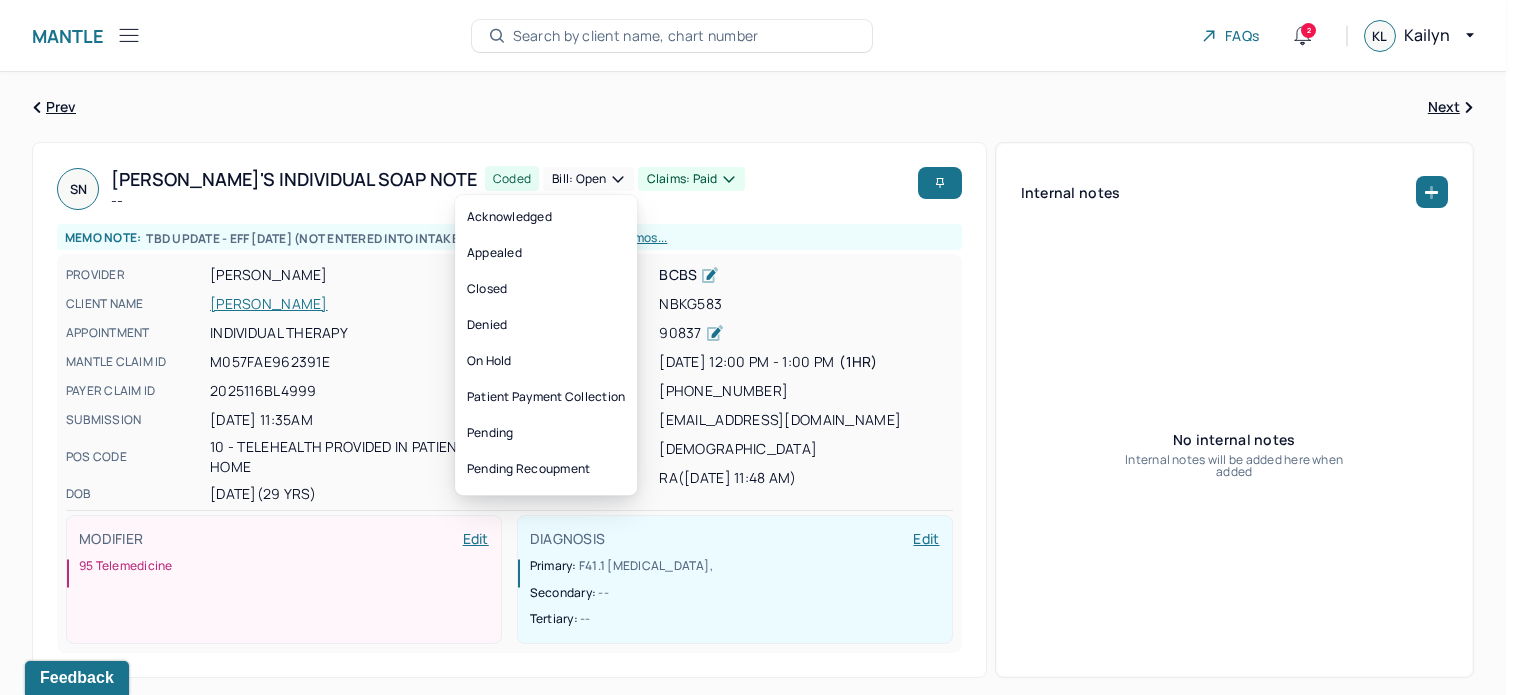 click on "Claims: paid" at bounding box center (691, 179) 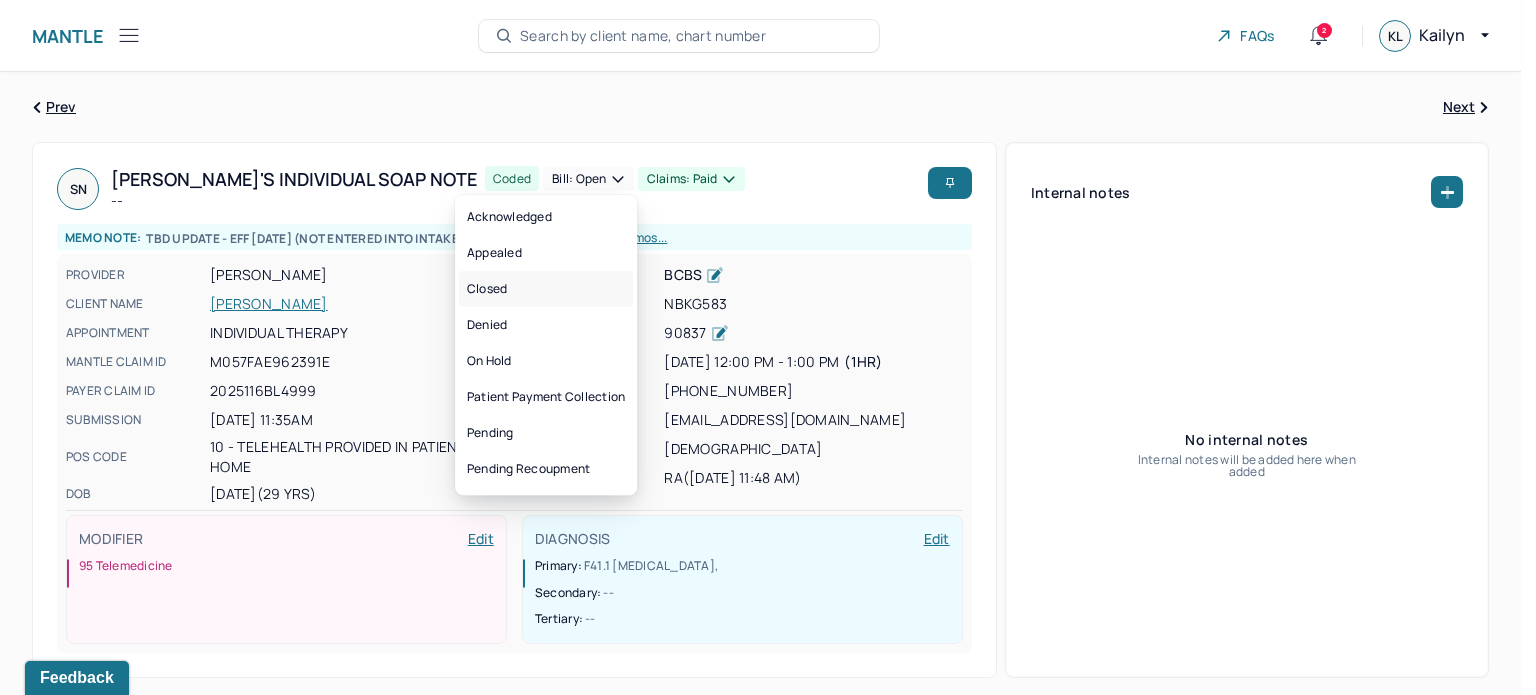 click on "Closed" at bounding box center (546, 289) 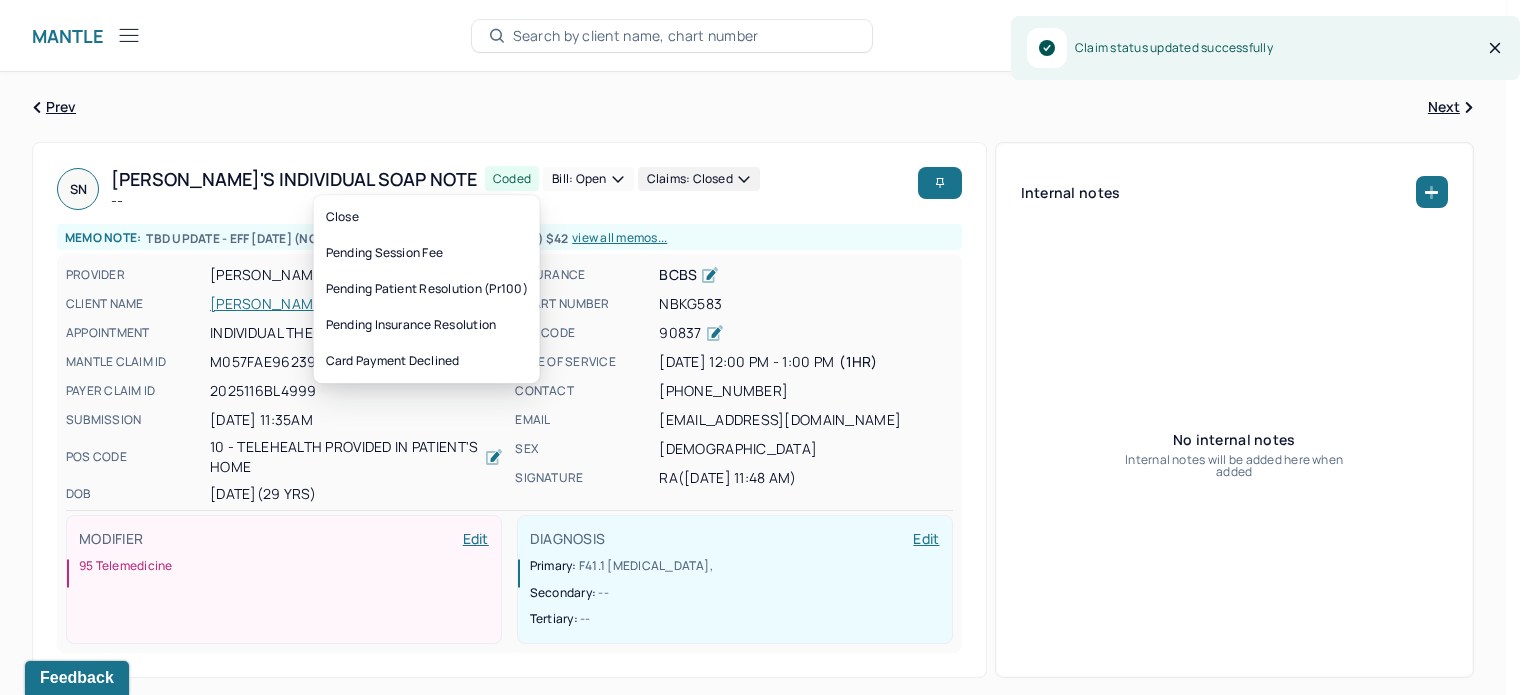 click on "Bill: Open" at bounding box center (588, 179) 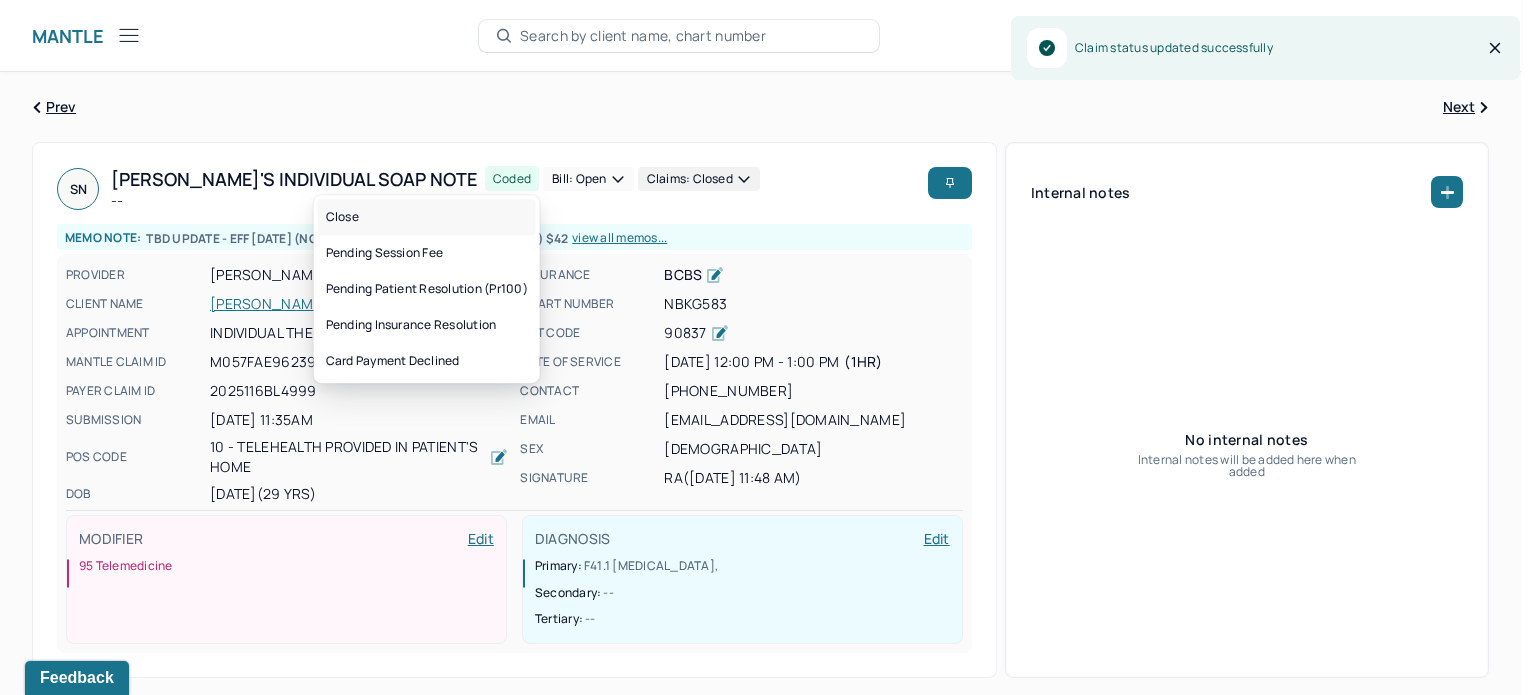 click on "Close" at bounding box center (427, 217) 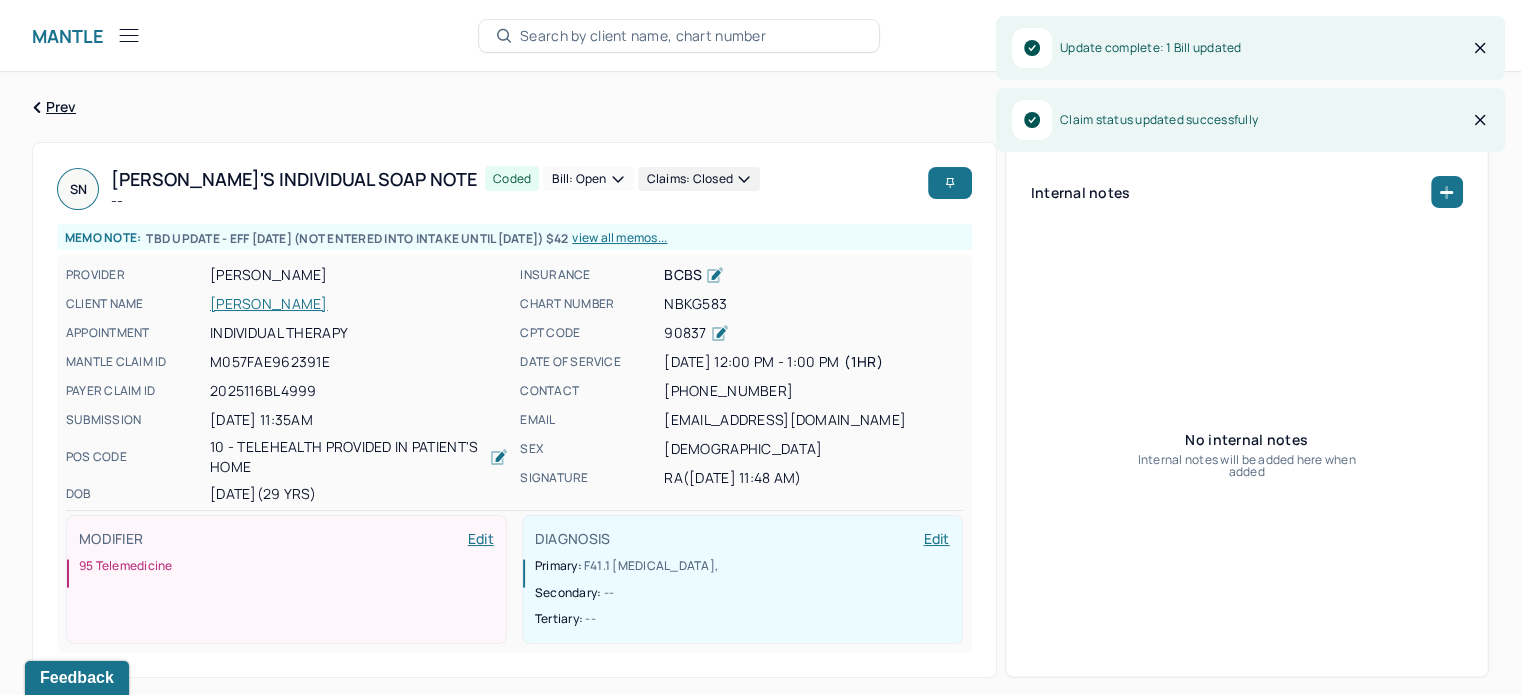 click on "[PERSON_NAME]" at bounding box center [359, 304] 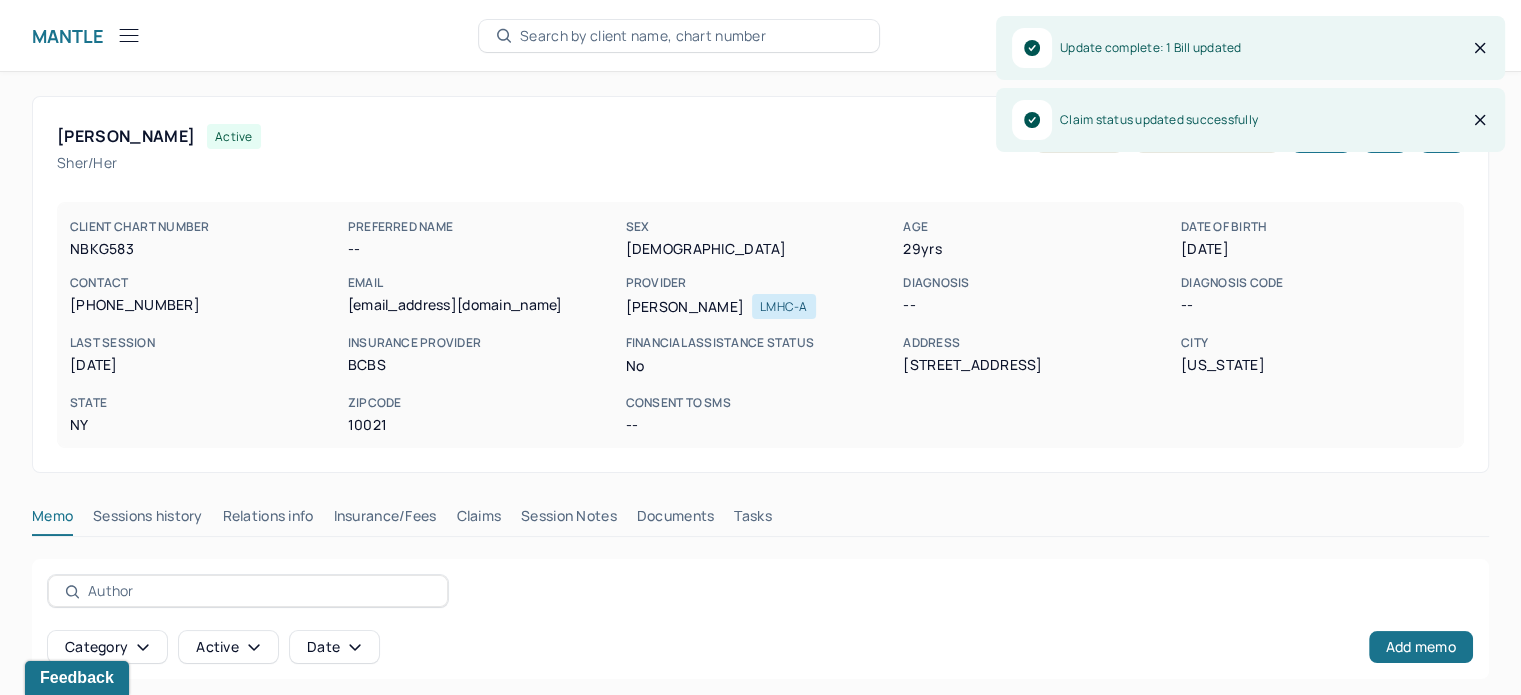 click on "Claims" at bounding box center [478, 520] 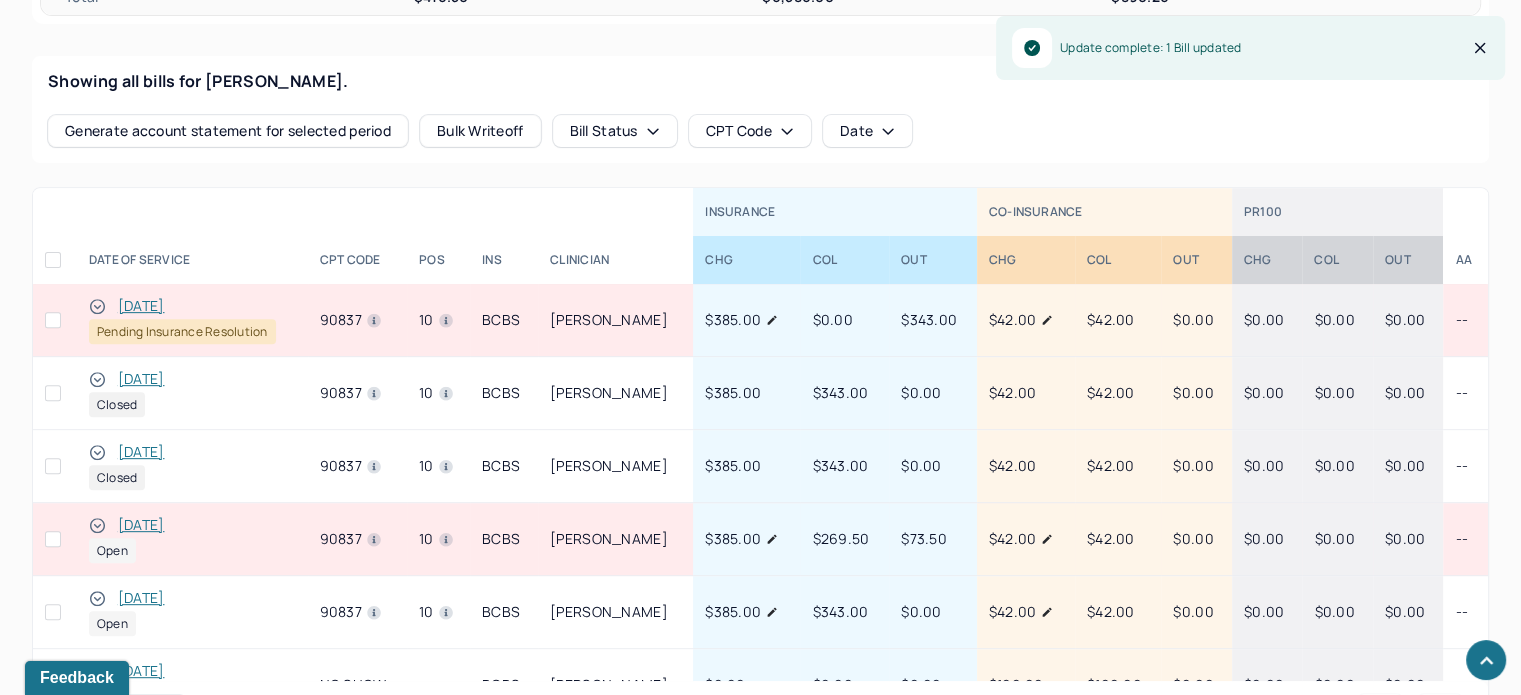 scroll, scrollTop: 800, scrollLeft: 0, axis: vertical 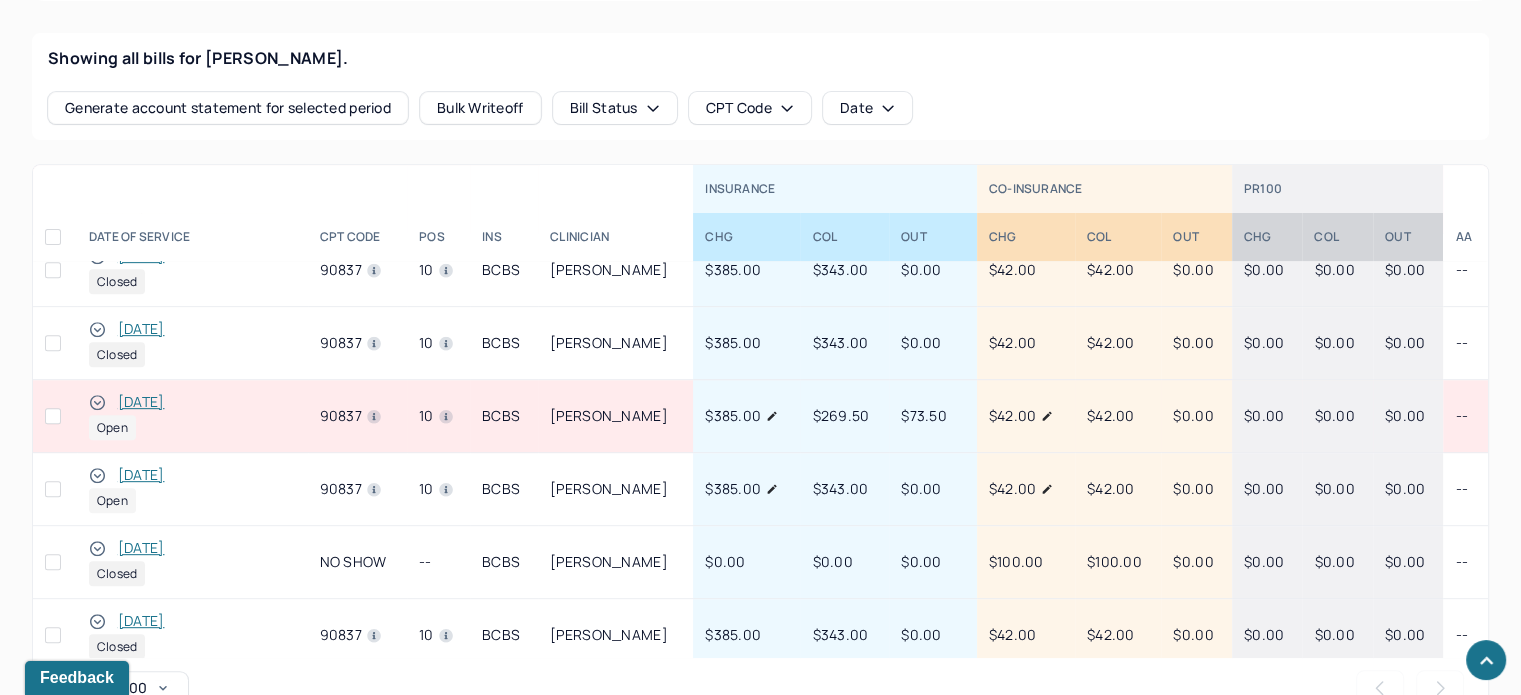 click 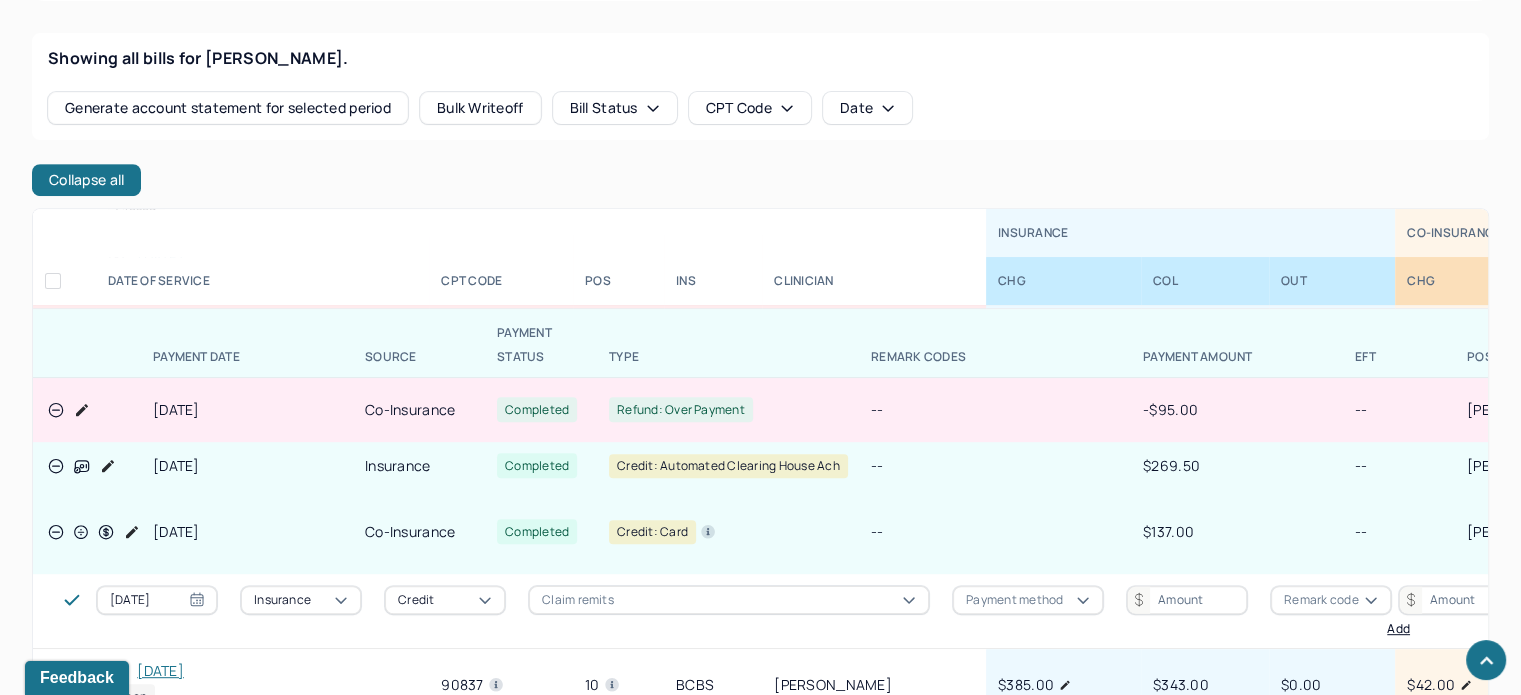 scroll, scrollTop: 300, scrollLeft: 0, axis: vertical 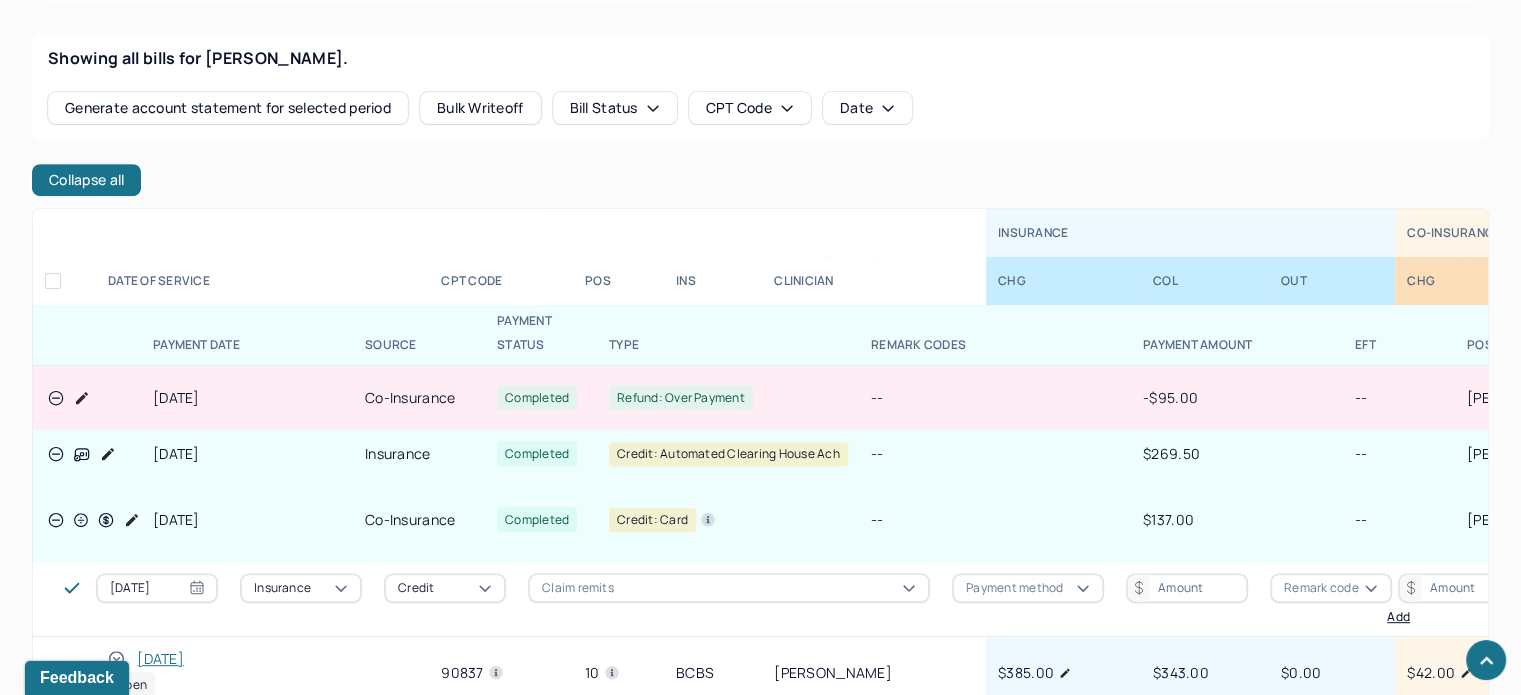 click on "HU Humantold       Dashboard Clients Schedule Session Notes [PERSON_NAME] Claims Tasks Providers Reports Practice Administration Tools KL [PERSON_NAME],billeradmin,clientsupport,coder   Logout Mantle     Client   Search by client name, chart number     FAQs   2   KL [PERSON_NAME] active   Add flag     Edit               Sher/Her CLIENT CHART NUMBER NBKG583 PREFERRED NAME -- SEX [DEMOGRAPHIC_DATA] AGE [DEMOGRAPHIC_DATA]  yrs DATE OF BIRTH [DEMOGRAPHIC_DATA]  CONTACT [PHONE_NUMBER] EMAIL [EMAIL_ADDRESS][DOMAIN_NAME] PROVIDER [PERSON_NAME] LMHC-A DIAGNOSIS -- DIAGNOSIS CODE -- LAST SESSION [DATE] insurance provider BCBS FINANCIAL ASSISTANCE STATUS no Address [STREET_ADDRESS][US_STATE][US_STATE] Consent to Sms --   Memo     Sessions history     Relations info     Insurance/Fees     Claims     Session Notes     Documents     Tasks    OUTSTANDING COLLECTED WRITE-OFF INSURANCE $416.50 $2,471.00 $890.26 CO-INSURANCE $0.00 $977.50 $0.00 UNMATCHED -- $3,137.50 -- PR100 $0.00 $0.00 -- Total $416.50 $6,586.00" at bounding box center [760, 358] 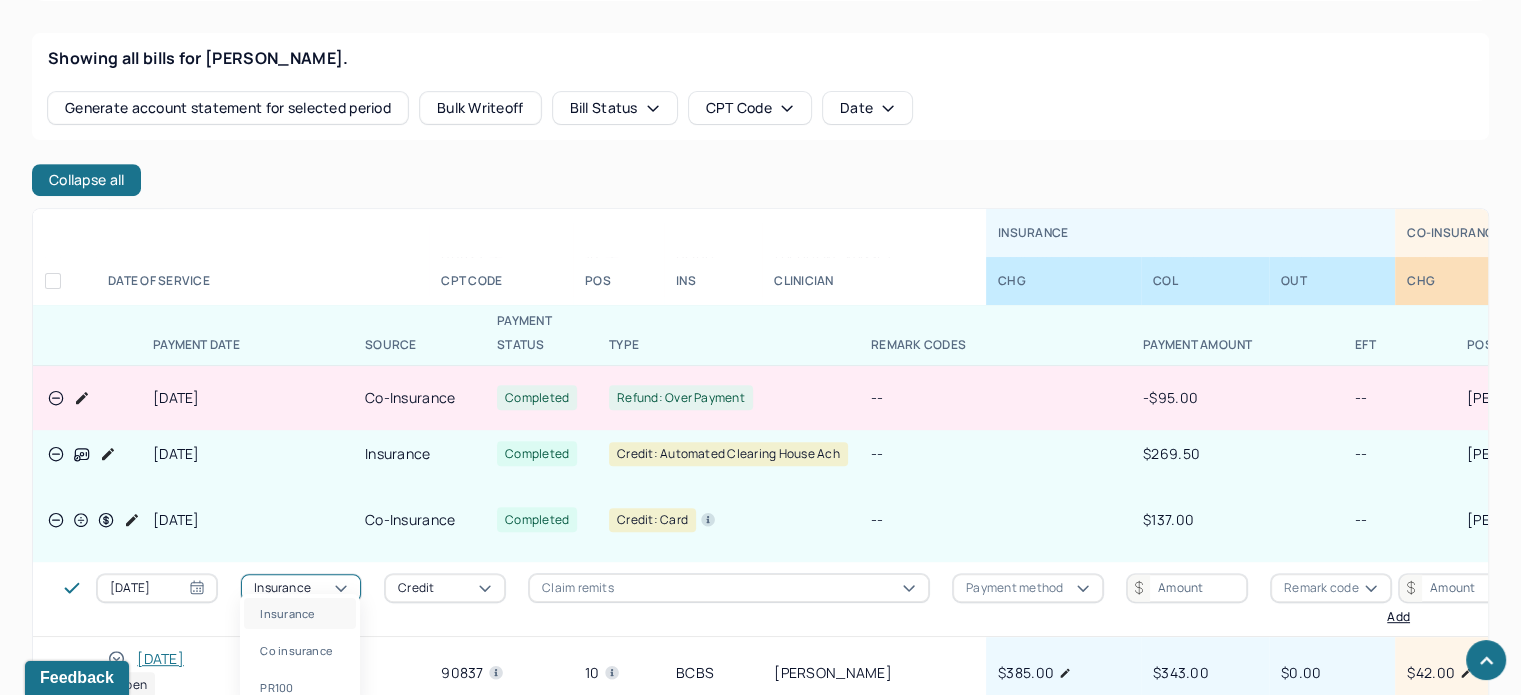 click on "HU Humantold       Dashboard Clients Schedule Session Notes [PERSON_NAME] Claims Tasks Providers Reports Practice Administration Tools KL [PERSON_NAME],billeradmin,clientsupport,coder   Logout Mantle     Client   Search by client name, chart number     FAQs   2   KL [PERSON_NAME] active   Add flag     Edit               Sher/Her CLIENT CHART NUMBER NBKG583 PREFERRED NAME -- SEX [DEMOGRAPHIC_DATA] AGE [DEMOGRAPHIC_DATA]  yrs DATE OF BIRTH [DEMOGRAPHIC_DATA]  CONTACT [PHONE_NUMBER] EMAIL [EMAIL_ADDRESS][DOMAIN_NAME] PROVIDER [PERSON_NAME] LMHC-A DIAGNOSIS -- DIAGNOSIS CODE -- LAST SESSION [DATE] insurance provider BCBS FINANCIAL ASSISTANCE STATUS no Address [STREET_ADDRESS][US_STATE][US_STATE] Consent to Sms --   Memo     Sessions history     Relations info     Insurance/Fees     Claims     Session Notes     Documents     Tasks    OUTSTANDING COLLECTED WRITE-OFF INSURANCE $416.50 $2,471.00 $890.26 CO-INSURANCE $0.00 $977.50 $0.00 UNMATCHED -- $3,137.50 -- PR100 $0.00 $0.00 -- Total $416.50 $6,586.00" at bounding box center [760, 358] 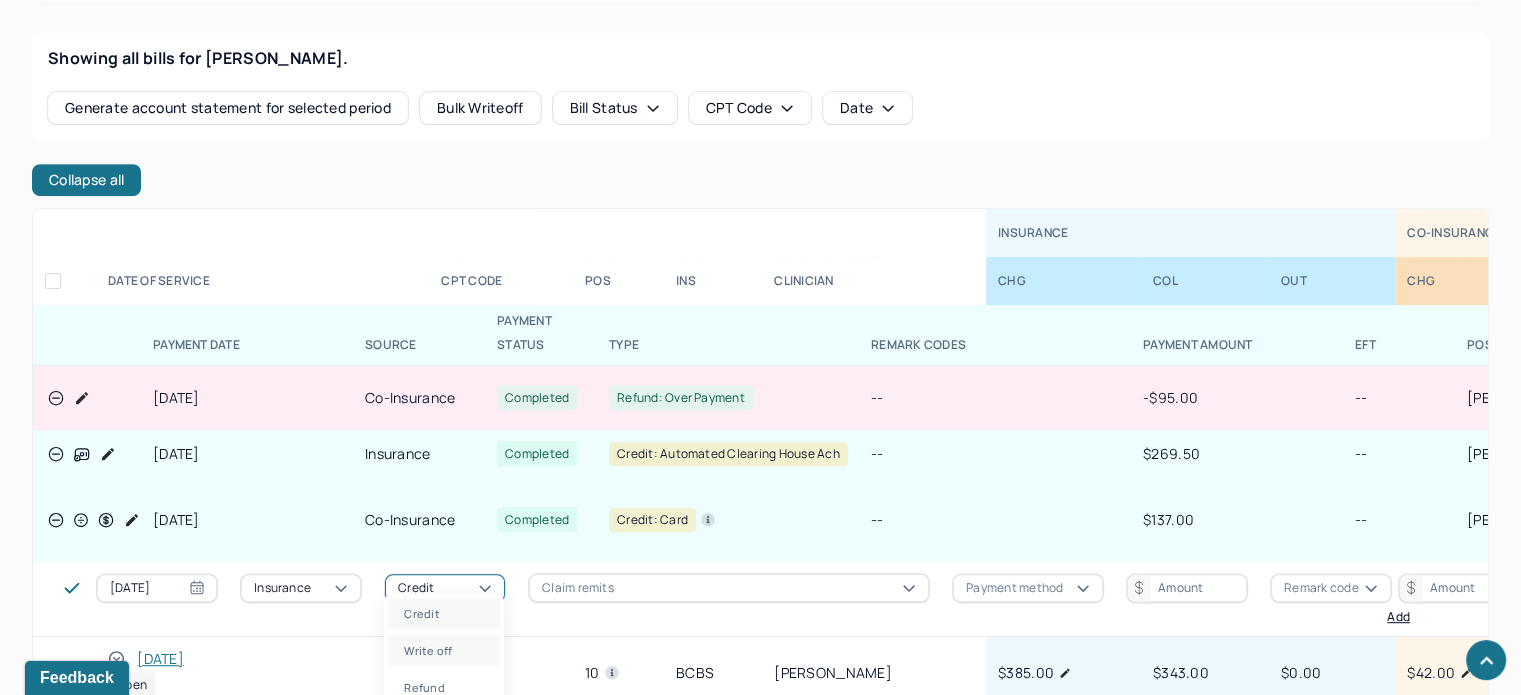 click on "Write off" at bounding box center [444, 650] 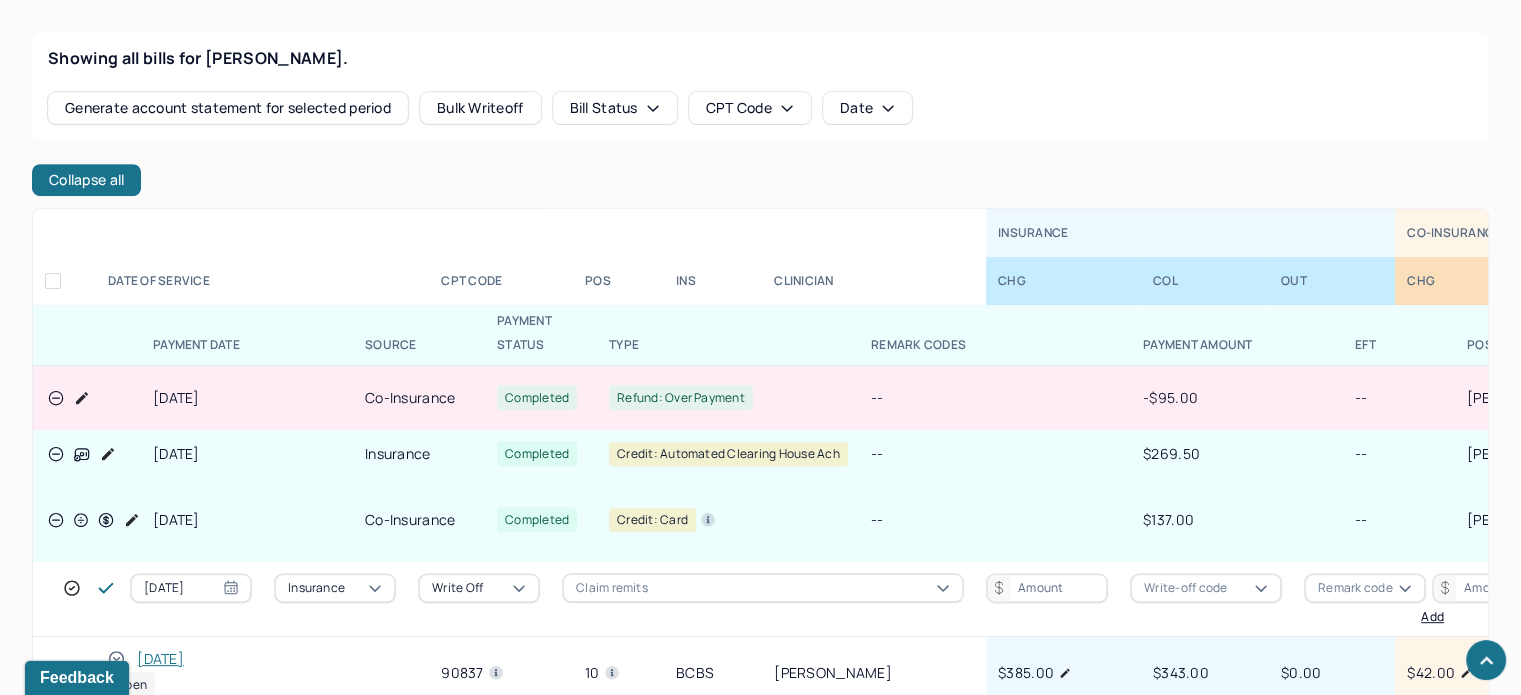 click at bounding box center [1047, 588] 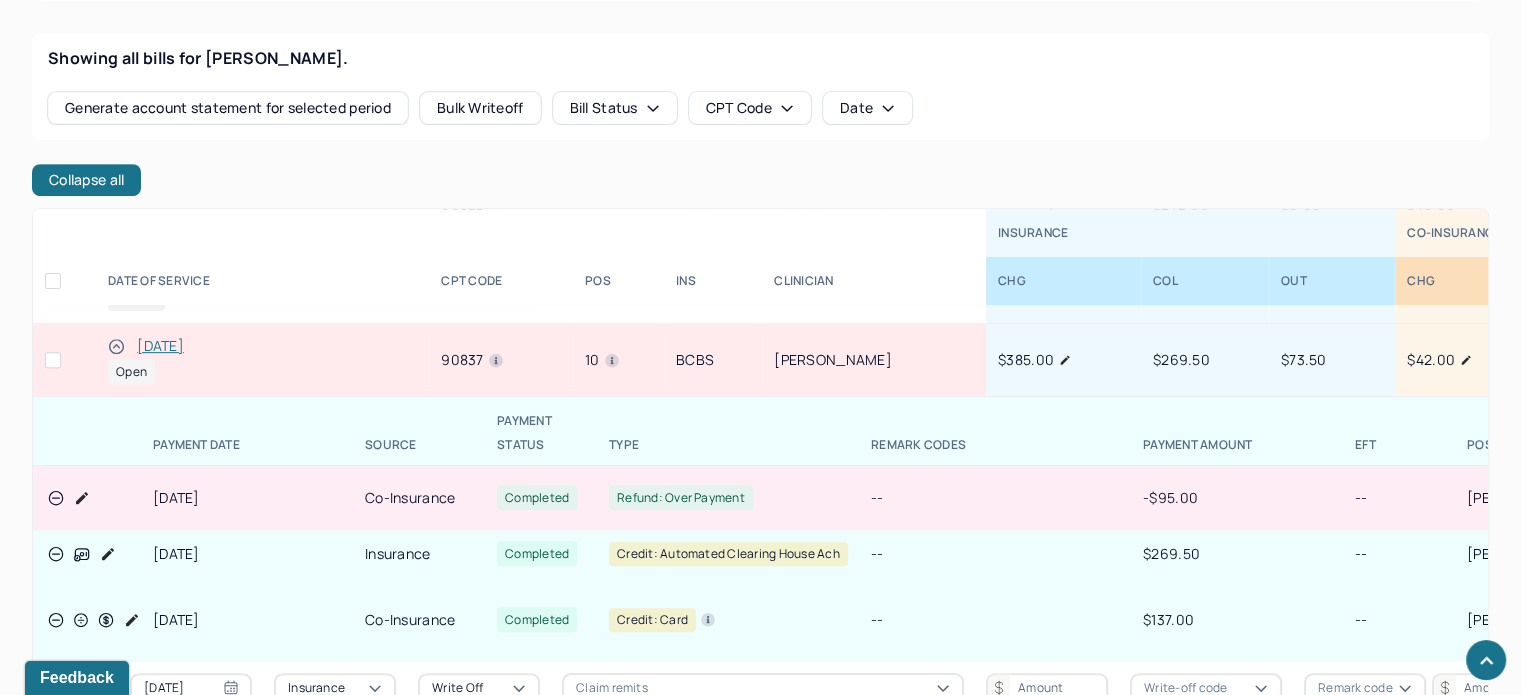 scroll, scrollTop: 300, scrollLeft: 0, axis: vertical 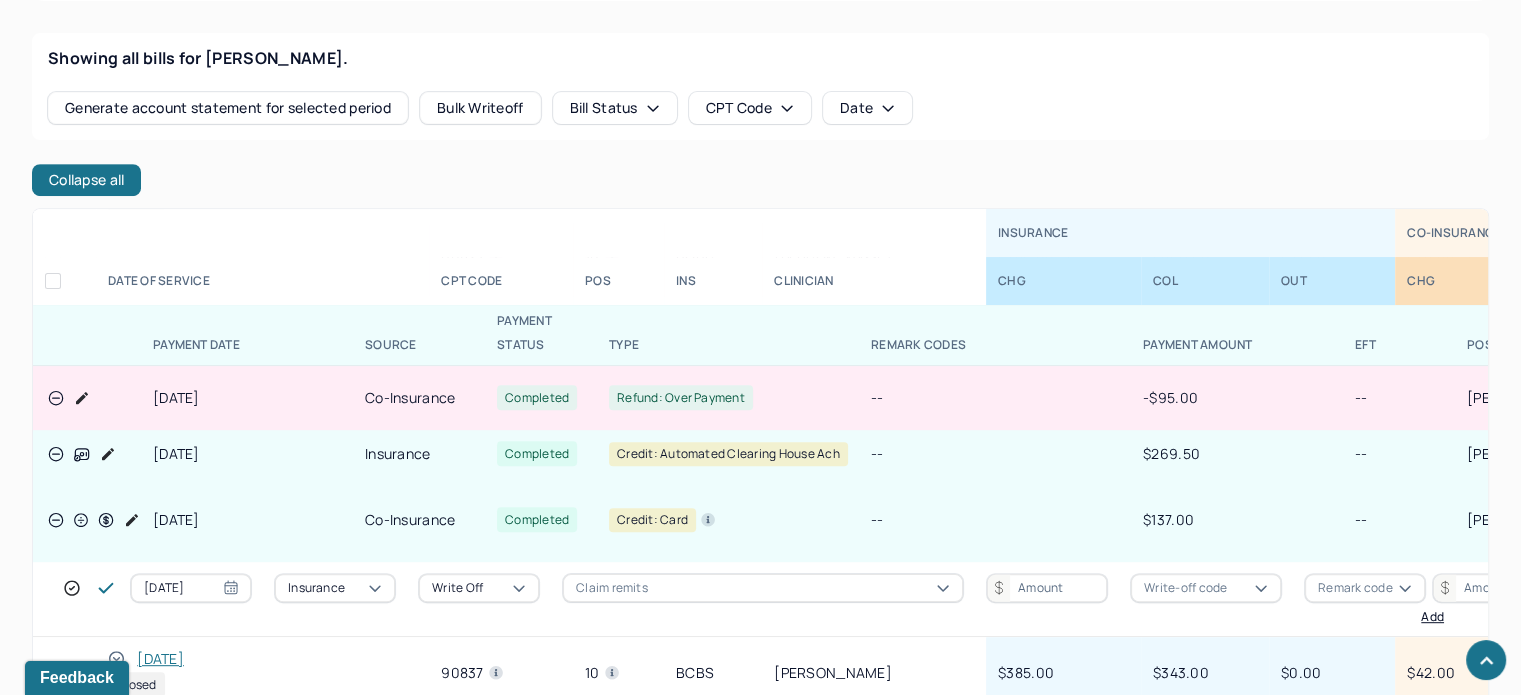 click at bounding box center [1047, 588] 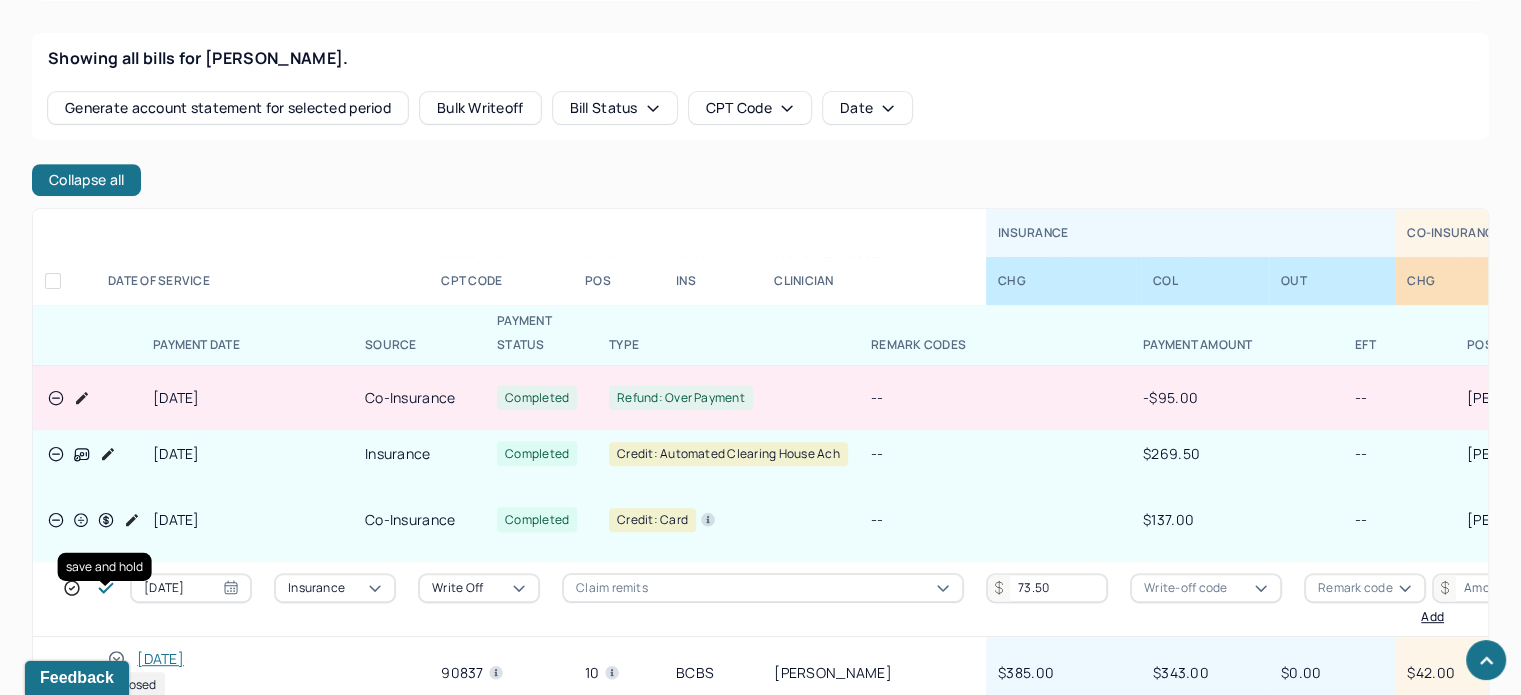 type on "73.50" 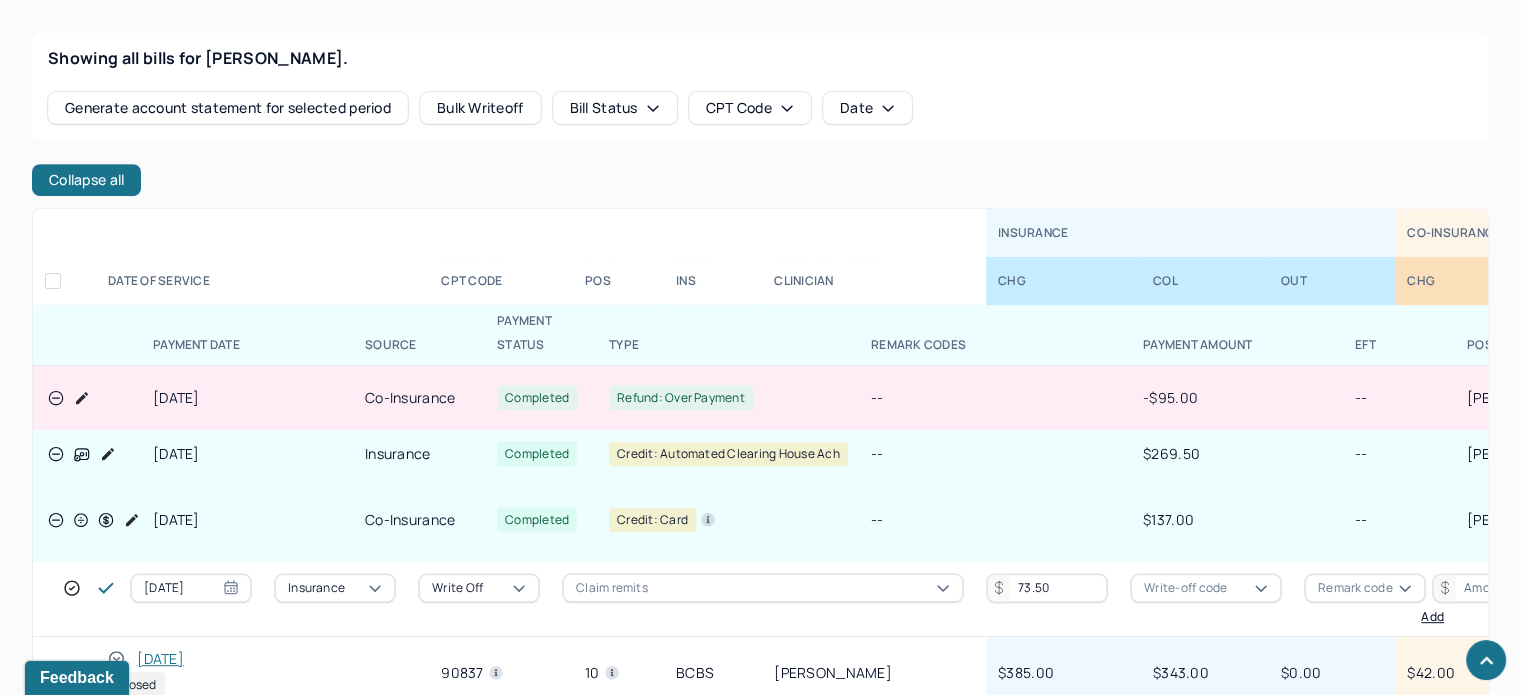 click 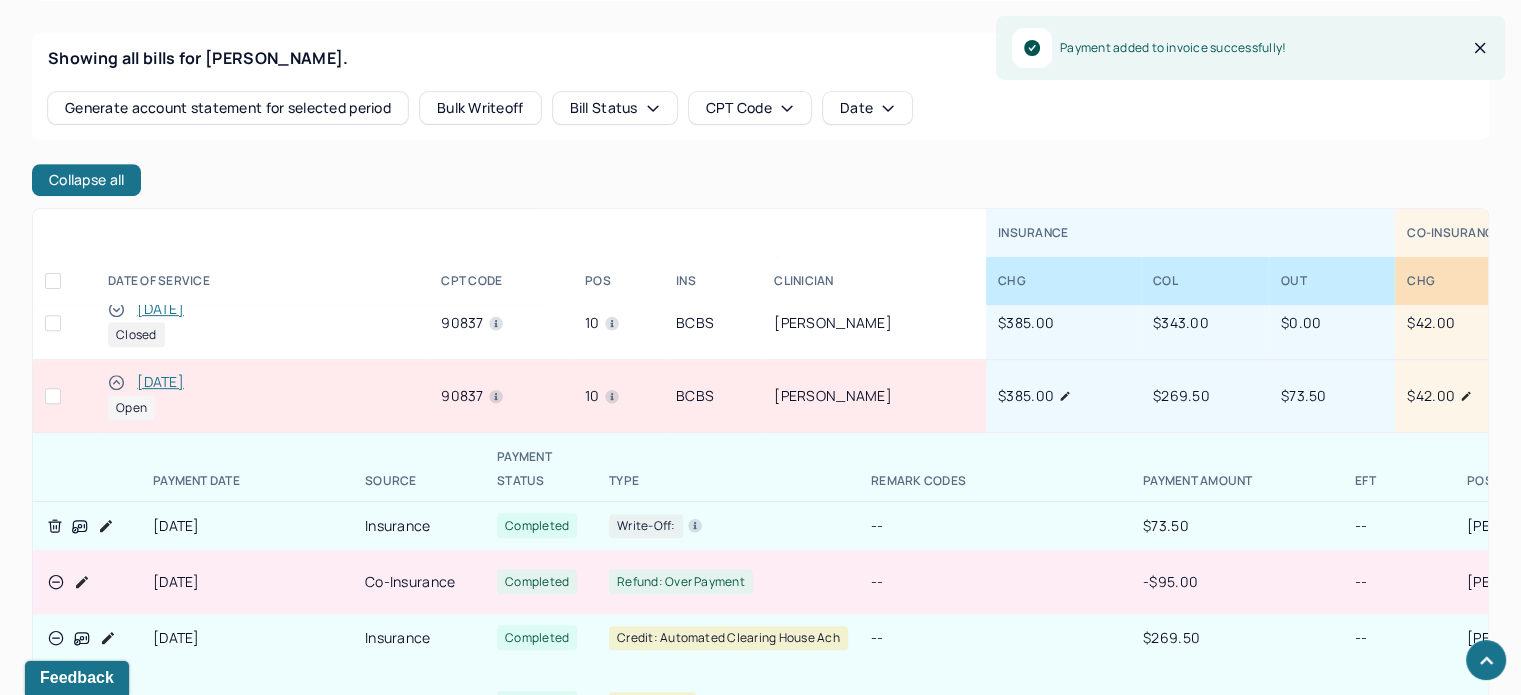 scroll, scrollTop: 100, scrollLeft: 0, axis: vertical 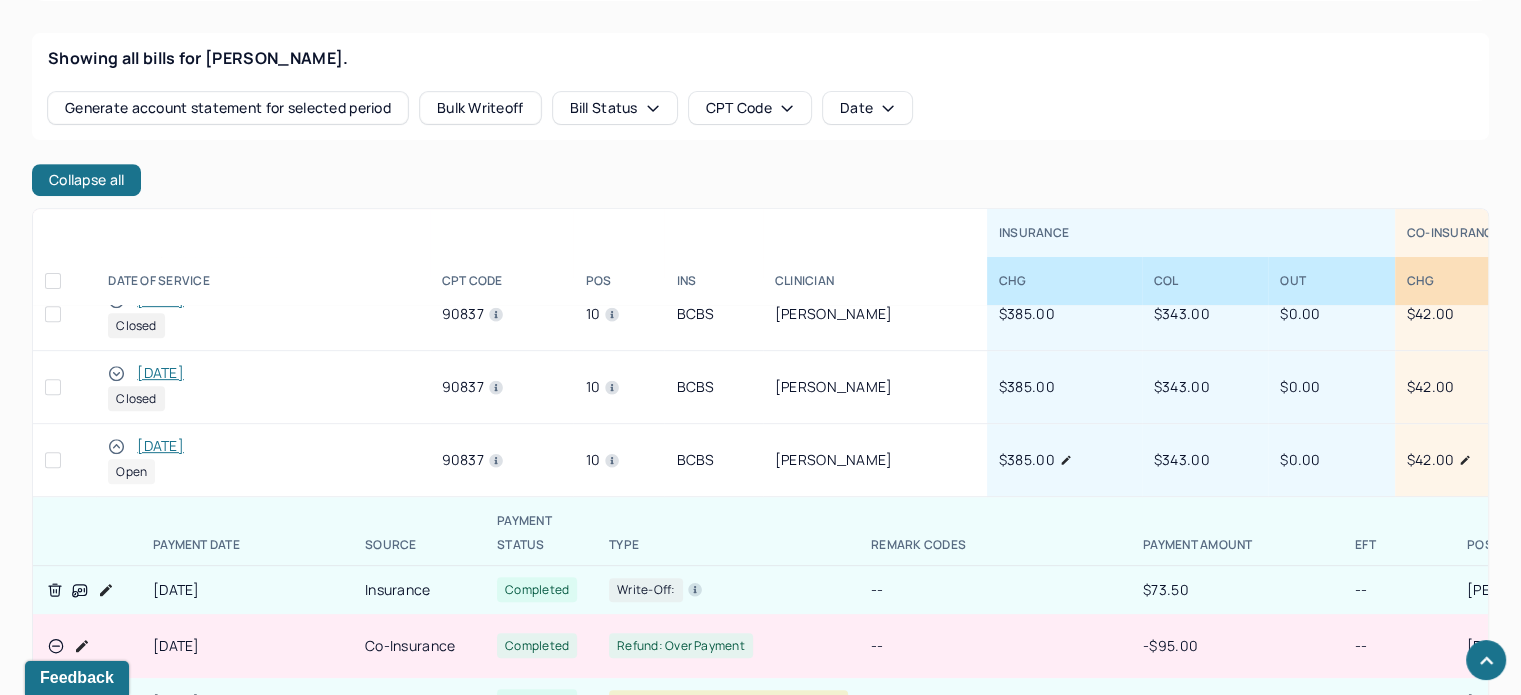 click on "[DATE]" at bounding box center (160, 446) 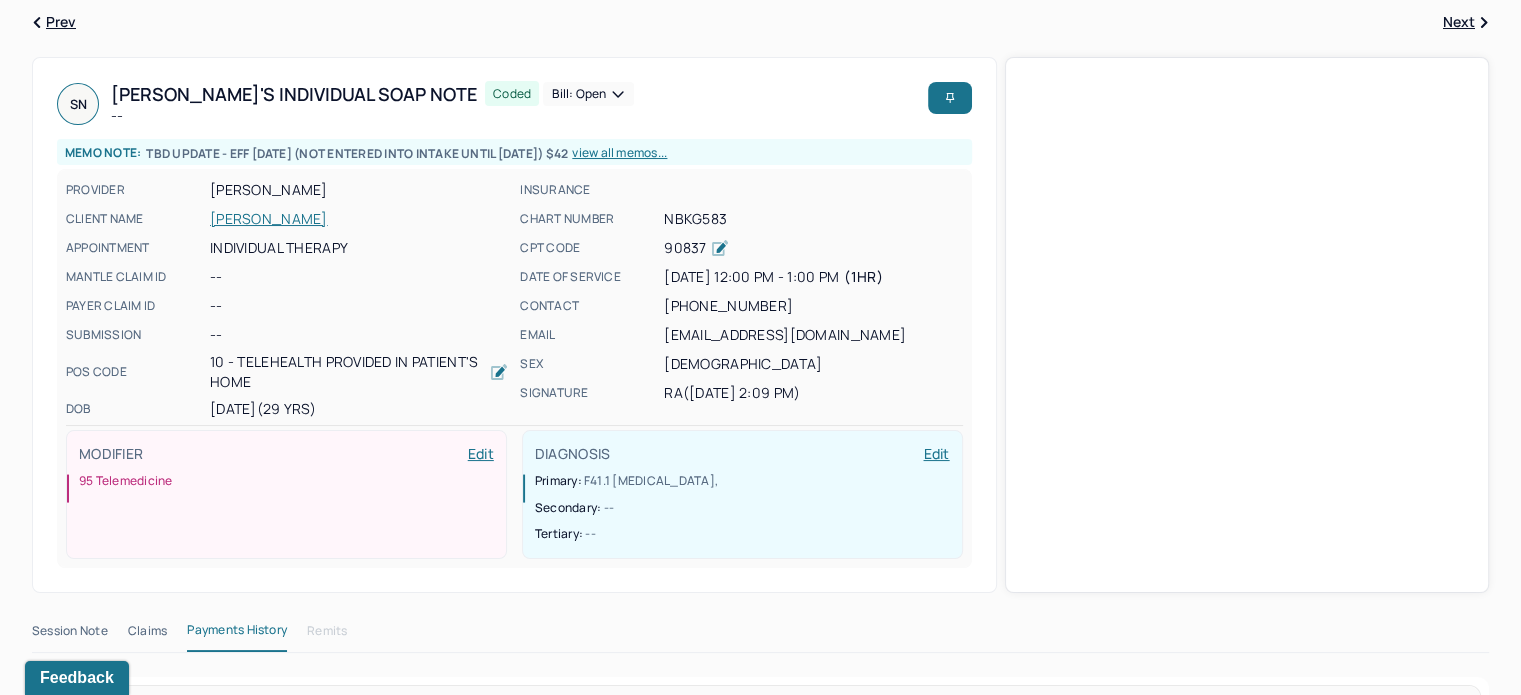 scroll, scrollTop: 0, scrollLeft: 0, axis: both 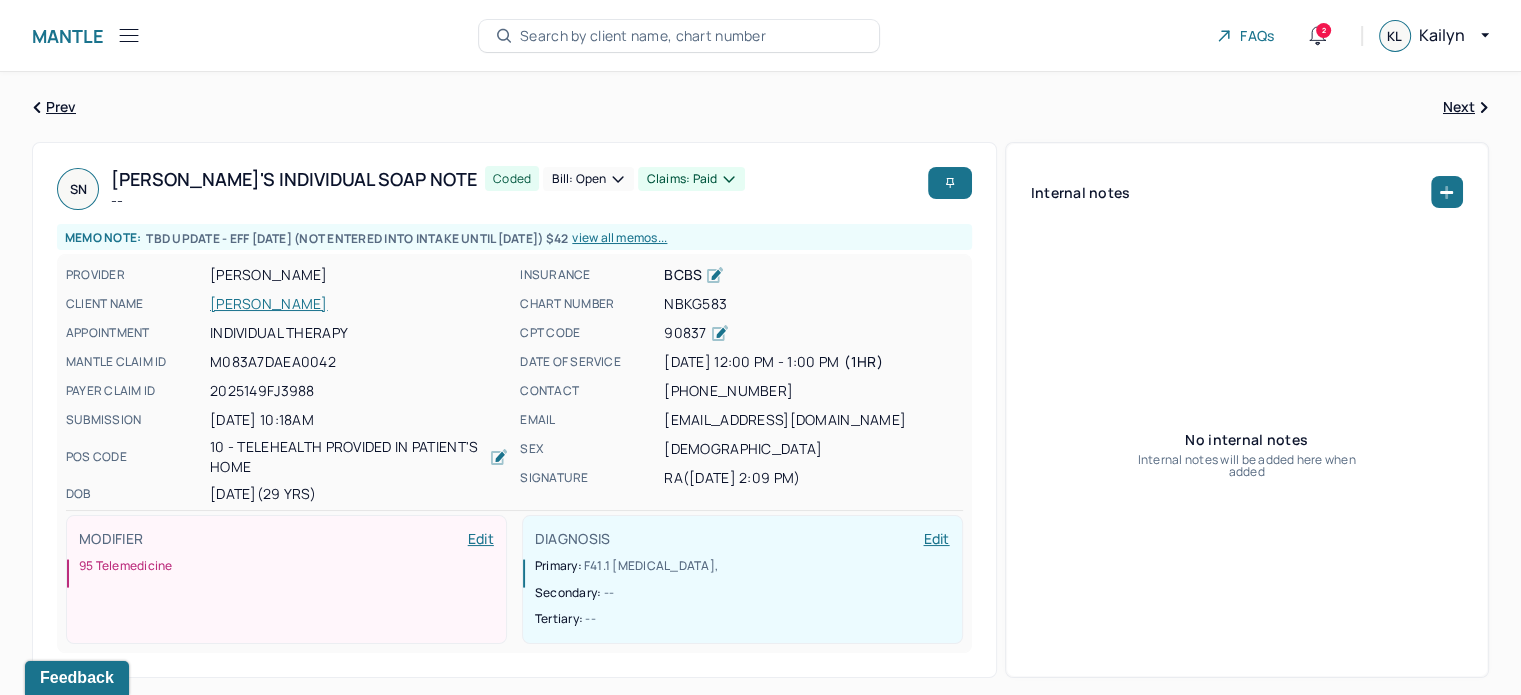 click on "Claims: paid" at bounding box center (691, 179) 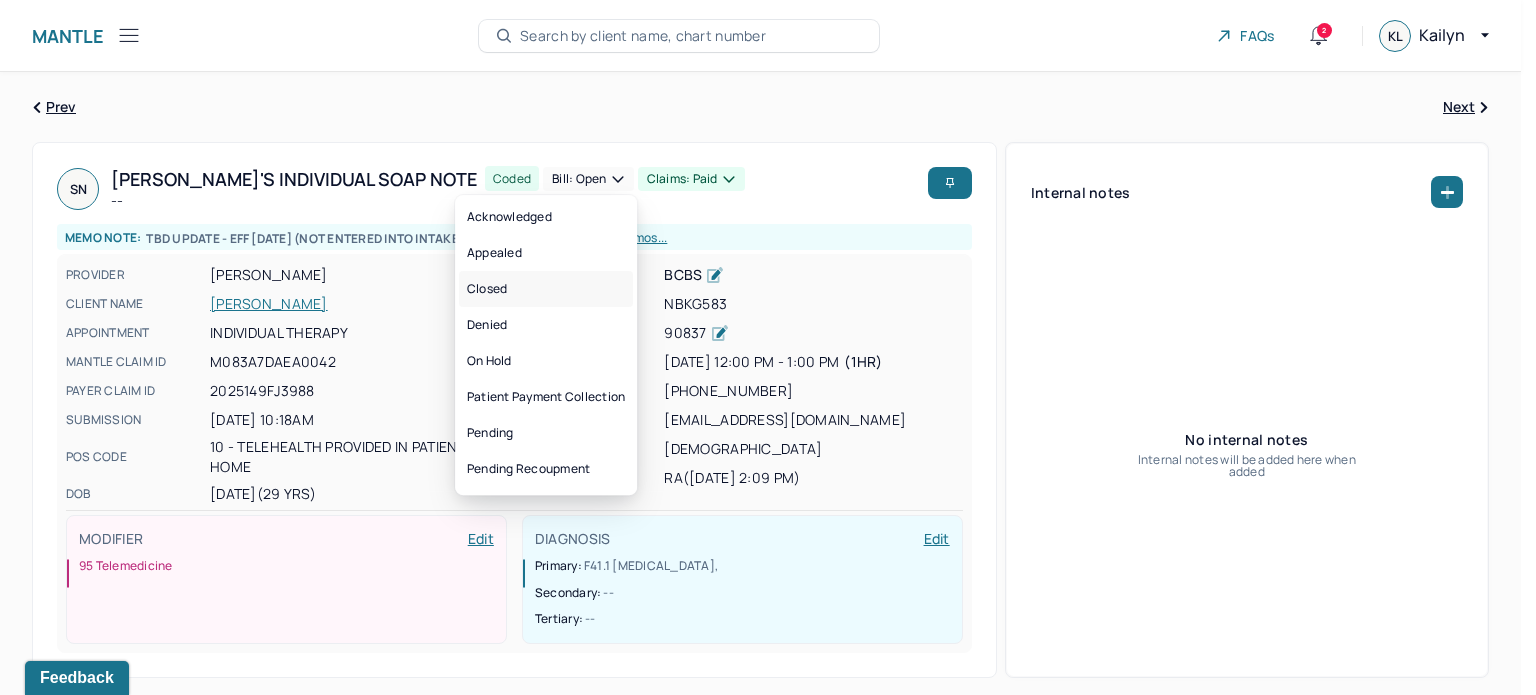 click on "Closed" at bounding box center [546, 289] 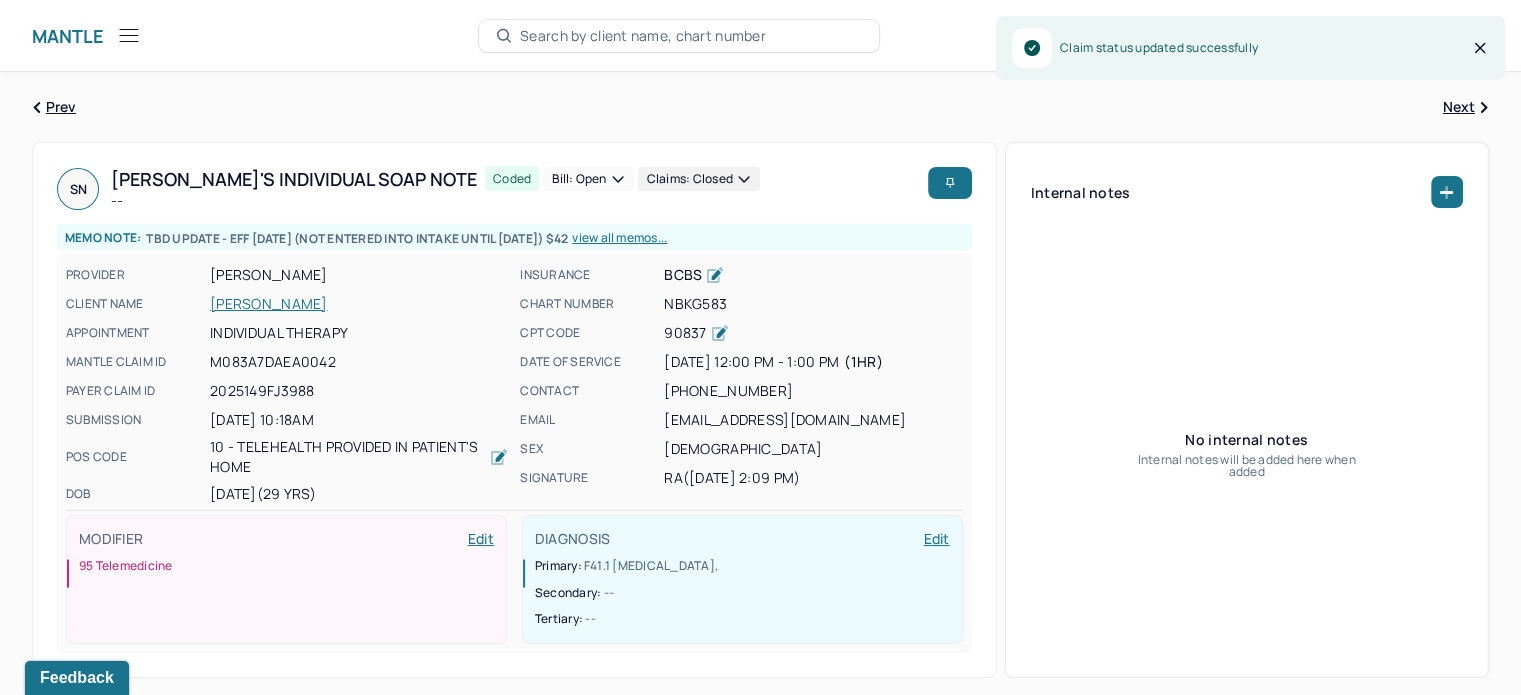 click on "Bill: Open" at bounding box center (588, 179) 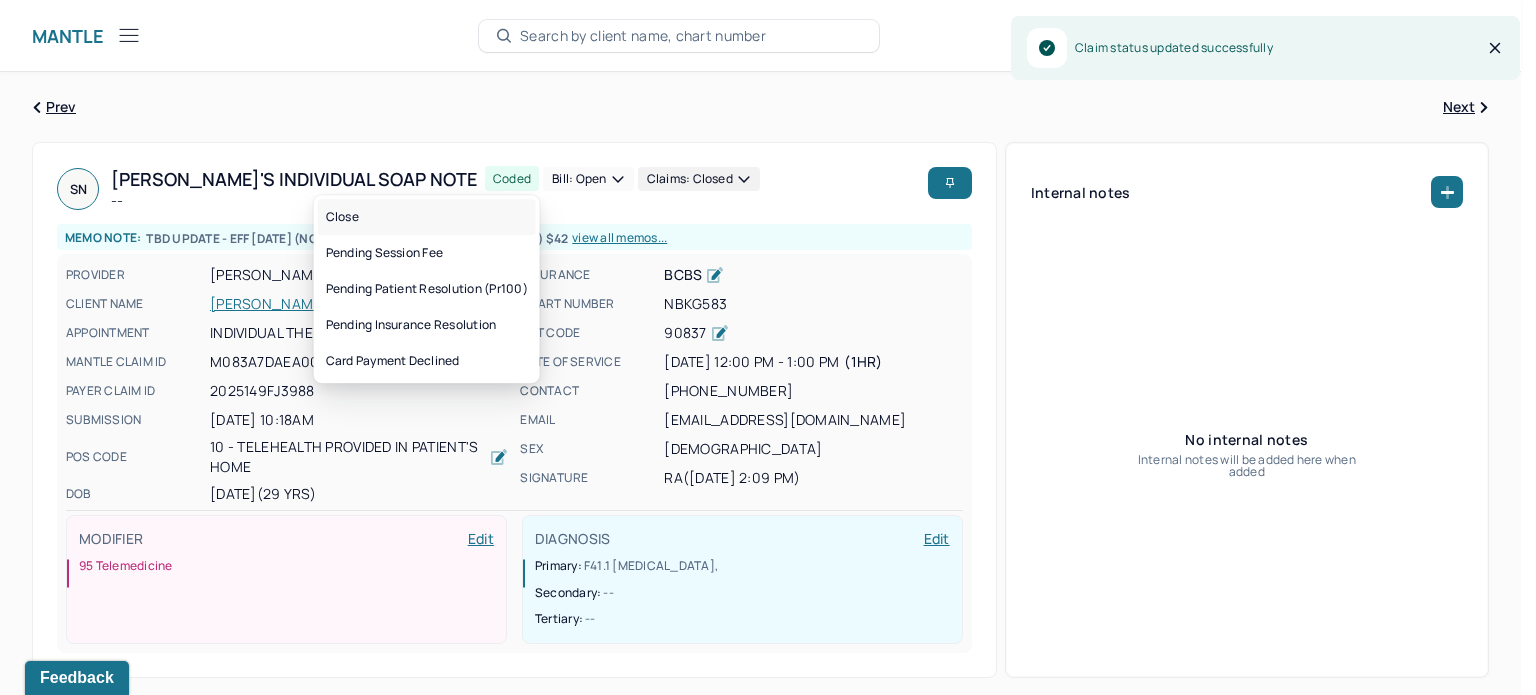 click on "Close" at bounding box center [427, 217] 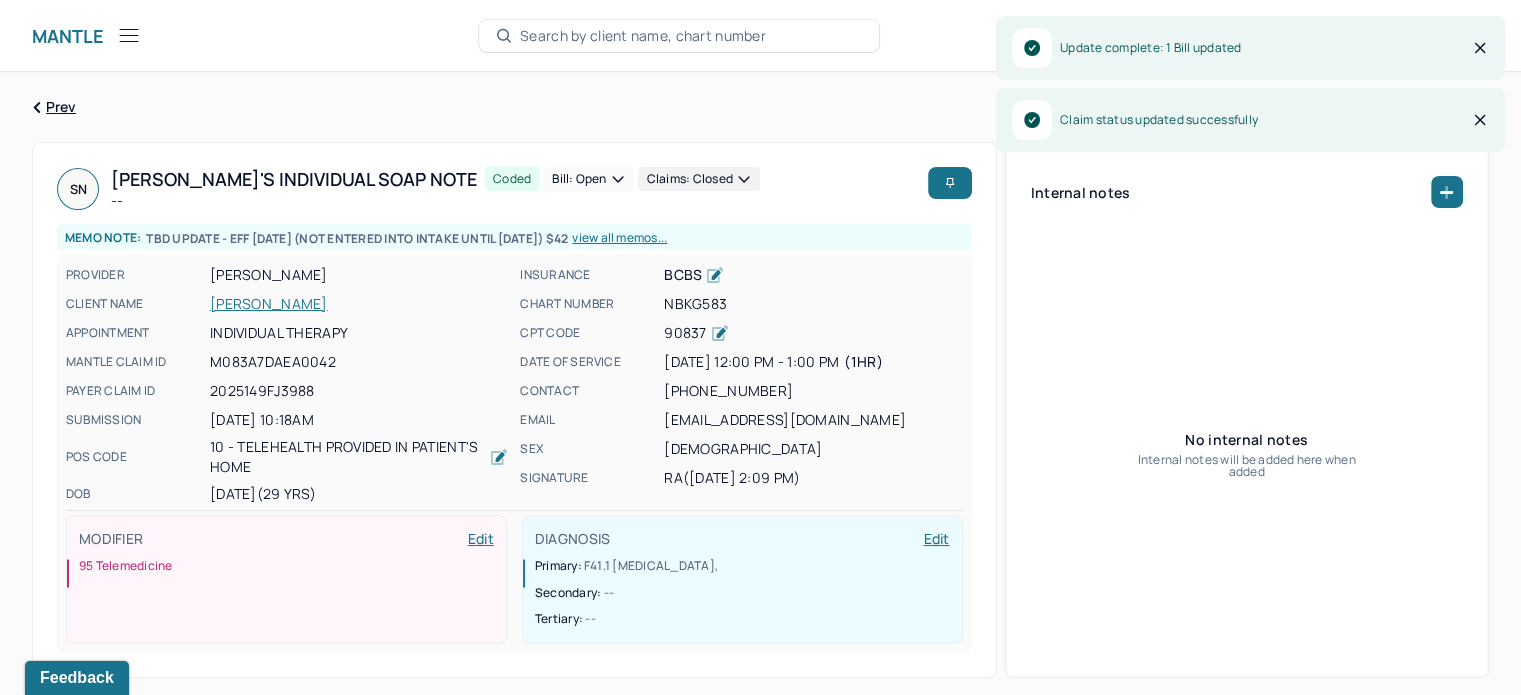 click on "[PERSON_NAME]" at bounding box center (359, 304) 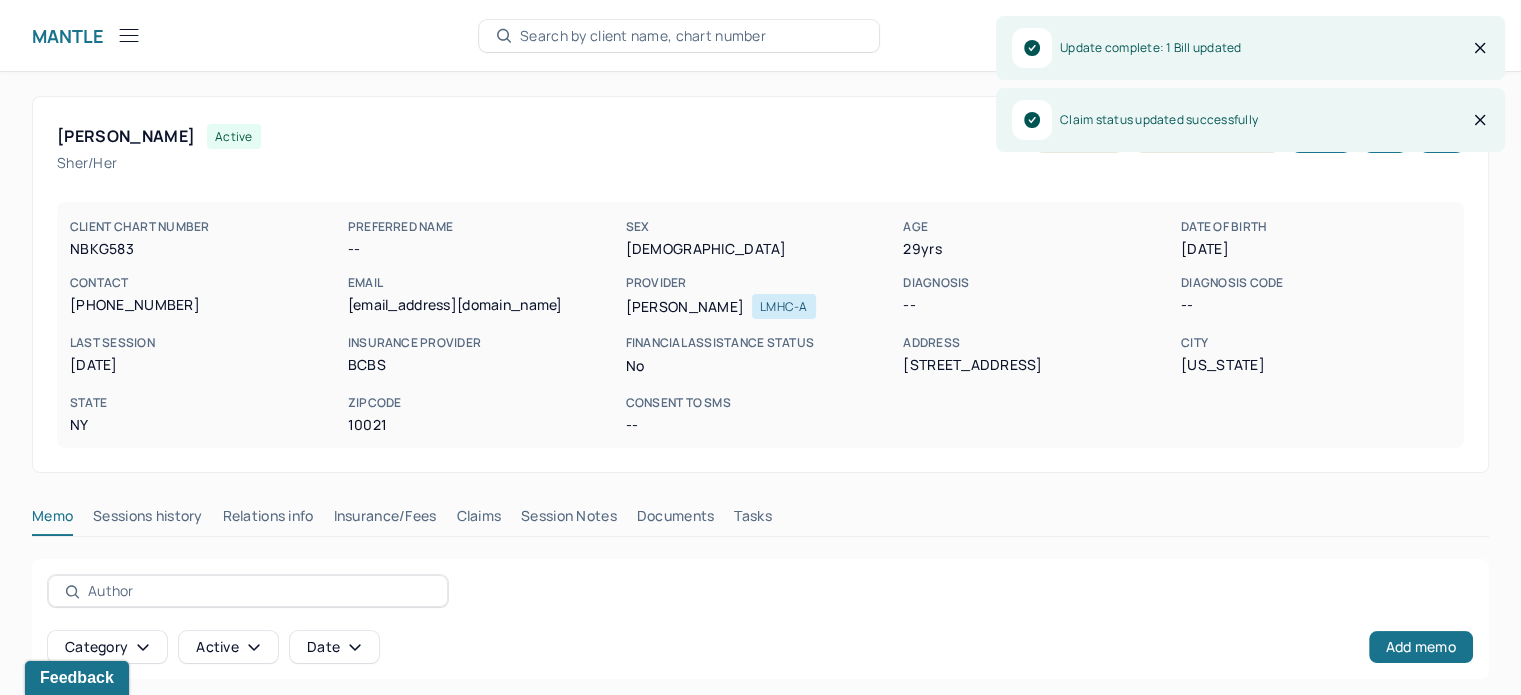 drag, startPoint x: 482, startPoint y: 515, endPoint x: 502, endPoint y: 509, distance: 20.880613 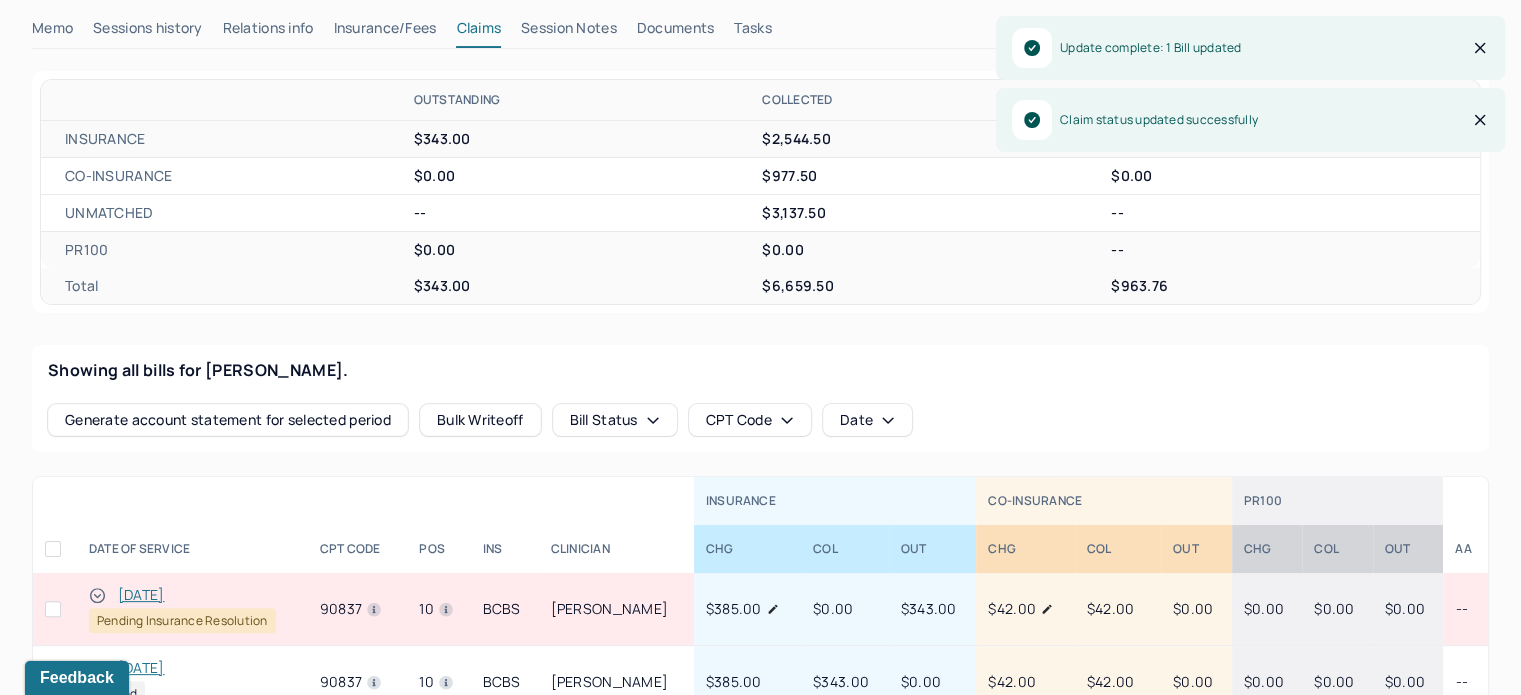 scroll, scrollTop: 500, scrollLeft: 0, axis: vertical 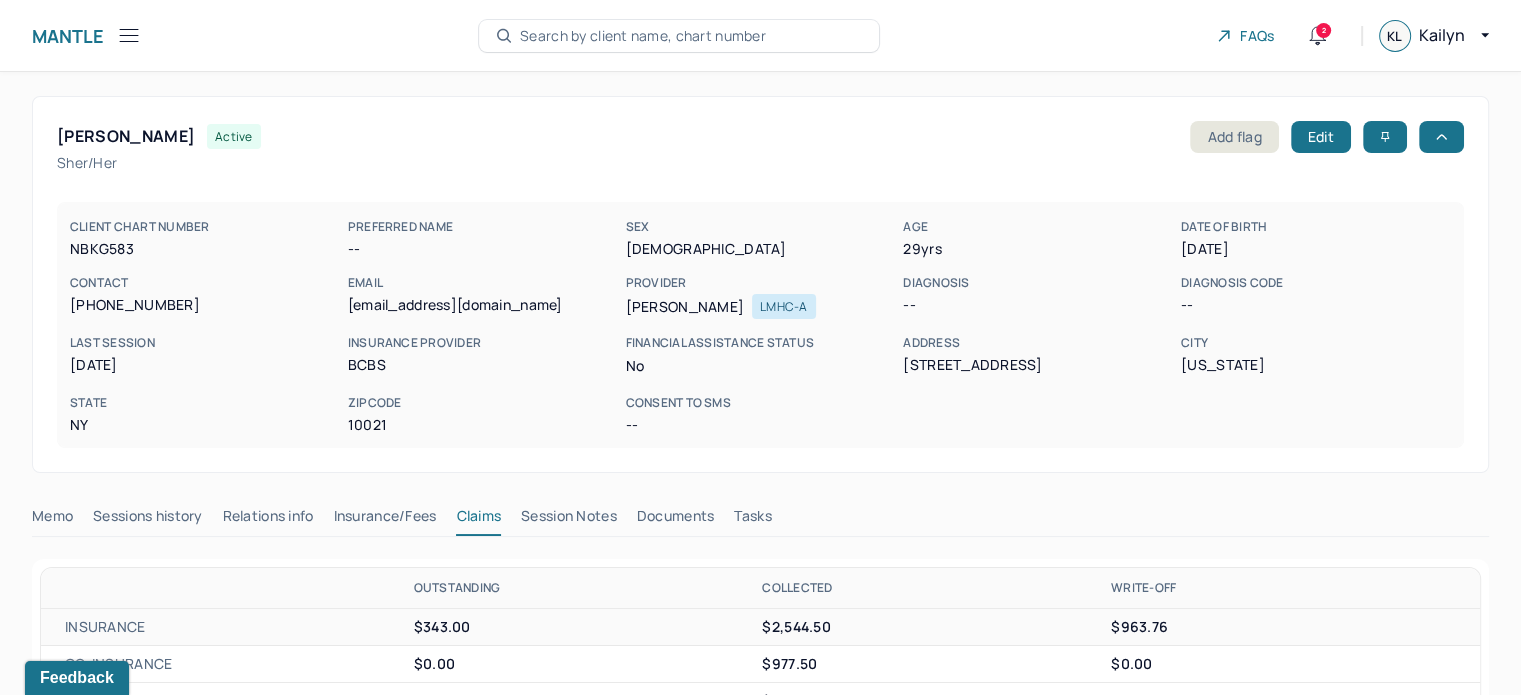 click on "Search by client name, chart number" at bounding box center (643, 36) 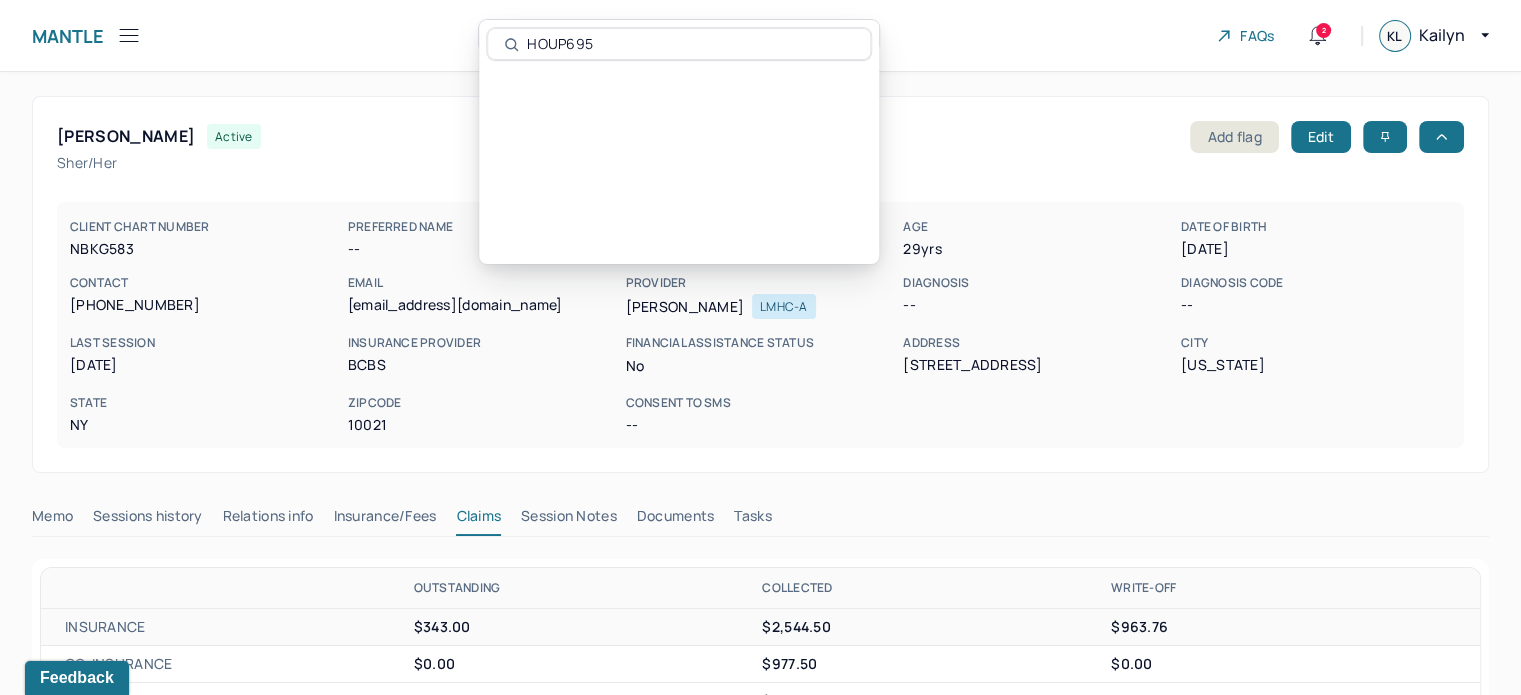 type on "HOUP695" 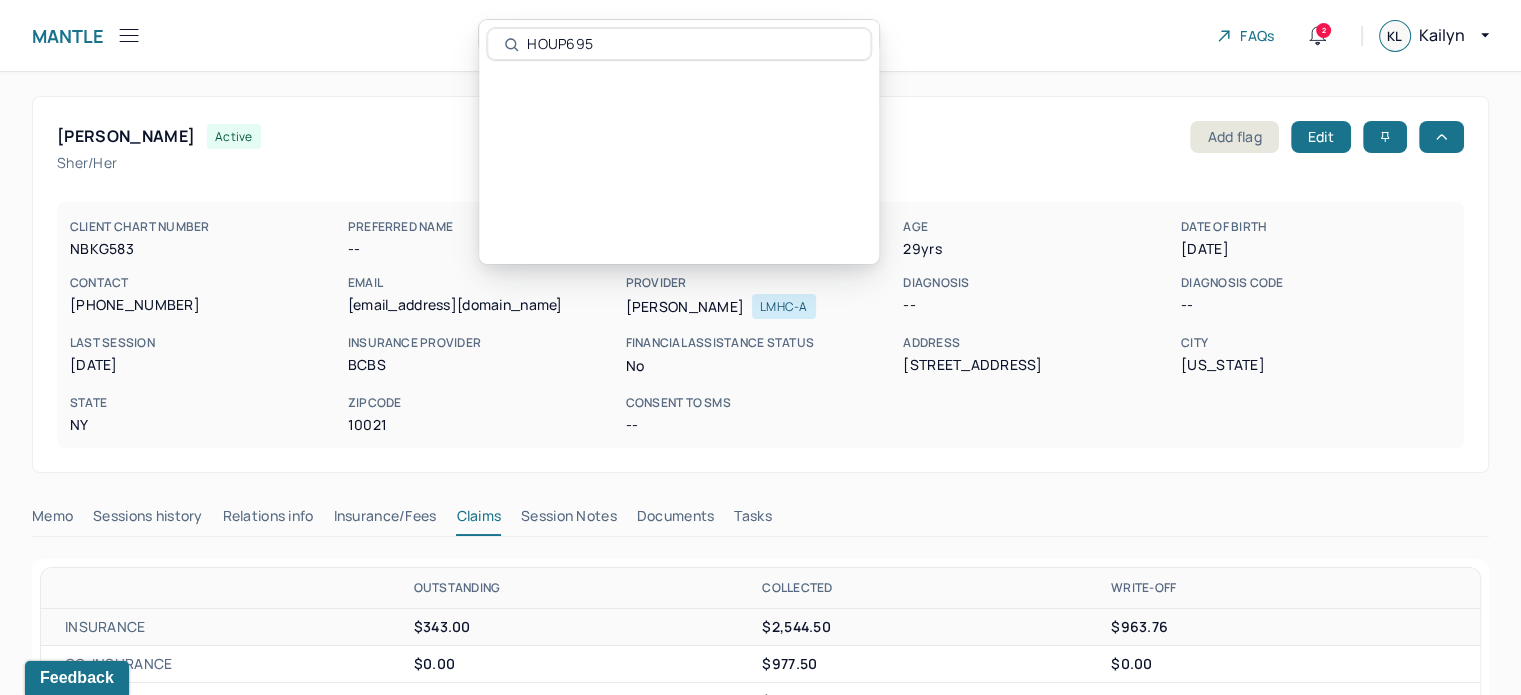 click on "HOUP695" at bounding box center (690, 44) 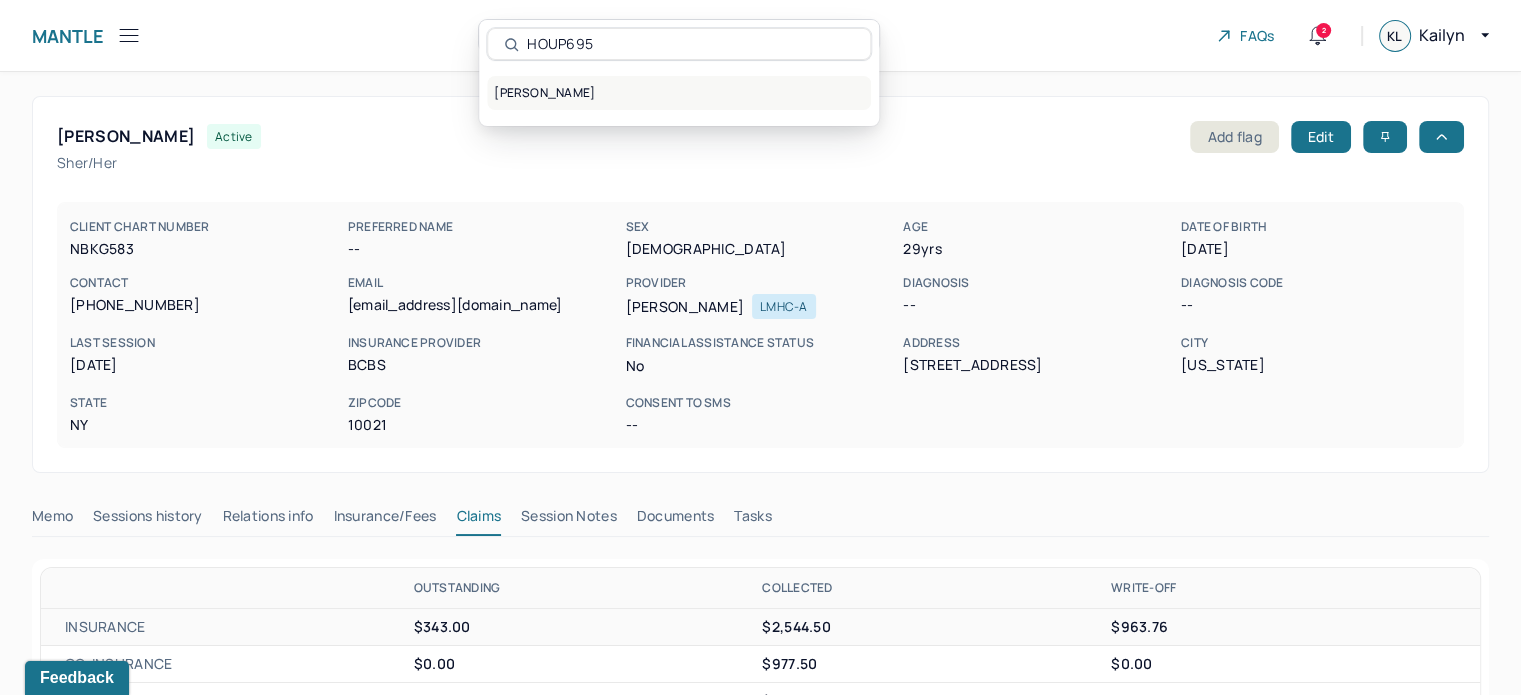 click on "[PERSON_NAME]" at bounding box center (679, 93) 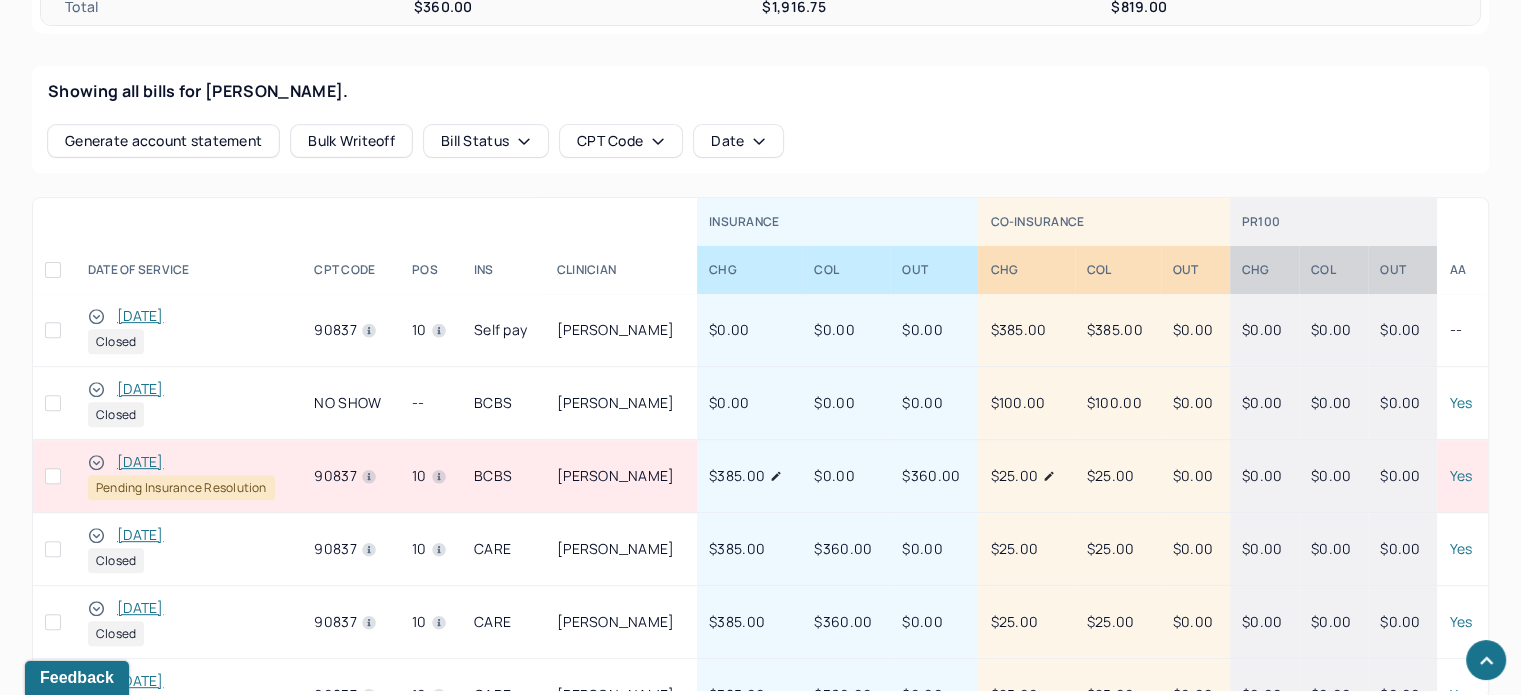 scroll, scrollTop: 808, scrollLeft: 0, axis: vertical 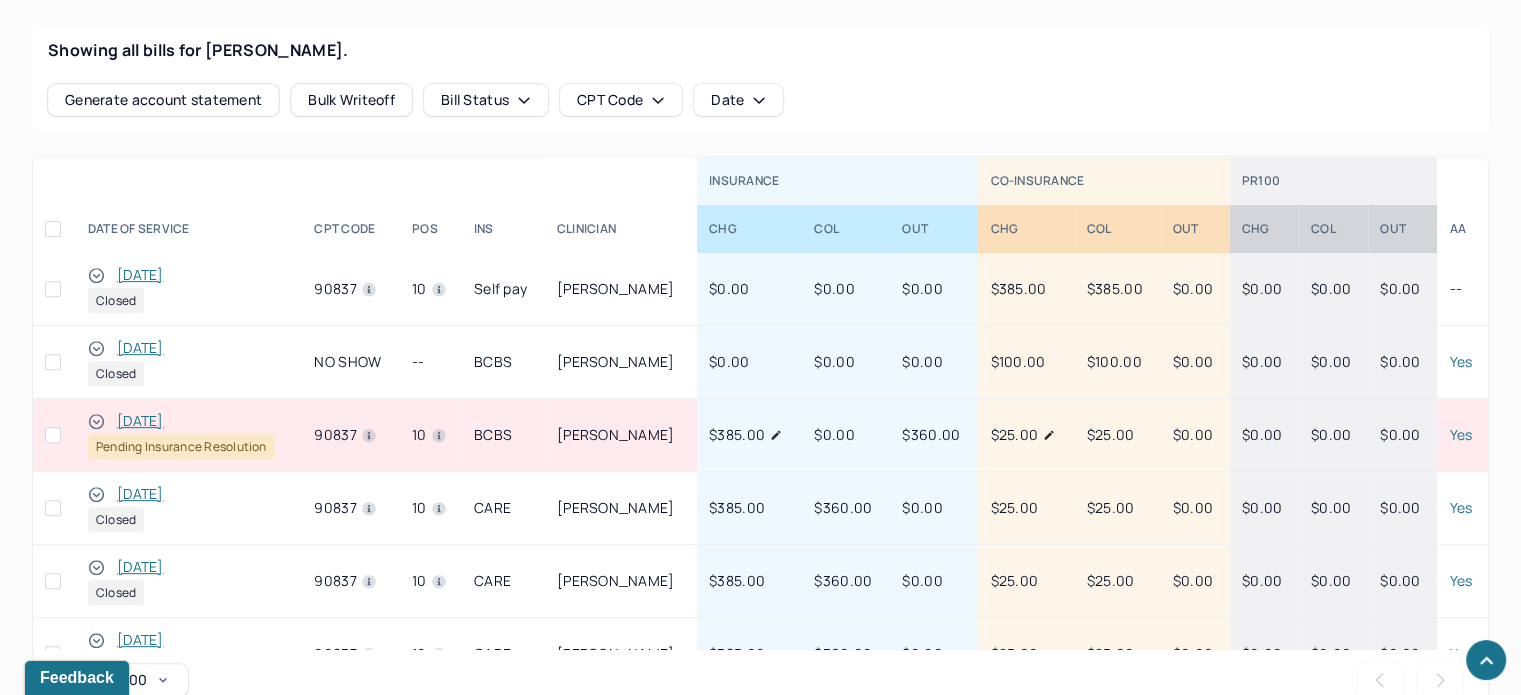 click on "[DATE]" at bounding box center [140, 421] 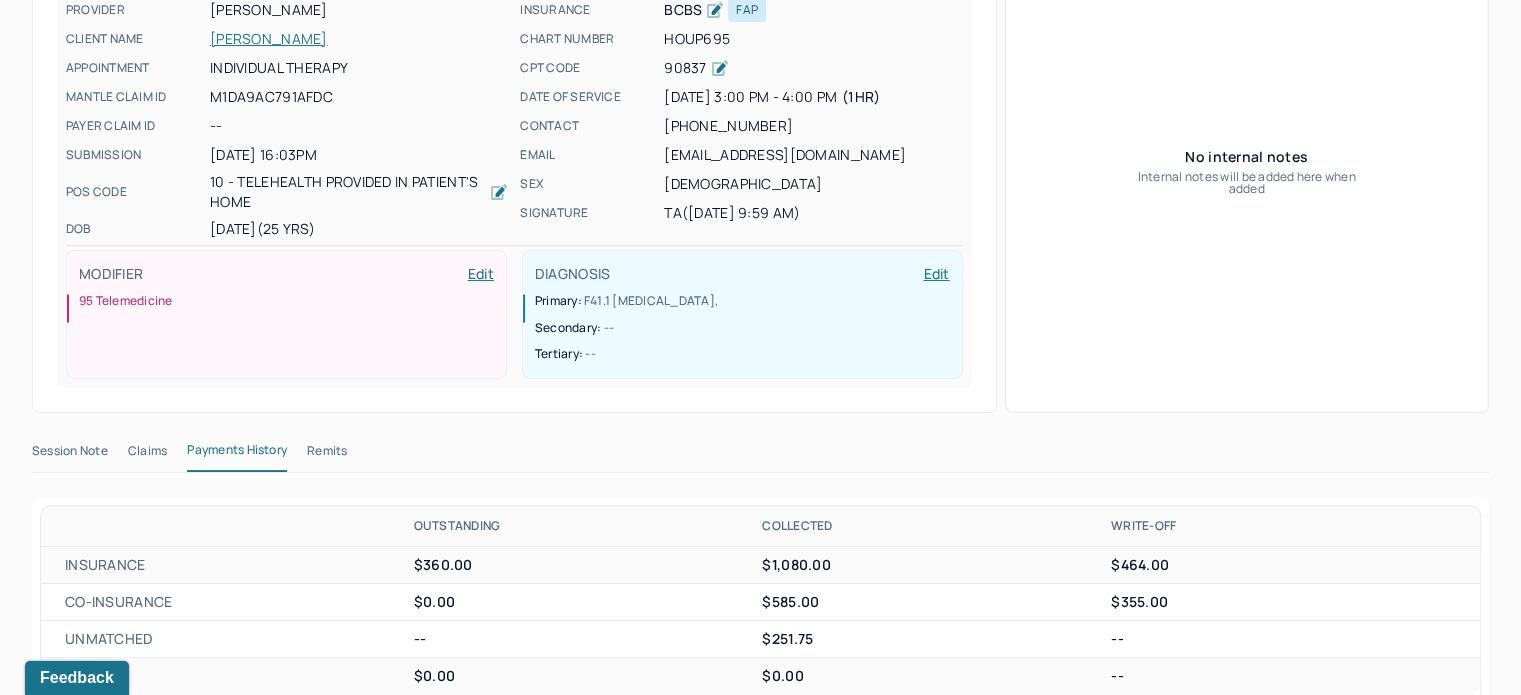 scroll, scrollTop: 300, scrollLeft: 0, axis: vertical 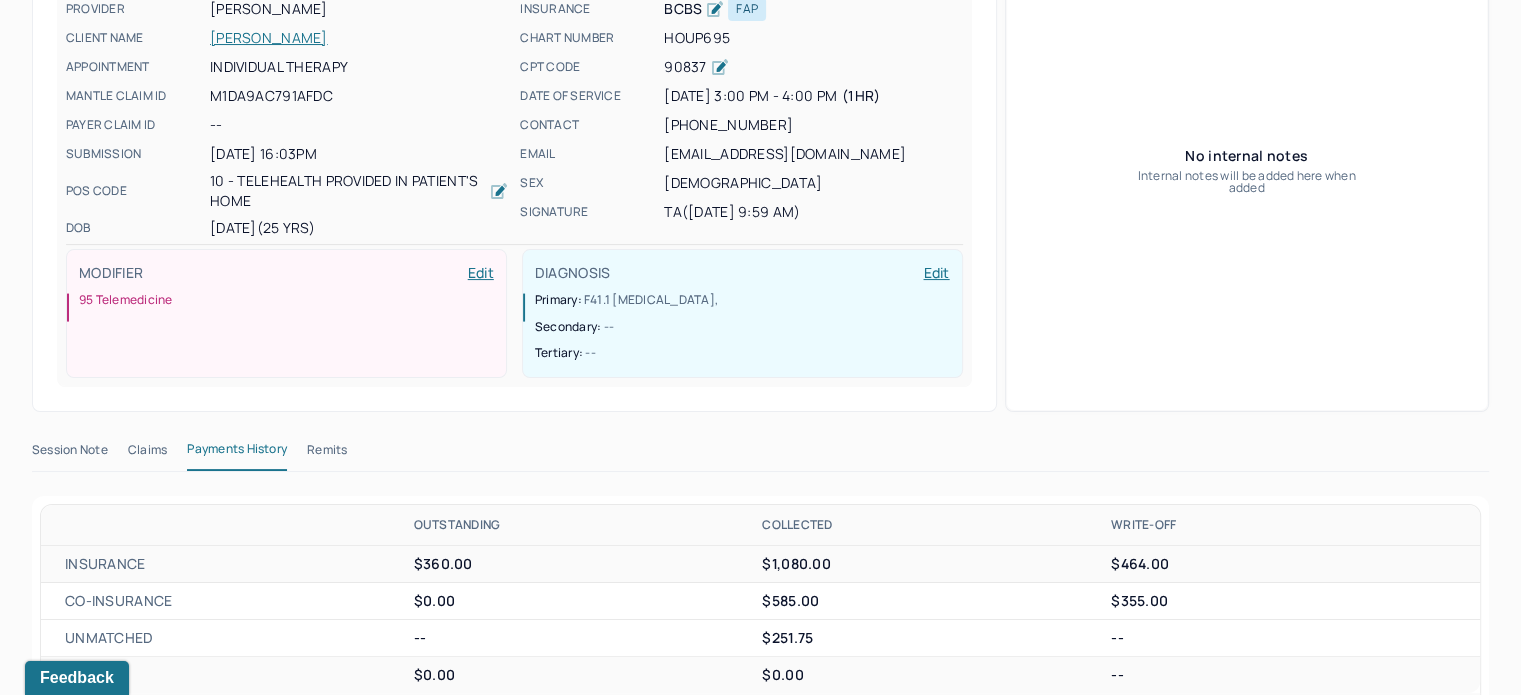 click on "Remits" at bounding box center [327, 454] 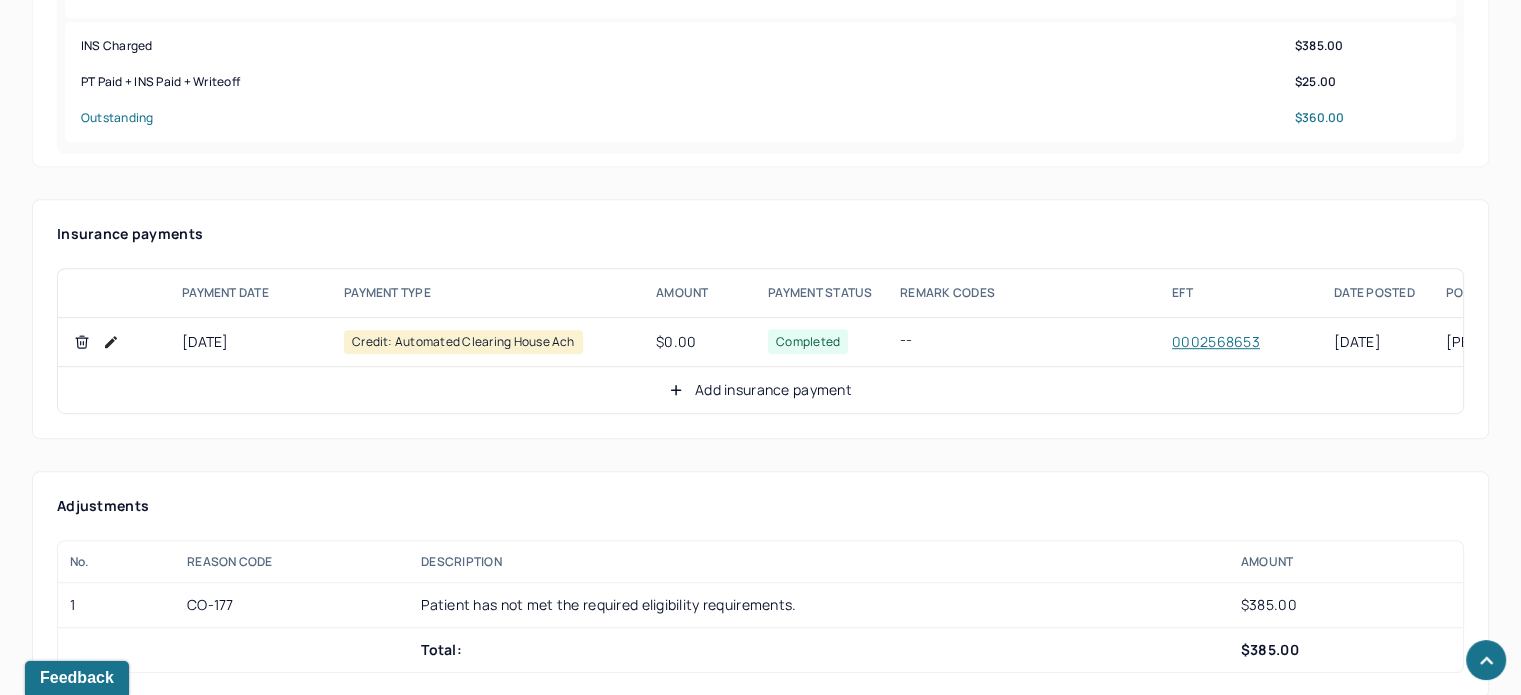 scroll, scrollTop: 1202, scrollLeft: 0, axis: vertical 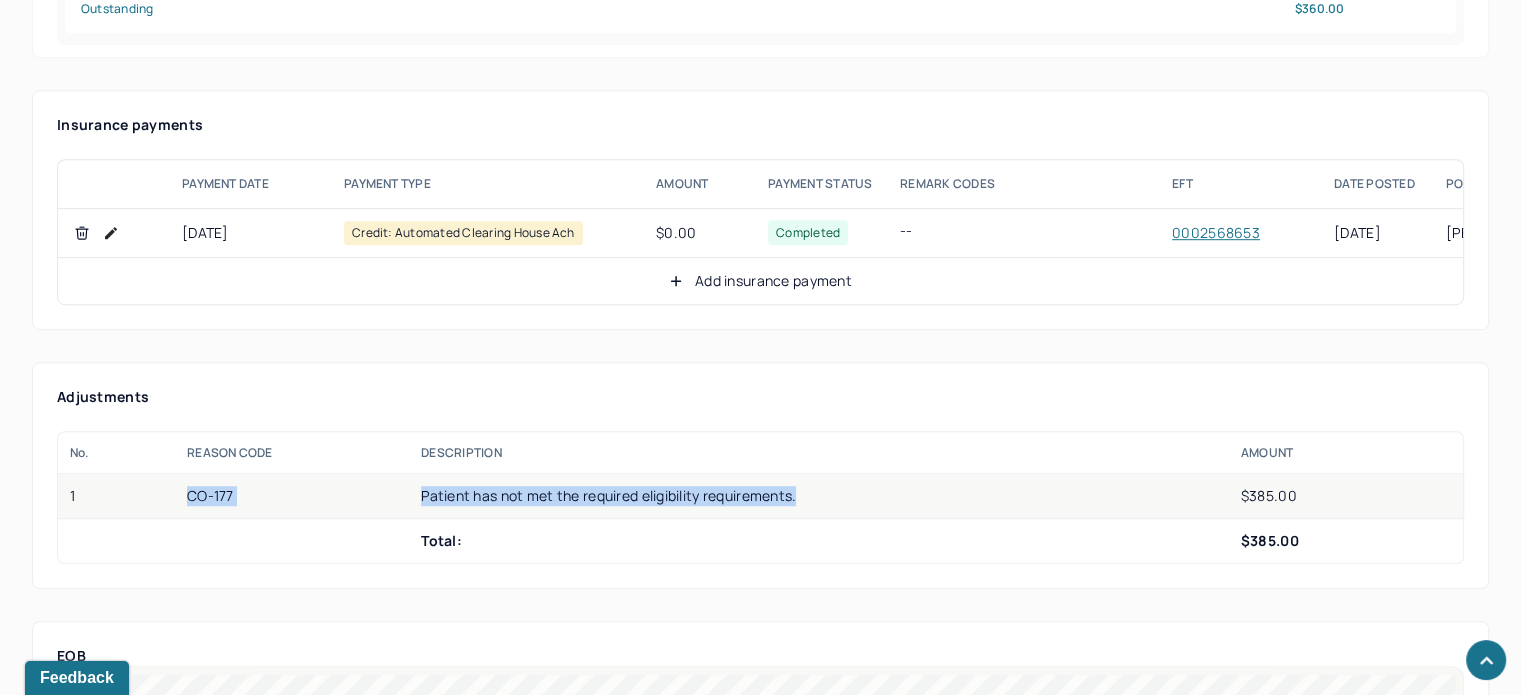 drag, startPoint x: 840, startPoint y: 475, endPoint x: 110, endPoint y: 484, distance: 730.0555 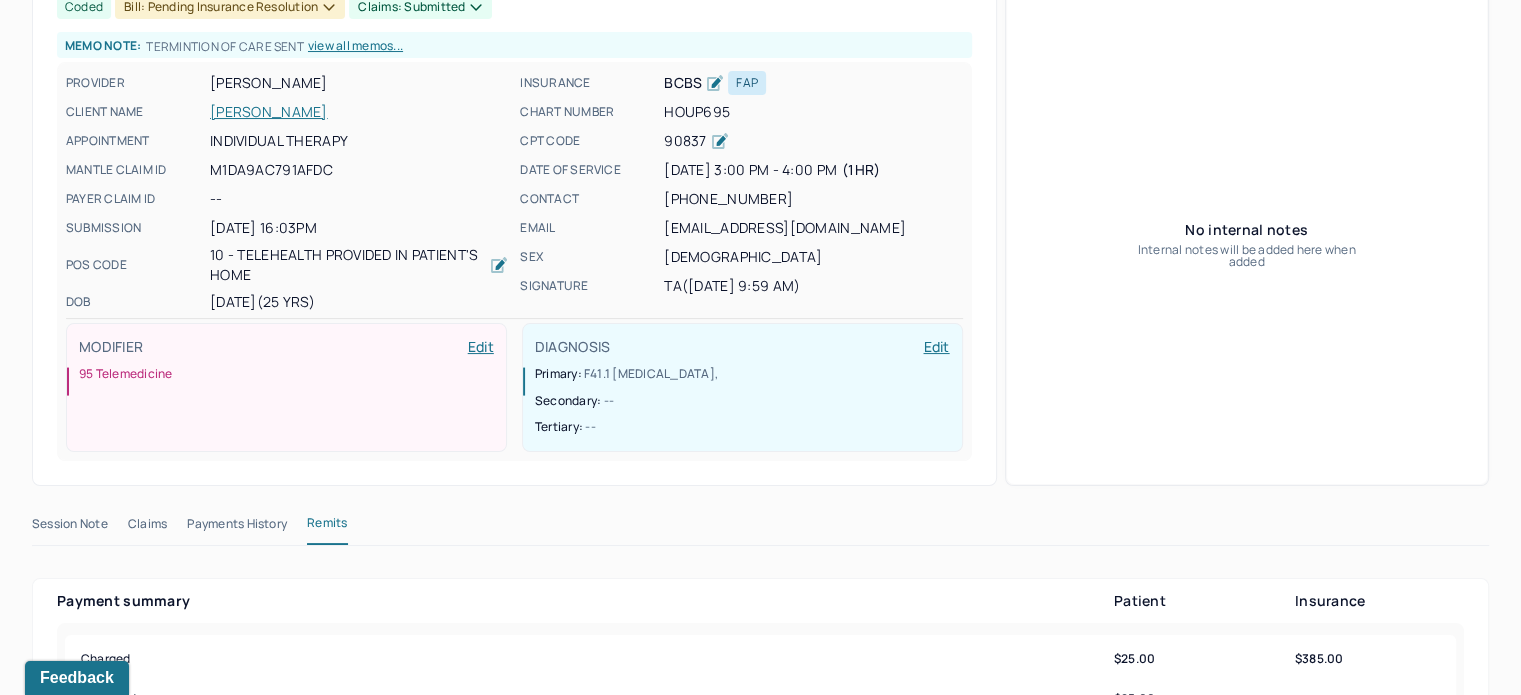scroll, scrollTop: 102, scrollLeft: 0, axis: vertical 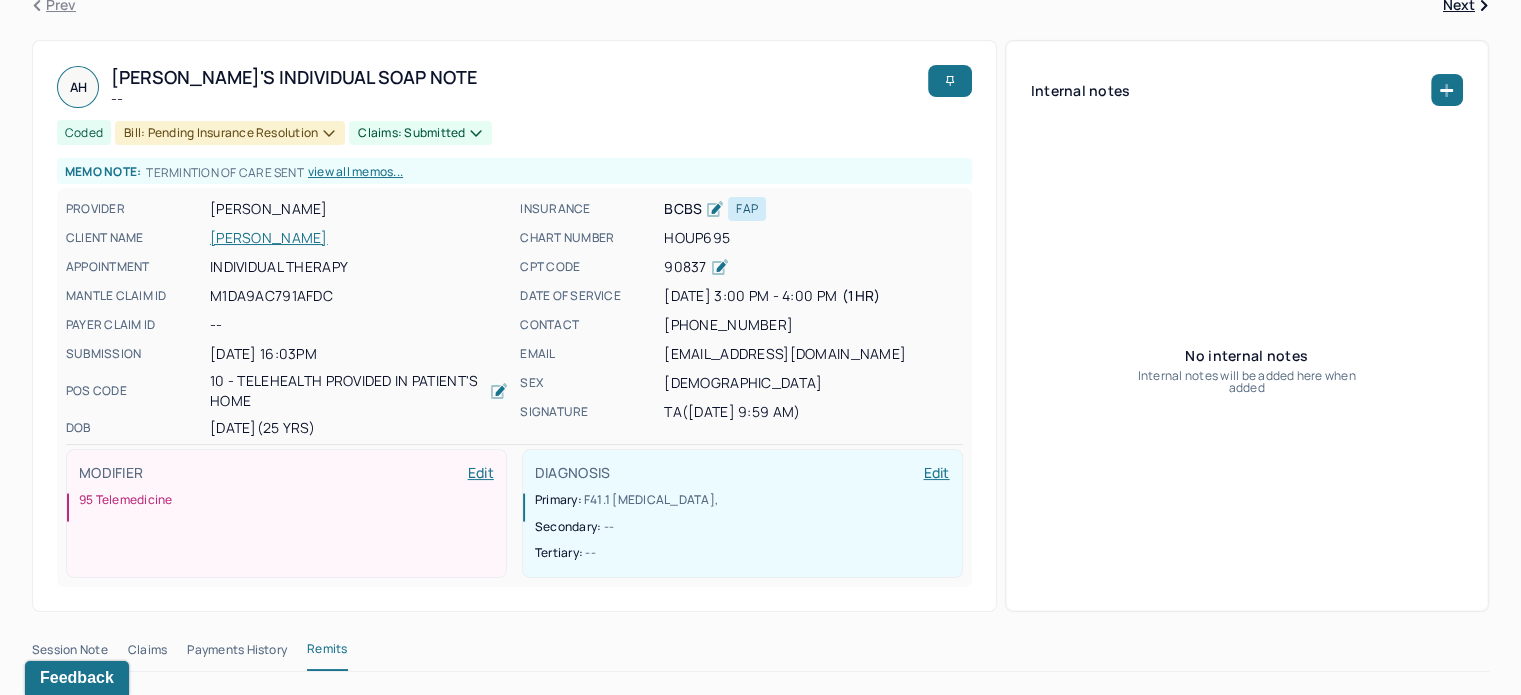 click on "Claims" at bounding box center (147, 654) 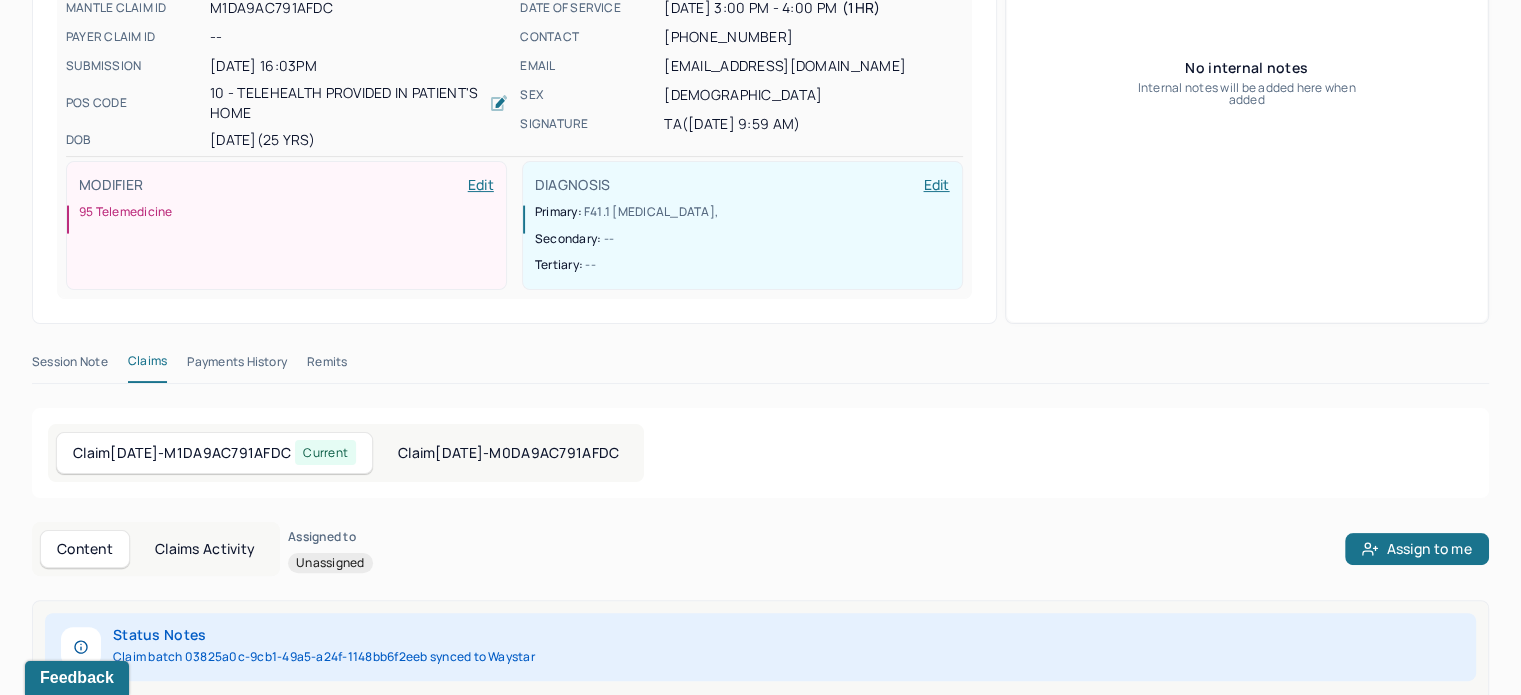 scroll, scrollTop: 402, scrollLeft: 0, axis: vertical 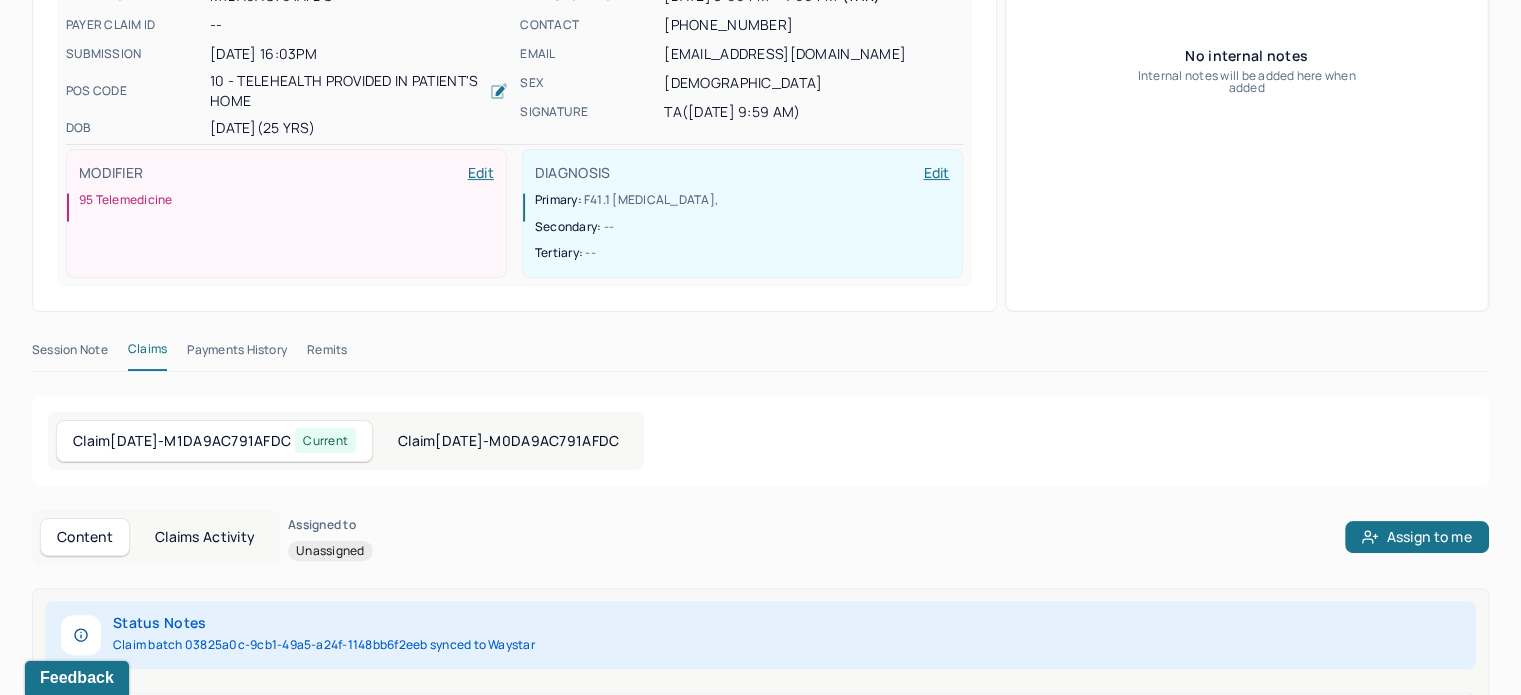 click on "Claims Activity" at bounding box center (205, 537) 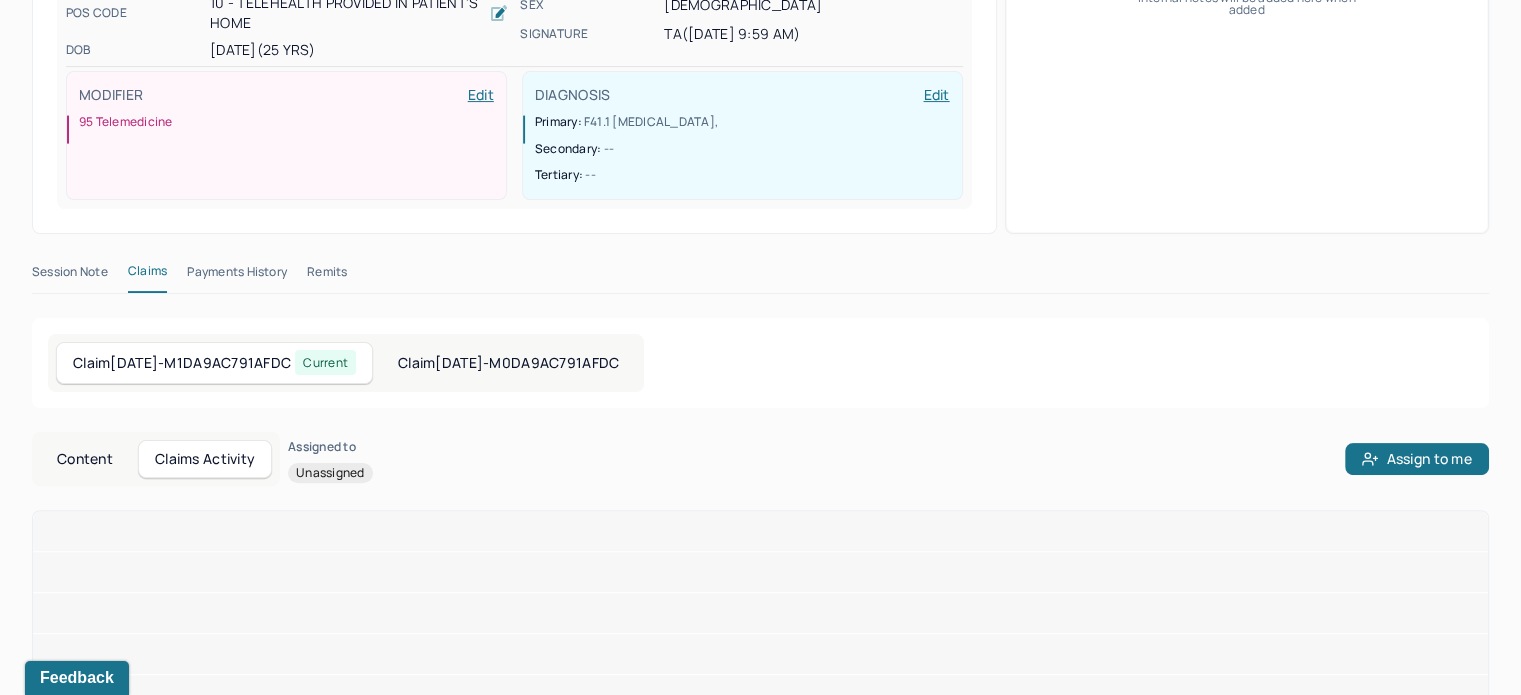 scroll, scrollTop: 567, scrollLeft: 0, axis: vertical 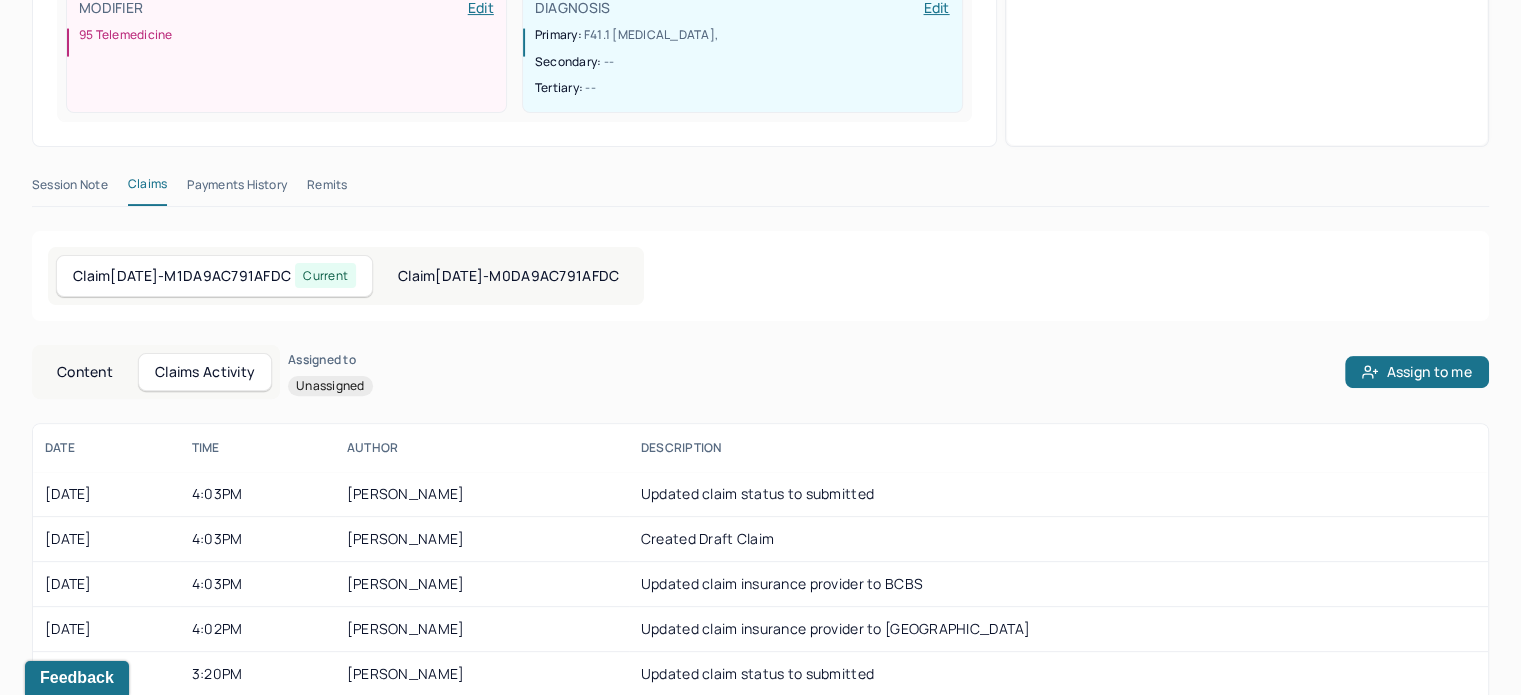 click on "Remits" at bounding box center (327, 189) 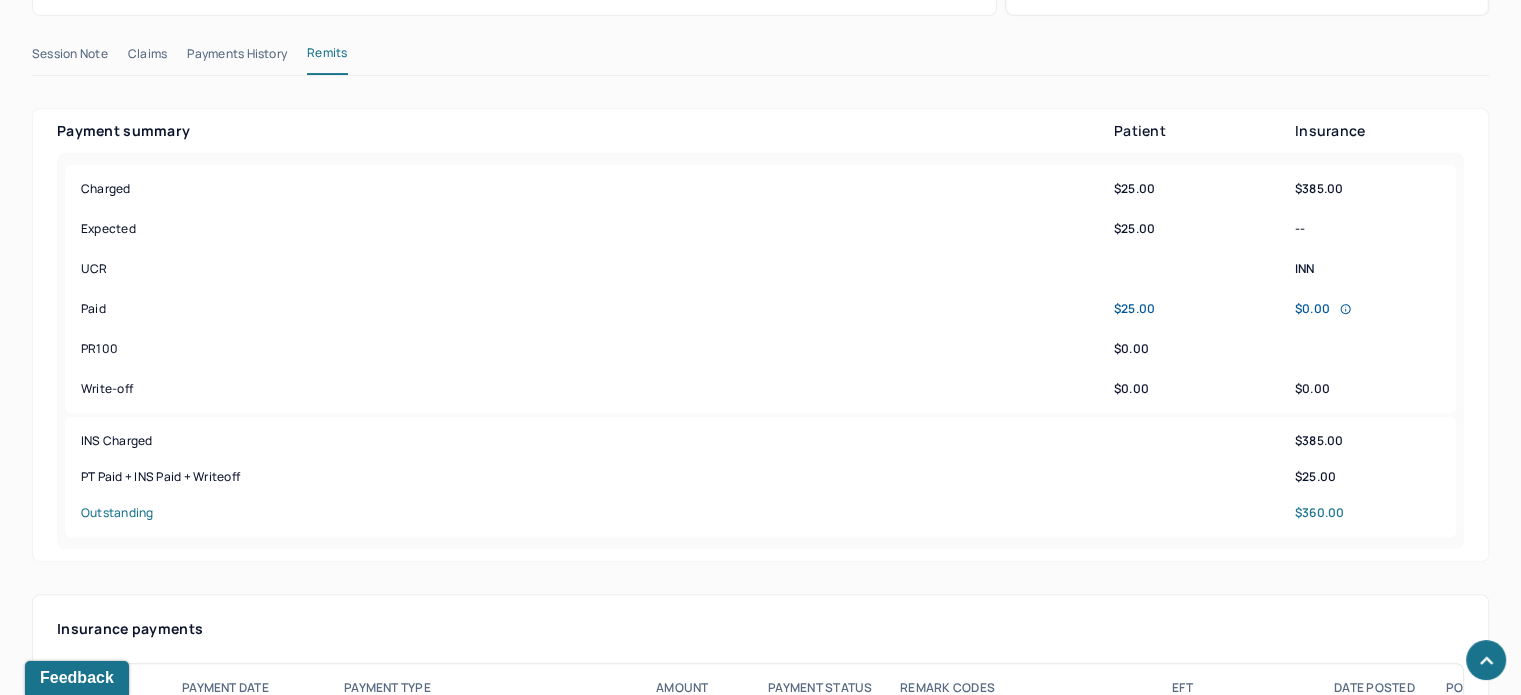 scroll, scrollTop: 700, scrollLeft: 0, axis: vertical 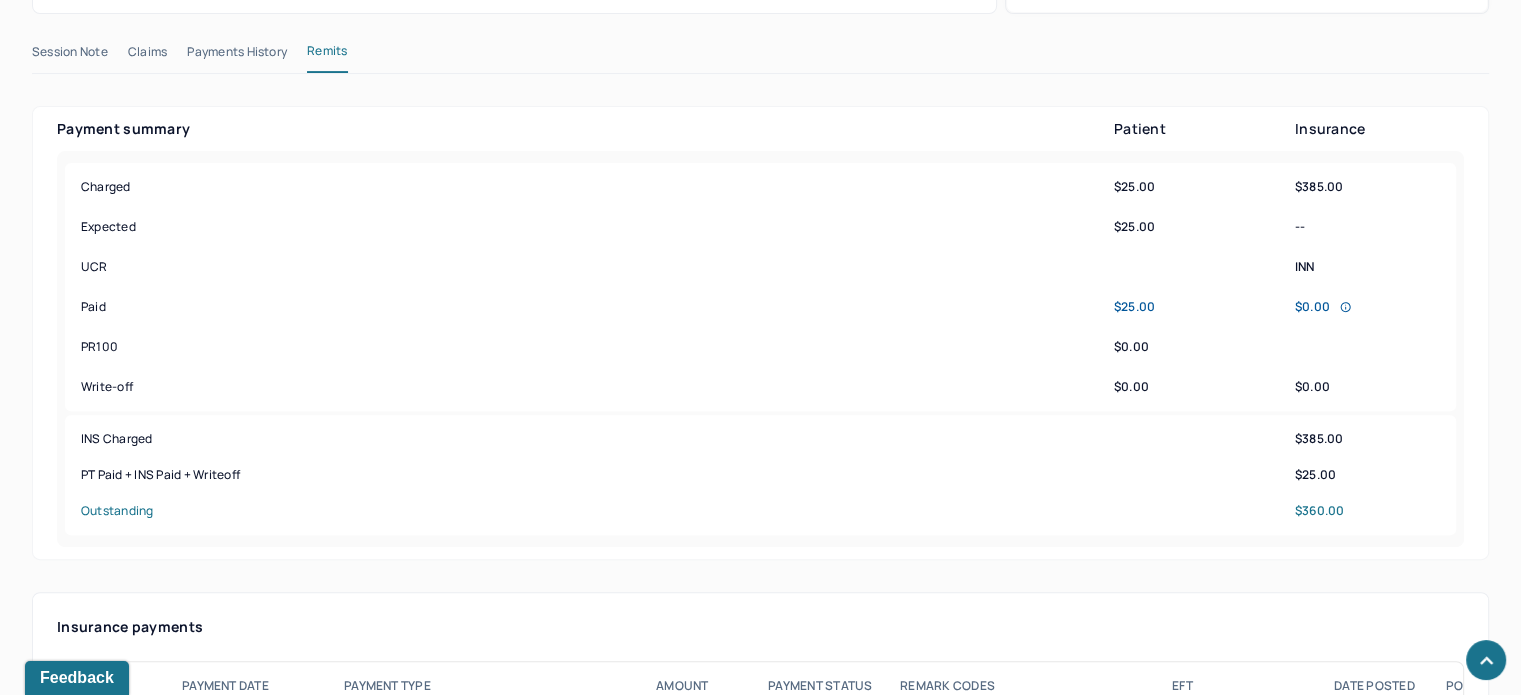 click on "Claims" at bounding box center [147, 56] 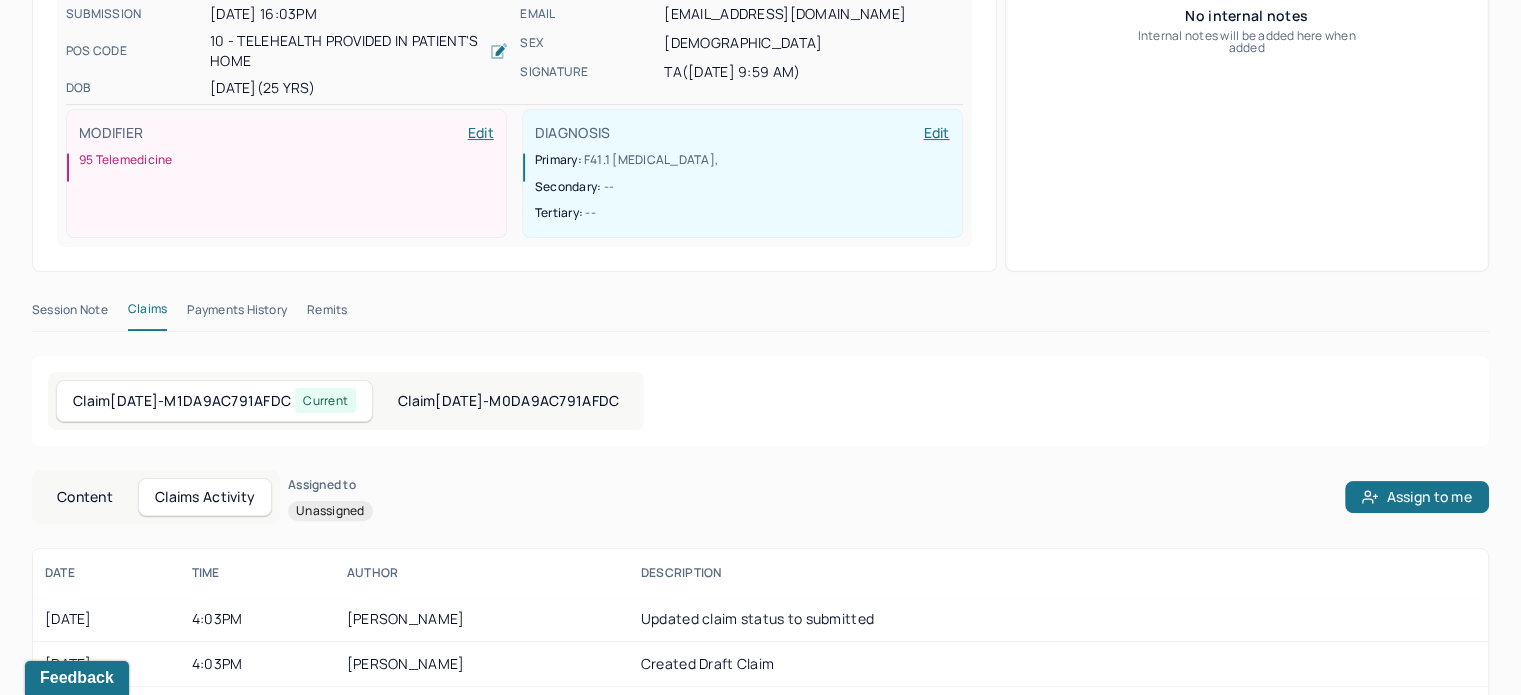 scroll, scrollTop: 642, scrollLeft: 0, axis: vertical 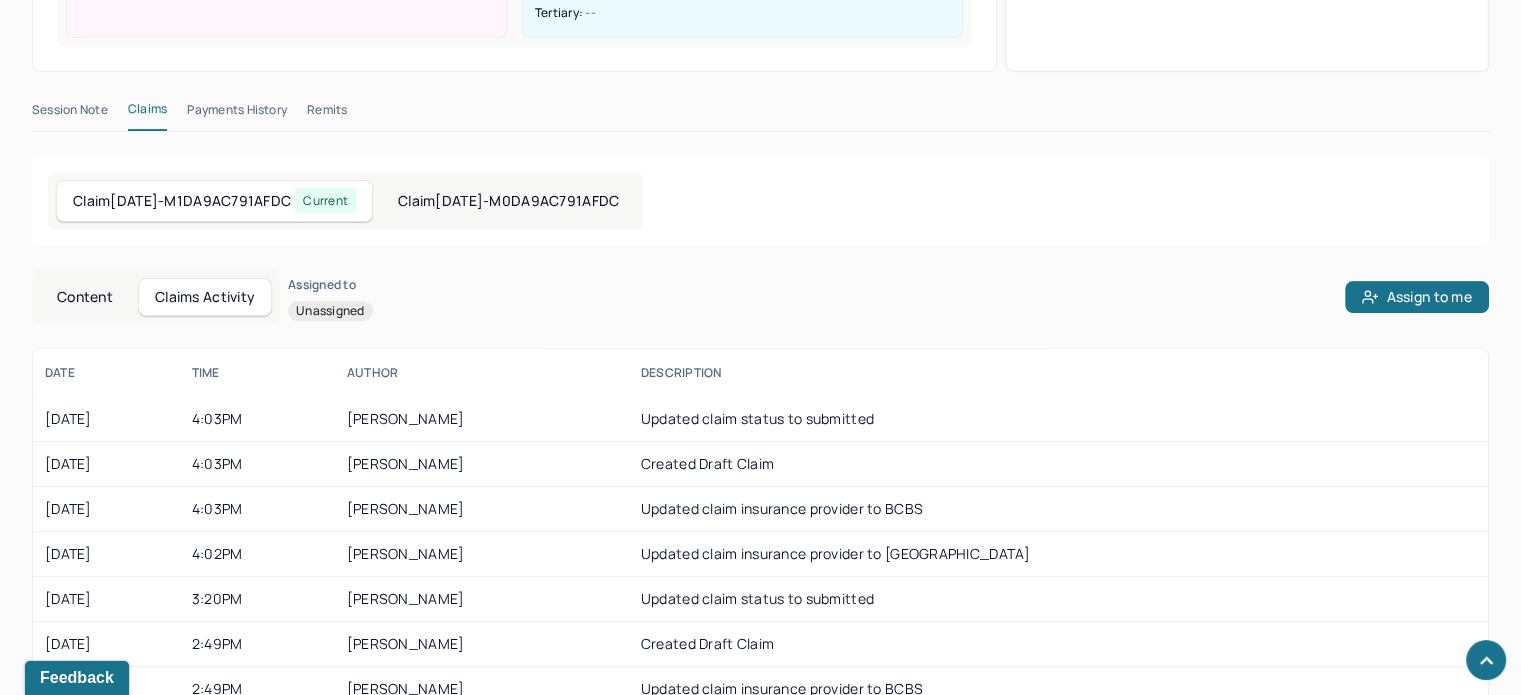 click on "Content" at bounding box center (85, 297) 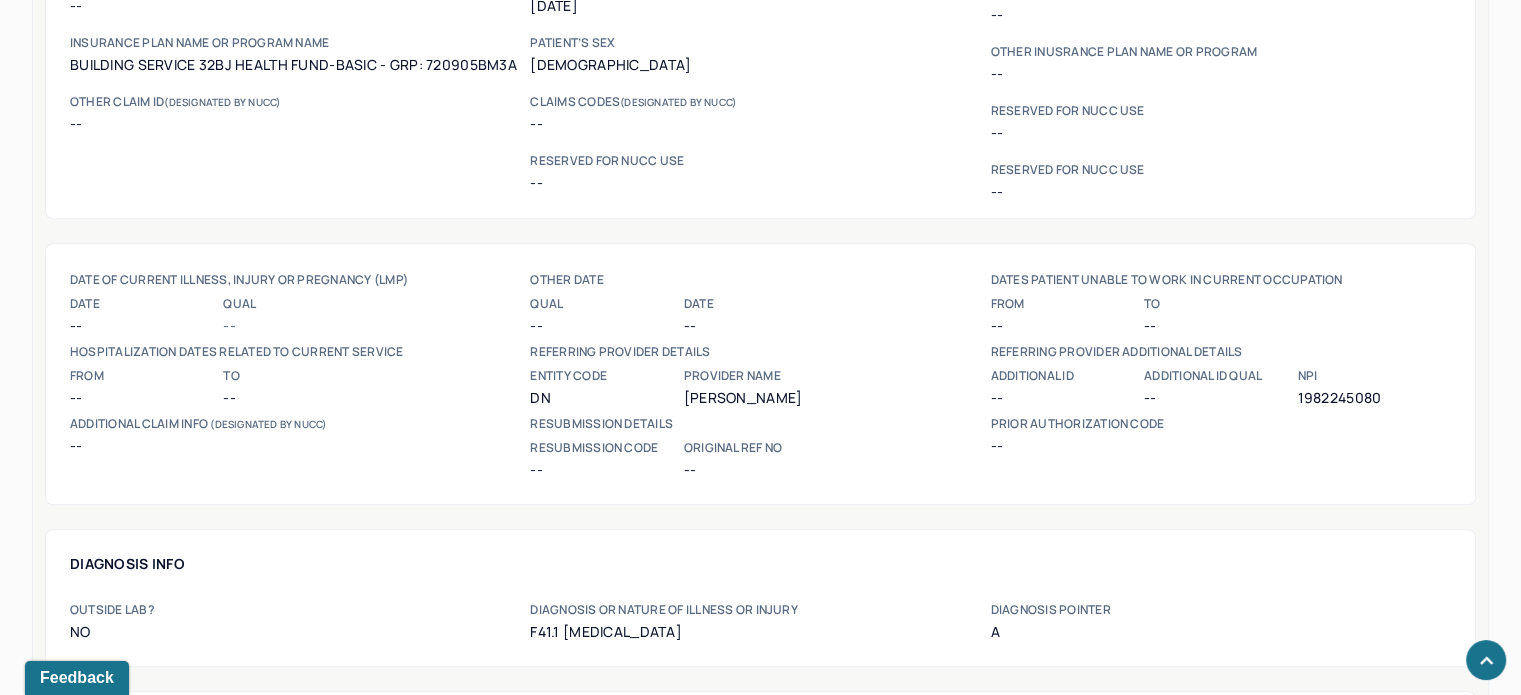 scroll, scrollTop: 1642, scrollLeft: 0, axis: vertical 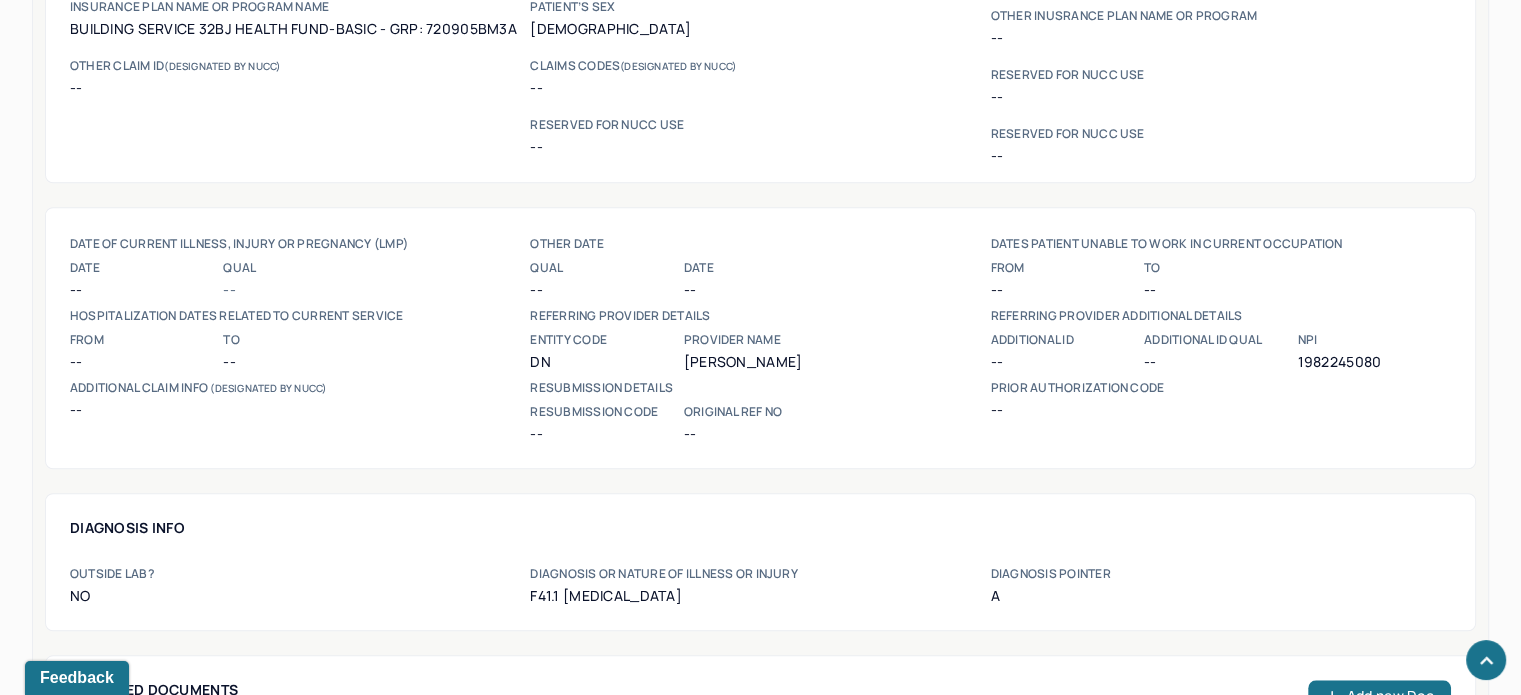 click on "1982245080" at bounding box center [1373, 362] 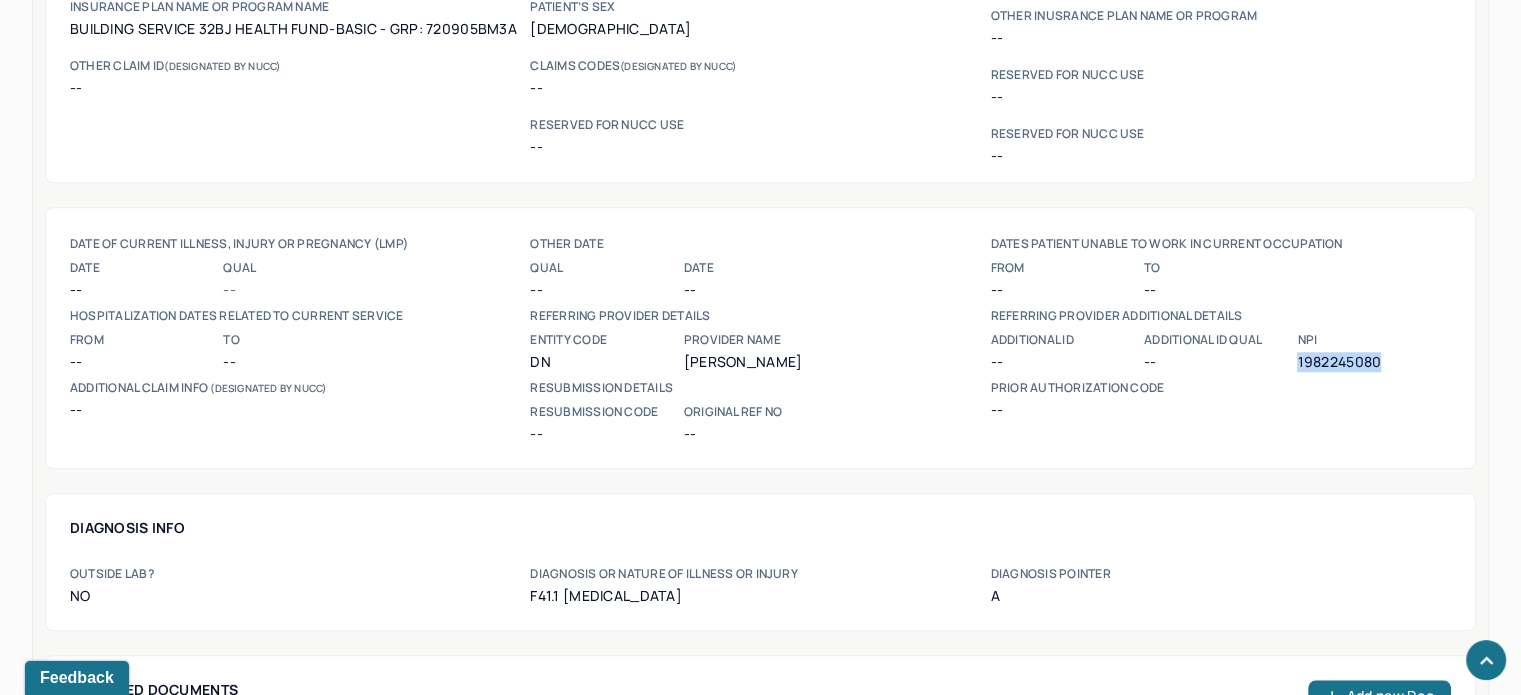 click on "1982245080" at bounding box center (1373, 362) 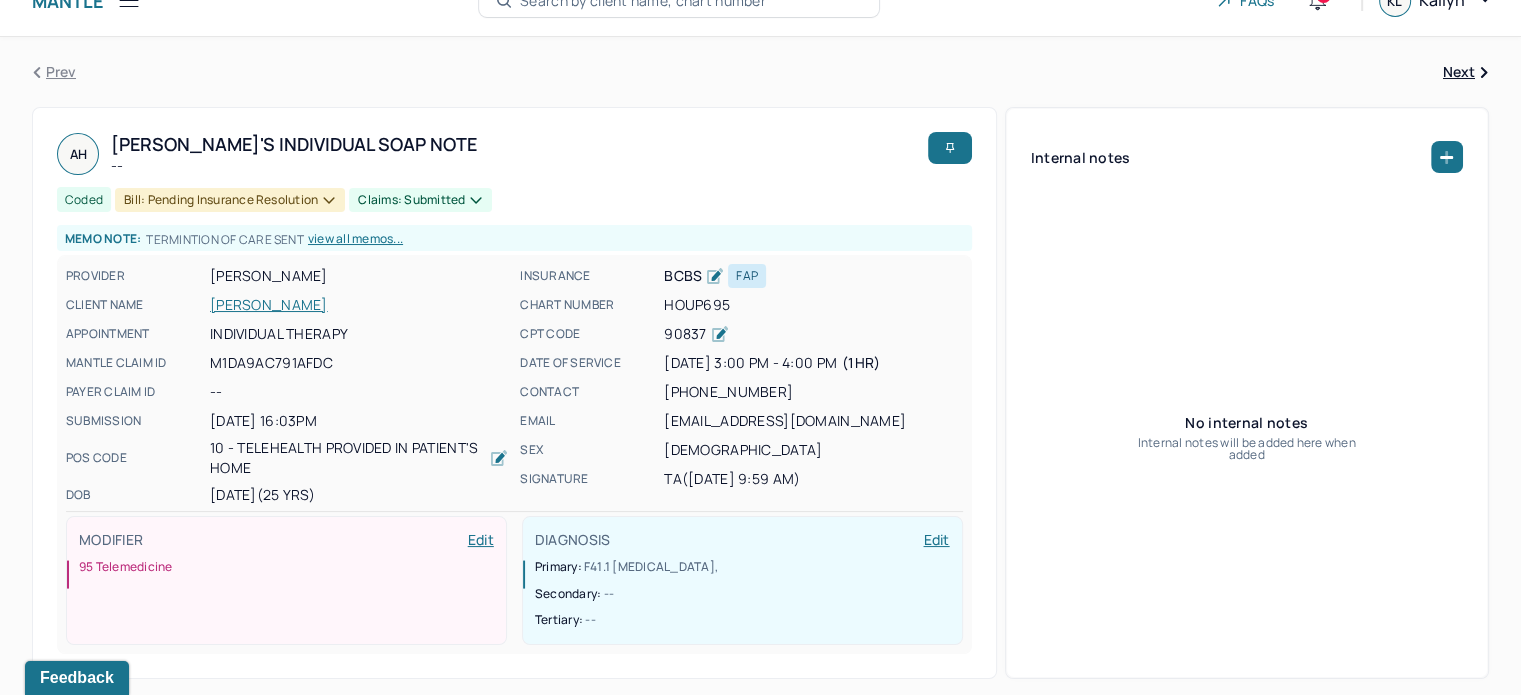 scroll, scrollTop: 0, scrollLeft: 0, axis: both 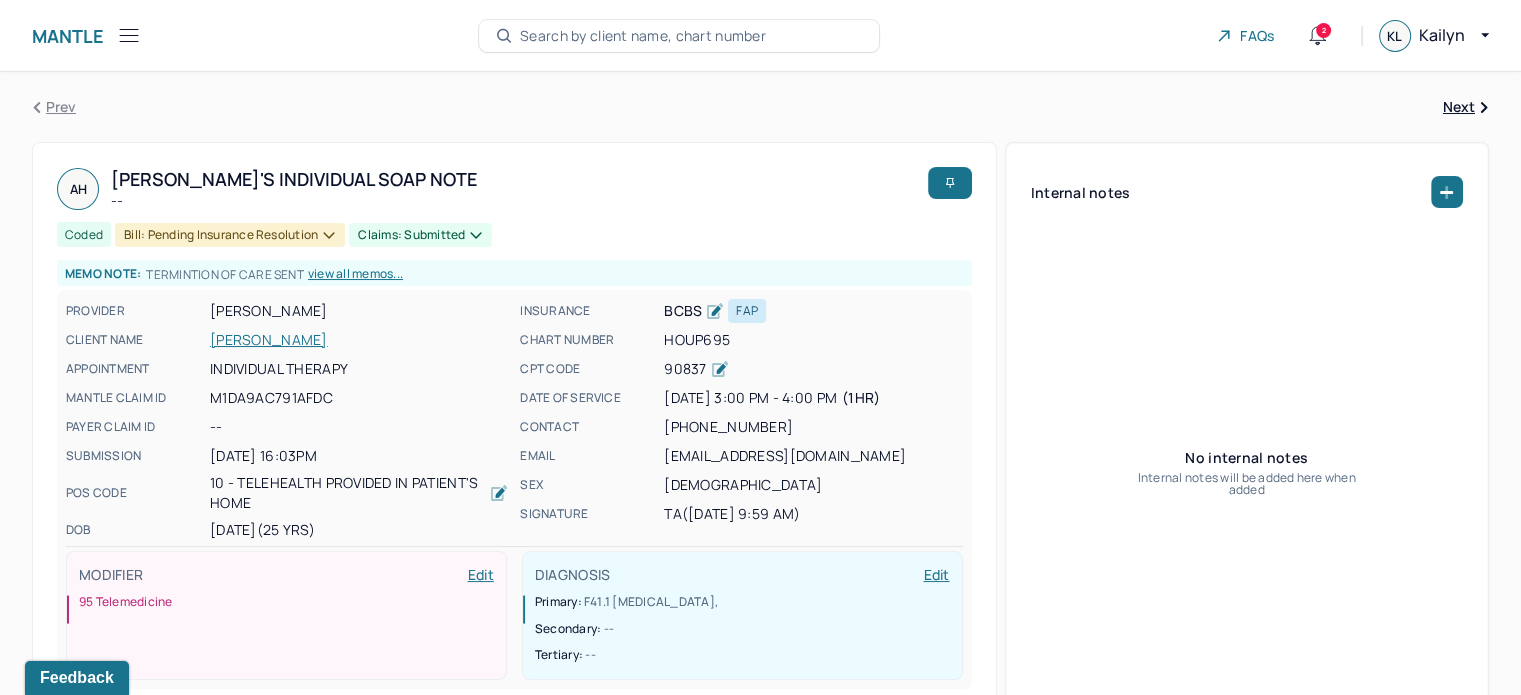 click on "Search by client name, chart number" at bounding box center (679, 36) 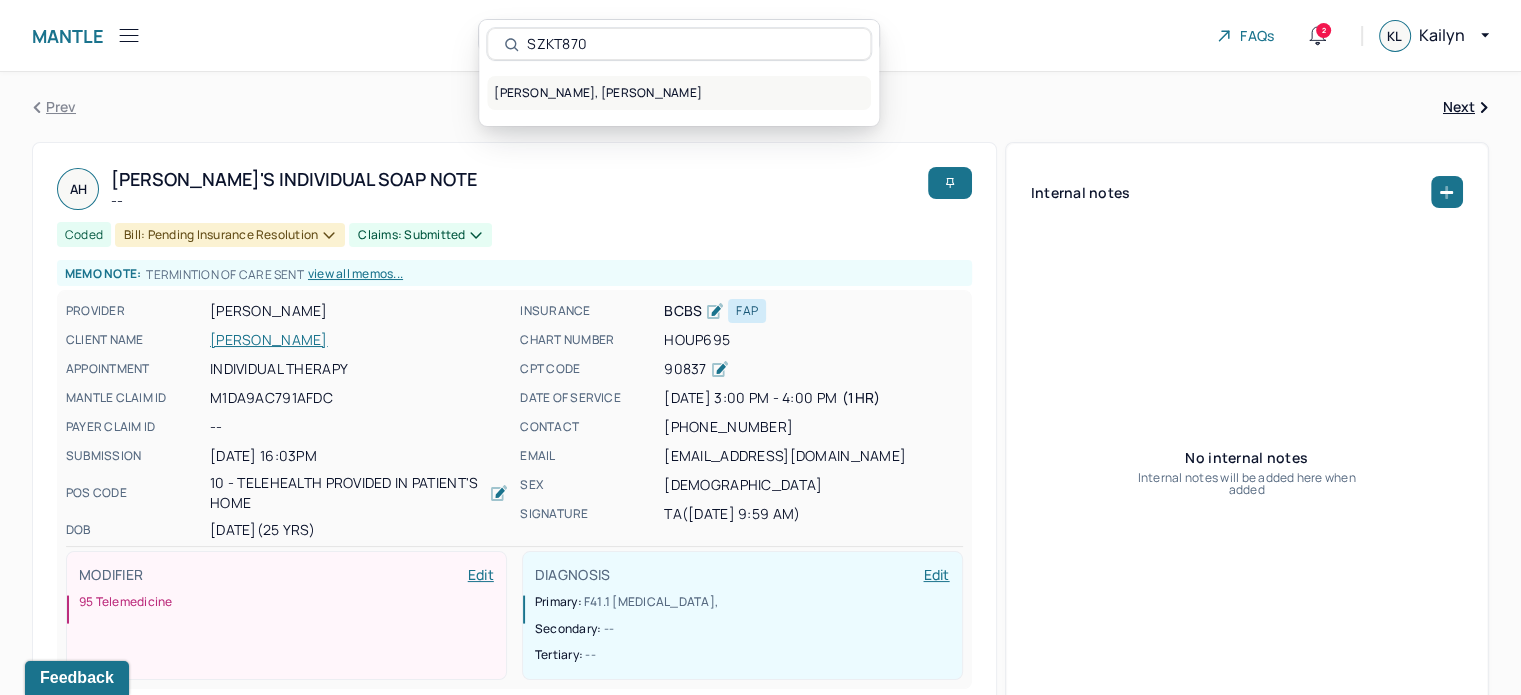 type on "SZKT870" 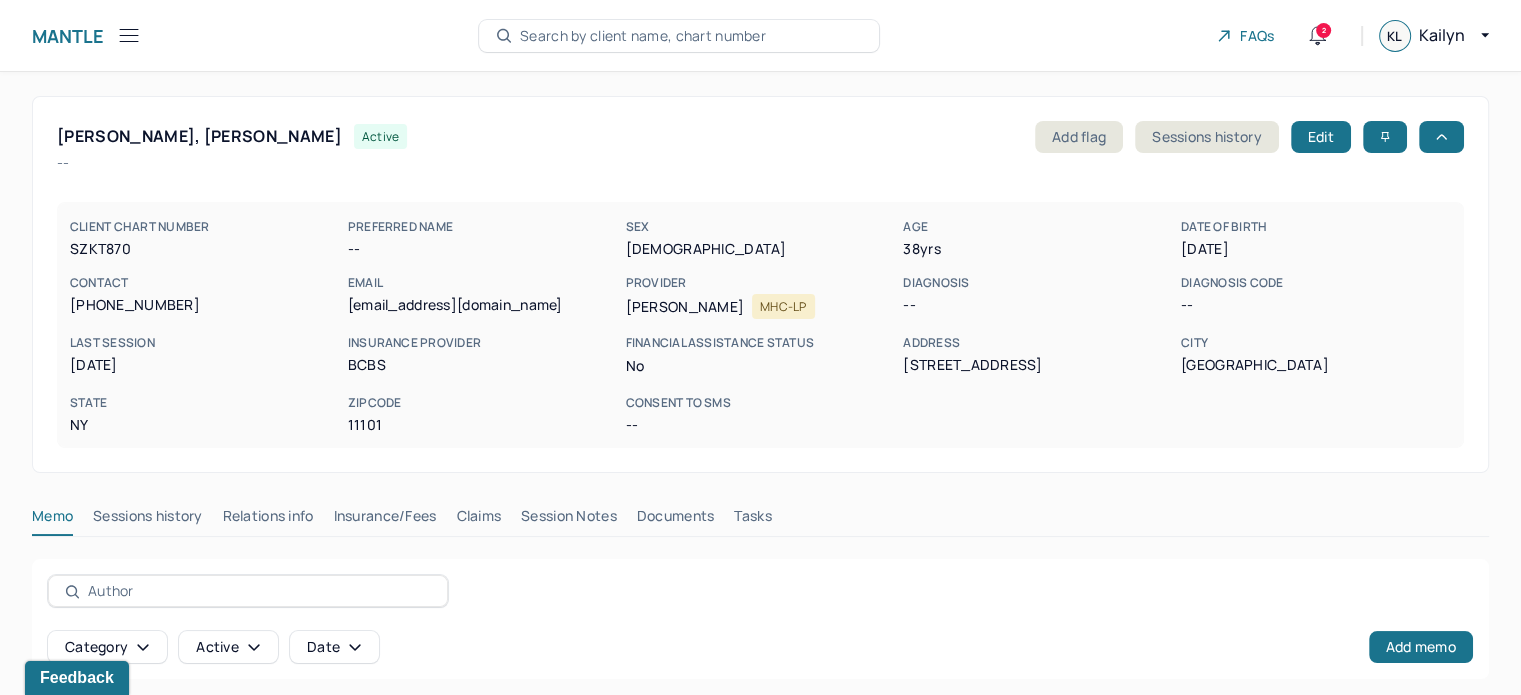 click on "Claims" at bounding box center (478, 520) 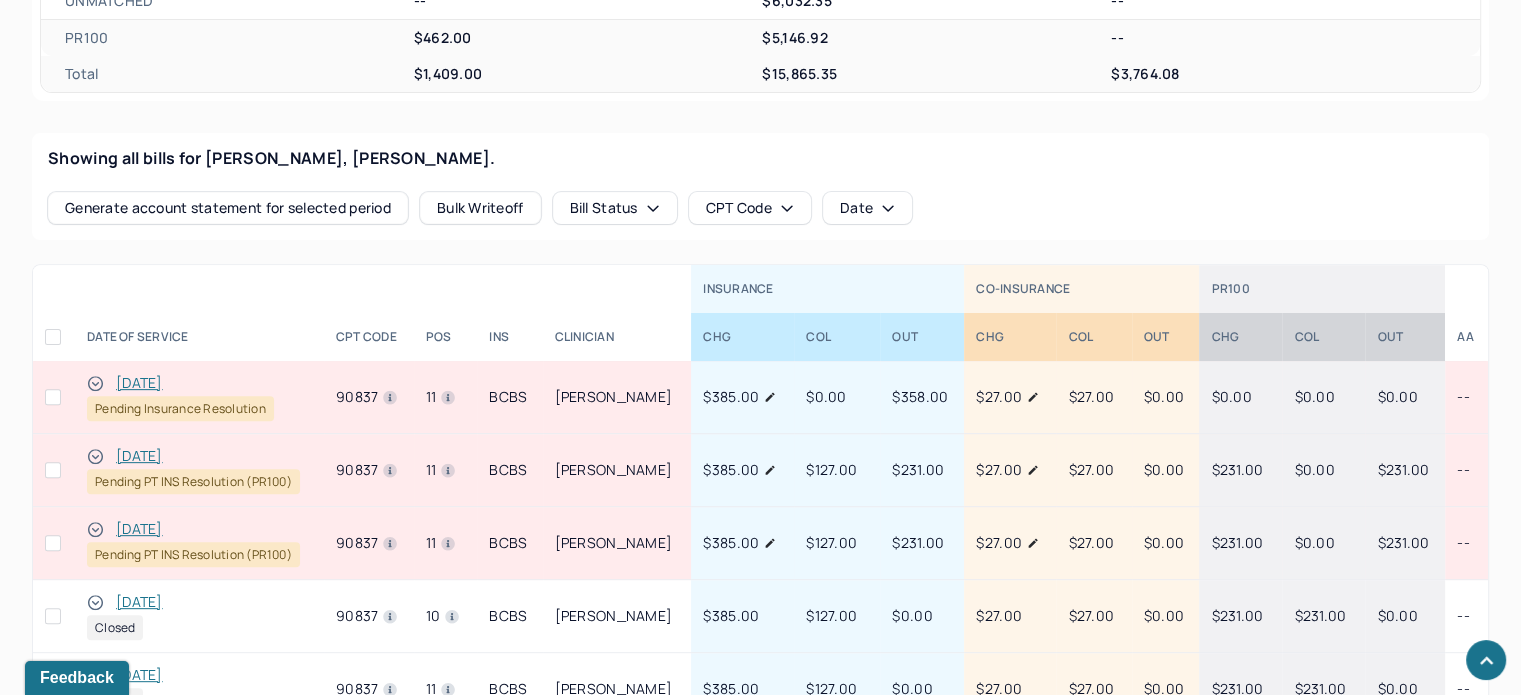 scroll, scrollTop: 741, scrollLeft: 0, axis: vertical 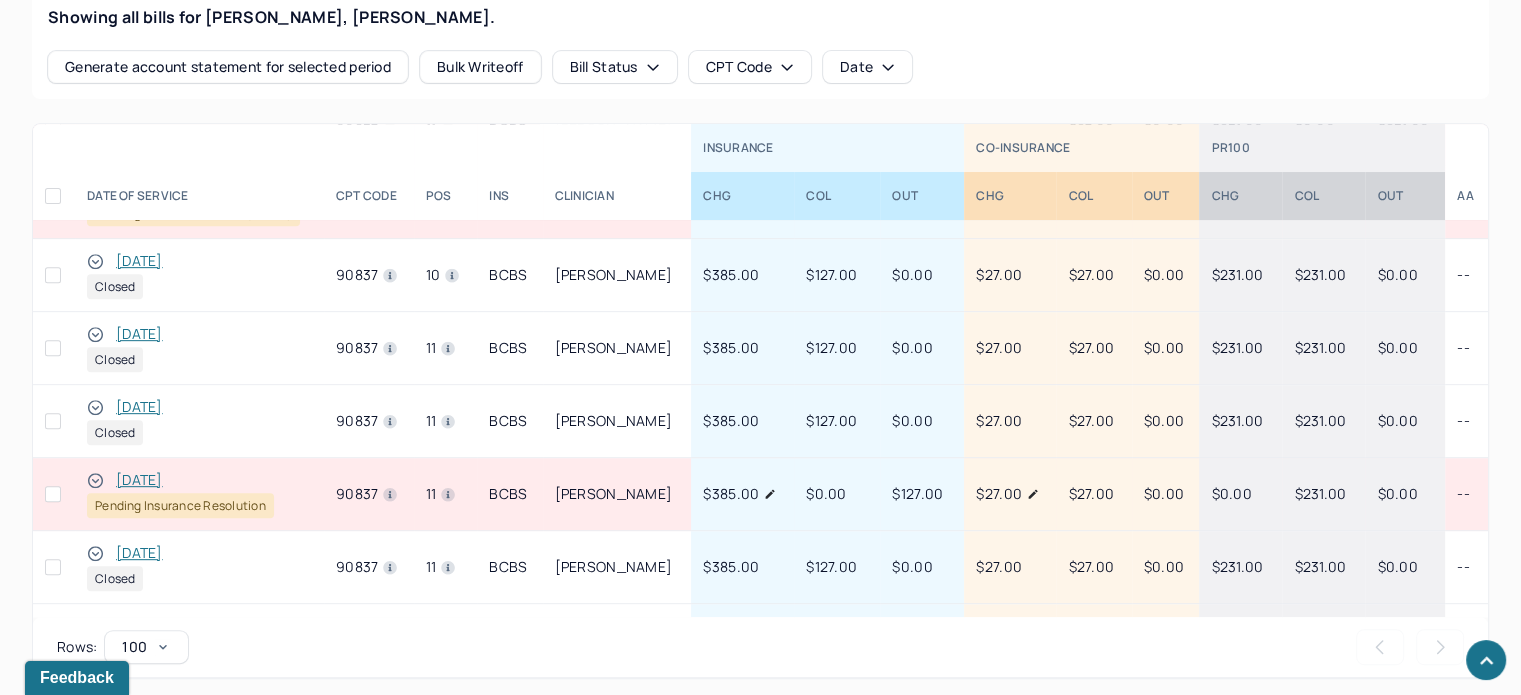 click on "[DATE]" at bounding box center (139, 480) 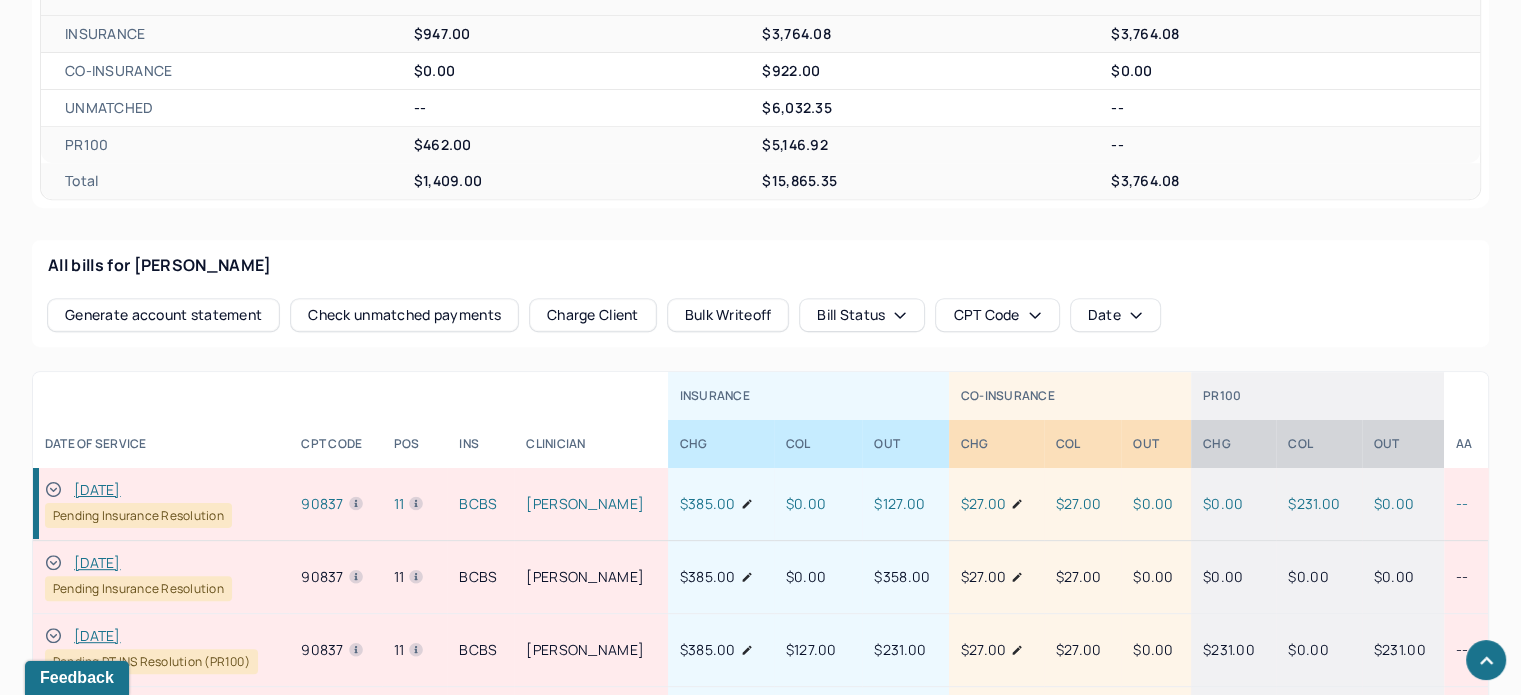 scroll, scrollTop: 641, scrollLeft: 0, axis: vertical 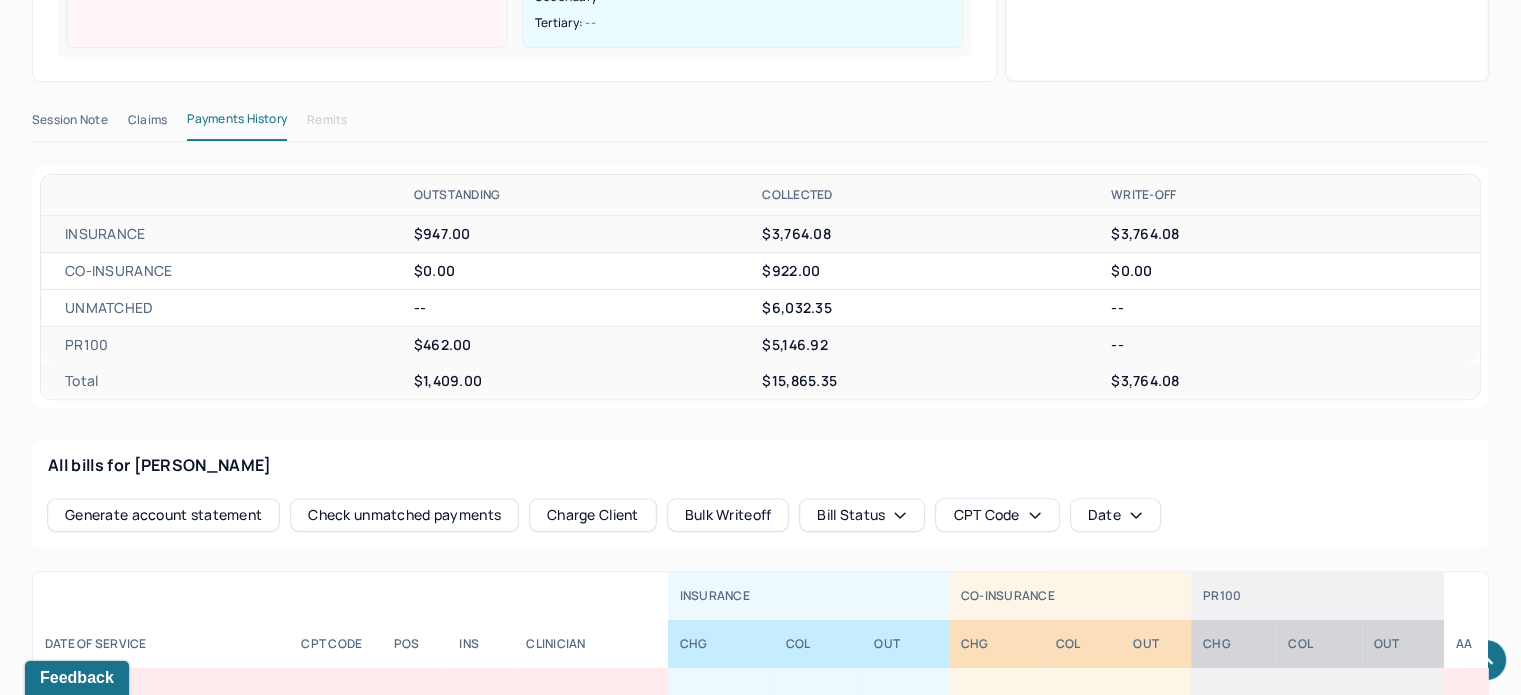 click on "Claims" at bounding box center (147, 124) 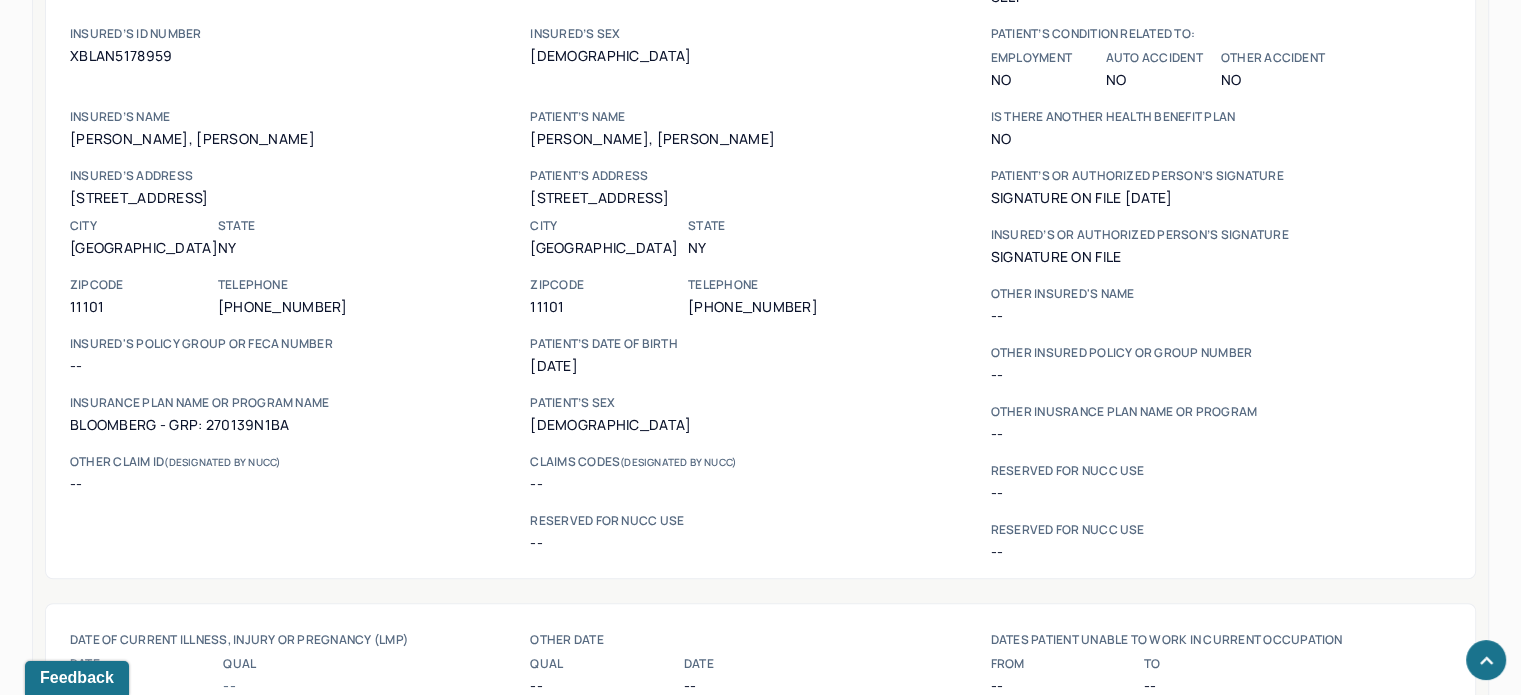 scroll, scrollTop: 841, scrollLeft: 0, axis: vertical 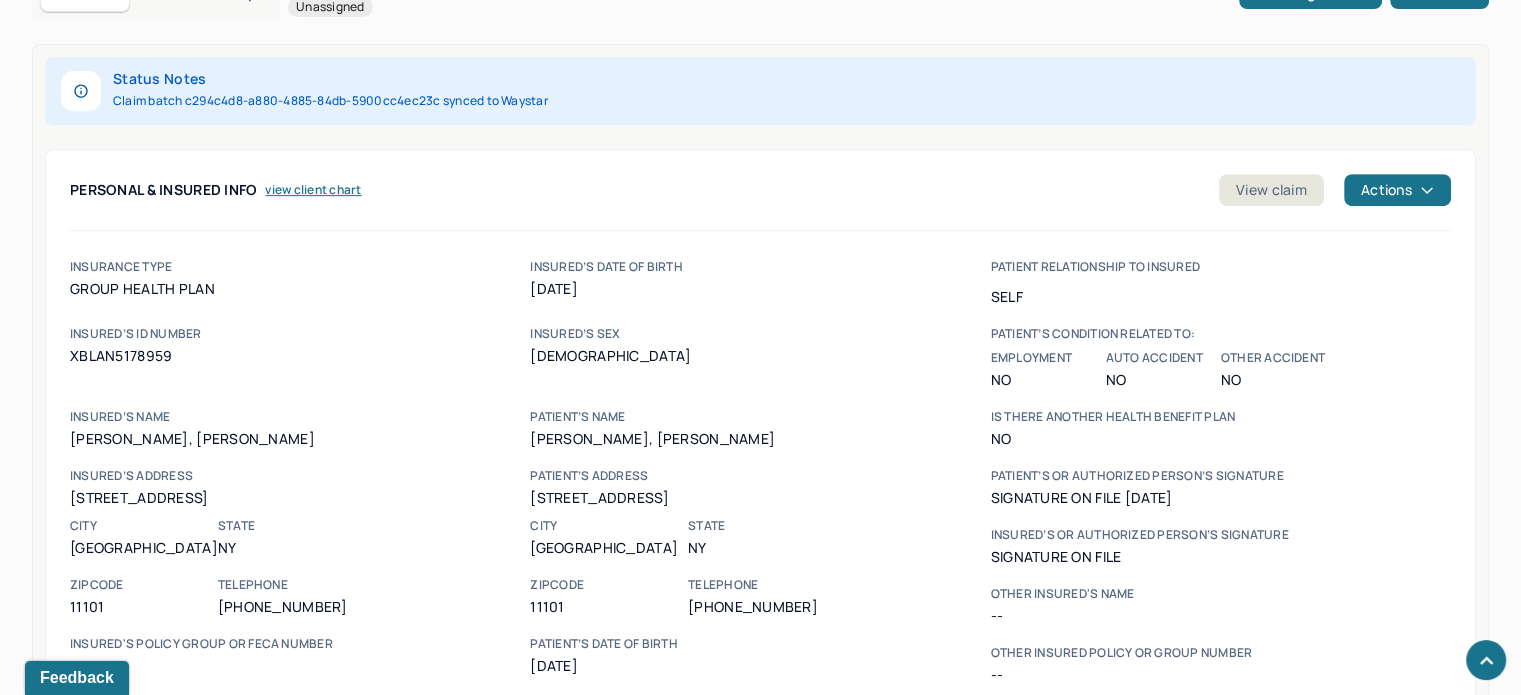 click on "XBLAN5178959" at bounding box center (300, 356) 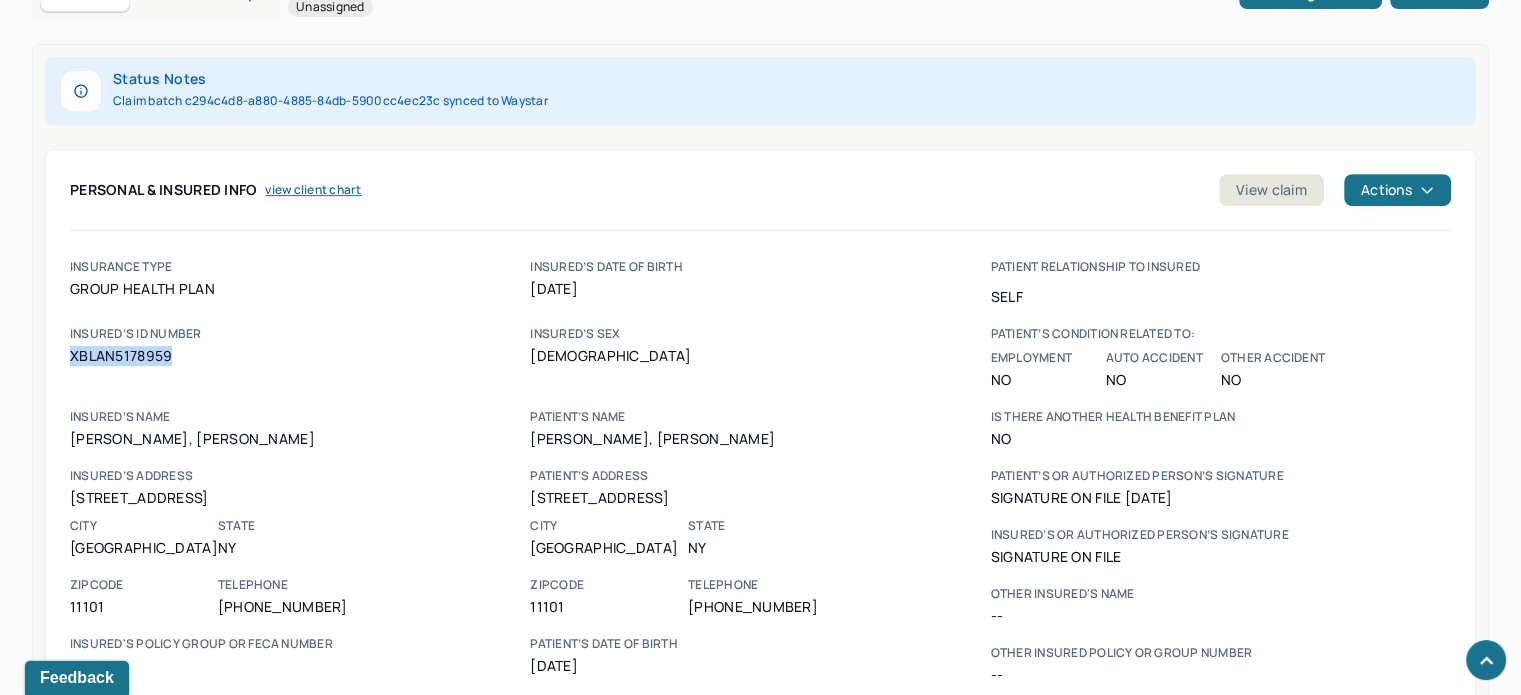 click on "XBLAN5178959" at bounding box center [300, 356] 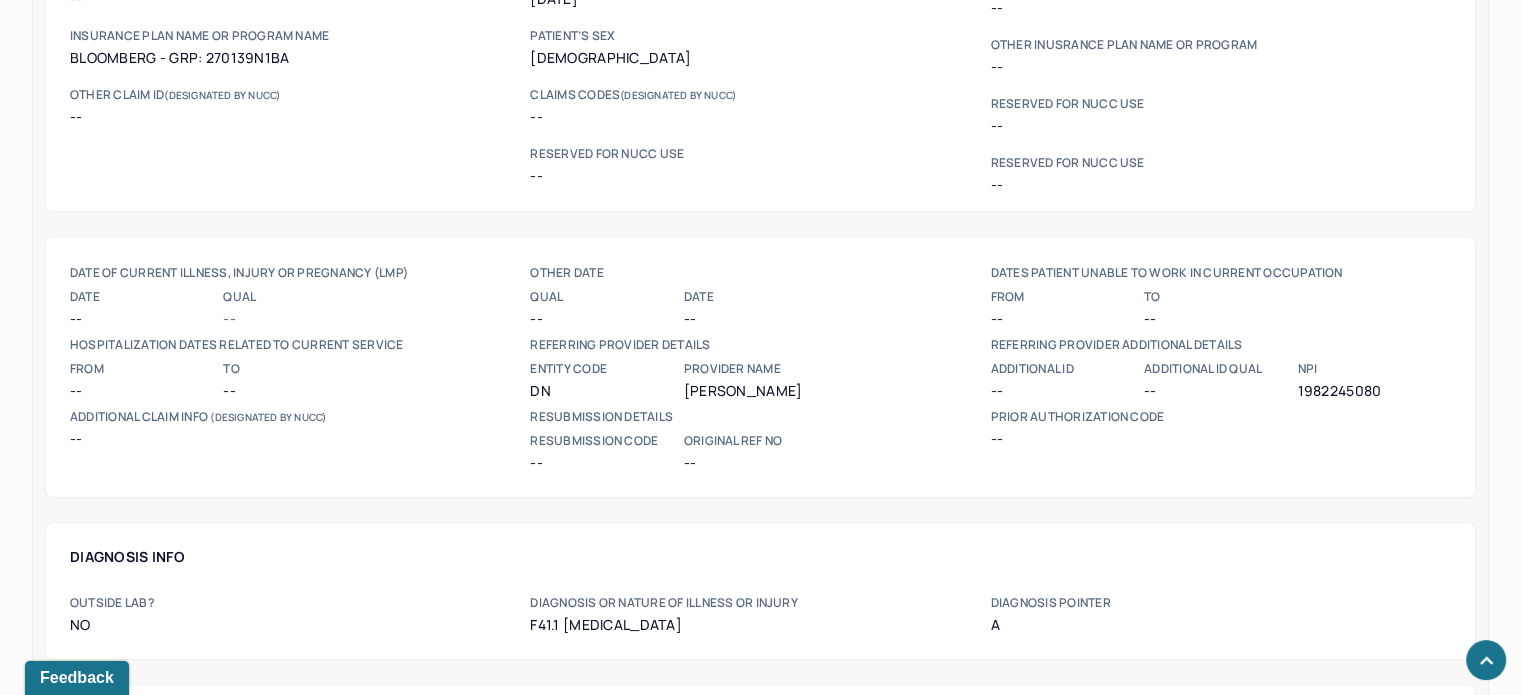 scroll, scrollTop: 1541, scrollLeft: 0, axis: vertical 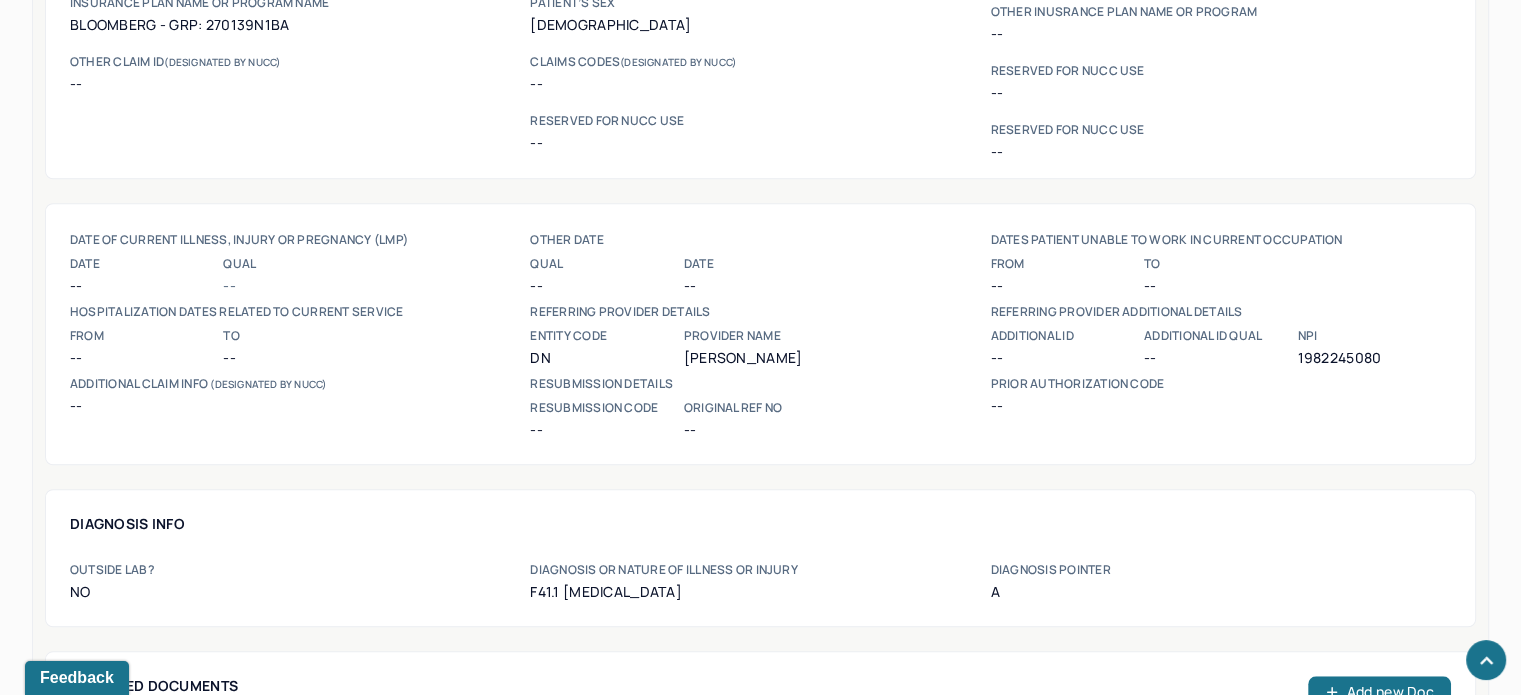 click on "1982245080" at bounding box center (1373, 358) 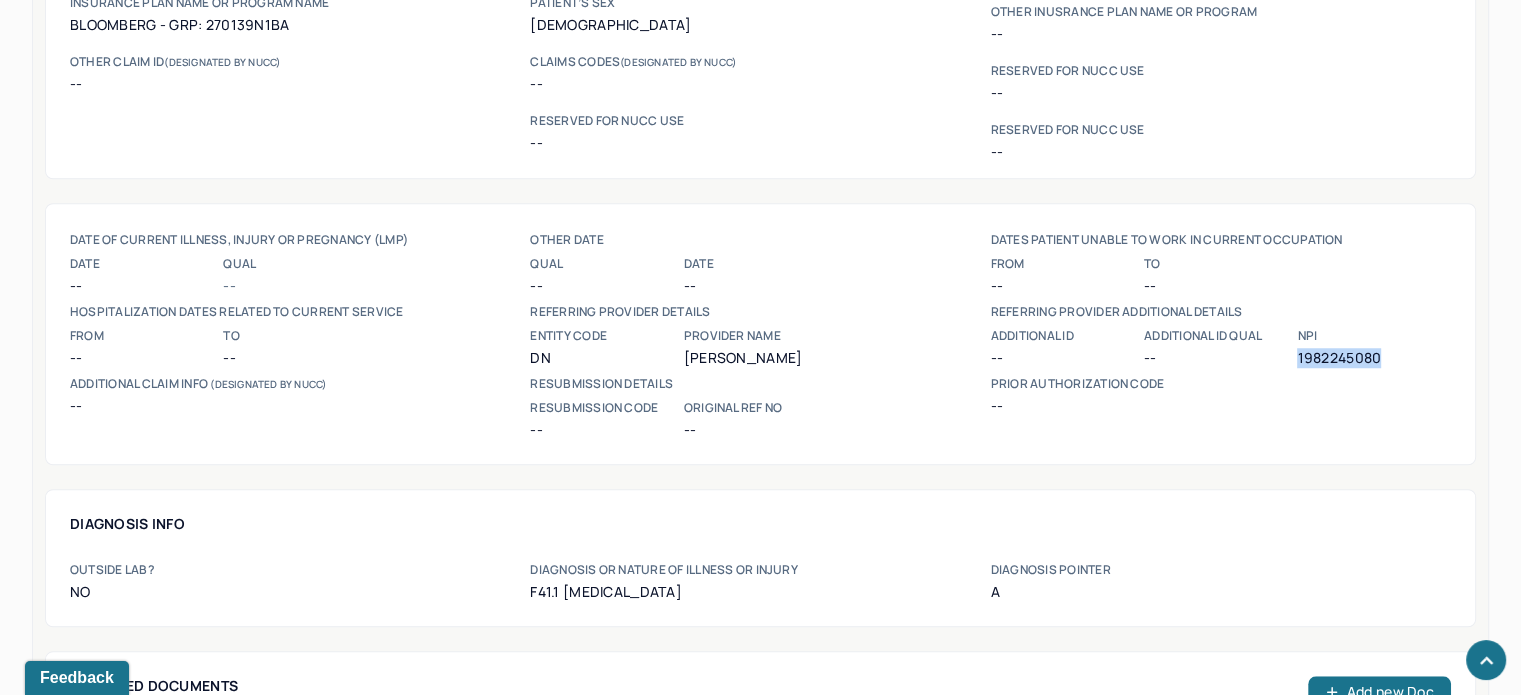 click on "1982245080" at bounding box center [1373, 358] 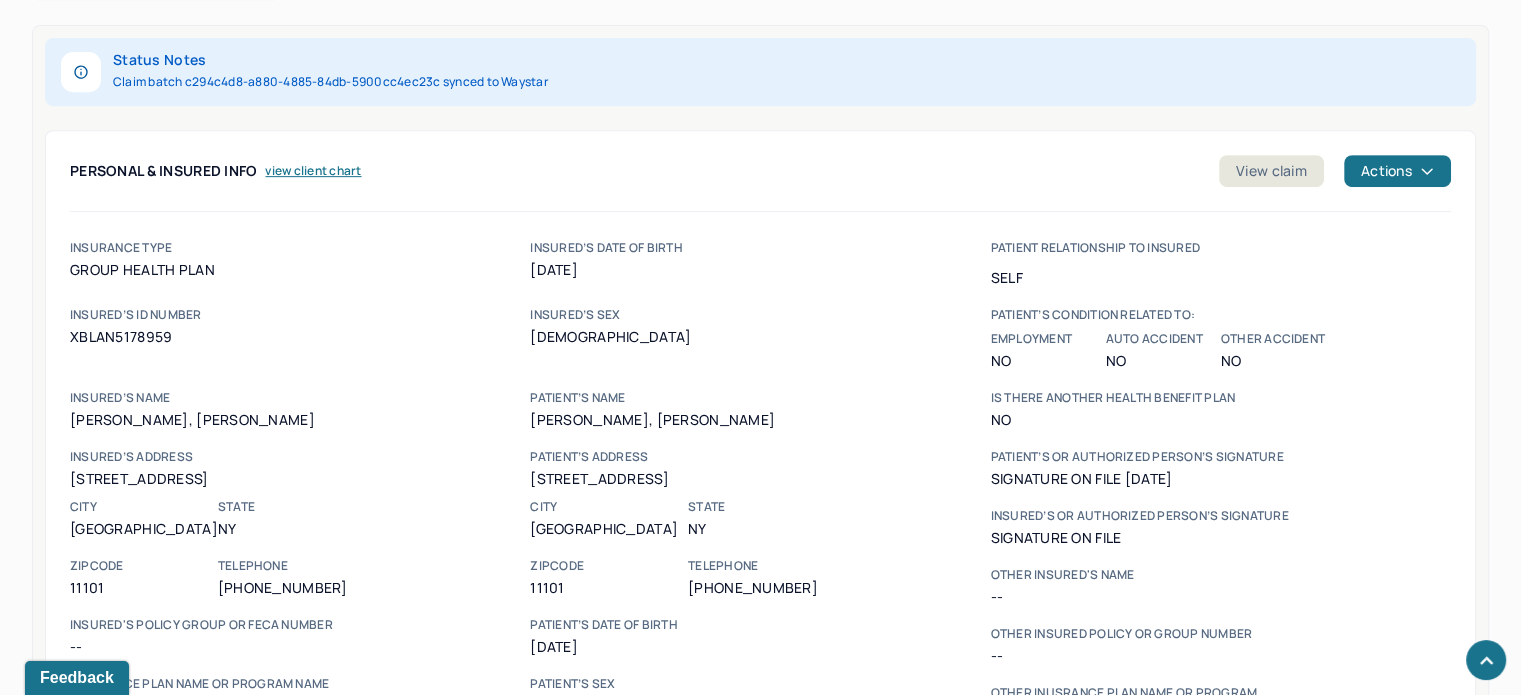 scroll, scrollTop: 641, scrollLeft: 0, axis: vertical 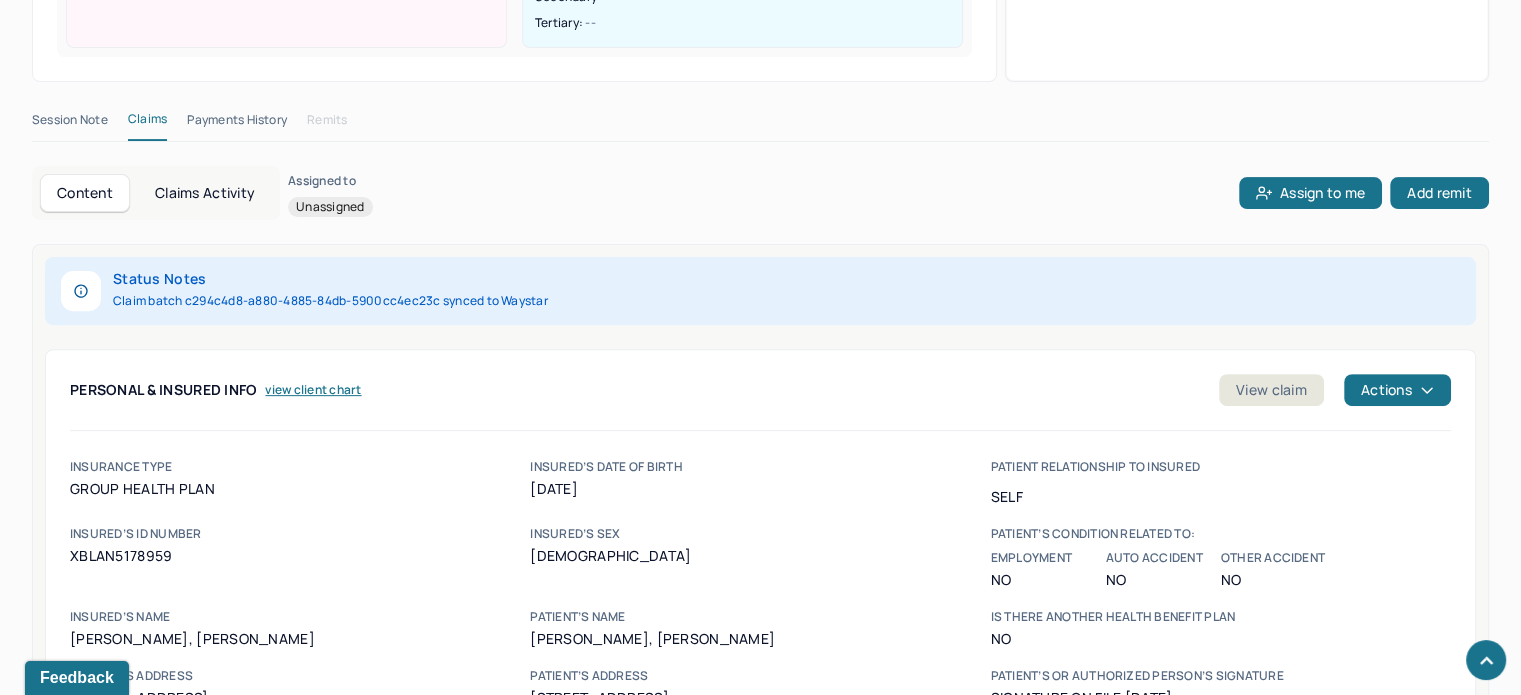 click on "Claims Activity" at bounding box center [205, 193] 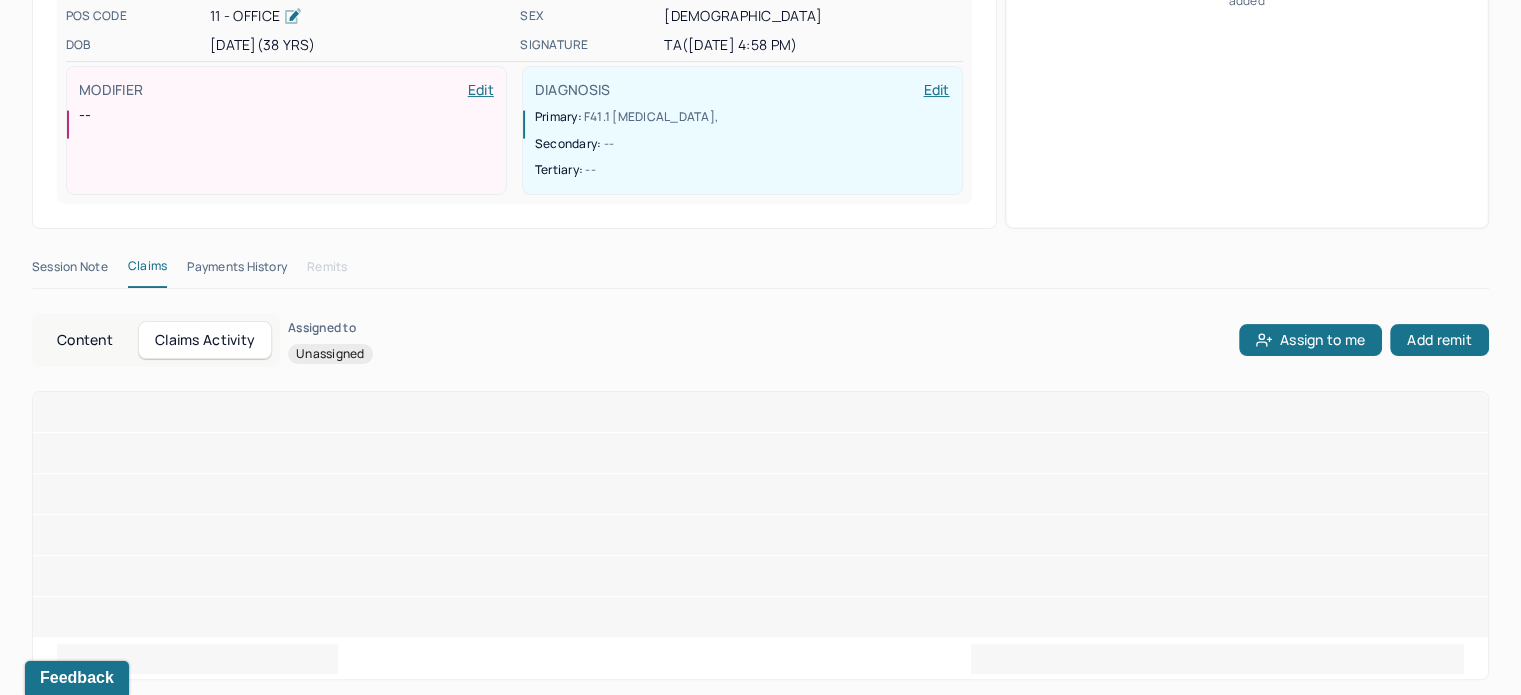 scroll, scrollTop: 497, scrollLeft: 0, axis: vertical 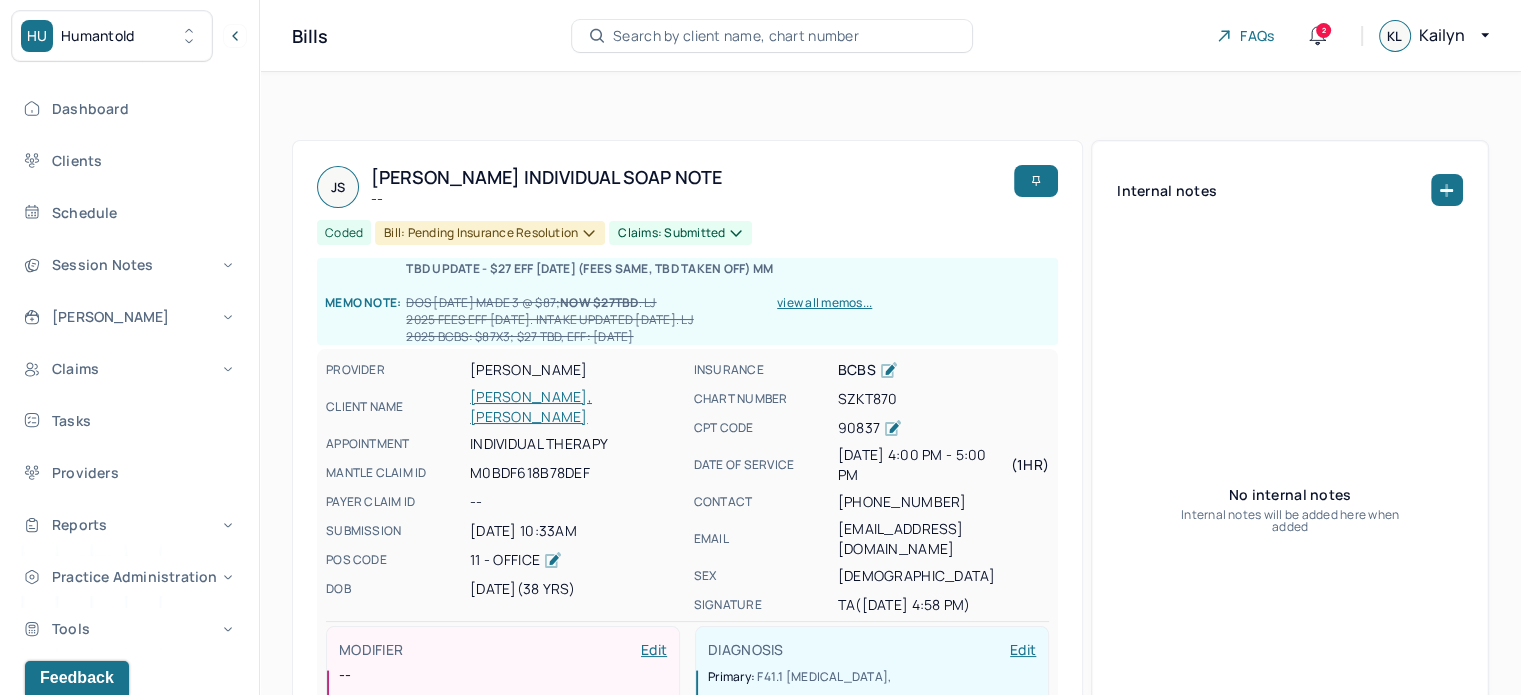 click on "HU Humantold" at bounding box center (129, 36) 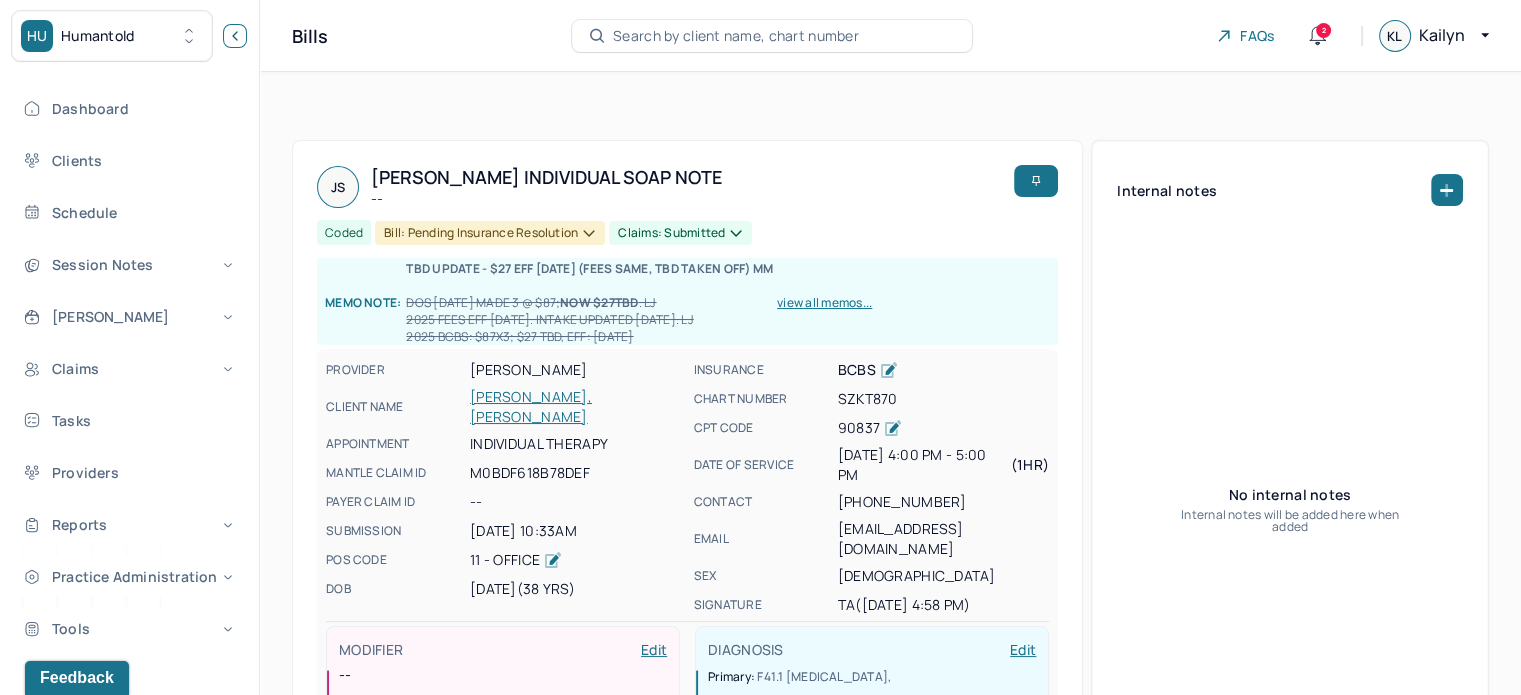 click at bounding box center (235, 36) 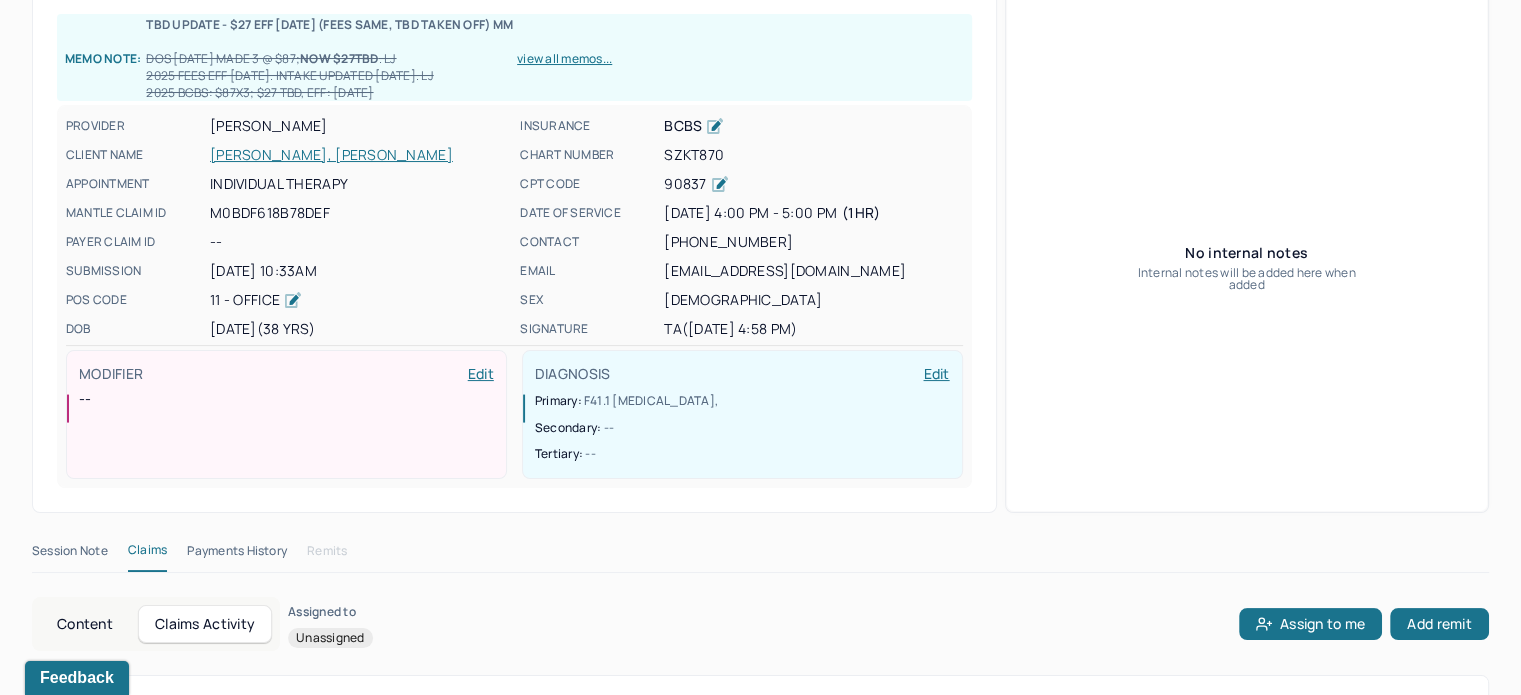 scroll, scrollTop: 348, scrollLeft: 0, axis: vertical 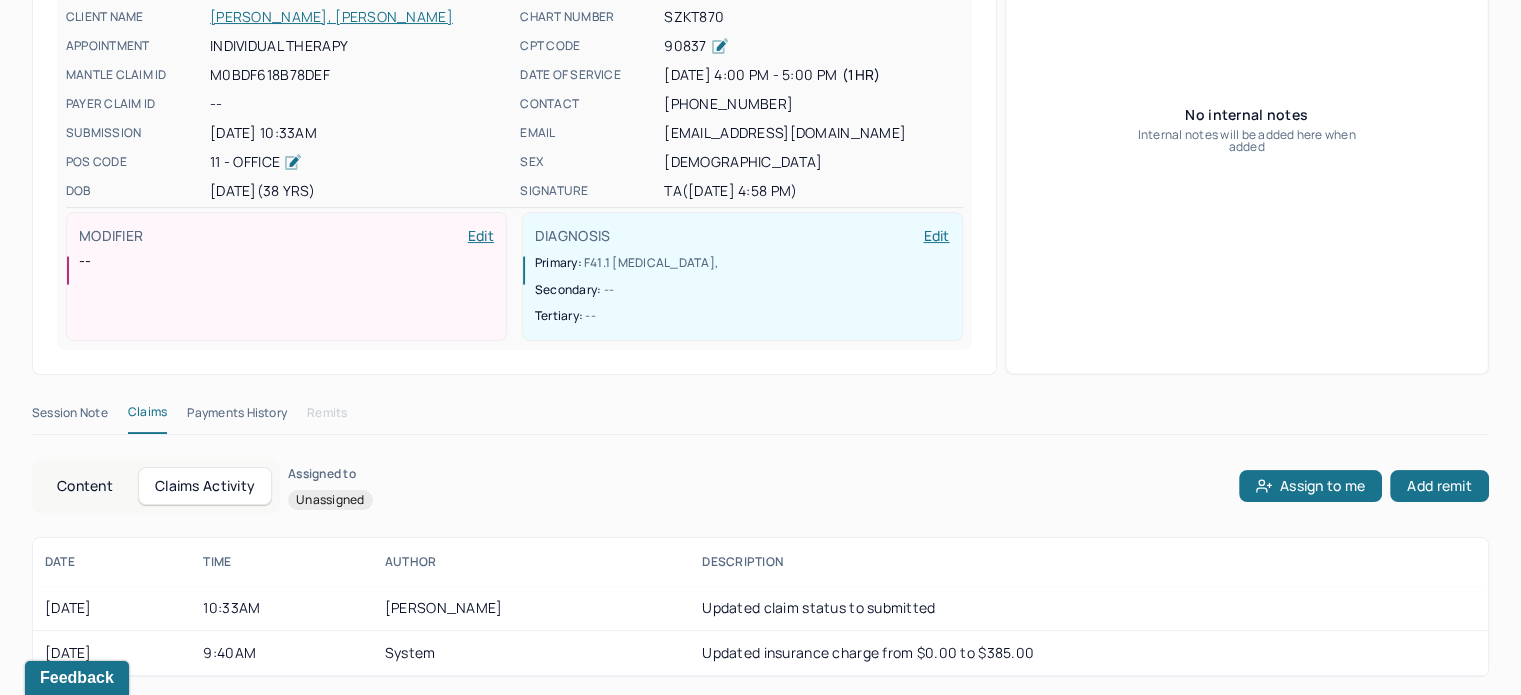 click on "Content" at bounding box center [85, 486] 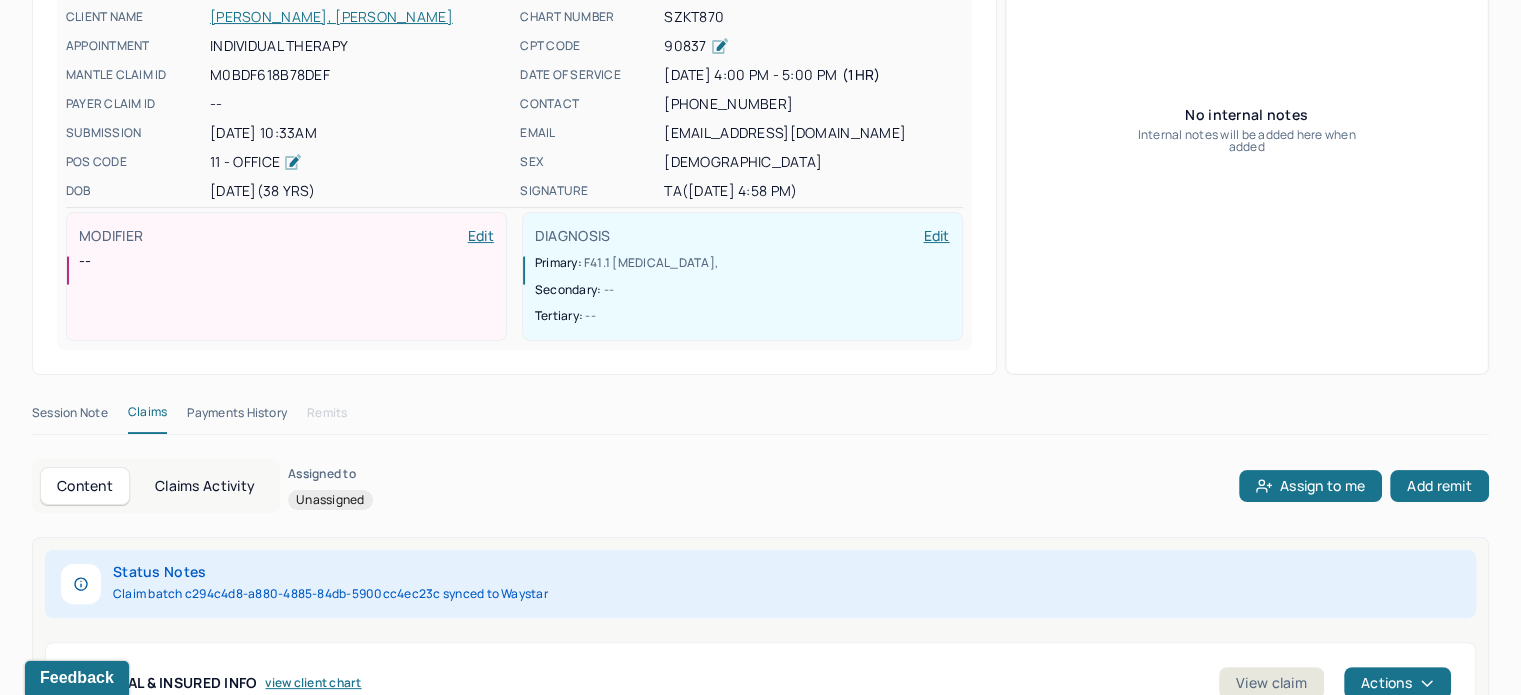 scroll, scrollTop: 448, scrollLeft: 0, axis: vertical 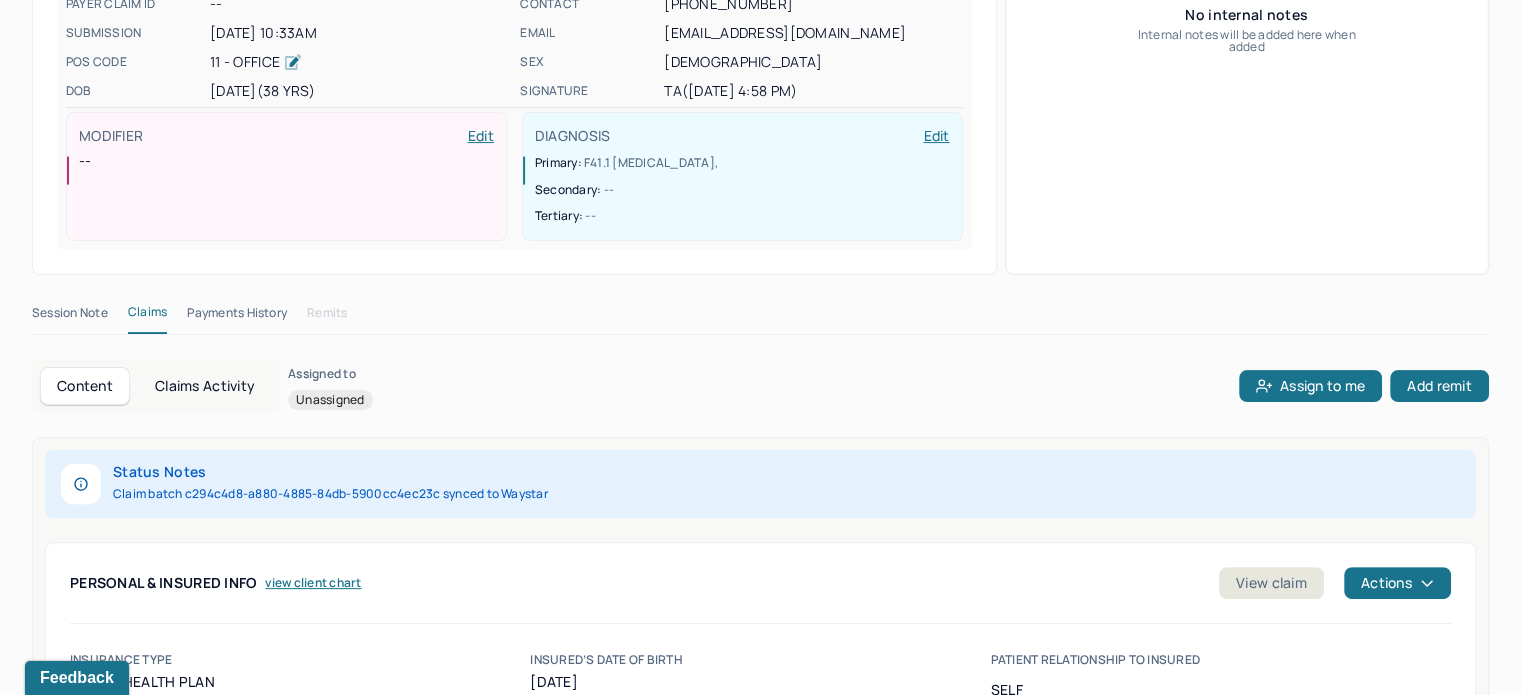 type 